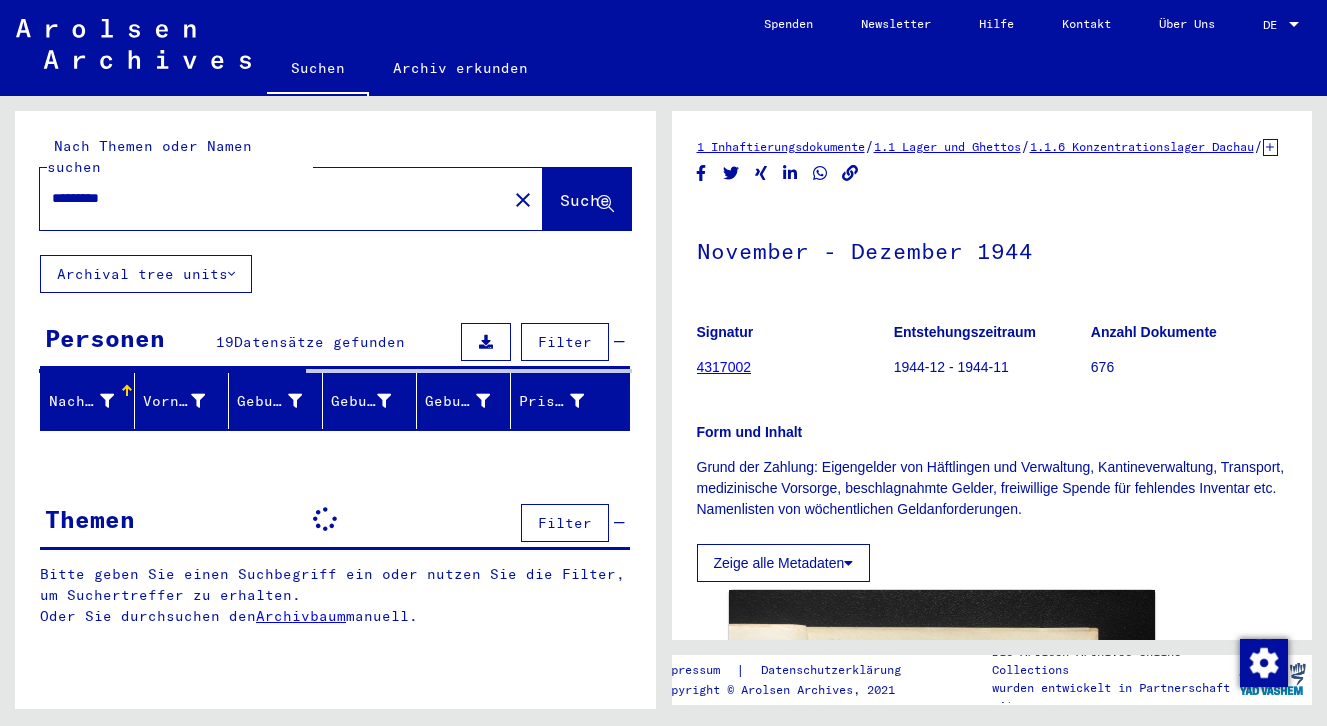 scroll, scrollTop: 0, scrollLeft: 0, axis: both 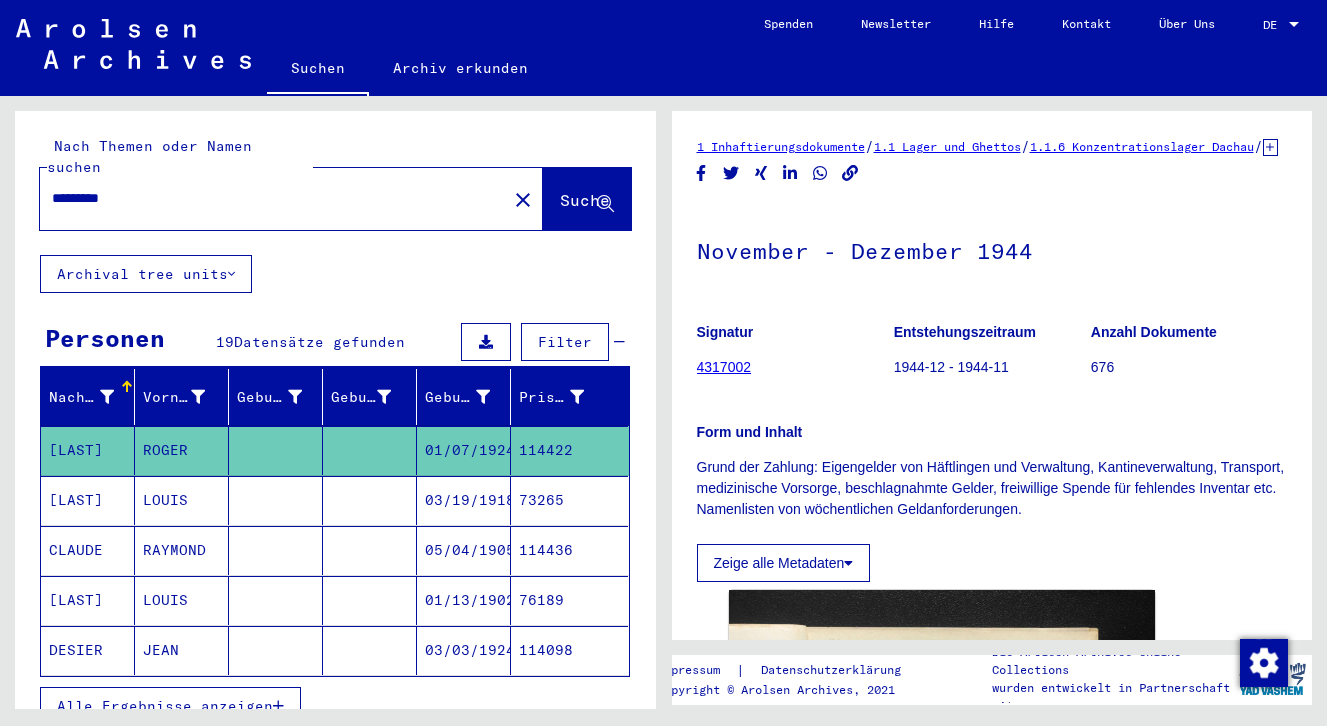drag, startPoint x: 148, startPoint y: 174, endPoint x: -21, endPoint y: 174, distance: 169 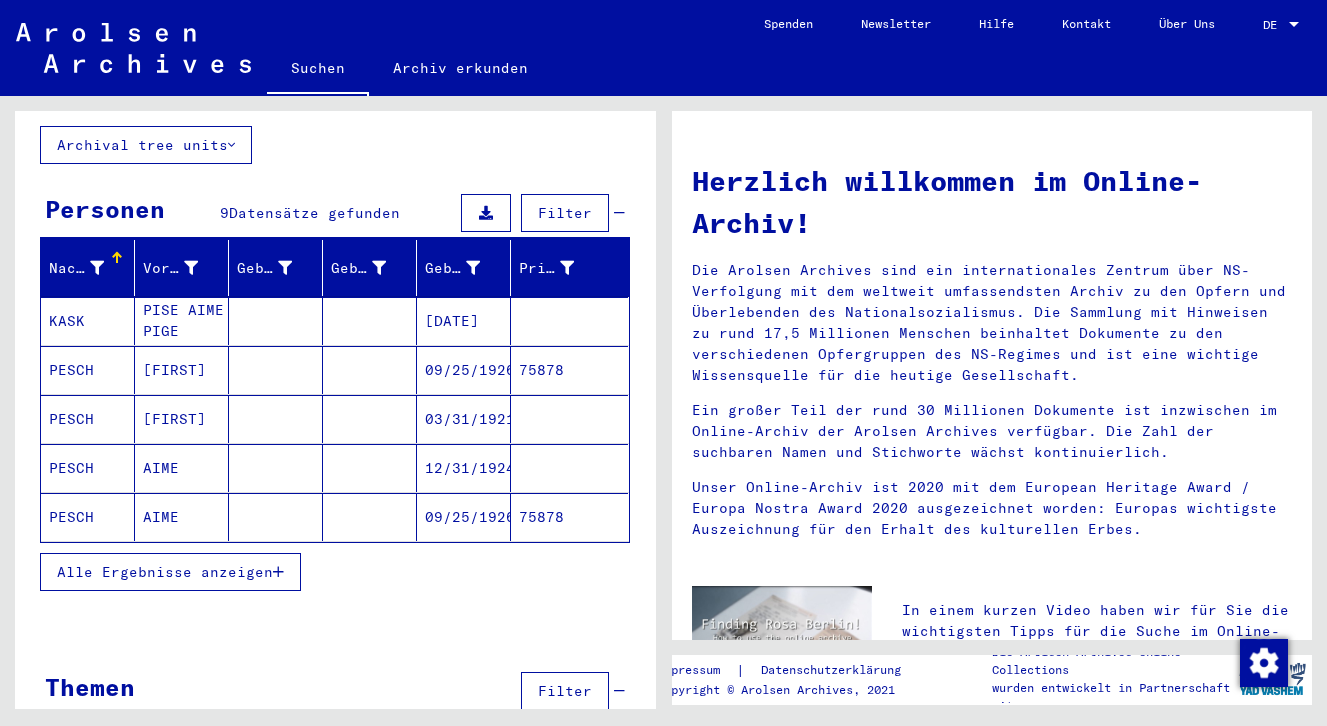 scroll, scrollTop: 134, scrollLeft: 0, axis: vertical 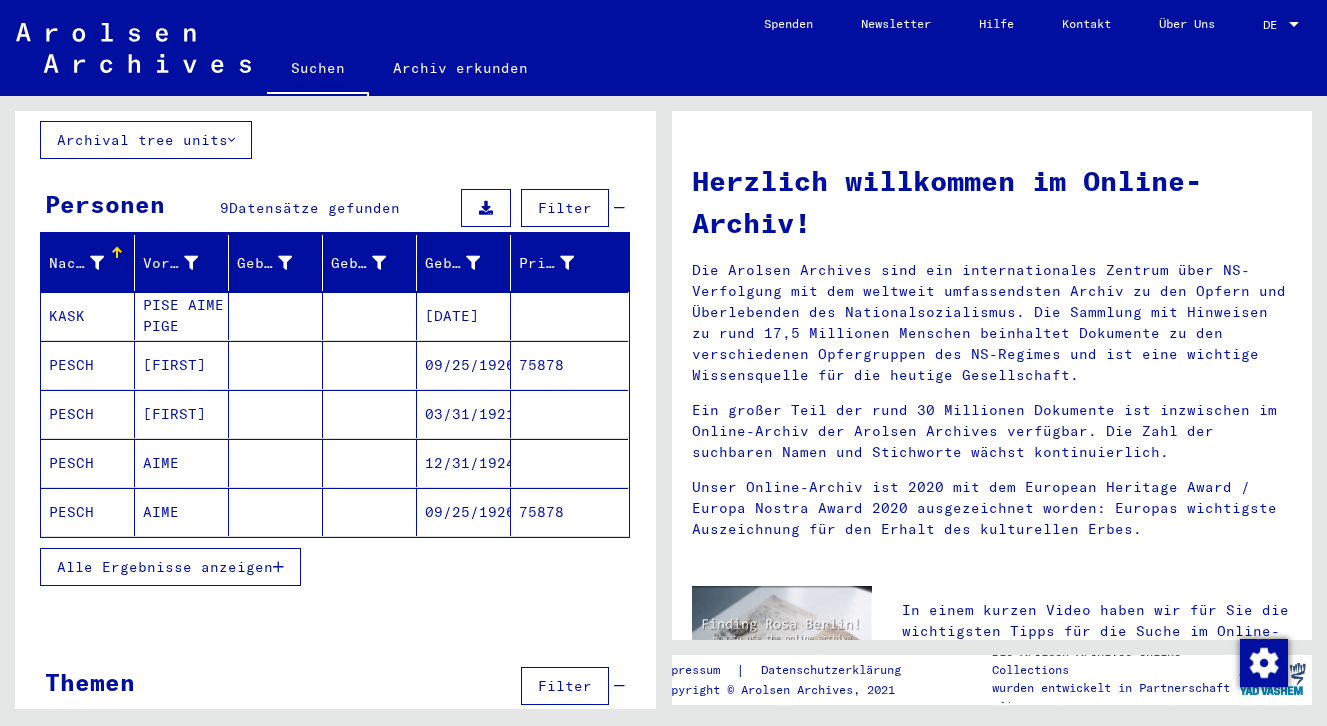click on "Alle Ergebnisse anzeigen" at bounding box center (165, 567) 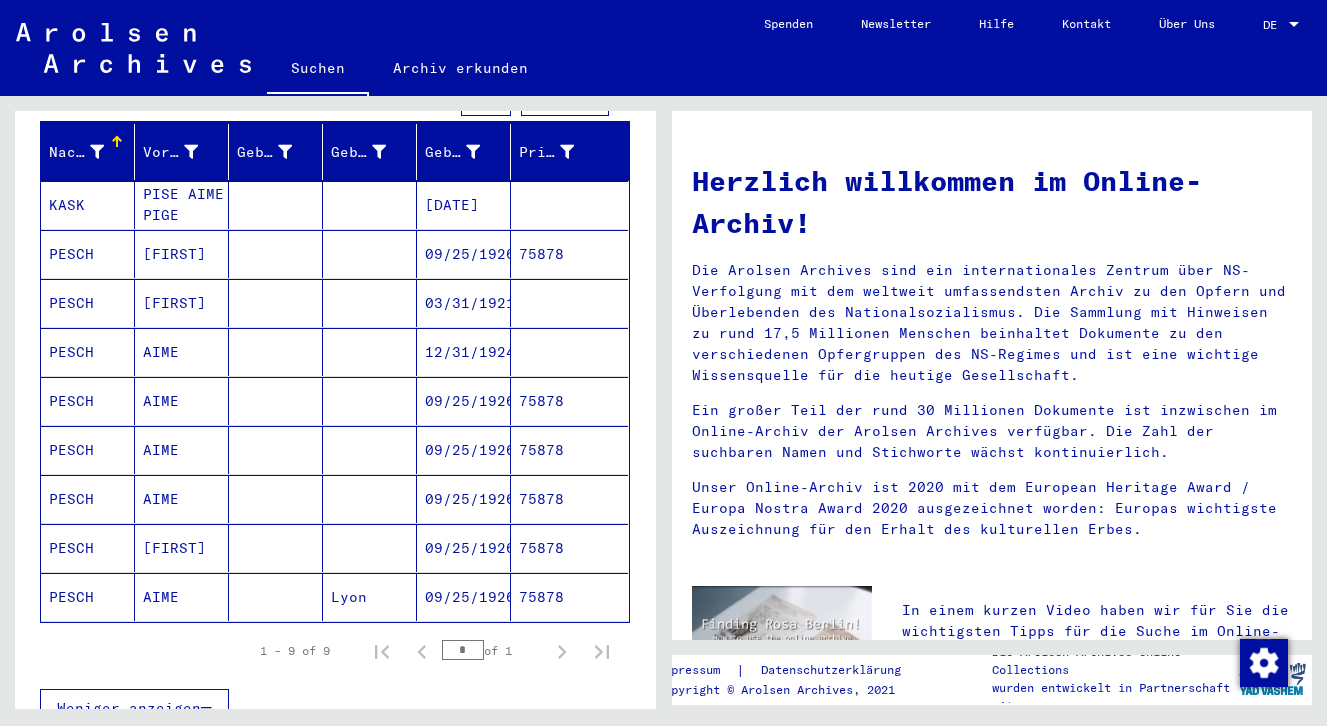 scroll, scrollTop: 268, scrollLeft: 0, axis: vertical 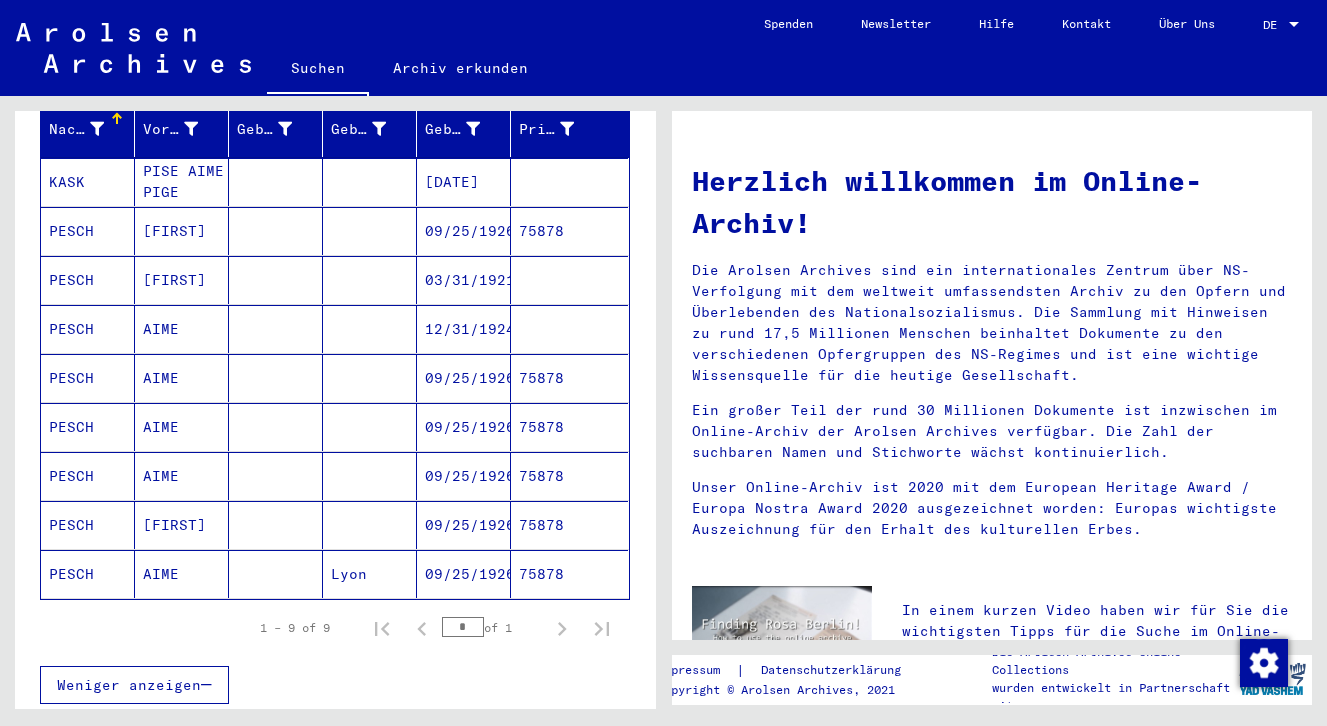 click on "PESCH" at bounding box center [88, 427] 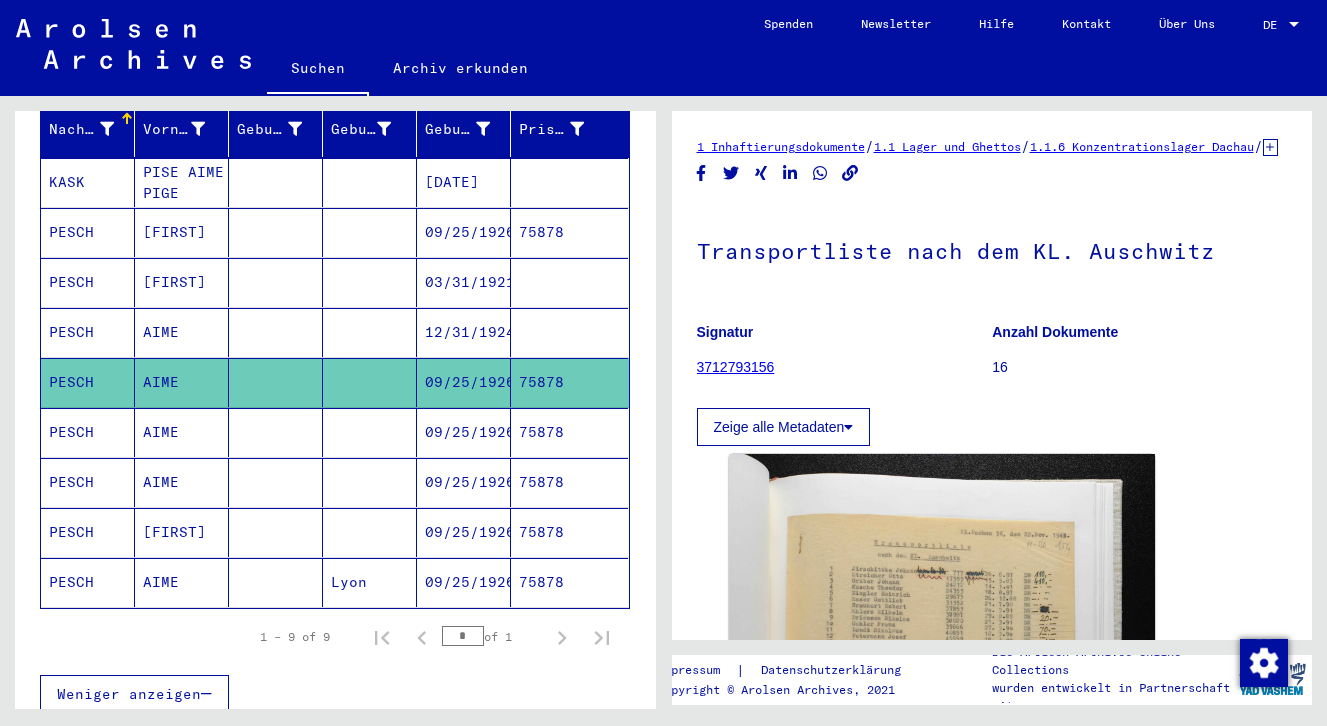 click on "PESCH" at bounding box center [88, 482] 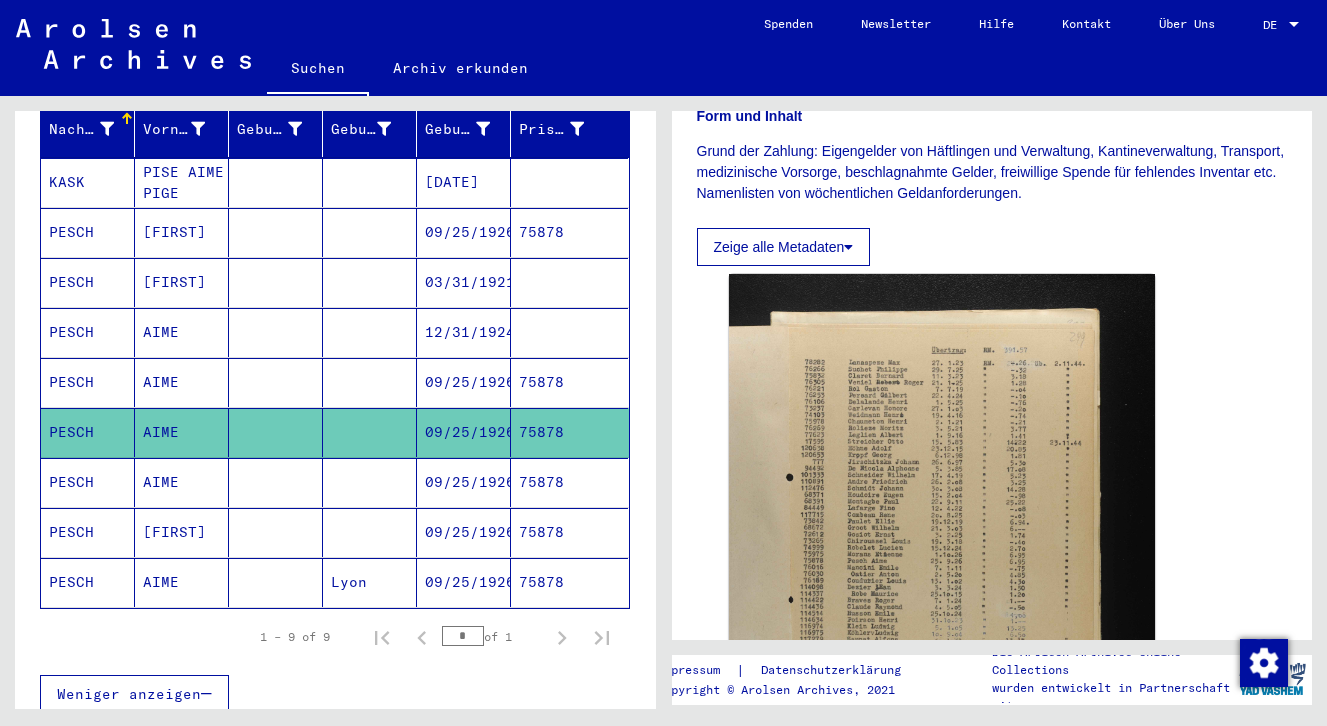scroll, scrollTop: 336, scrollLeft: 0, axis: vertical 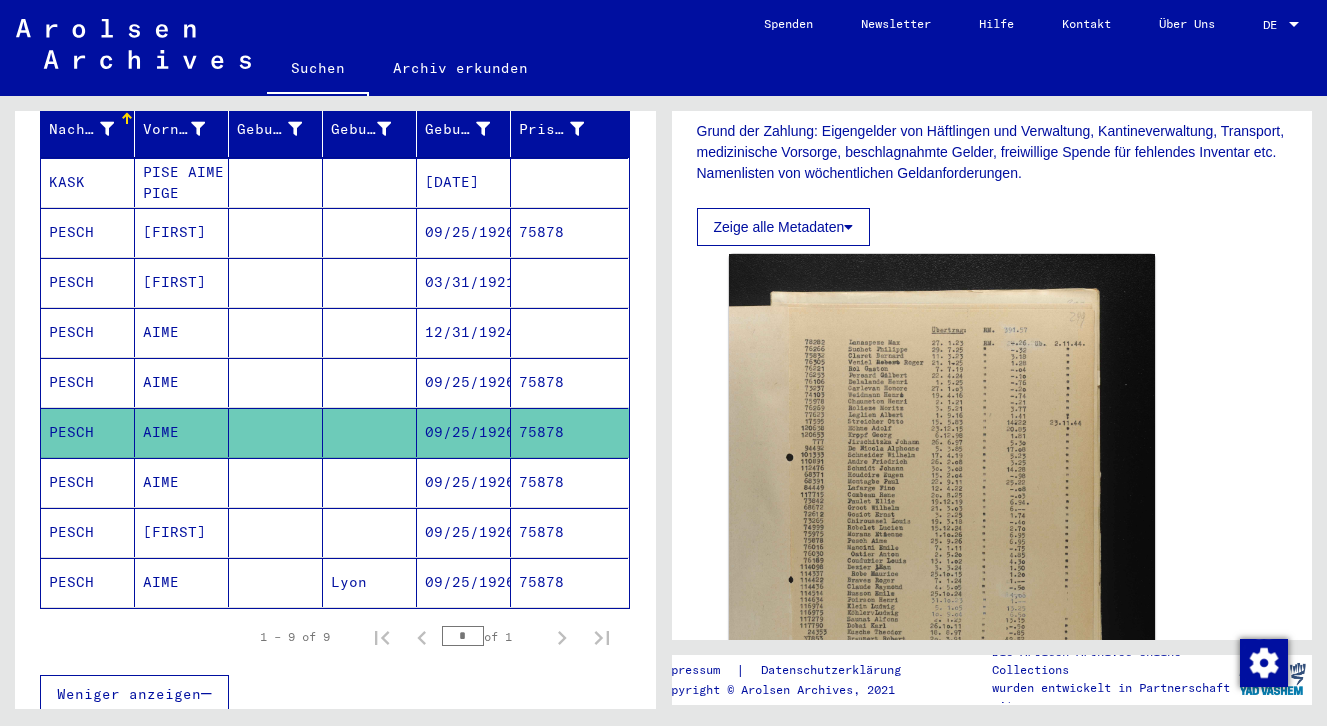 click on "PESCH" at bounding box center [88, 532] 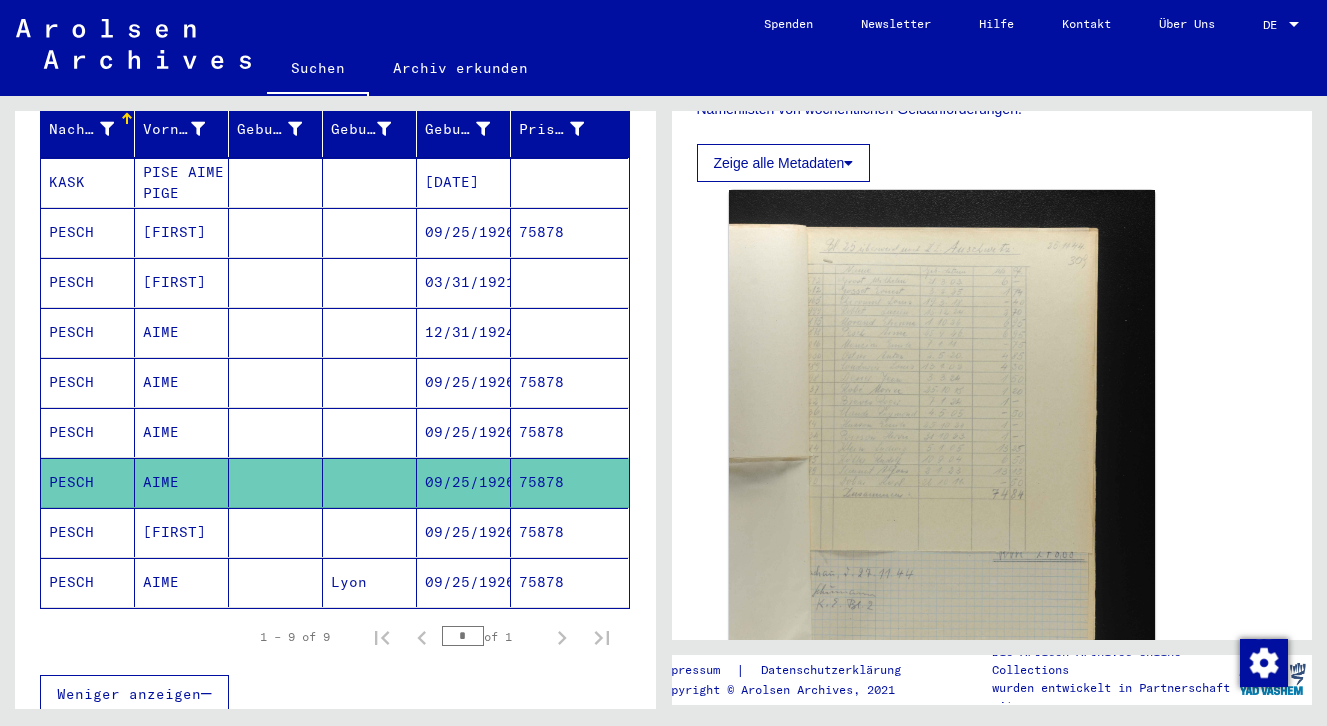 scroll, scrollTop: 471, scrollLeft: 0, axis: vertical 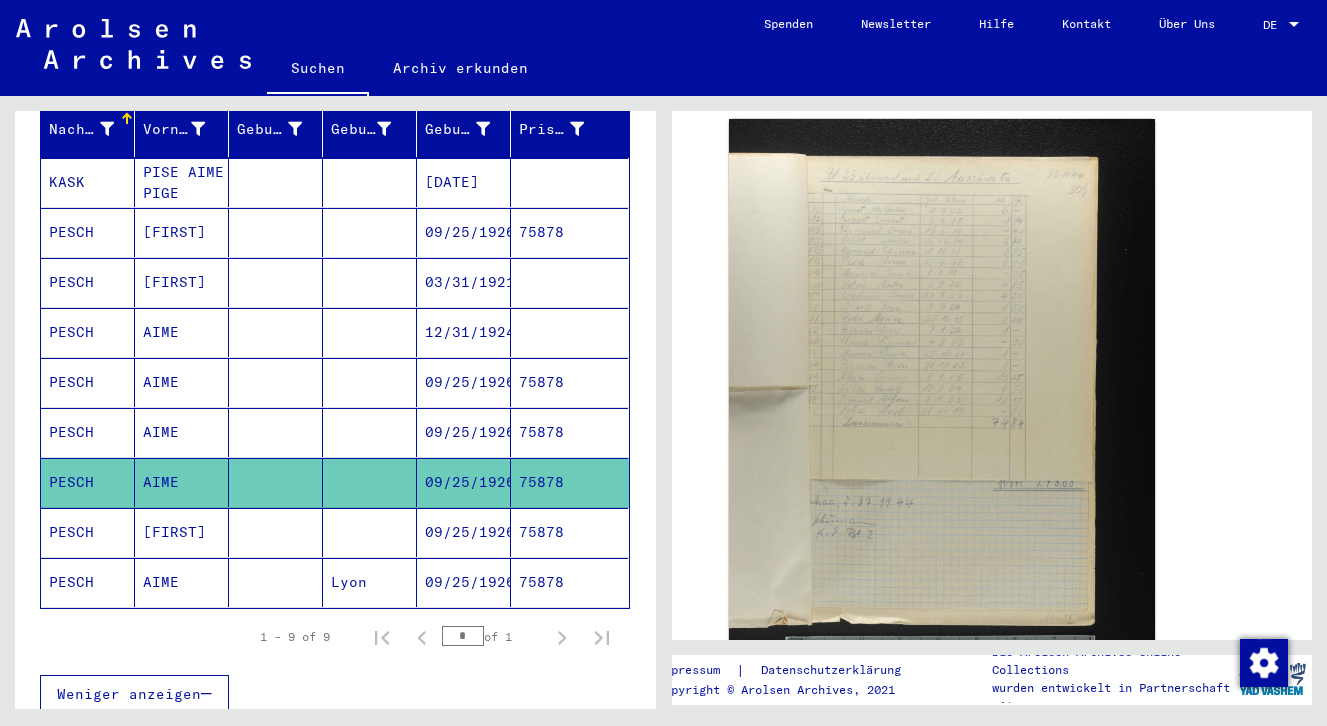 click on "PESCH" at bounding box center [88, 582] 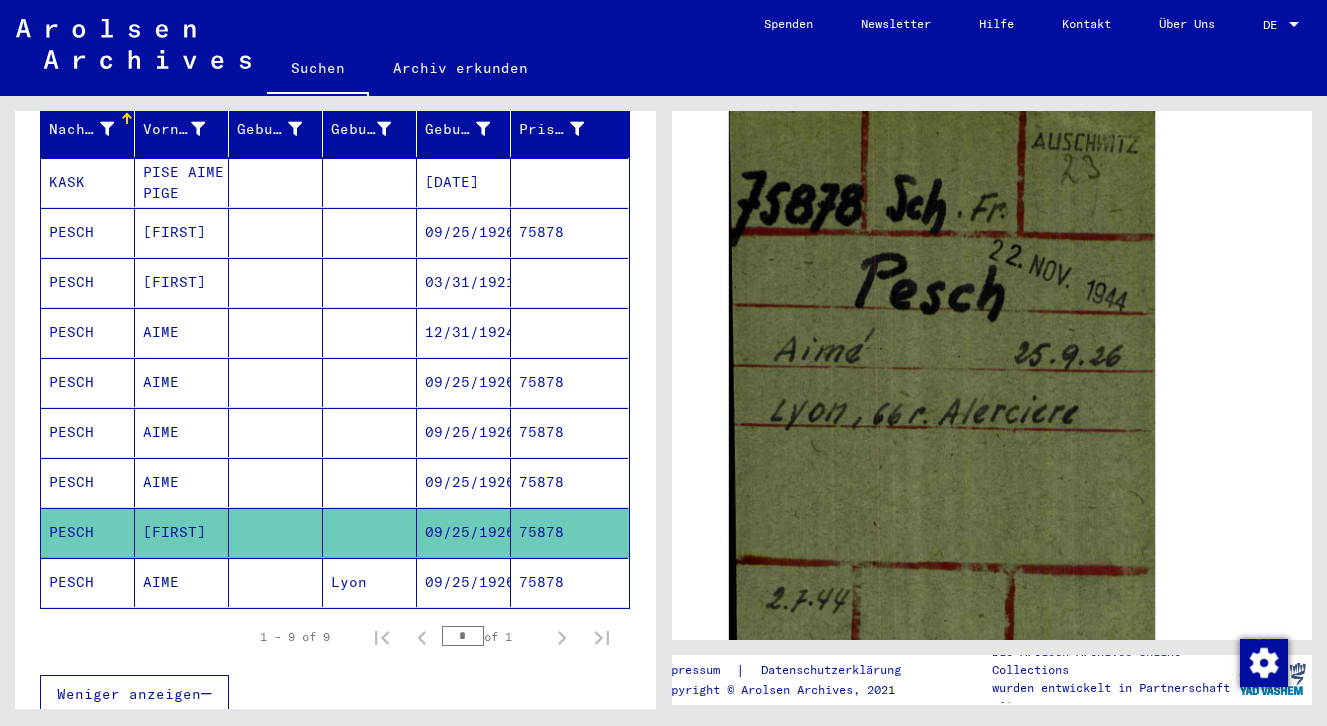 scroll, scrollTop: 301, scrollLeft: 0, axis: vertical 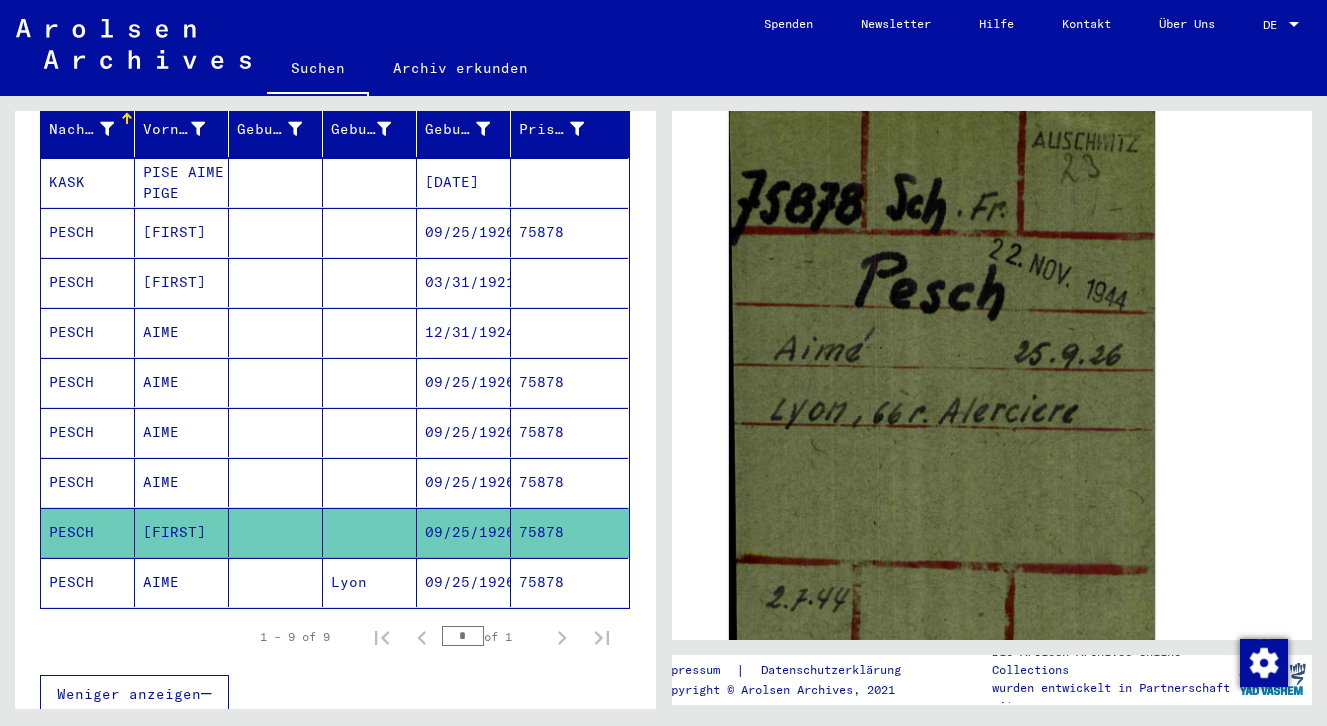 click on "PESCH" 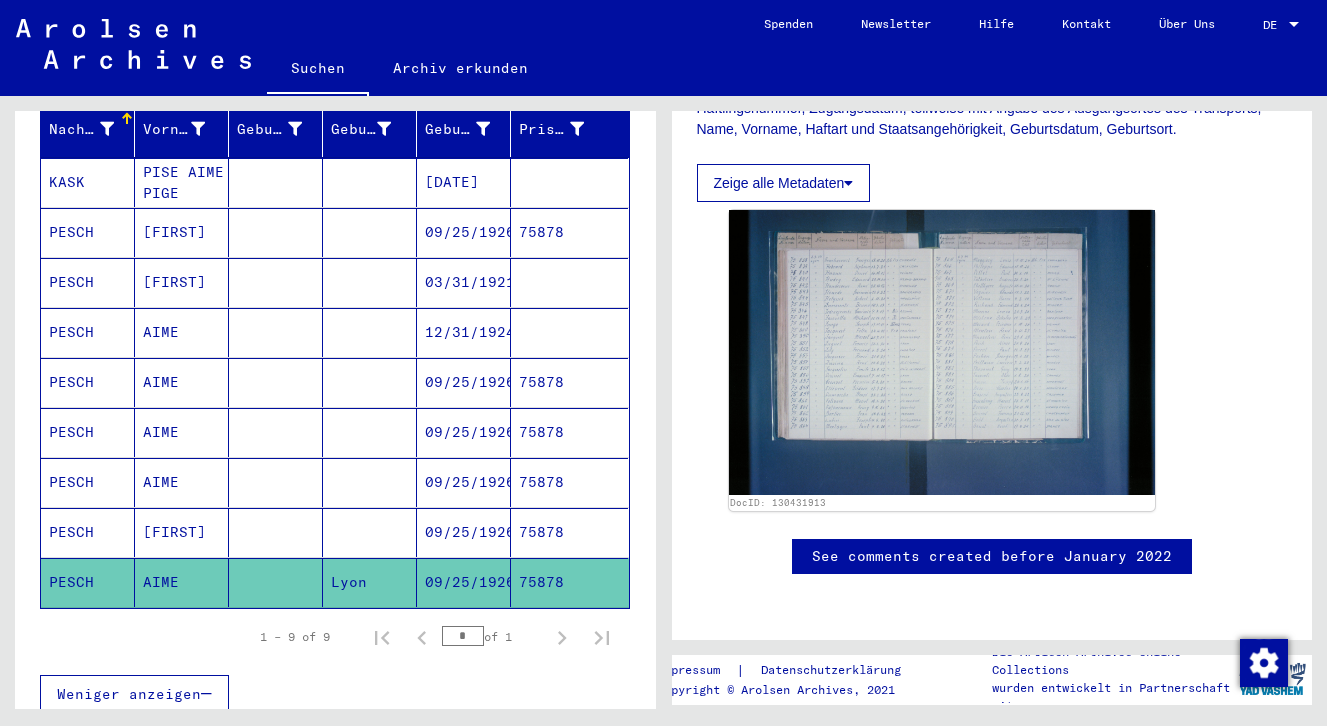 scroll, scrollTop: 891, scrollLeft: 0, axis: vertical 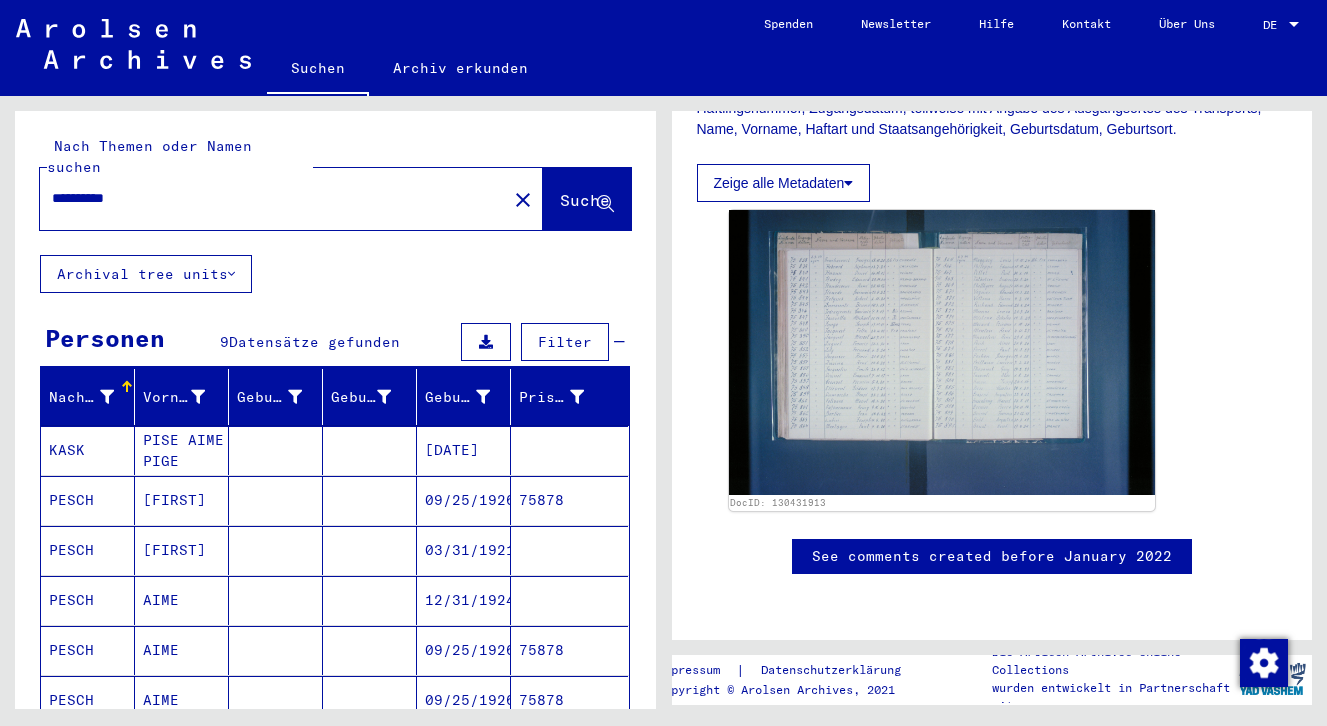 drag, startPoint x: 163, startPoint y: 190, endPoint x: 18, endPoint y: 178, distance: 145.4957 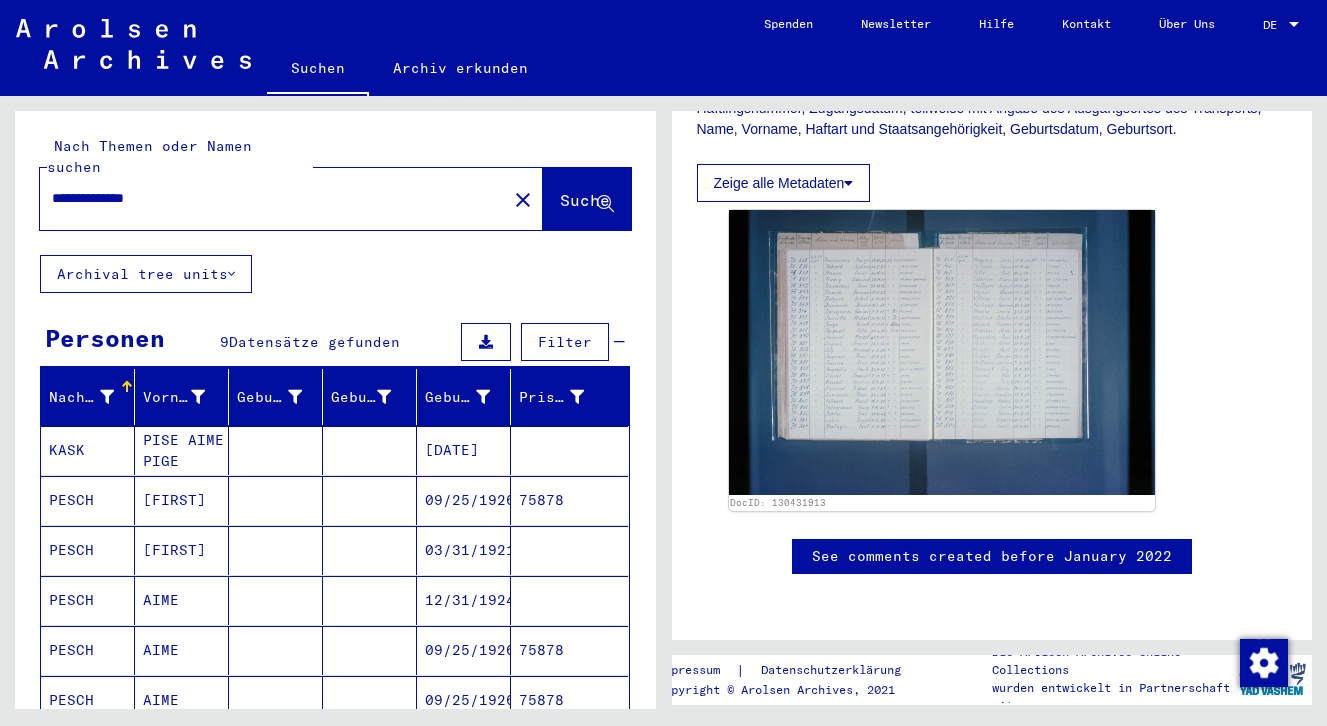 scroll, scrollTop: 0, scrollLeft: 0, axis: both 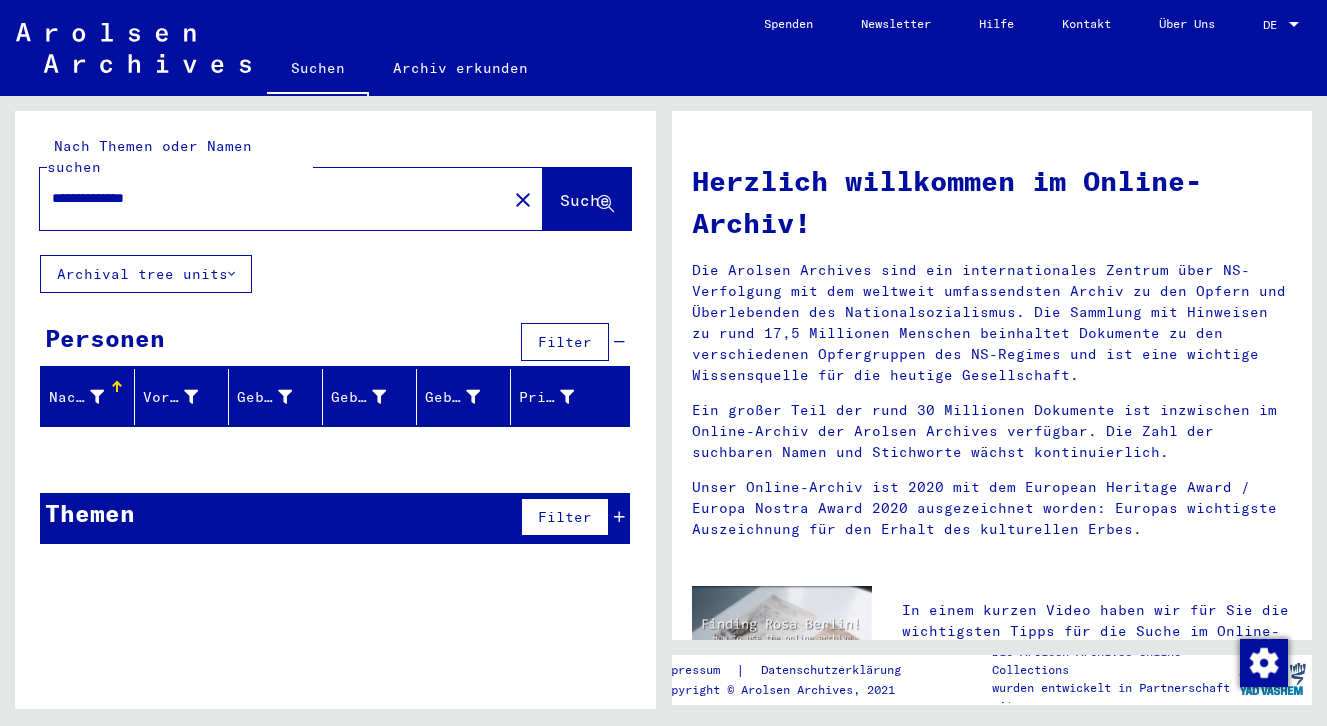 drag, startPoint x: 139, startPoint y: 175, endPoint x: 23, endPoint y: 174, distance: 116.00431 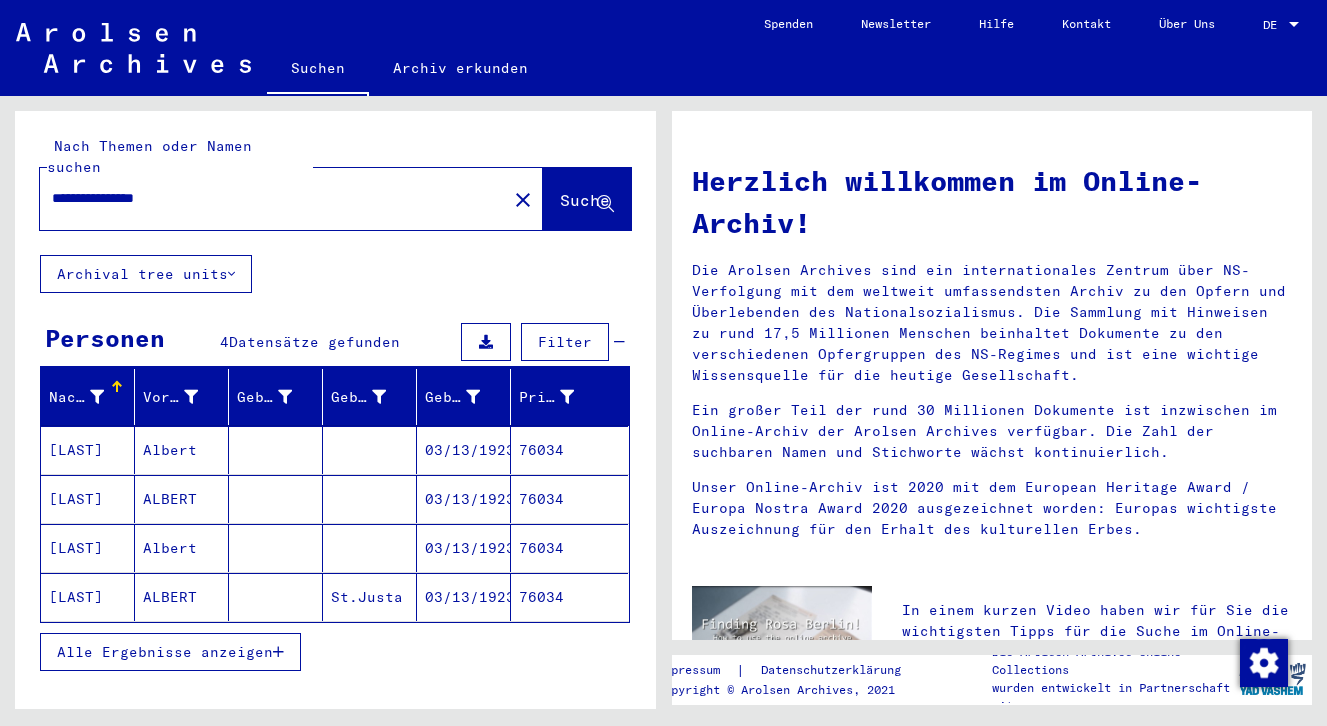 click on "[LAST]" at bounding box center (88, 499) 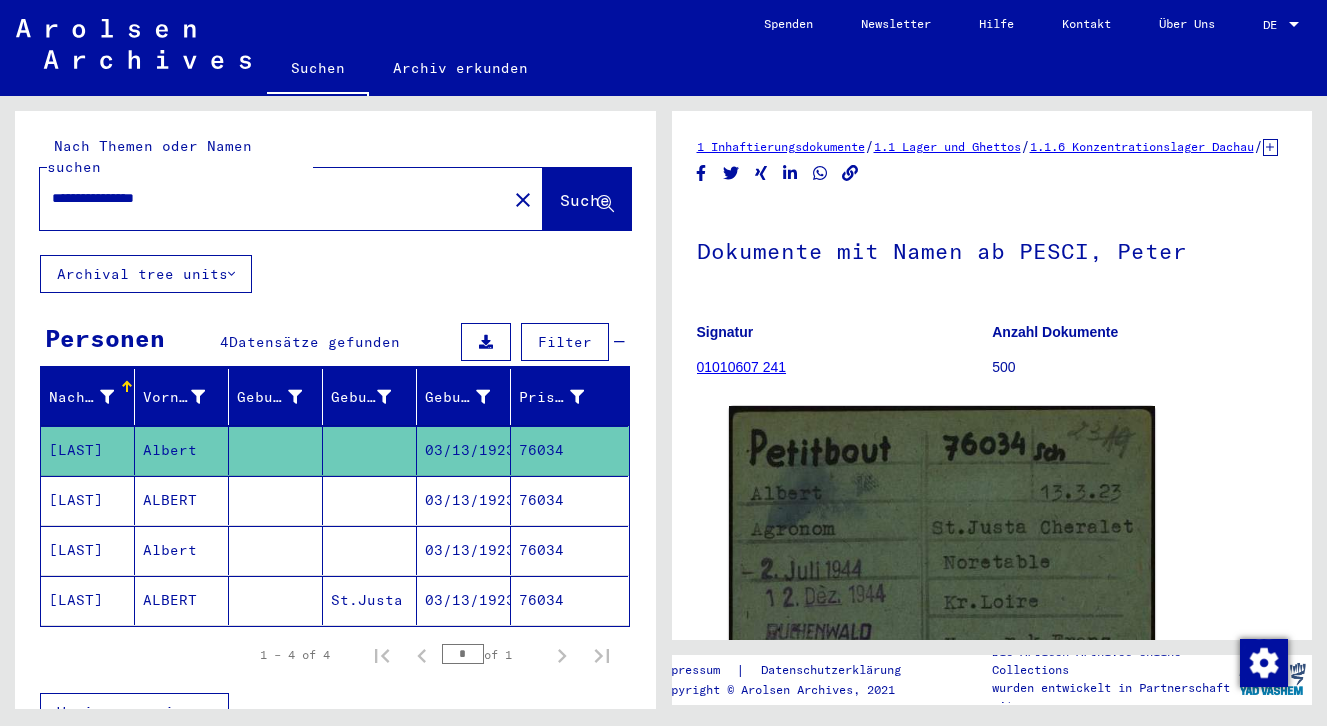 click on "[LAST]" at bounding box center (88, 550) 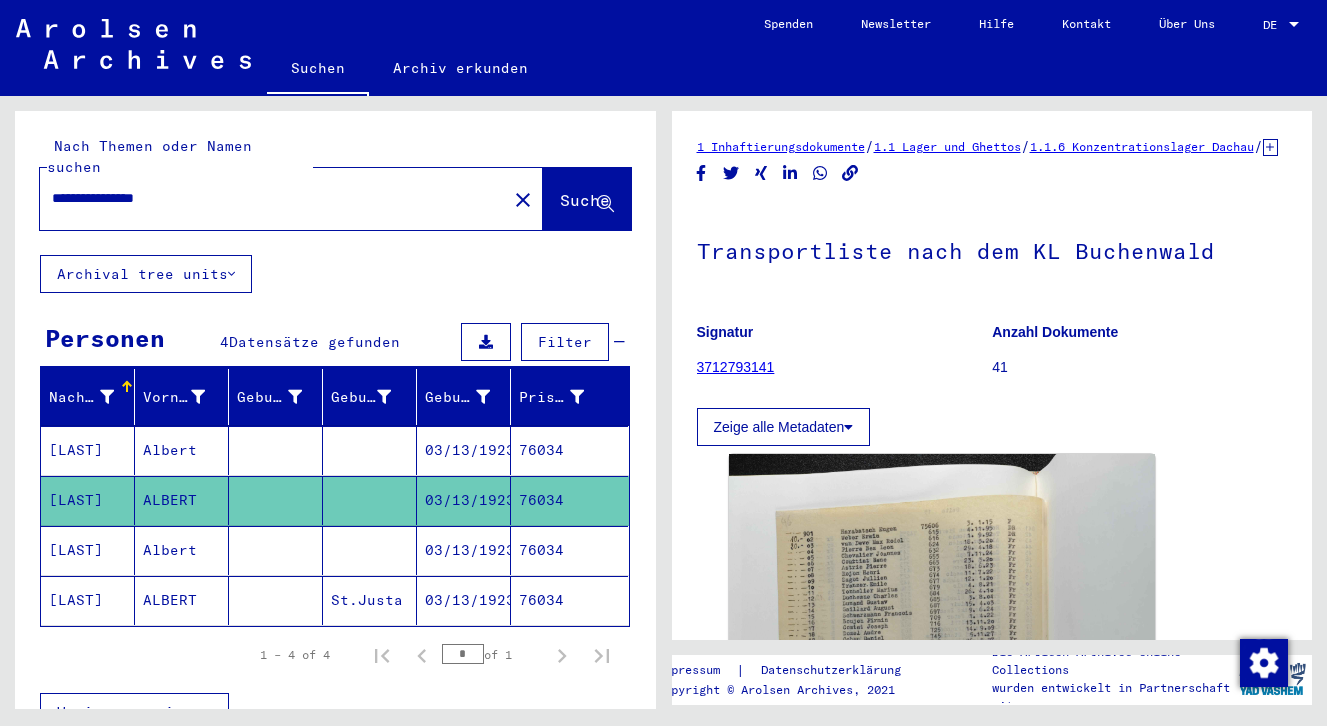 click on "[LAST]" at bounding box center [88, 600] 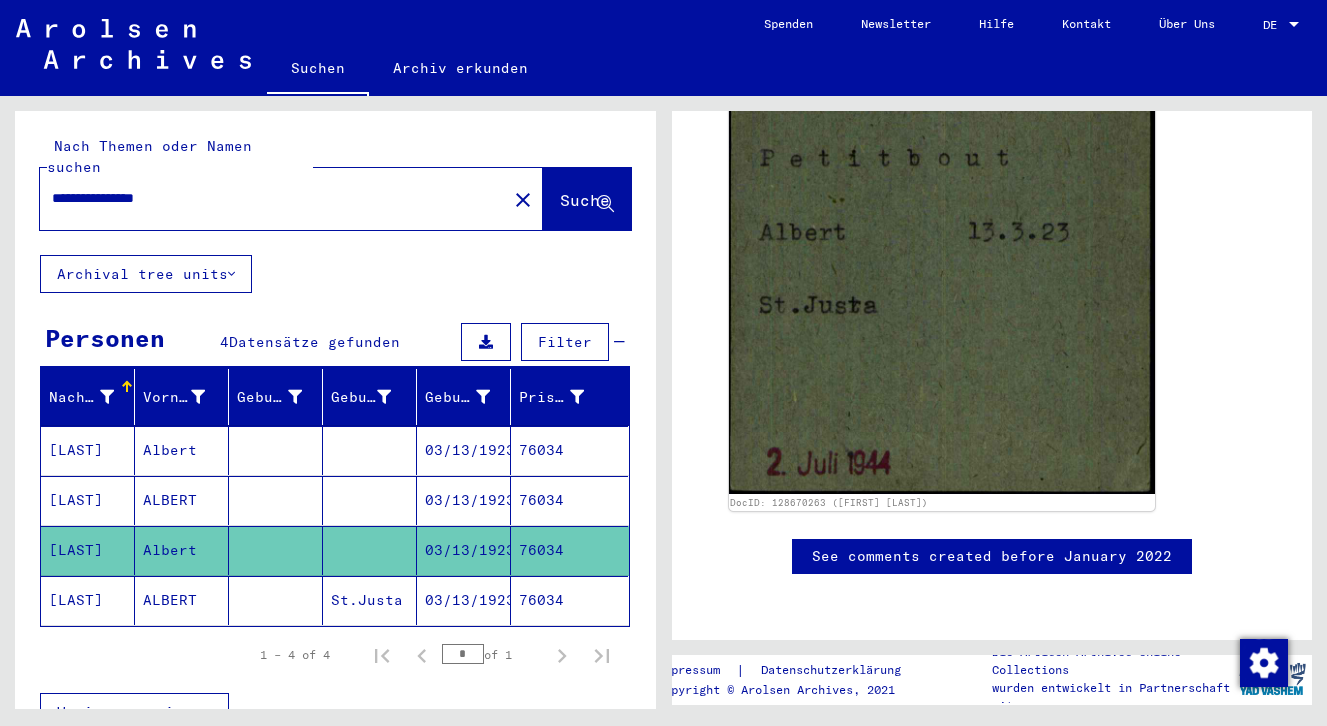 scroll, scrollTop: 499, scrollLeft: 0, axis: vertical 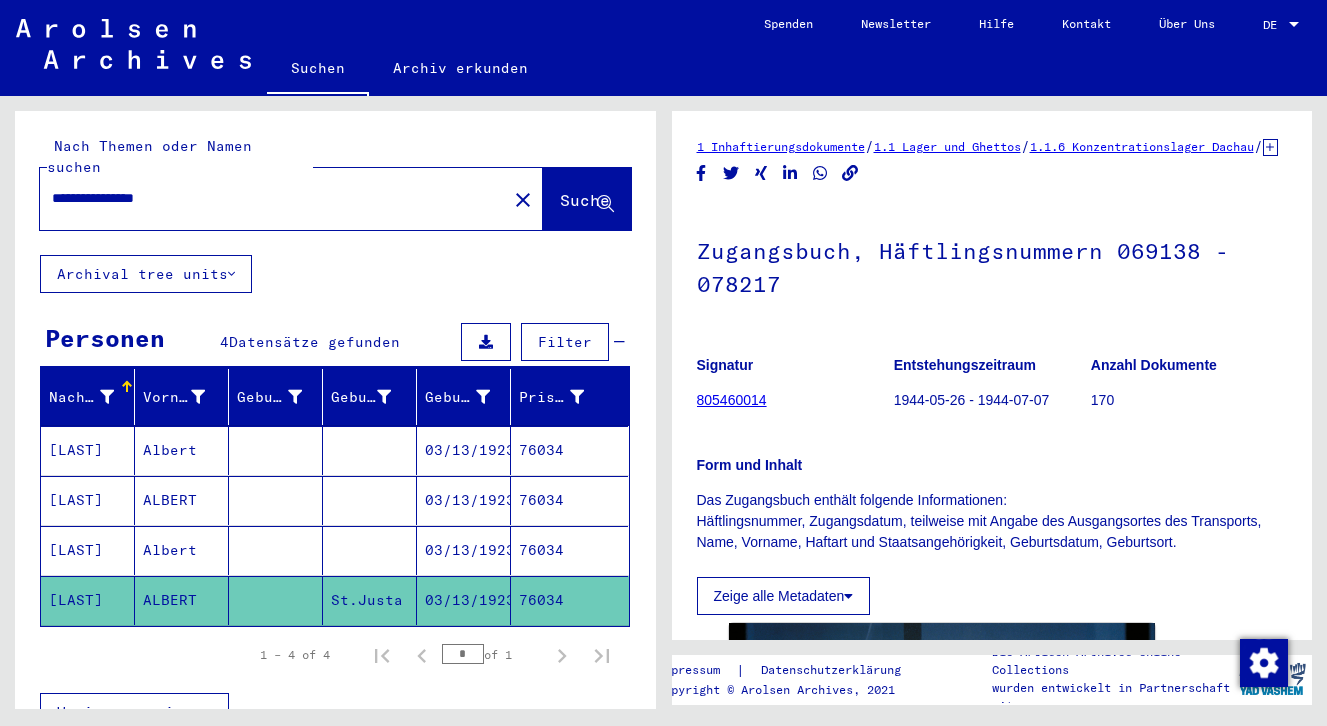click on "Weniger anzeigen" at bounding box center [129, 712] 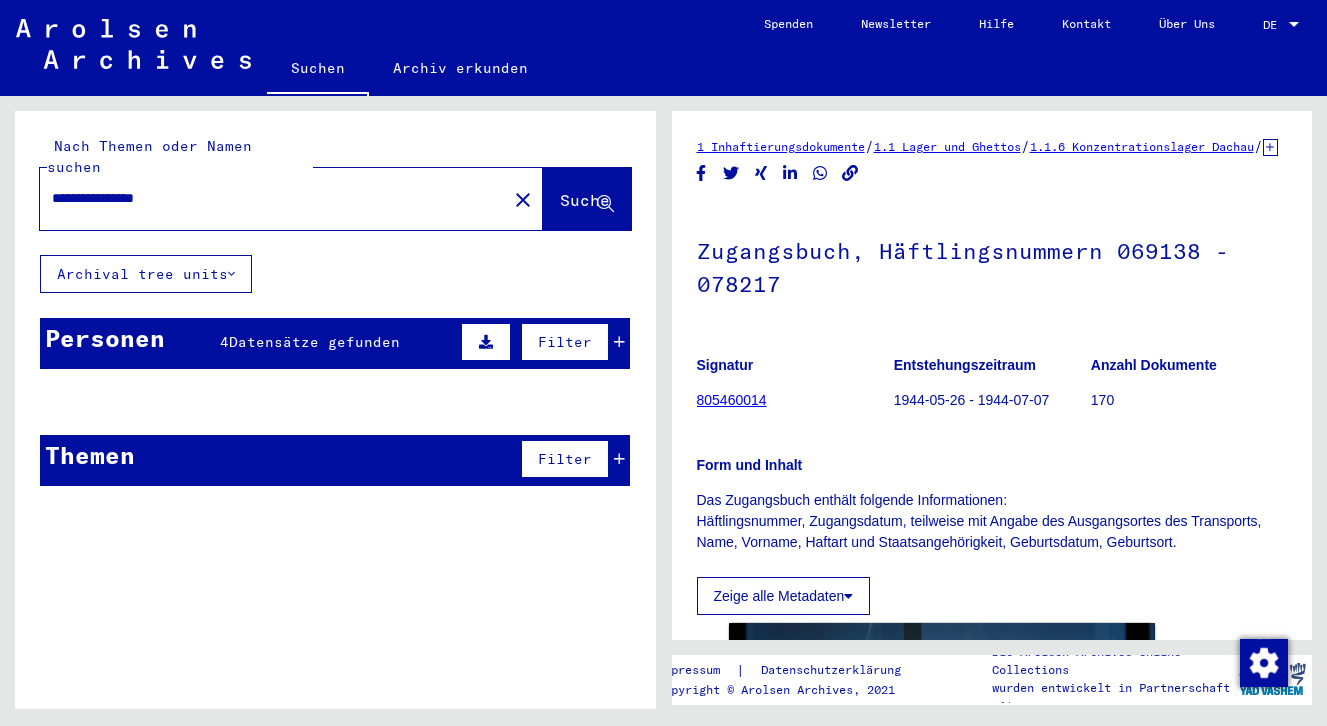 click at bounding box center [486, 342] 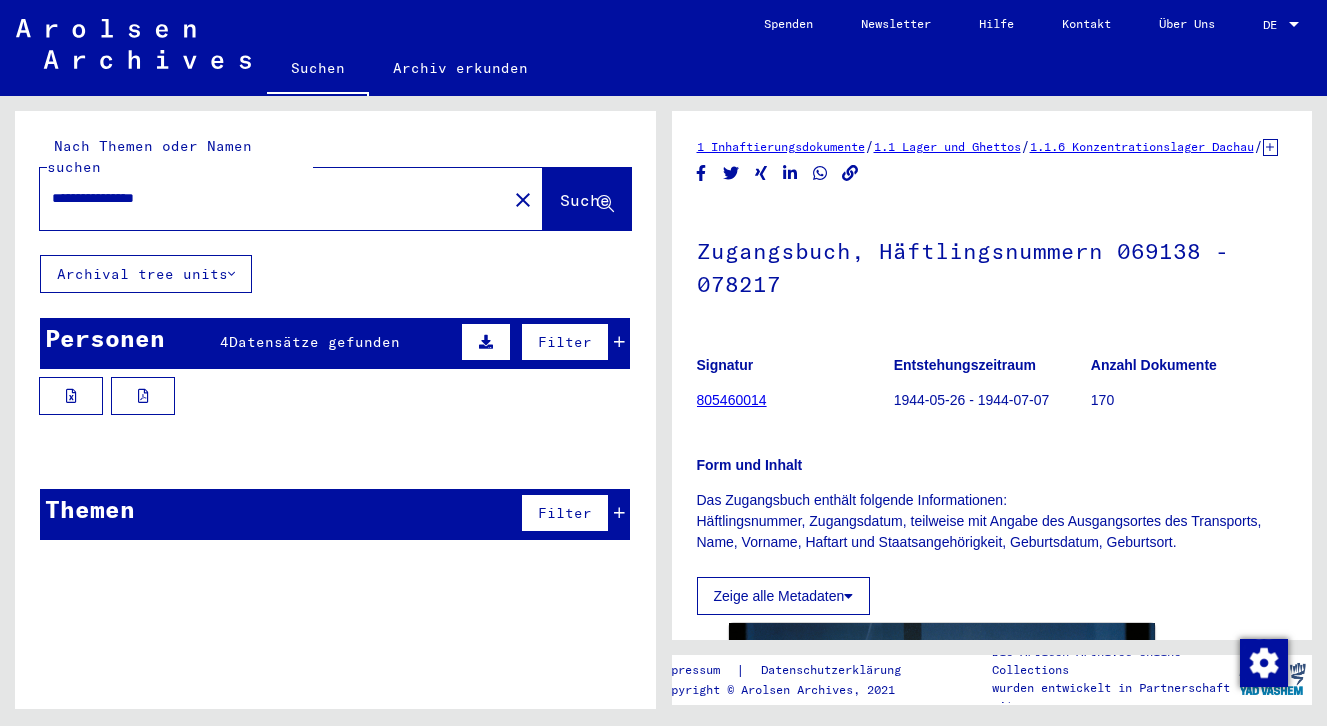click on "Personen" at bounding box center (105, 338) 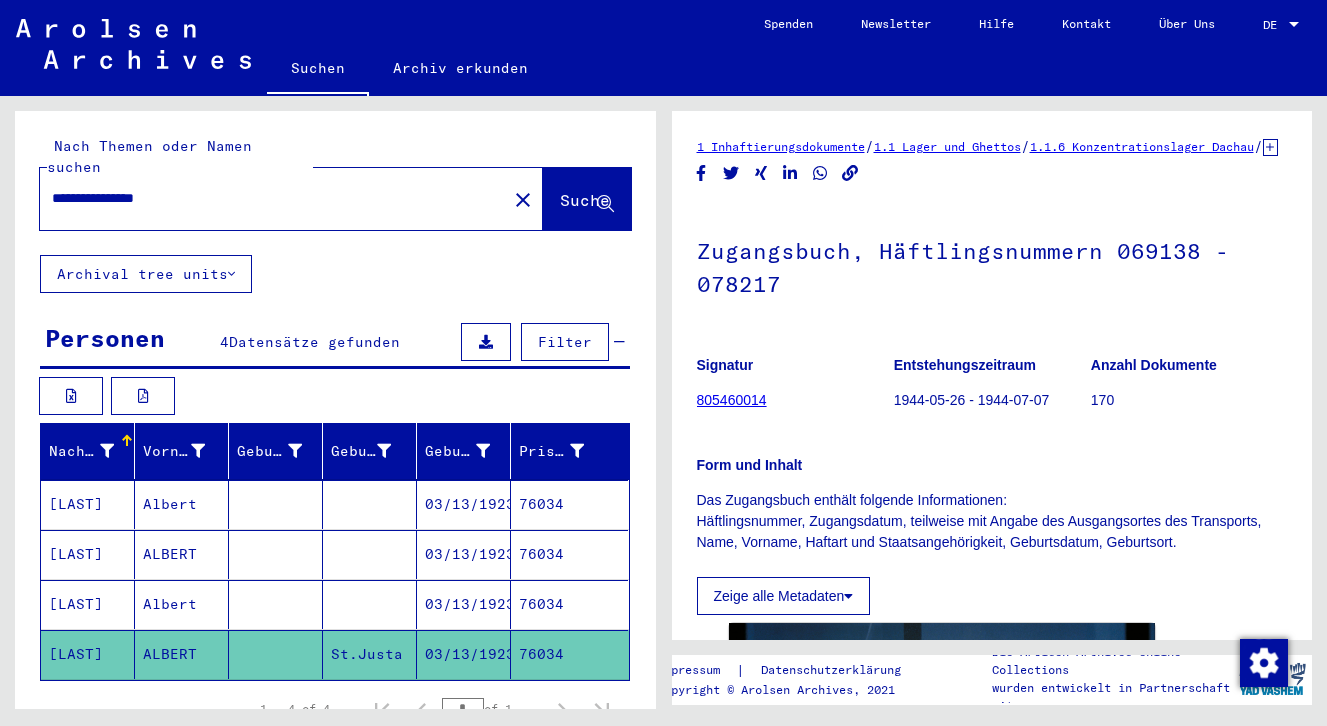drag, startPoint x: 242, startPoint y: 189, endPoint x: 55, endPoint y: 171, distance: 187.86432 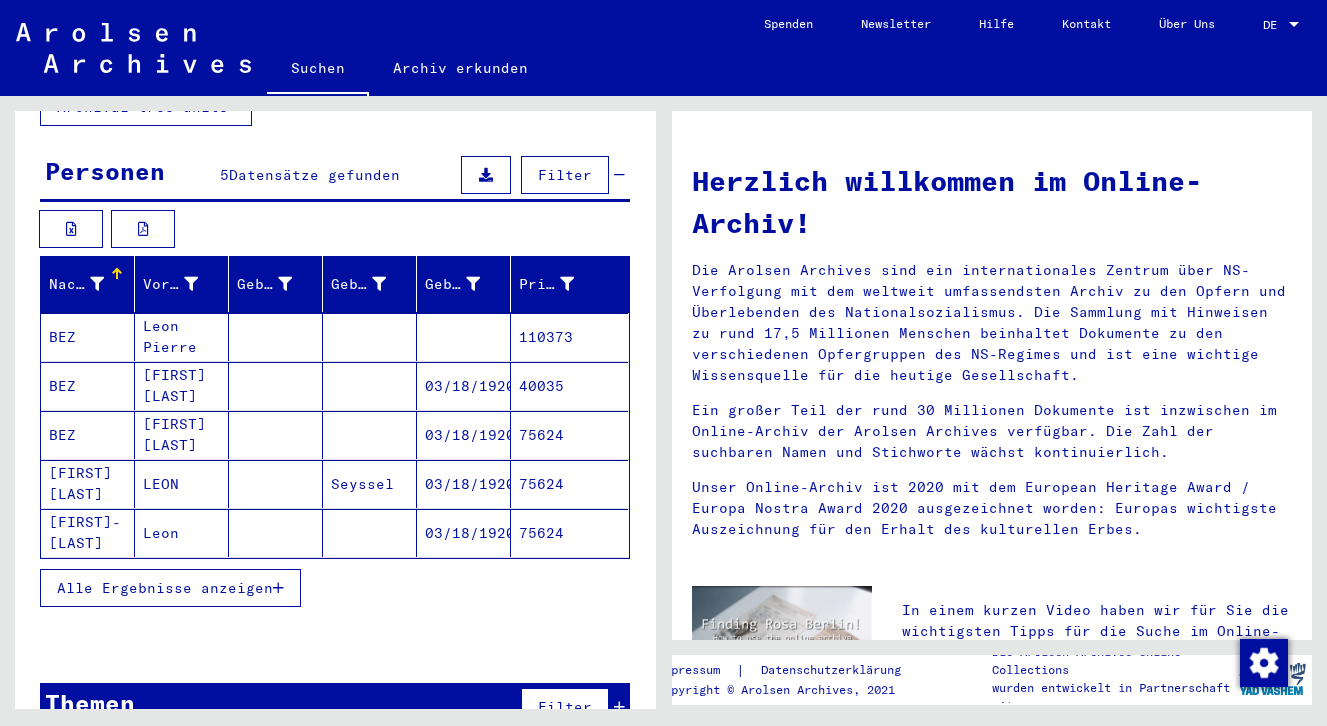 scroll, scrollTop: 169, scrollLeft: 0, axis: vertical 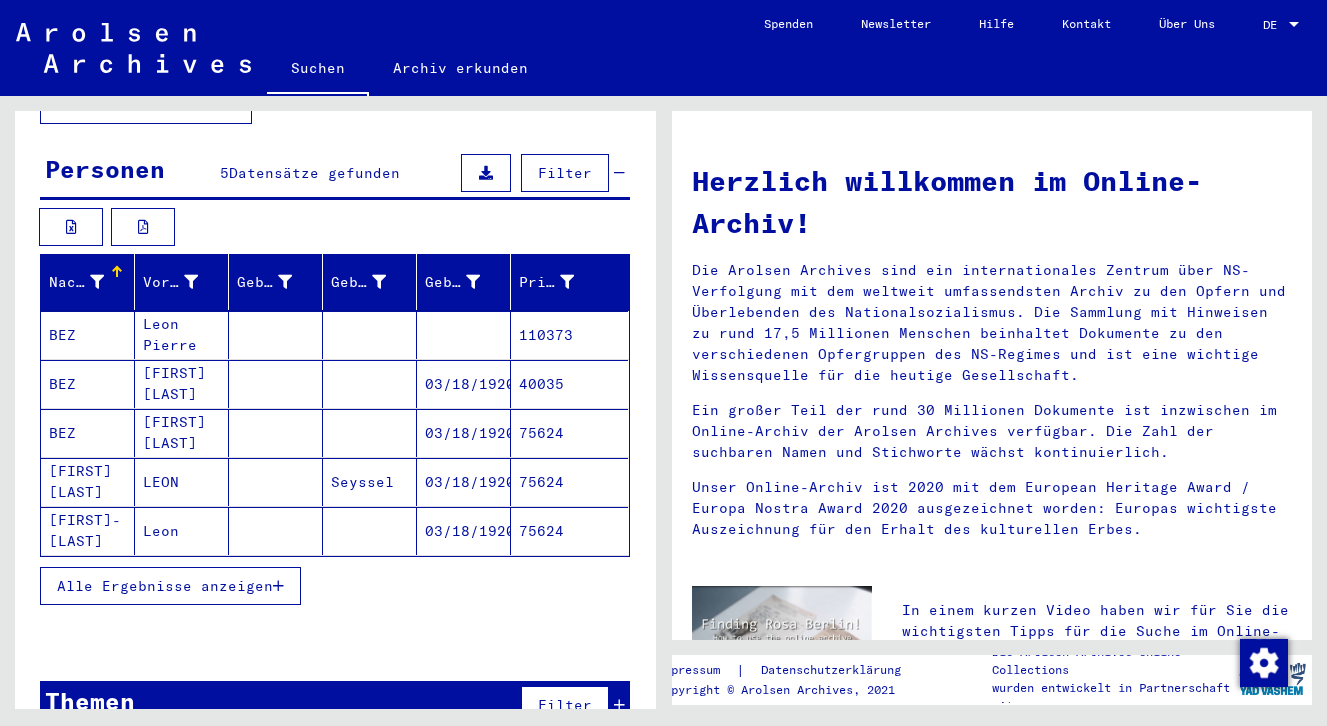 click on "BEZ" at bounding box center (88, 384) 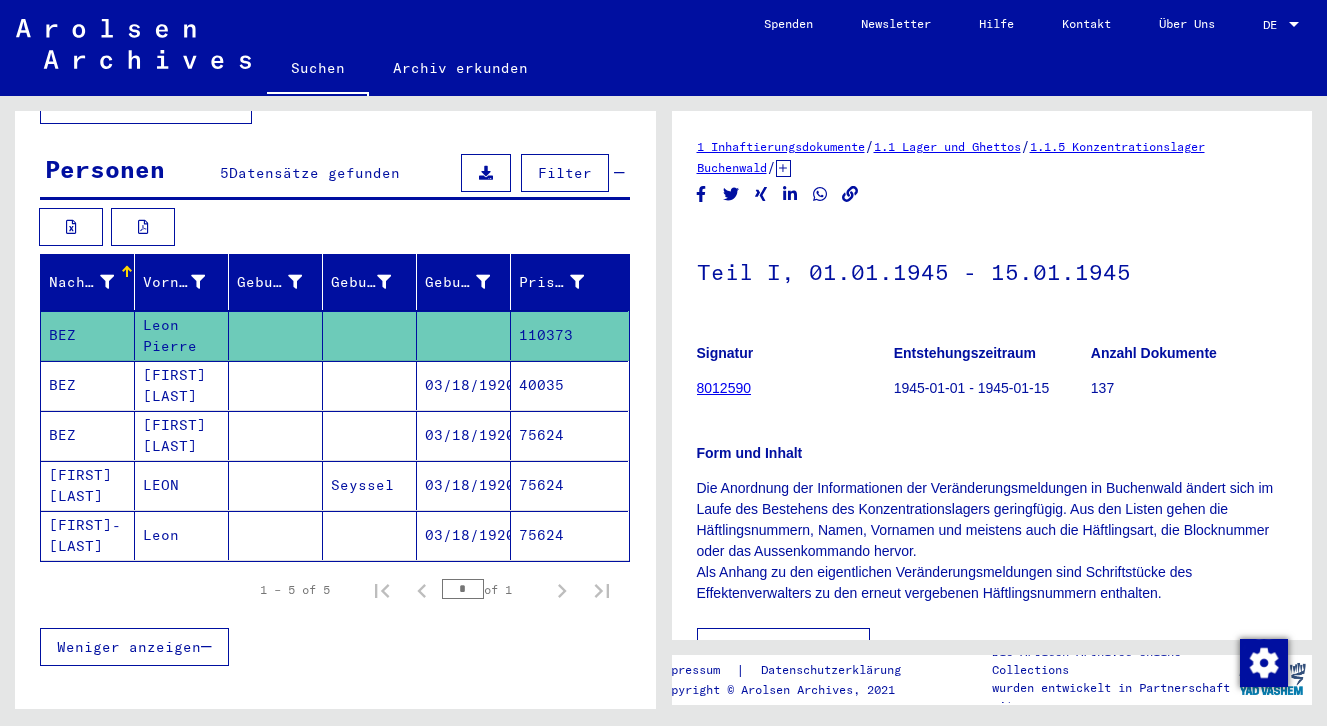 click on "BEZ" at bounding box center (88, 435) 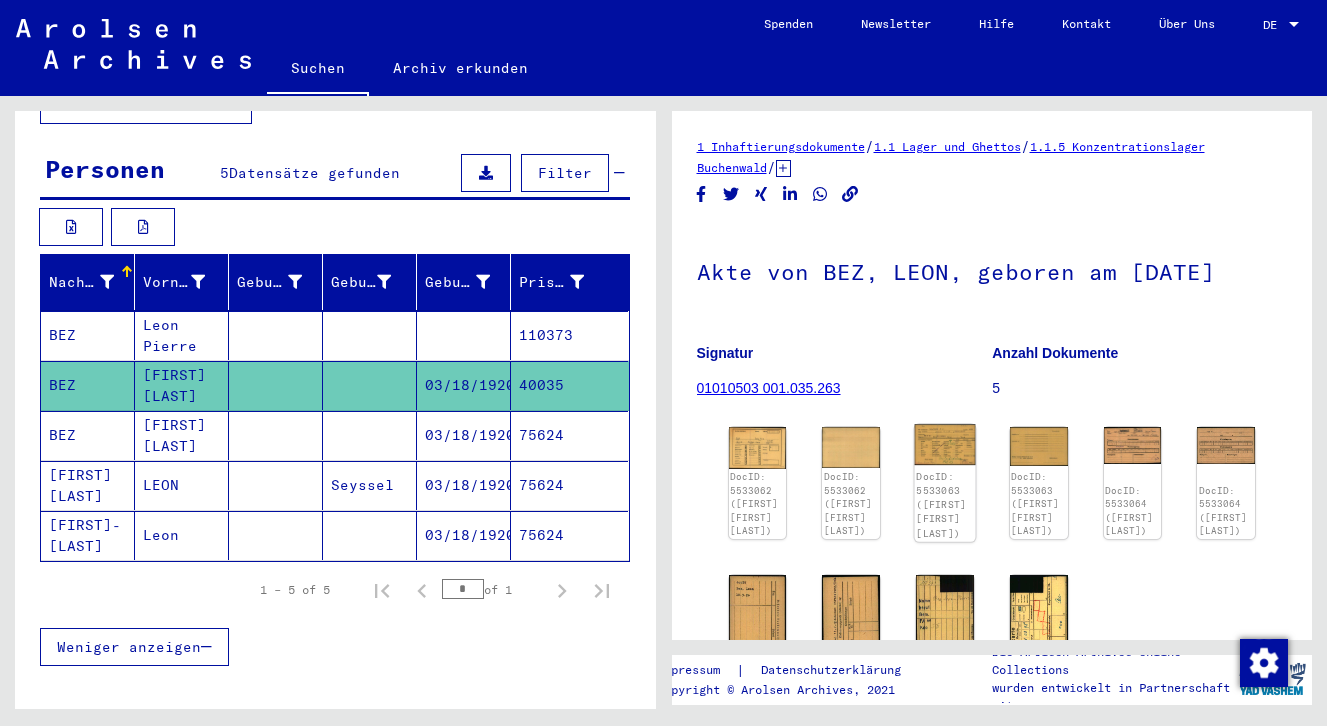 click 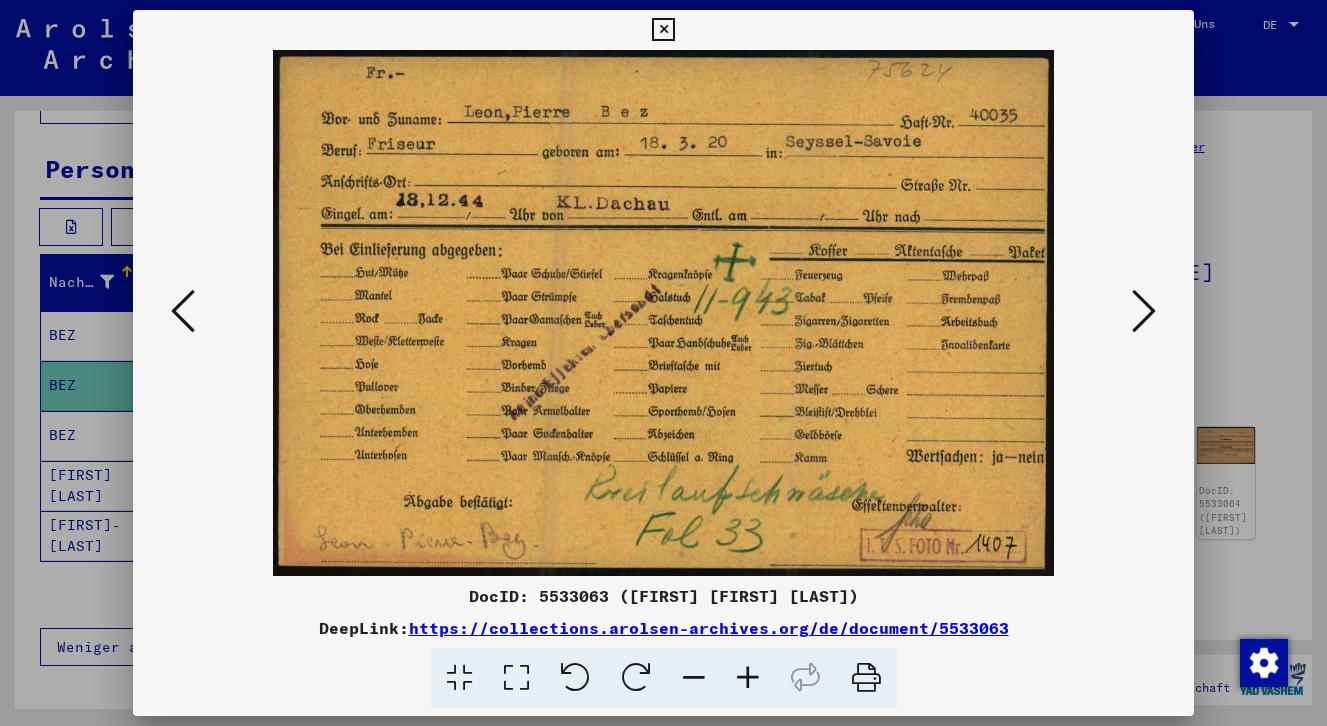 click at bounding box center (1144, 311) 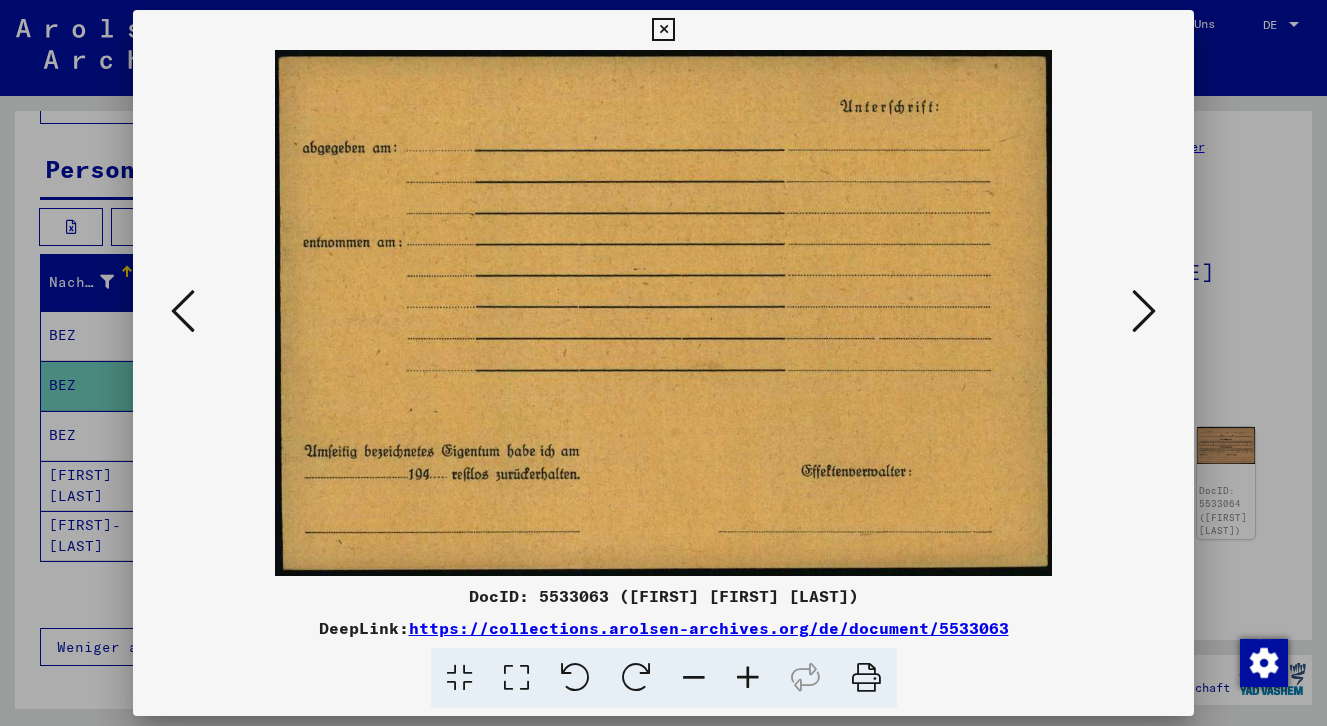 click at bounding box center [1144, 311] 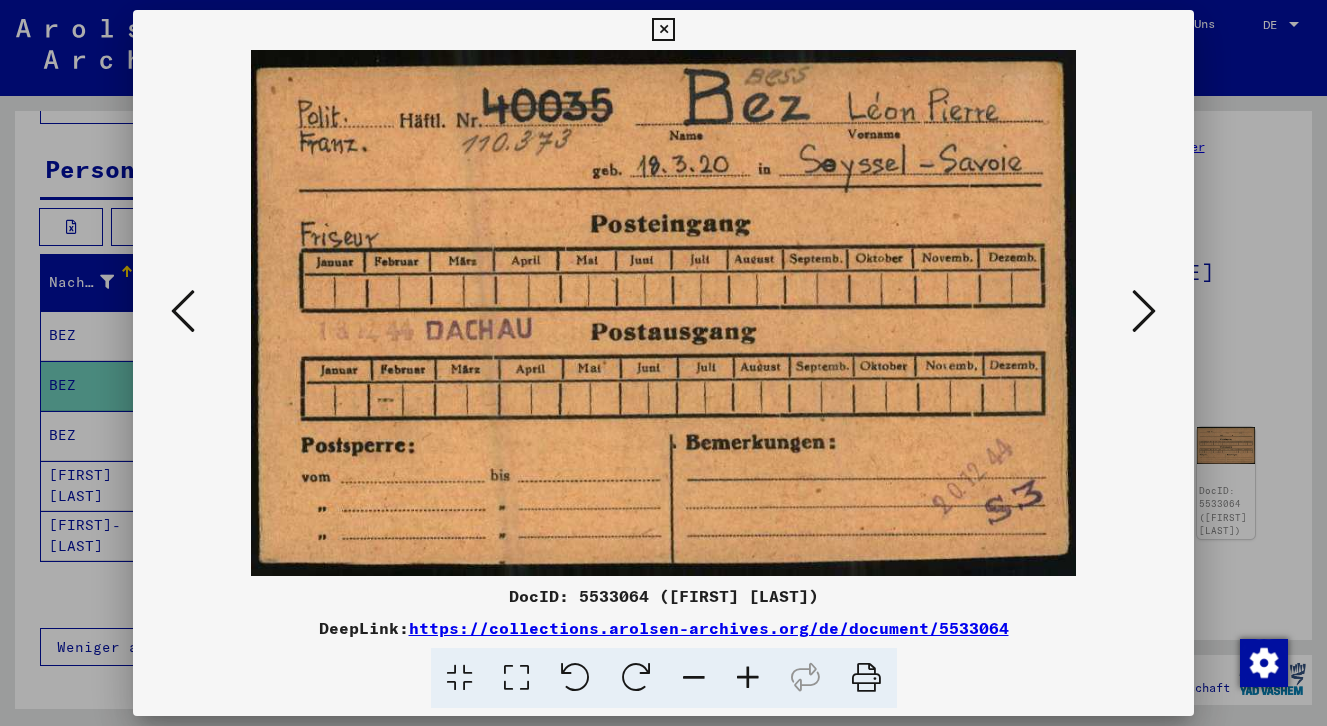 click at bounding box center (1144, 311) 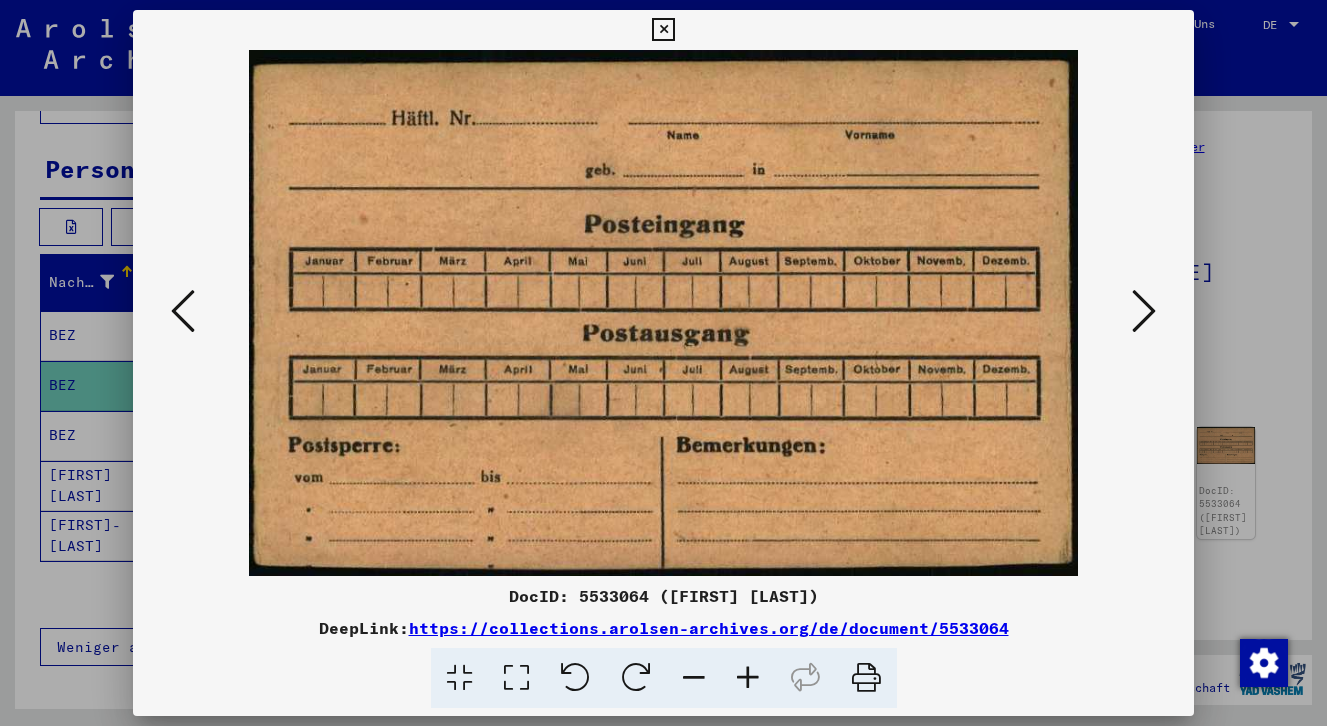click at bounding box center (1144, 311) 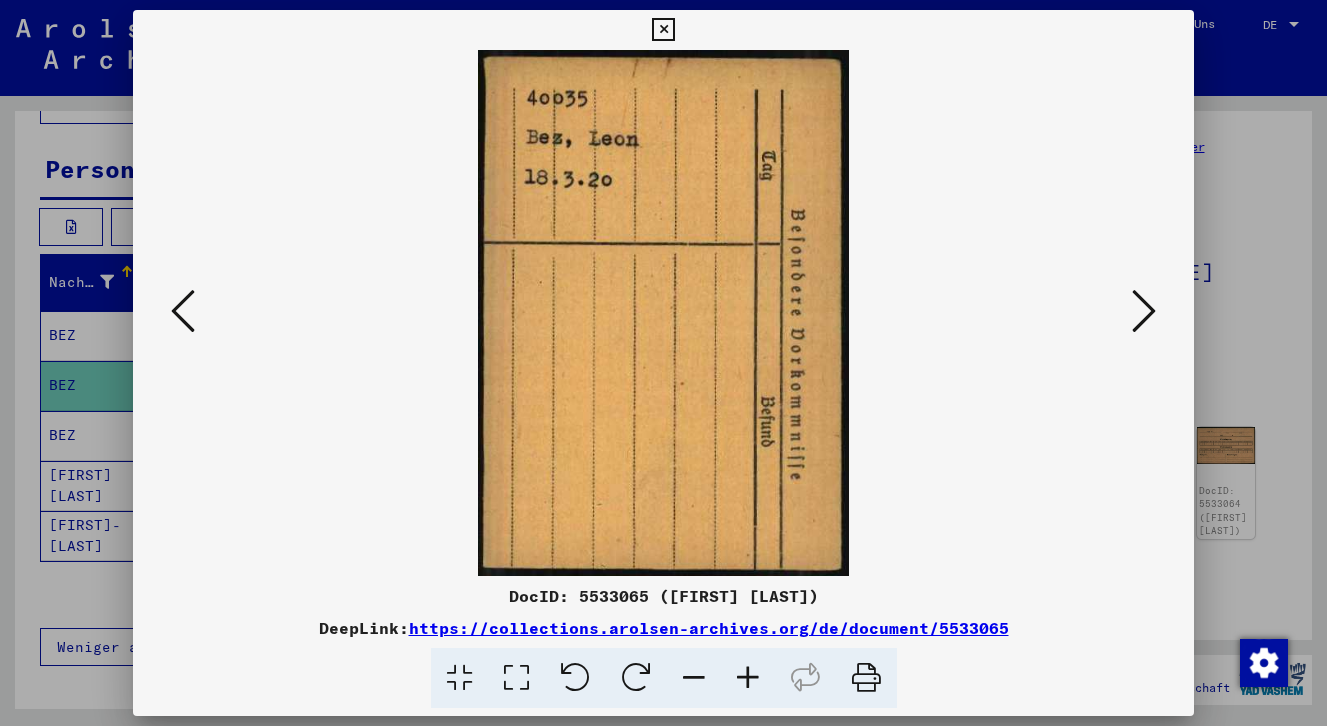 click at bounding box center (1144, 311) 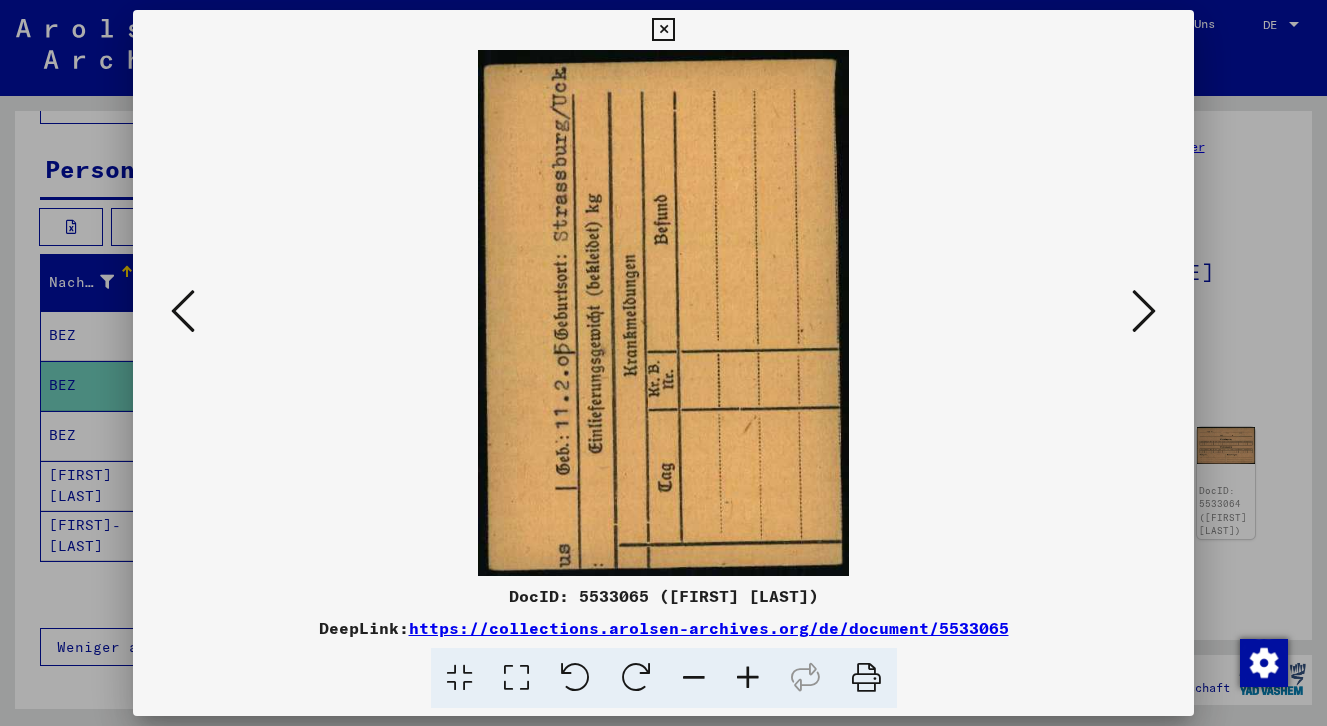 click at bounding box center (1144, 311) 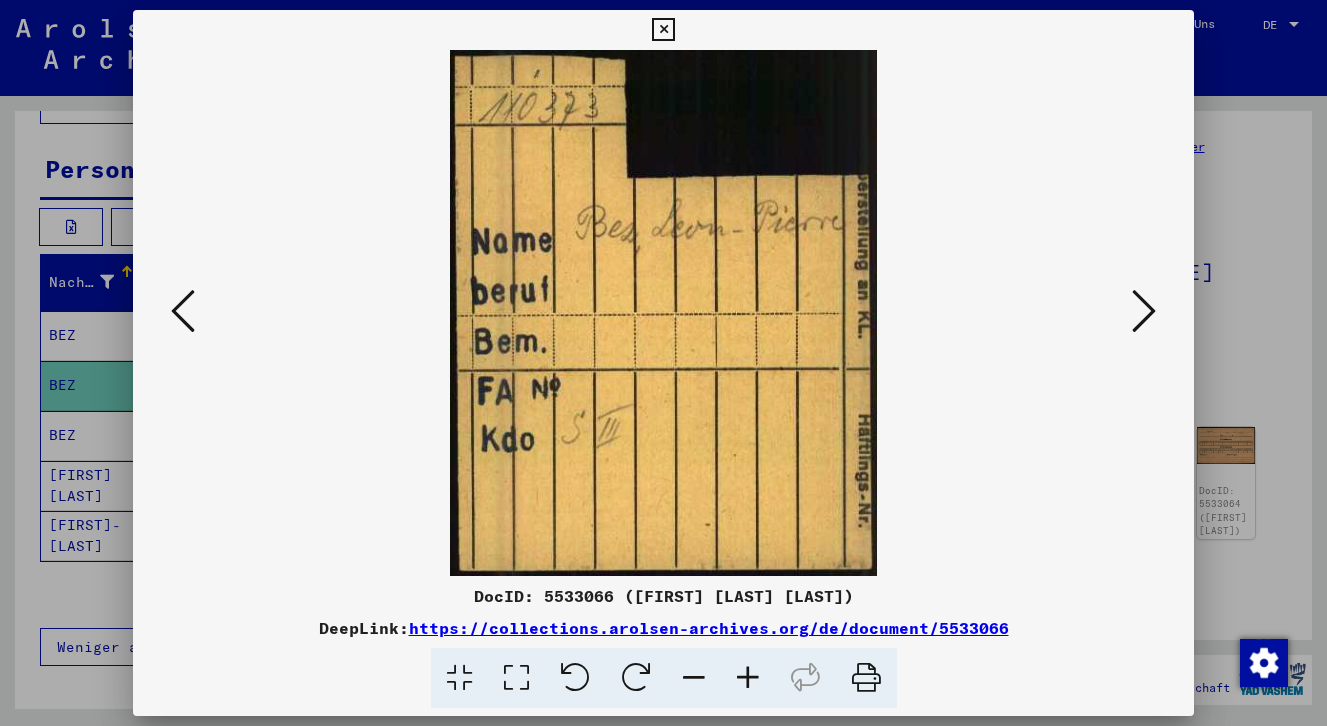 click at bounding box center [1144, 311] 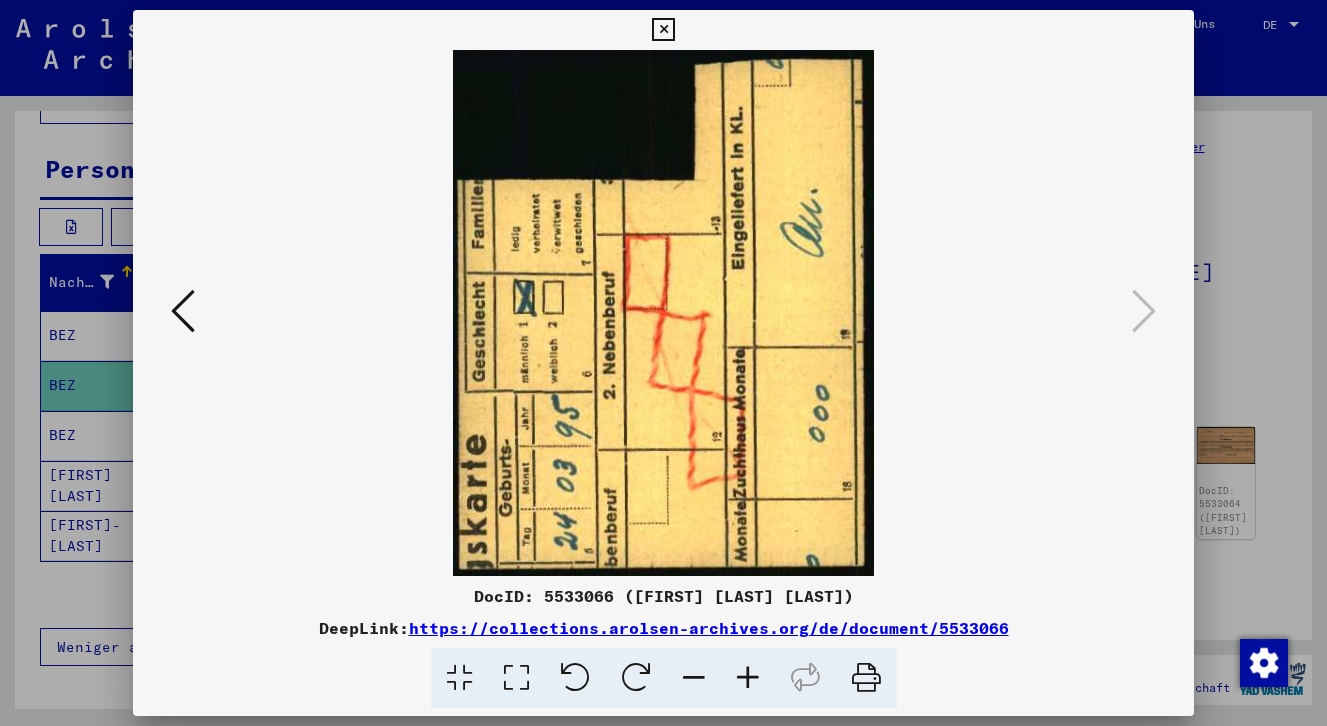 click at bounding box center (663, 30) 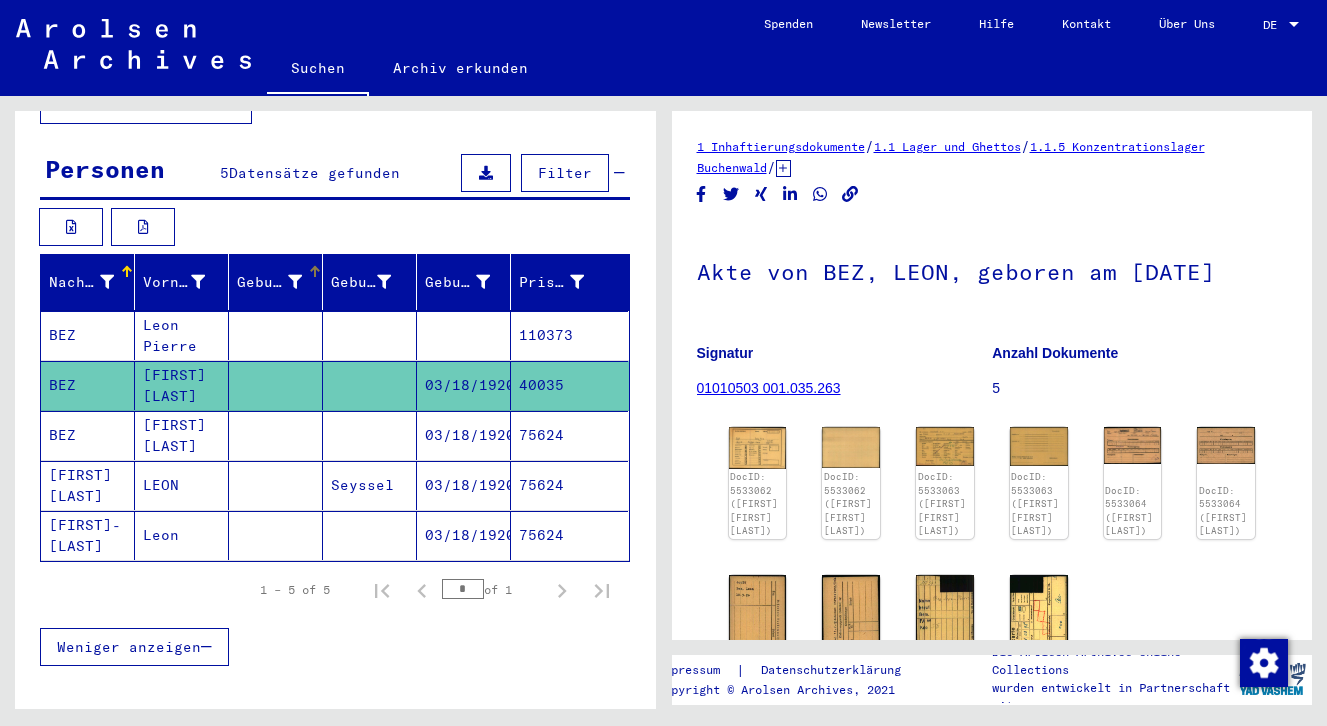 scroll, scrollTop: 0, scrollLeft: 0, axis: both 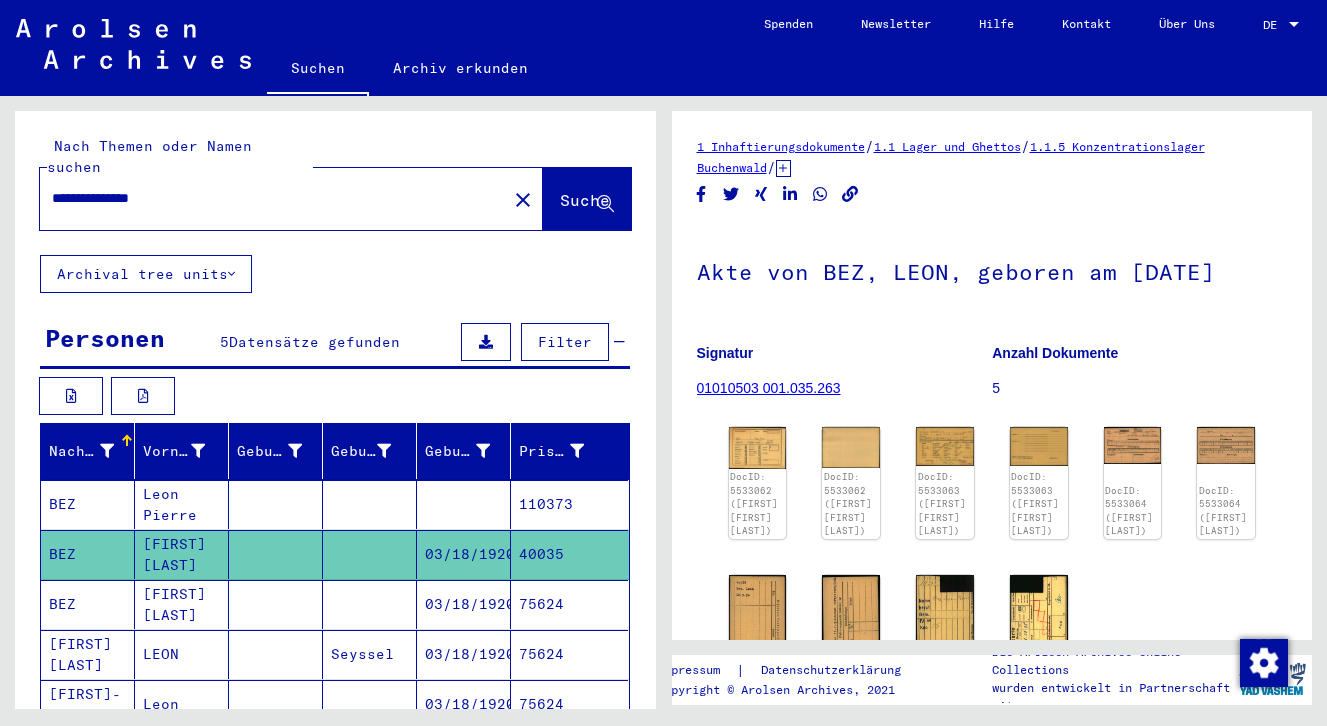 click on "**********" at bounding box center (273, 198) 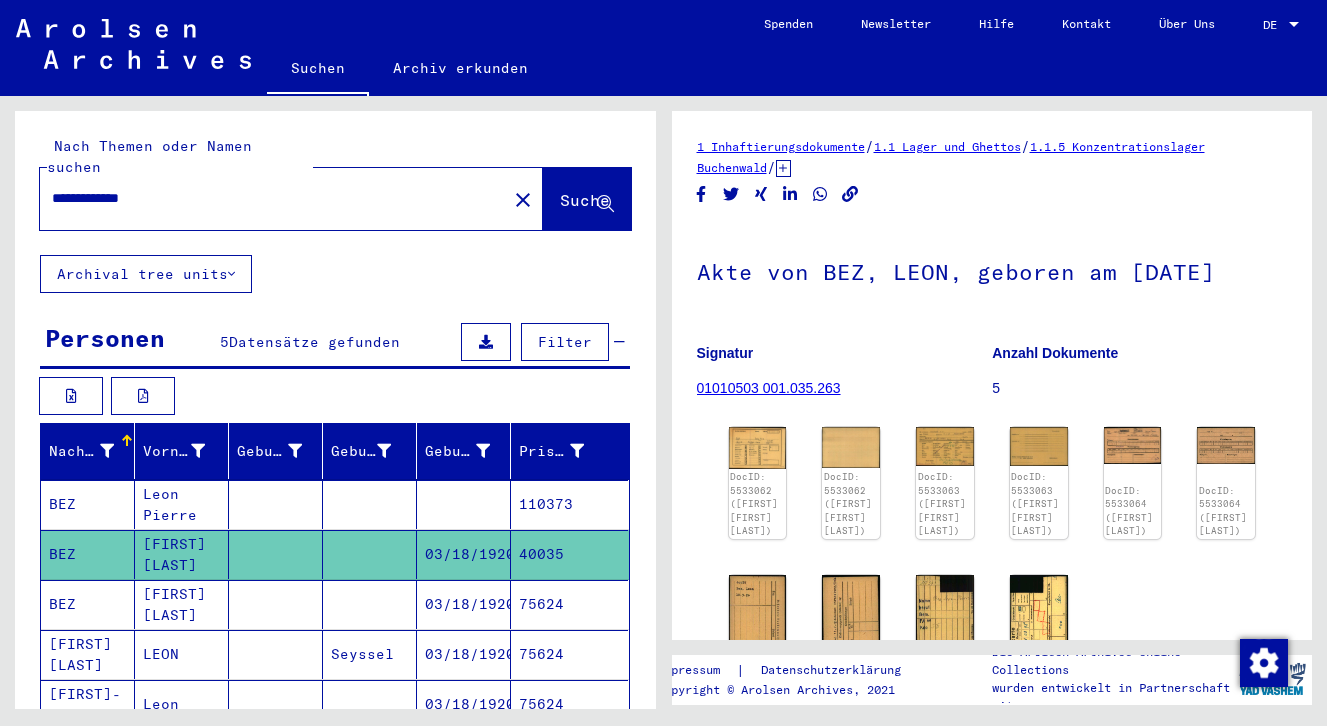 type on "**********" 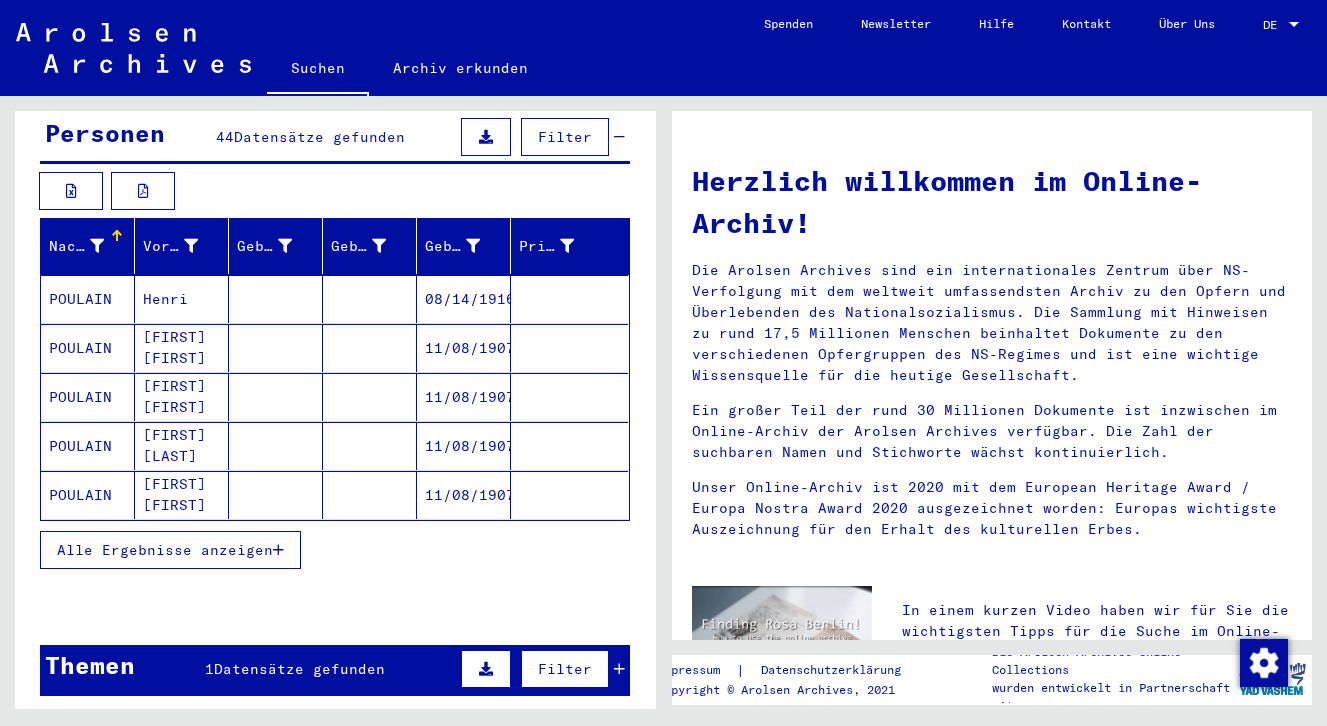 scroll, scrollTop: 218, scrollLeft: 0, axis: vertical 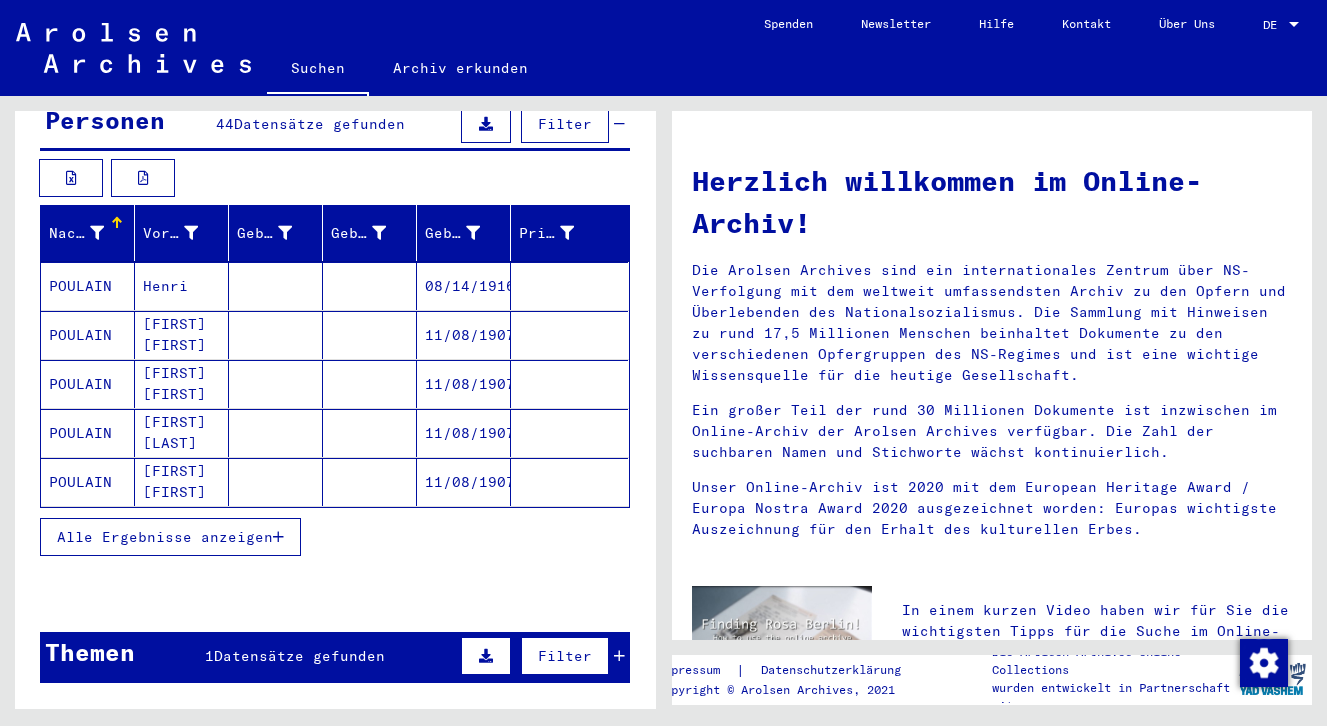 click on "POULAIN" at bounding box center (88, 335) 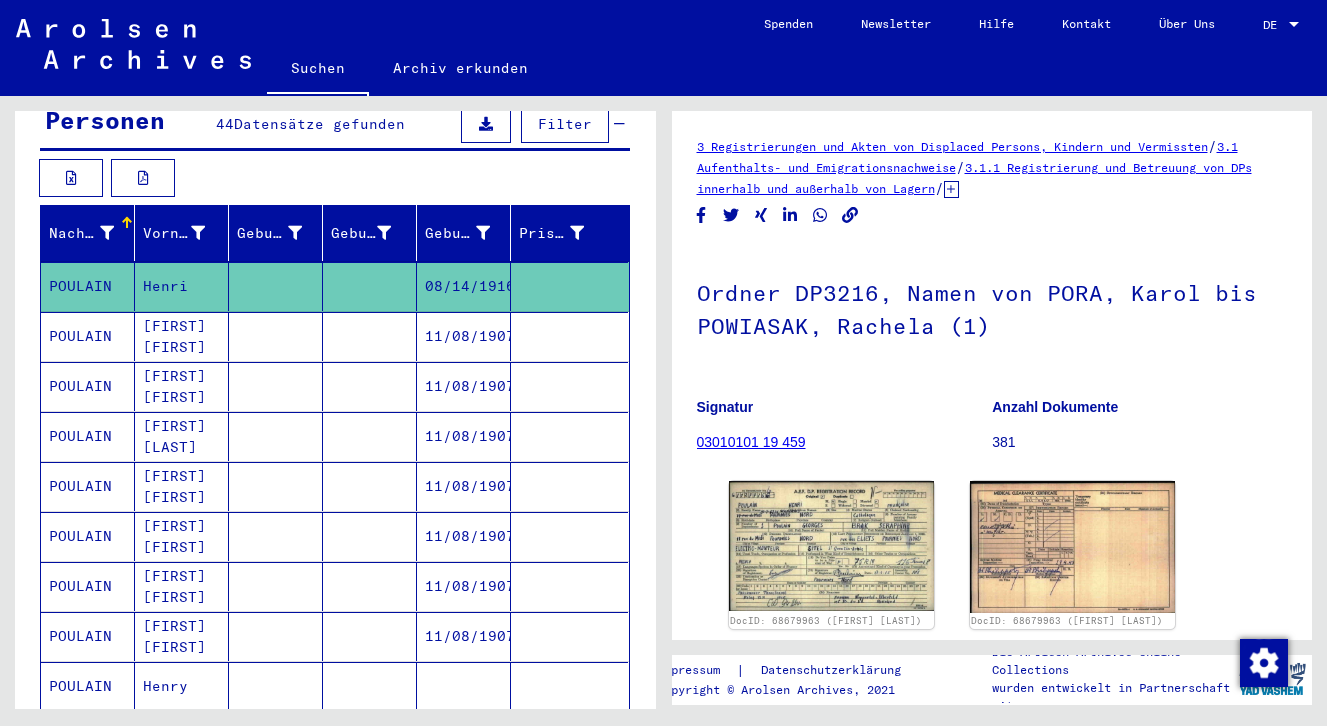 click on "POULAIN" at bounding box center [88, 386] 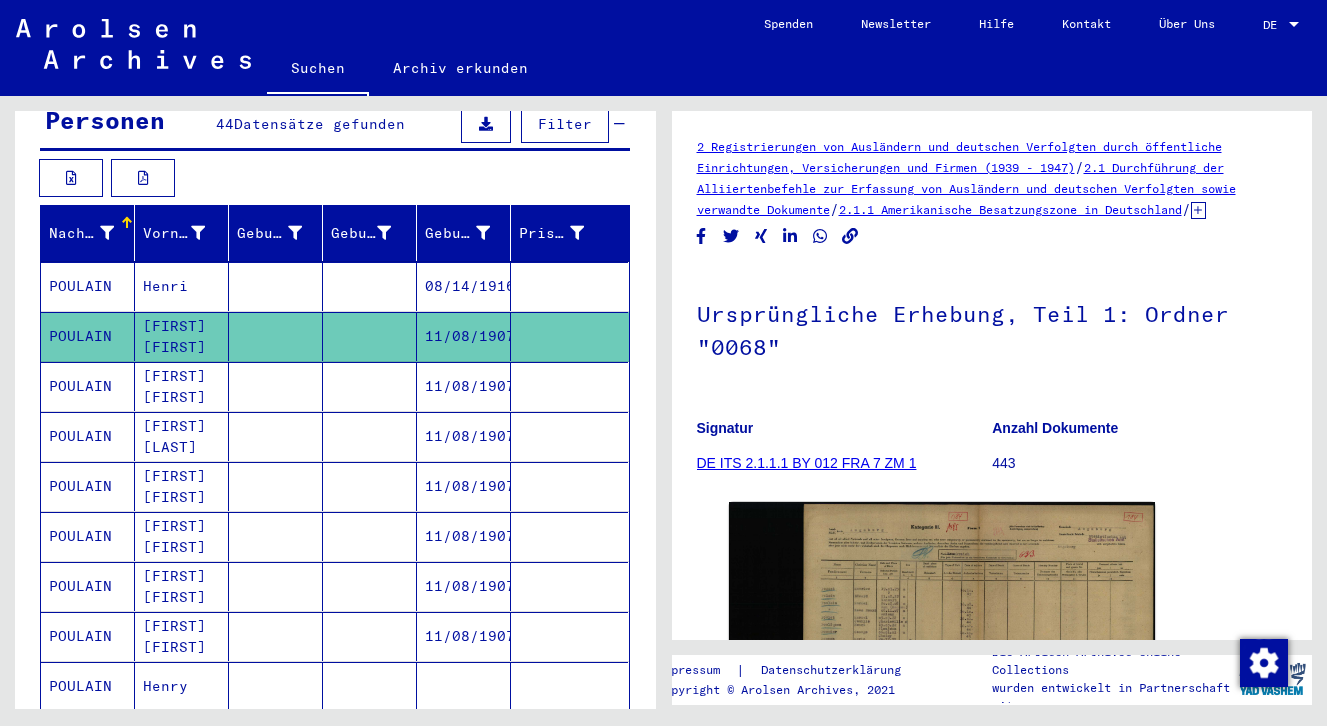 click on "POULAIN" at bounding box center (88, 436) 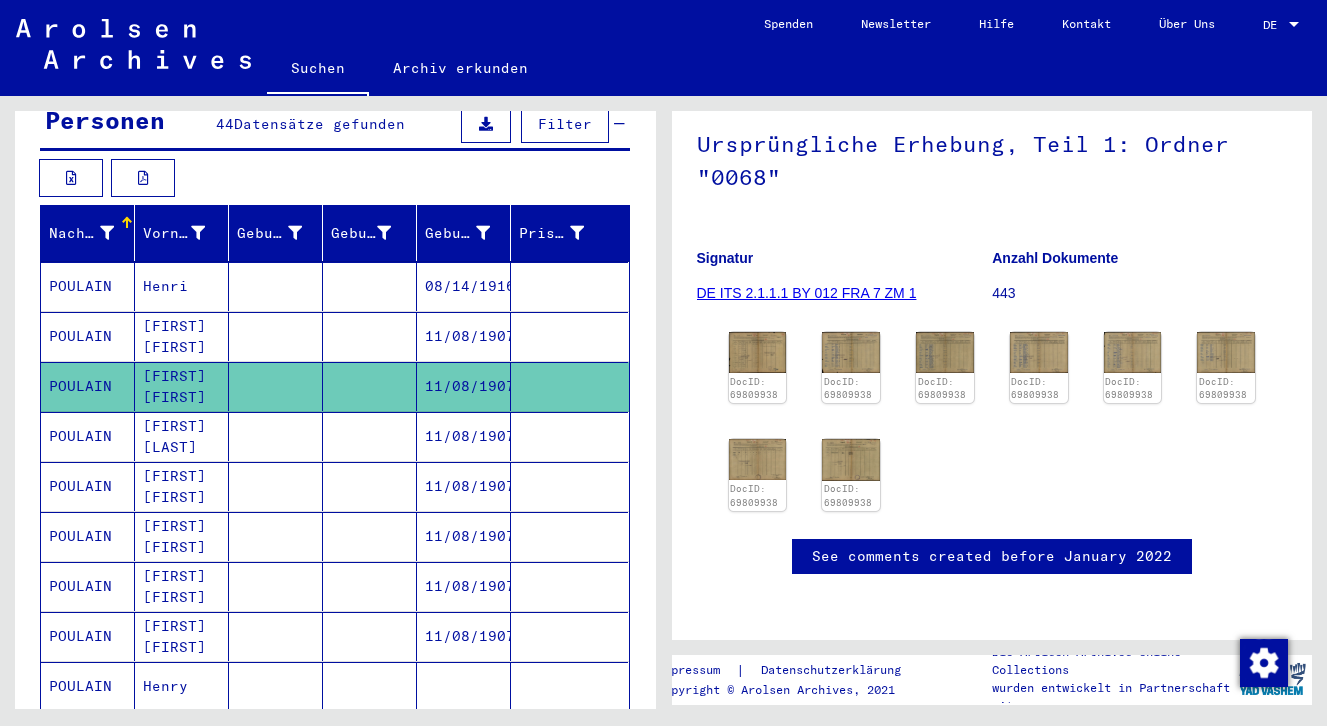 scroll, scrollTop: 199, scrollLeft: 0, axis: vertical 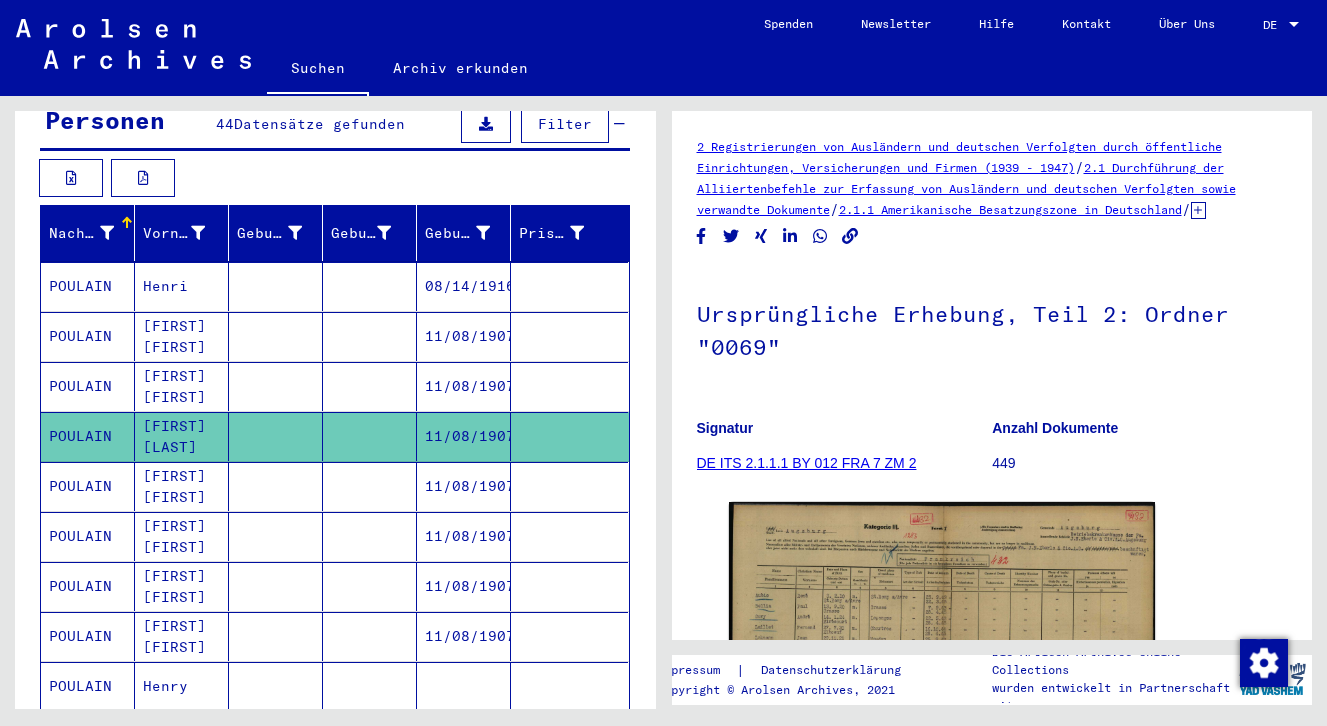 click on "POULAIN" at bounding box center [88, 536] 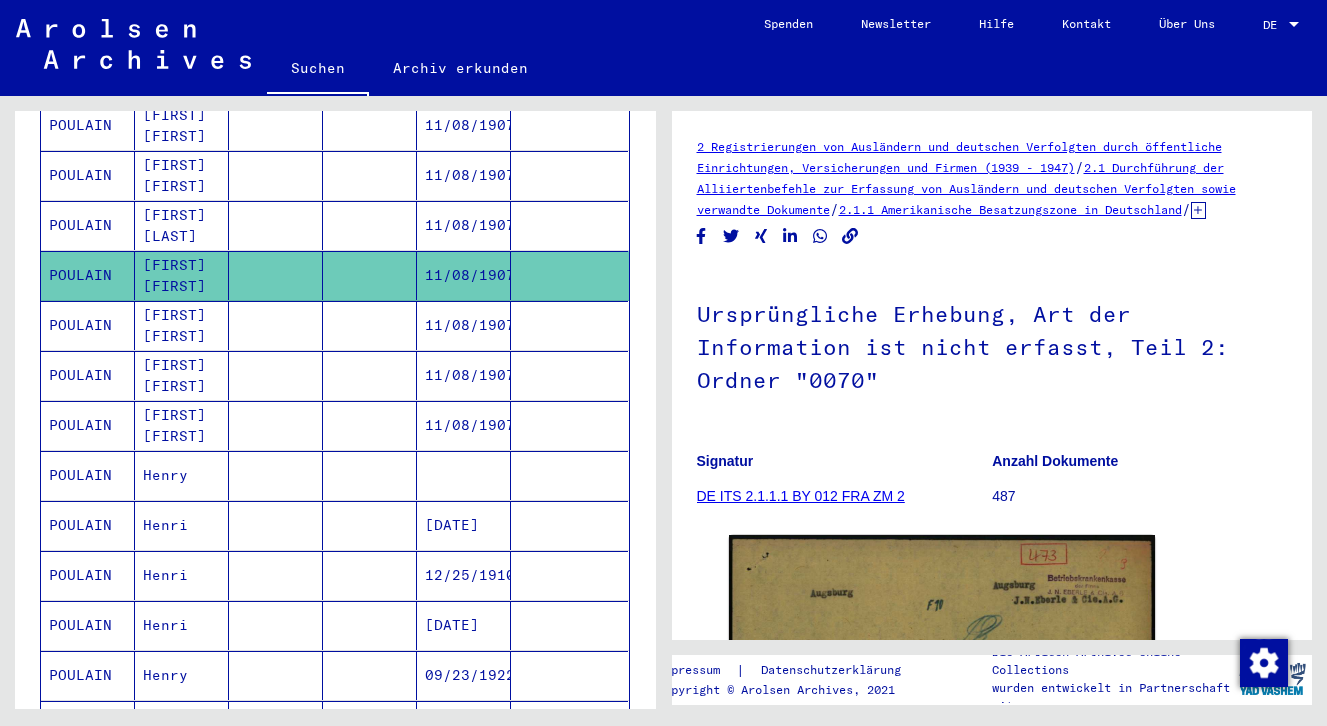 scroll, scrollTop: 475, scrollLeft: 0, axis: vertical 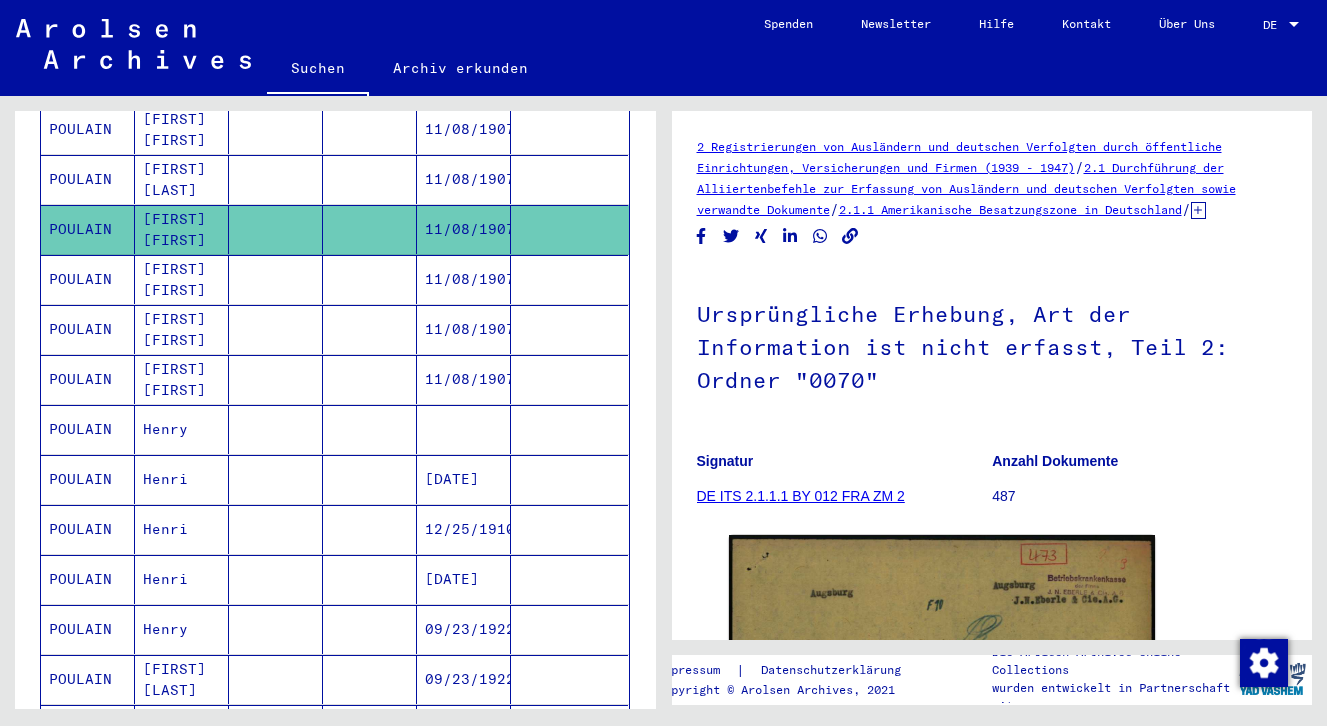 click on "POULAIN" at bounding box center (88, 329) 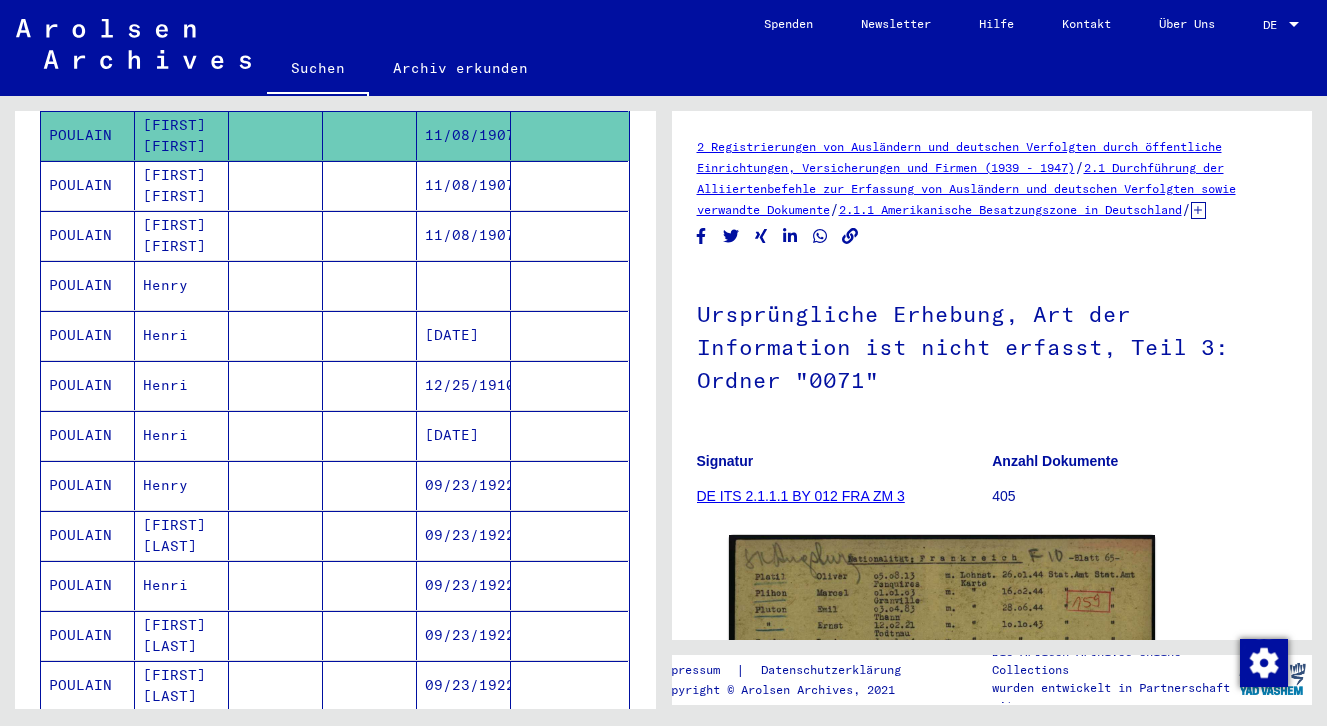 scroll, scrollTop: 623, scrollLeft: 0, axis: vertical 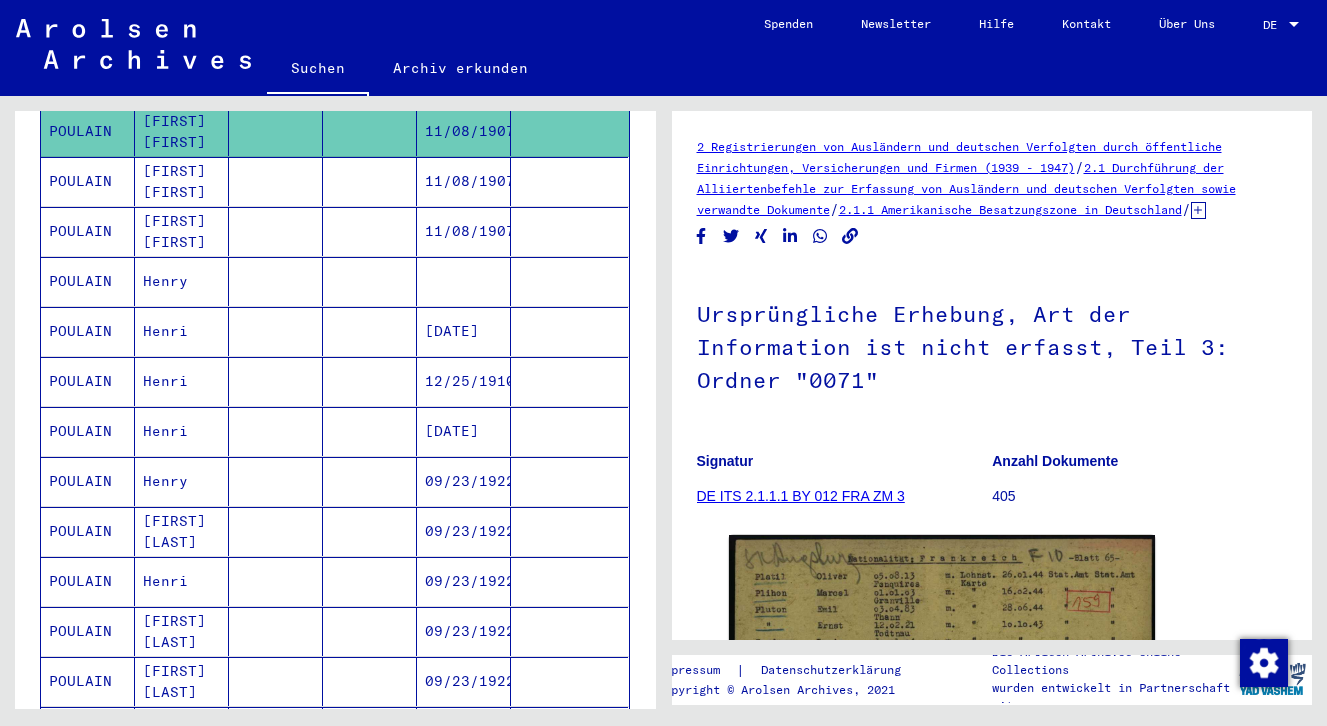 click on "POULAIN" at bounding box center [88, 381] 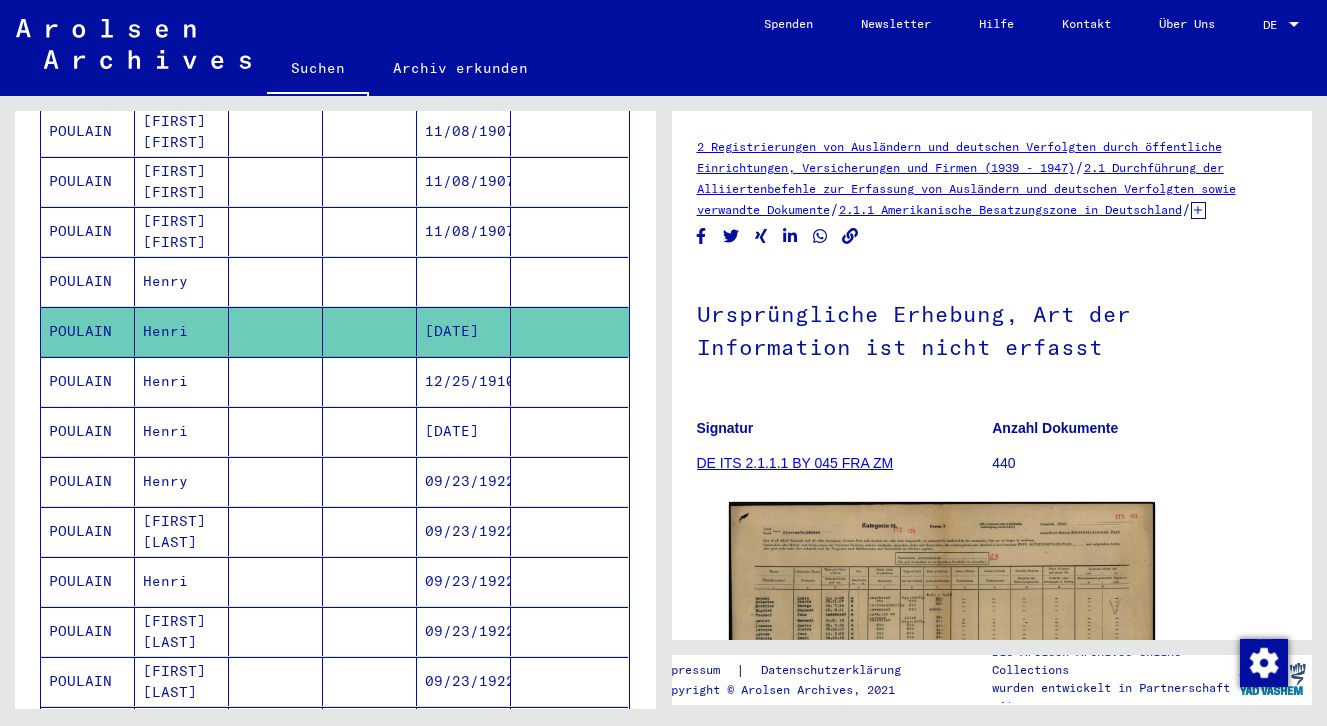 click on "POULAIN" at bounding box center [88, 431] 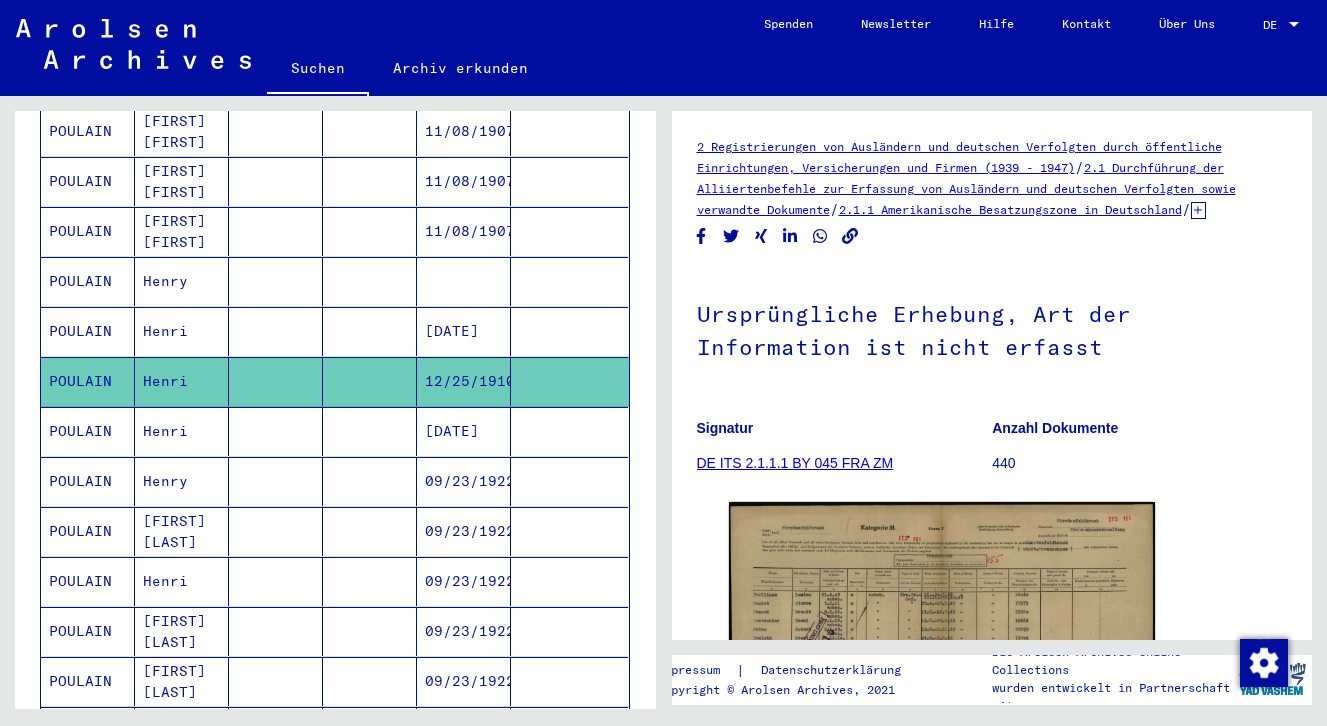 click on "POULAIN" at bounding box center (88, 481) 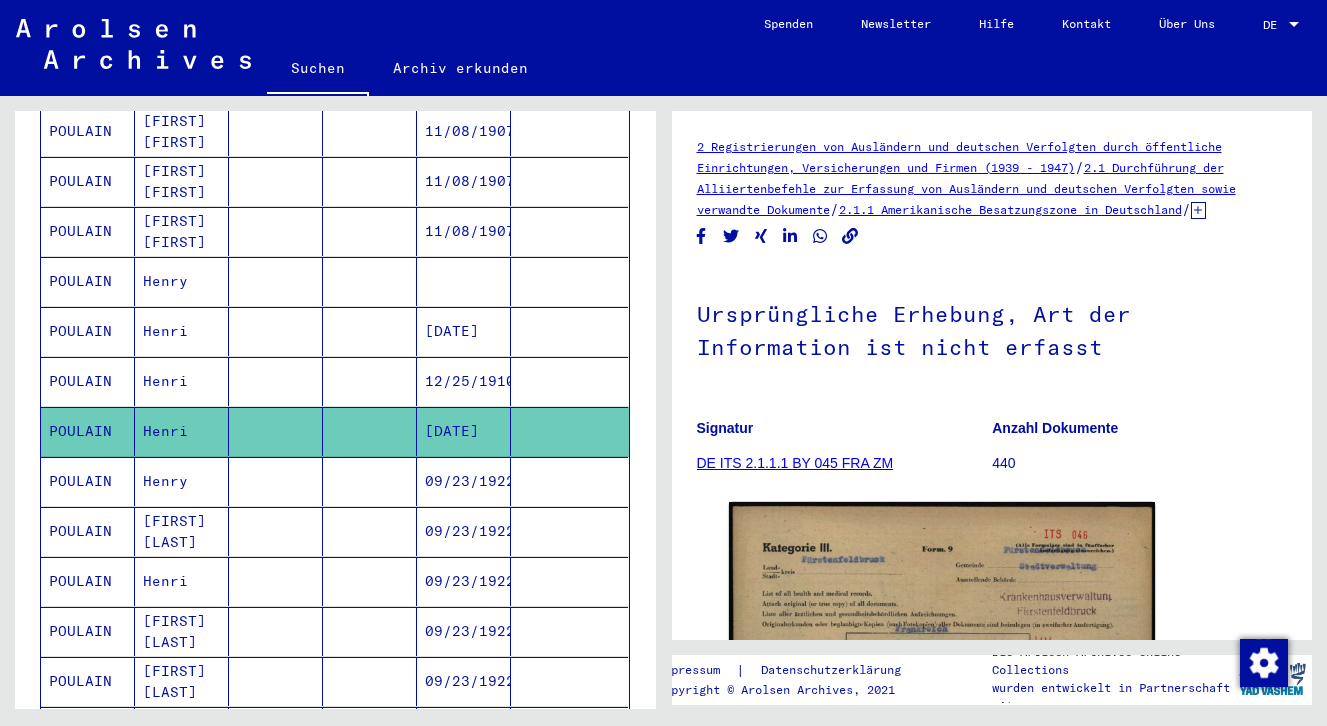 click on "POULAIN" 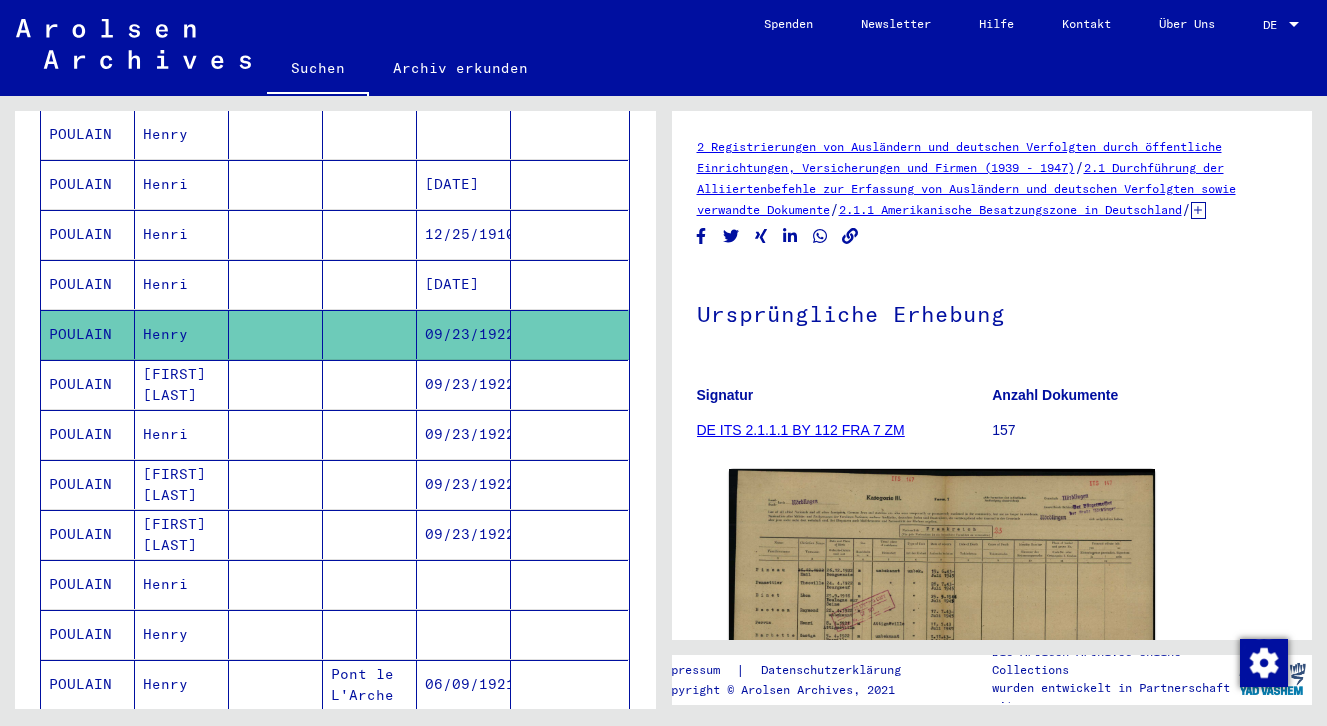 scroll, scrollTop: 771, scrollLeft: 0, axis: vertical 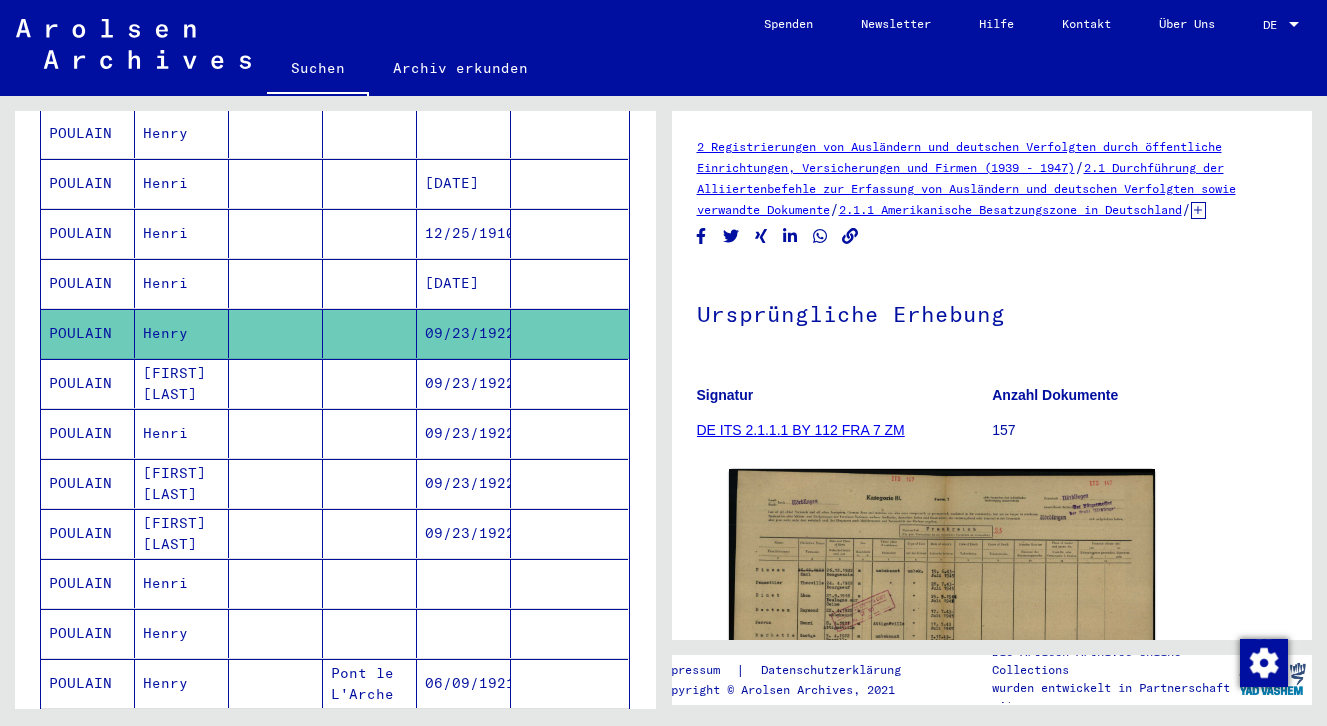 click on "POULAIN" at bounding box center (88, 433) 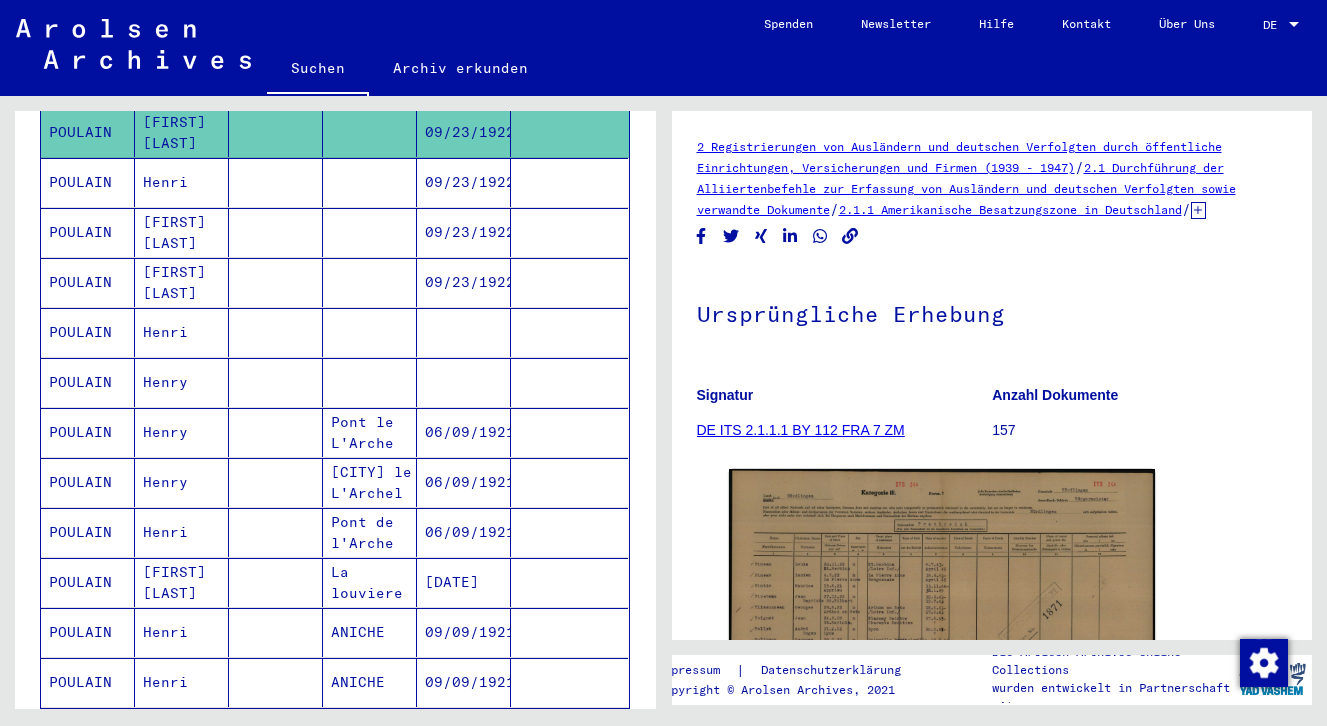 scroll, scrollTop: 1031, scrollLeft: 0, axis: vertical 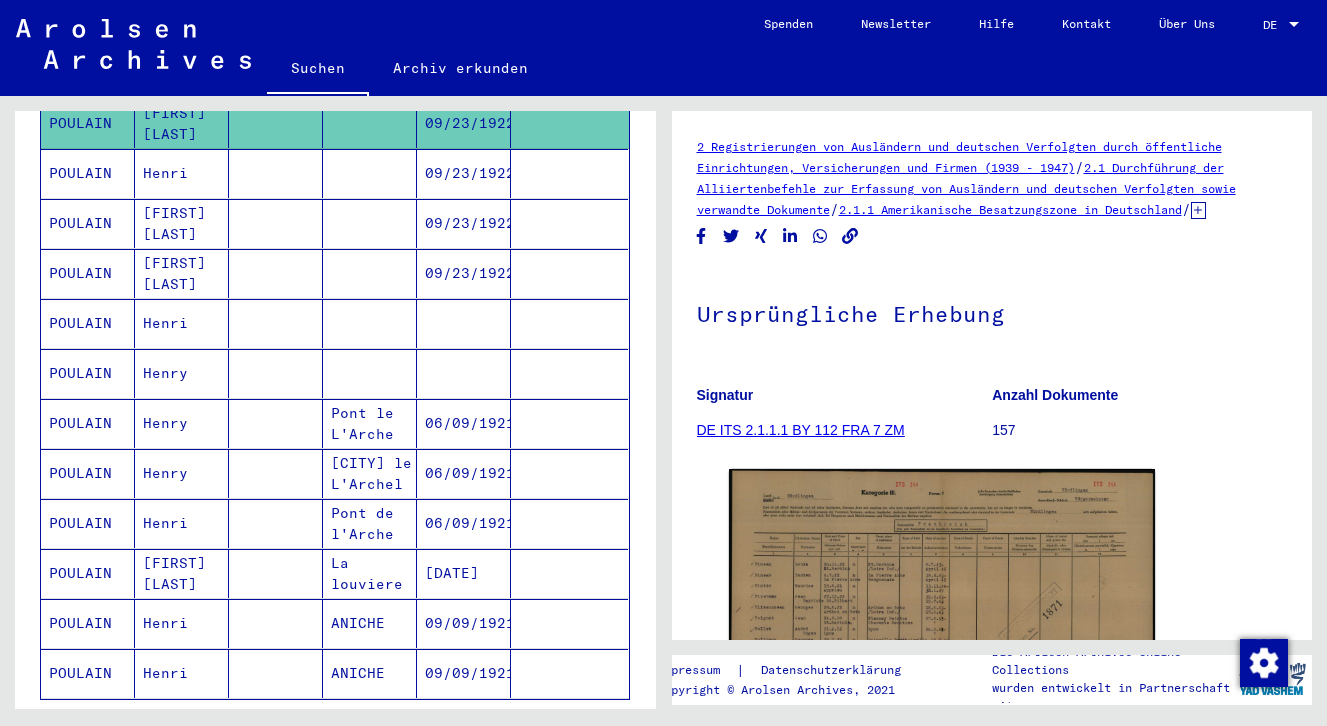 click on "POULAIN" at bounding box center [88, 673] 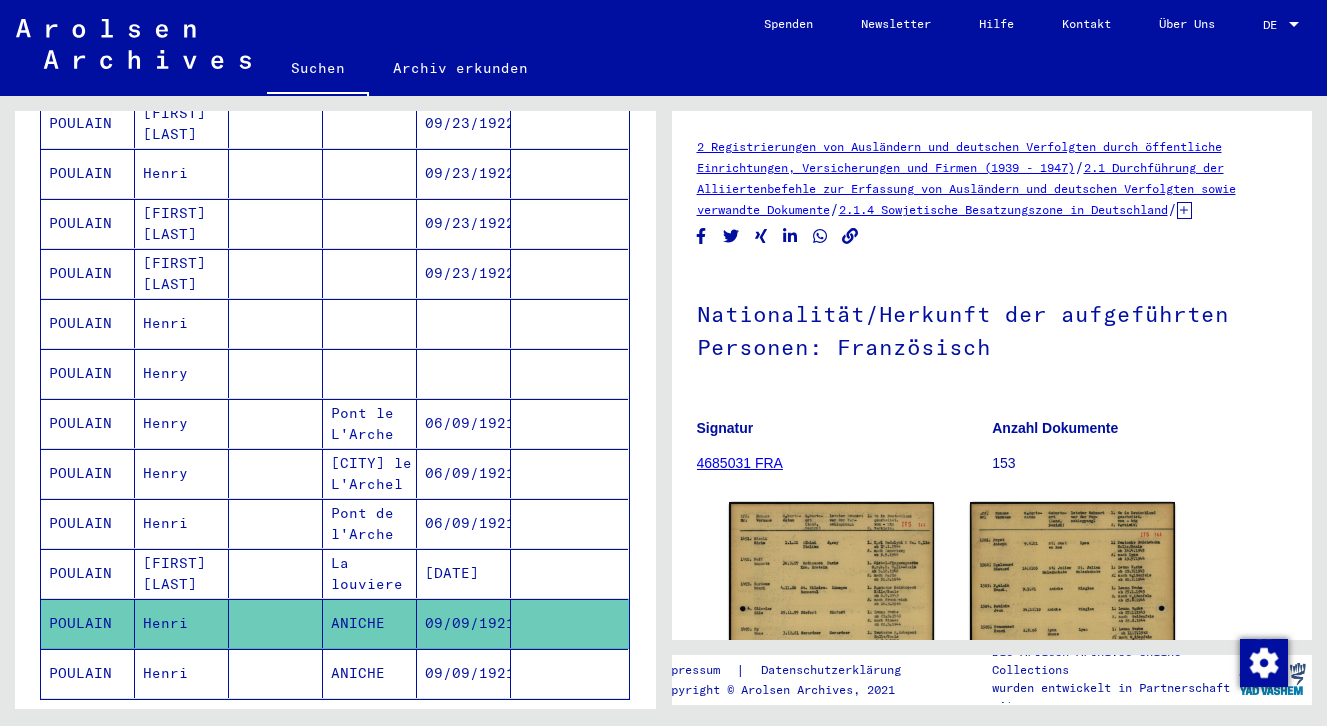 click 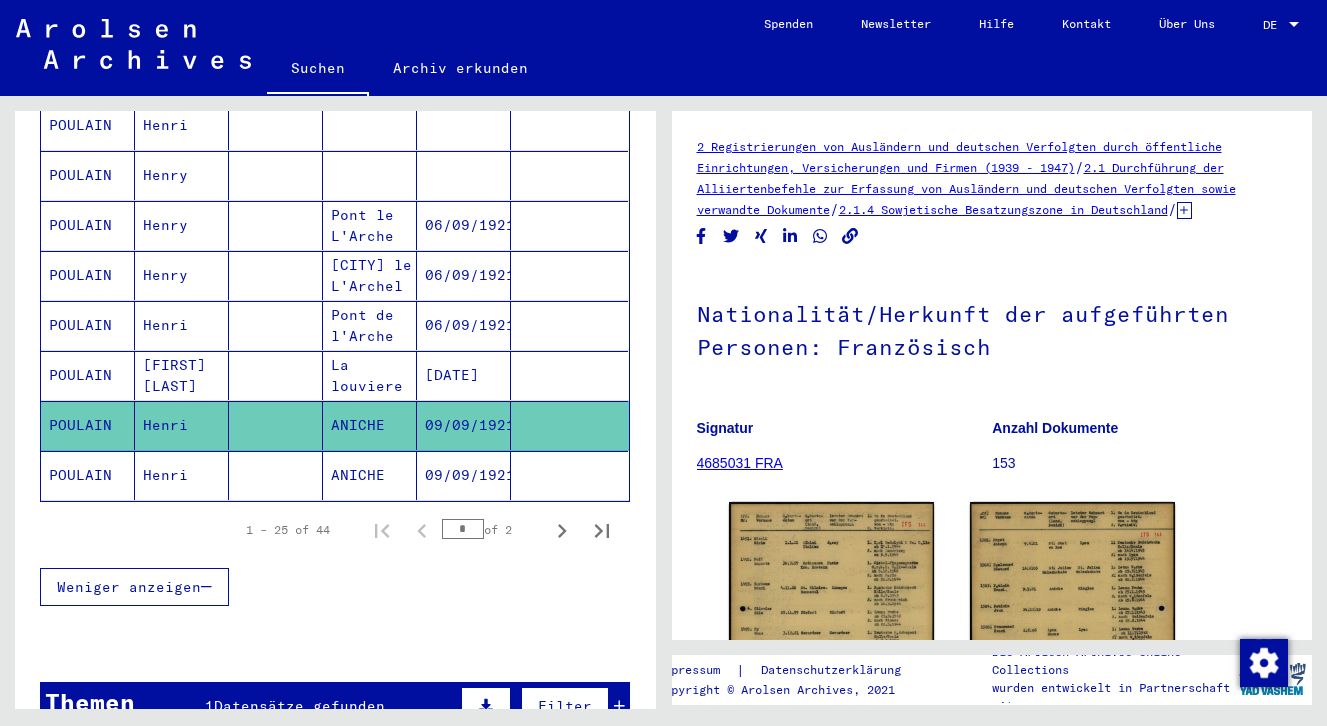 scroll, scrollTop: 1241, scrollLeft: 0, axis: vertical 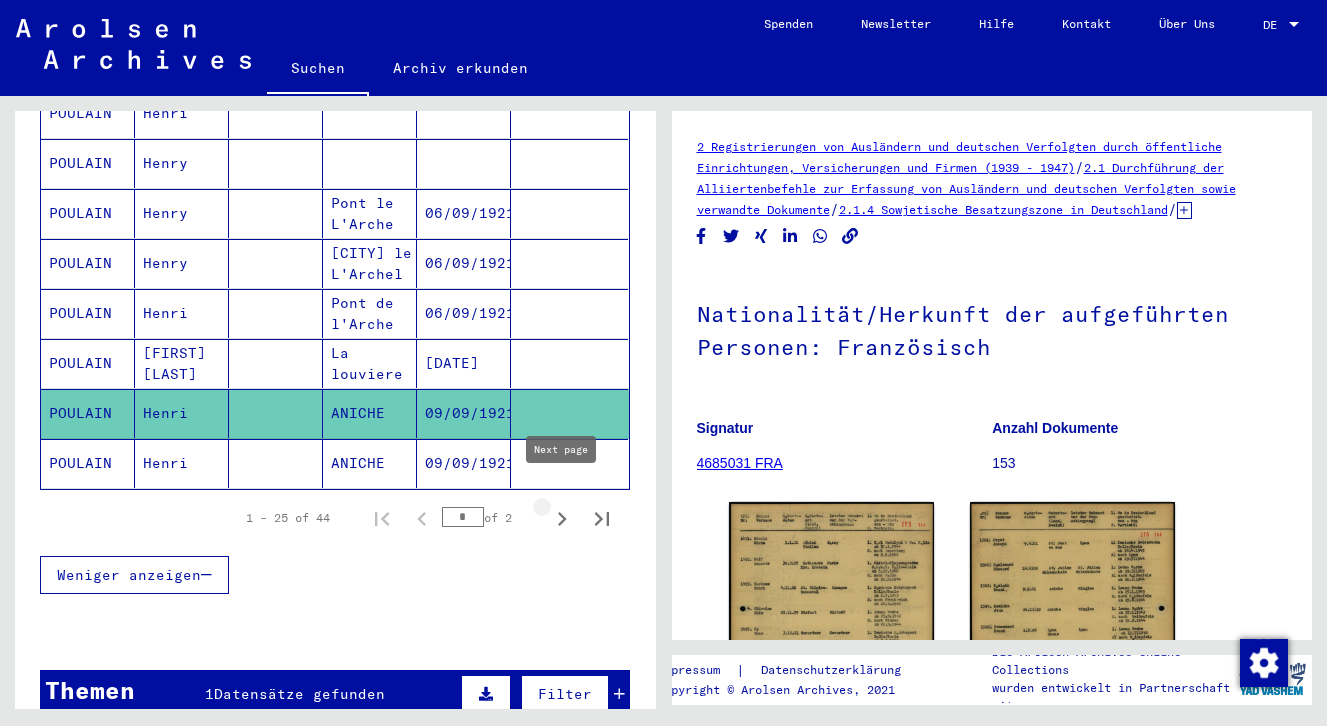 click 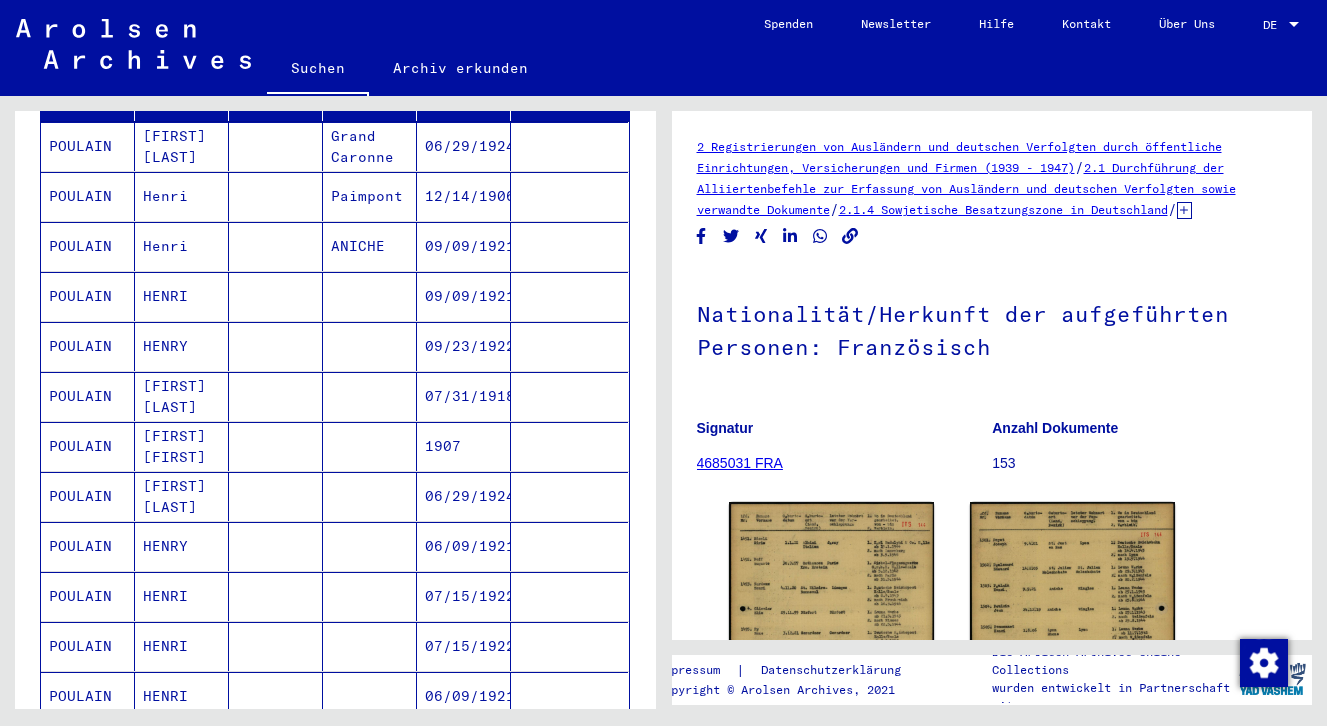 scroll, scrollTop: 361, scrollLeft: 0, axis: vertical 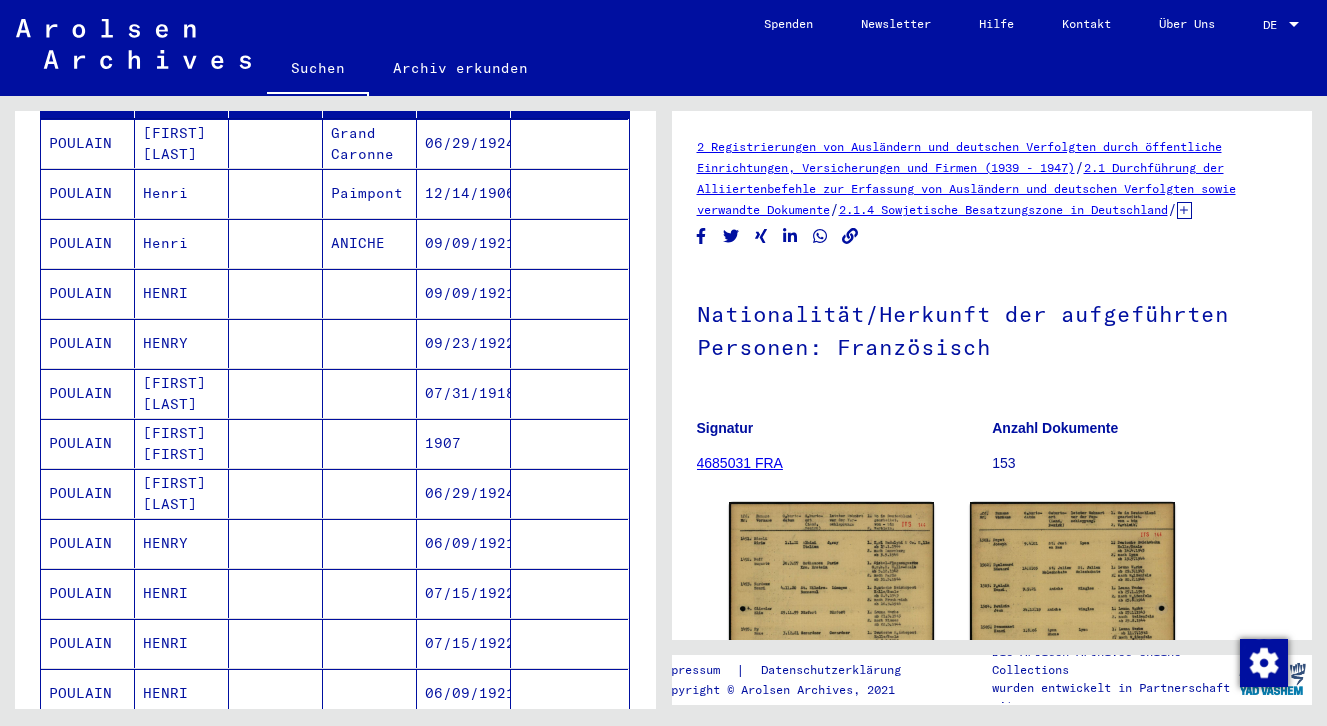 click on "POULAIN" at bounding box center (88, 343) 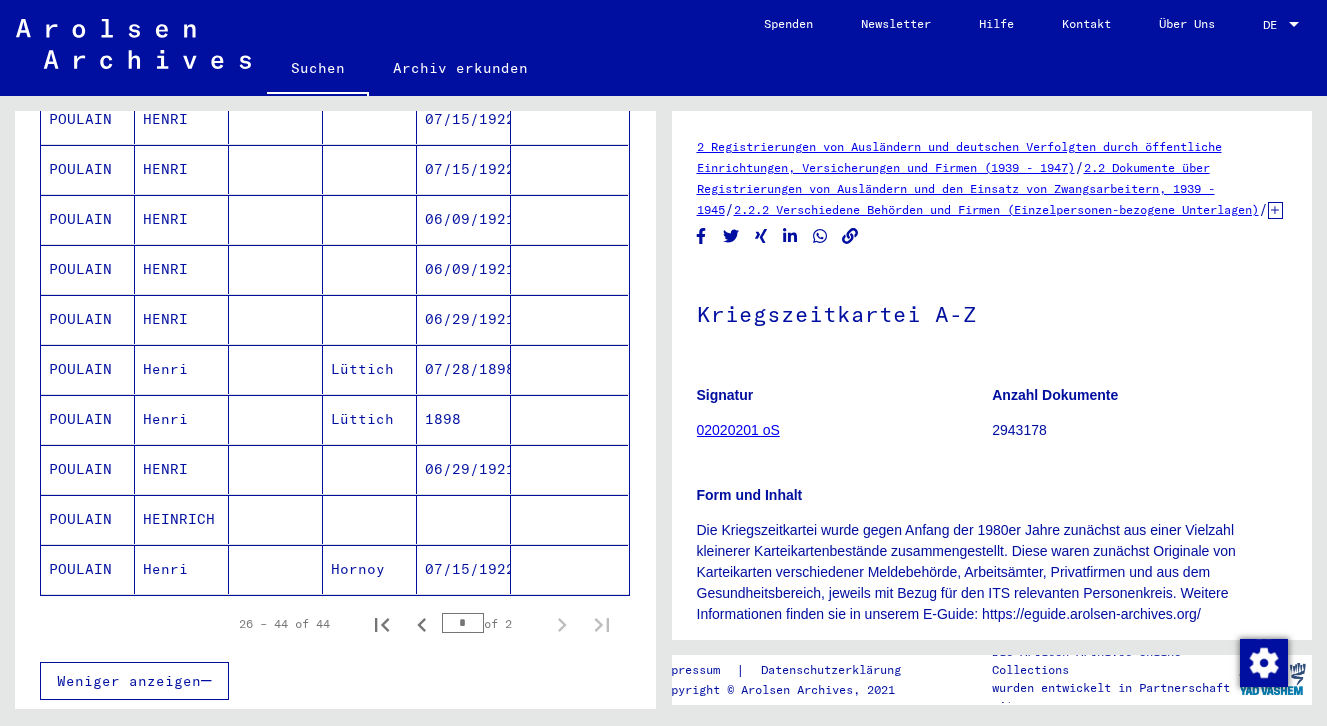 scroll, scrollTop: 838, scrollLeft: 0, axis: vertical 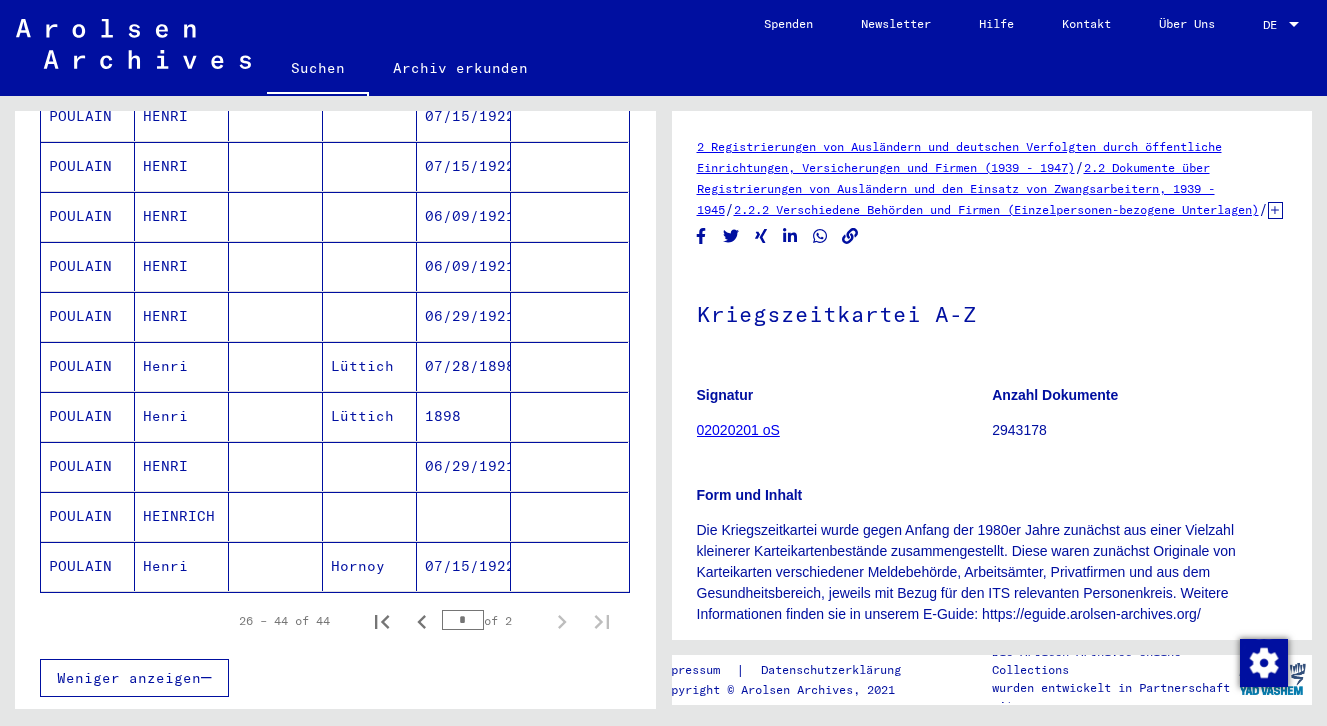 click on "POULAIN" 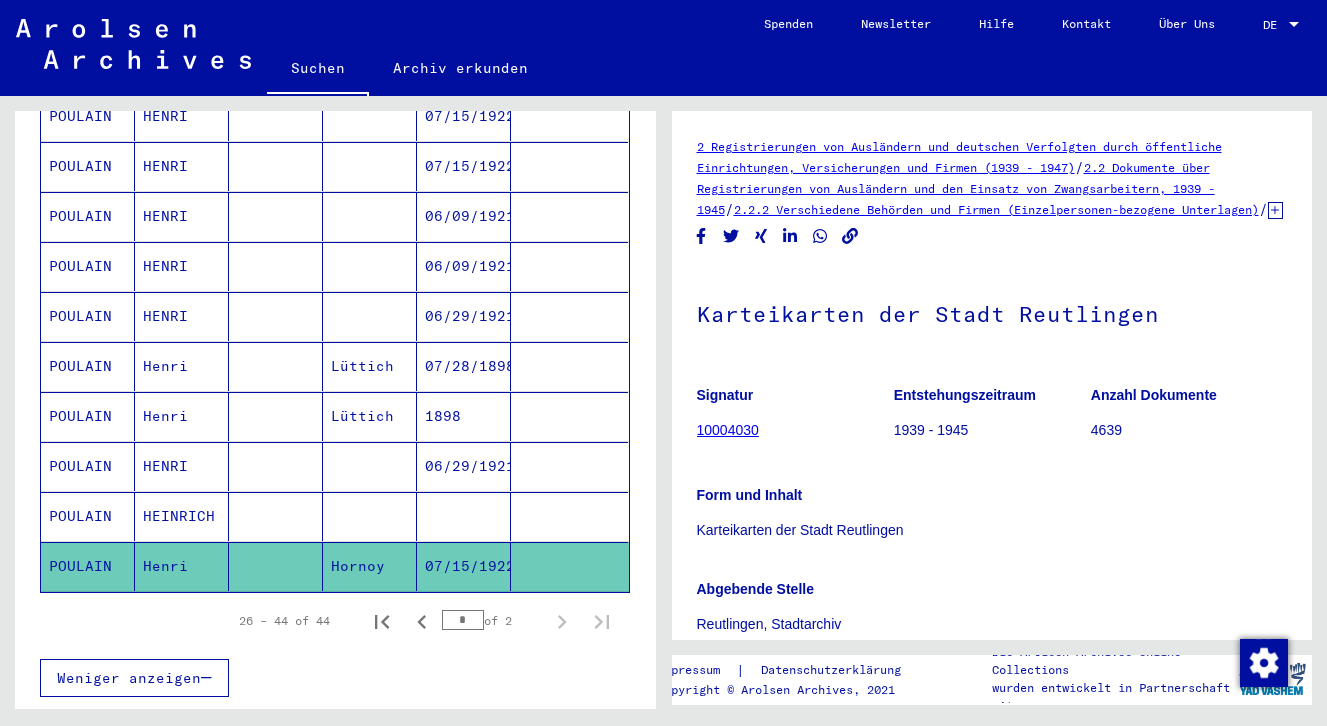 click on "POULAIN" at bounding box center (88, 416) 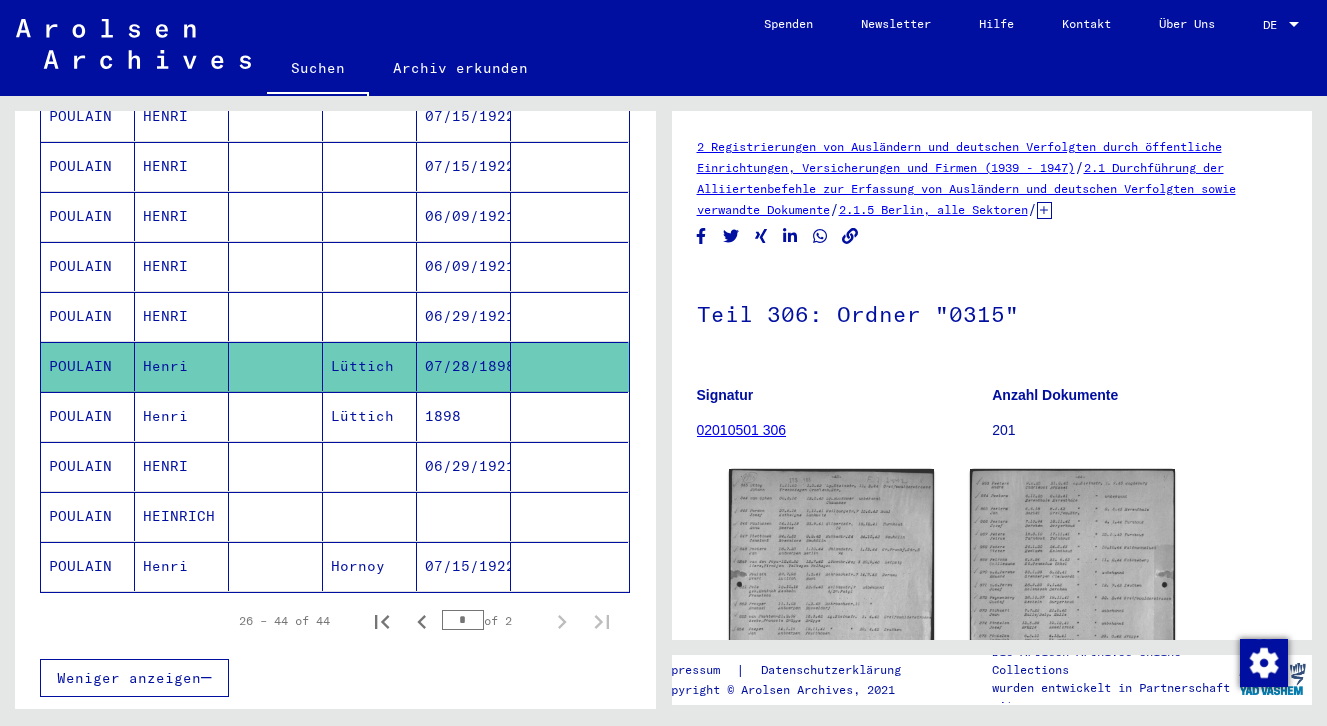 click on "POULAIN" at bounding box center [88, 366] 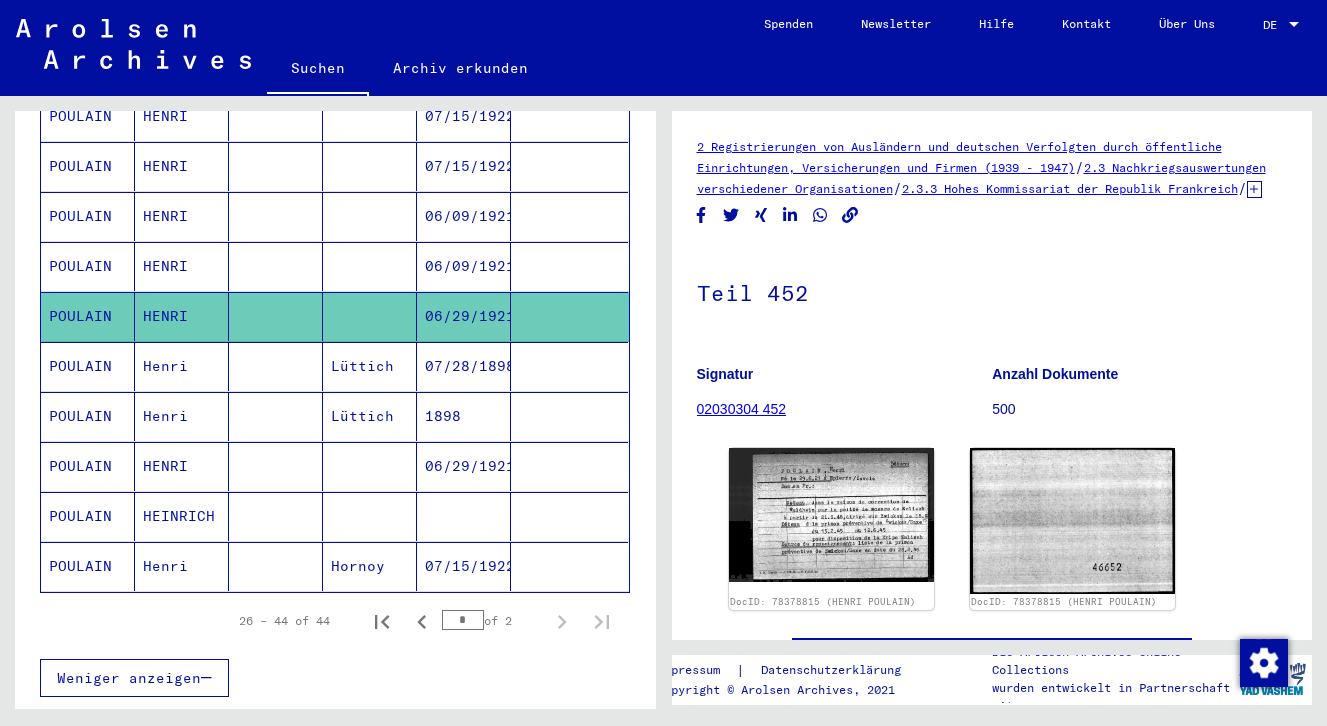 click on "POULAIN" at bounding box center (88, 316) 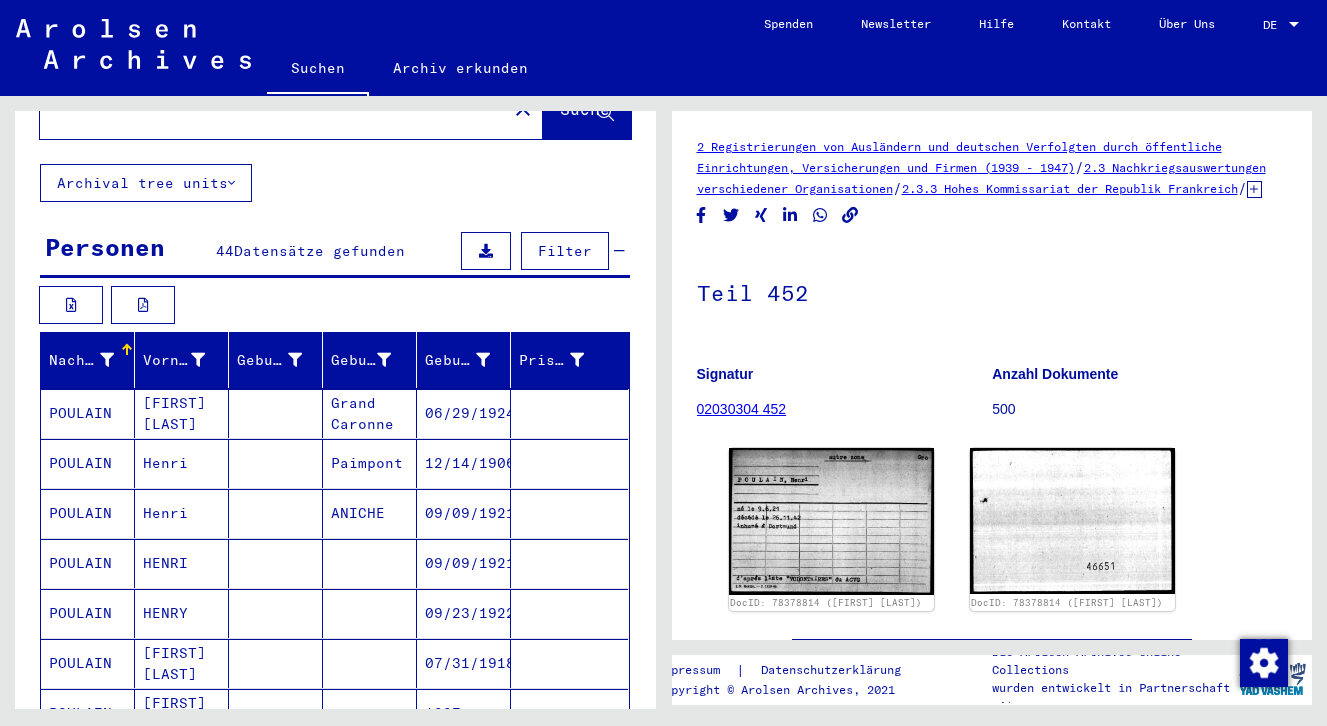 scroll, scrollTop: 0, scrollLeft: 0, axis: both 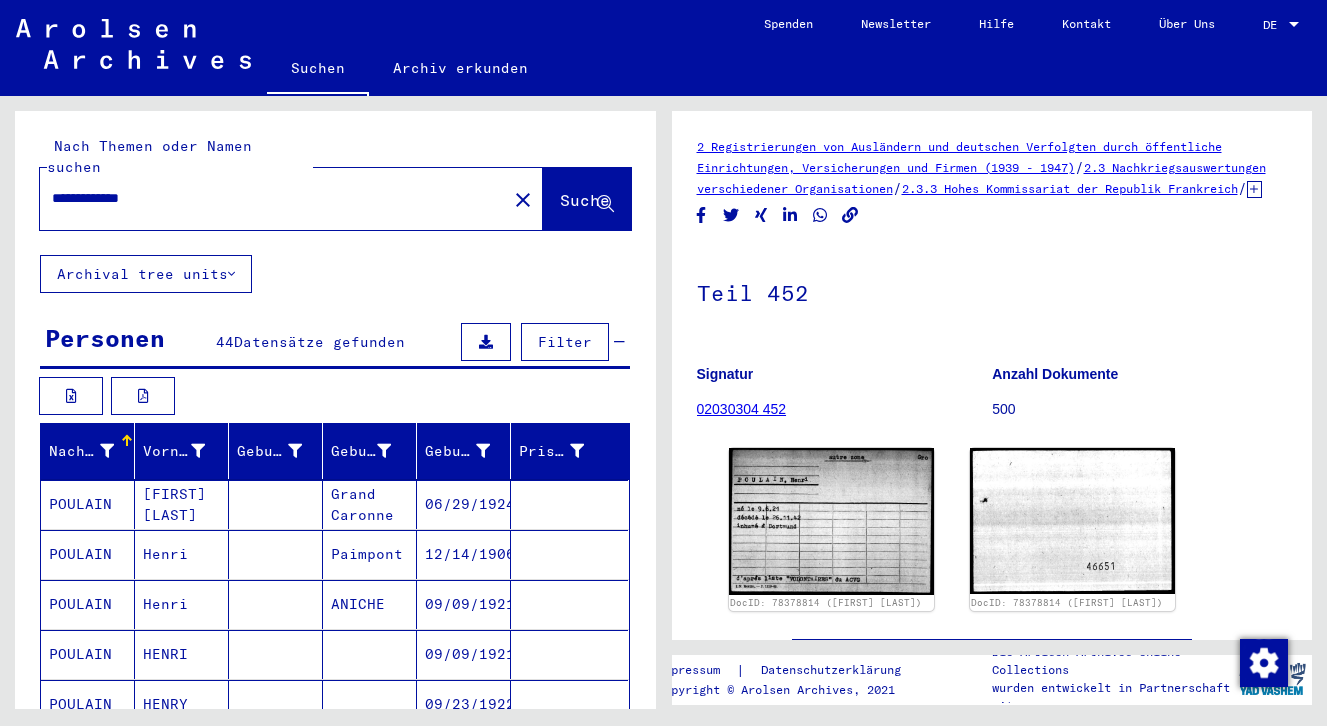 click on "**********" at bounding box center (273, 198) 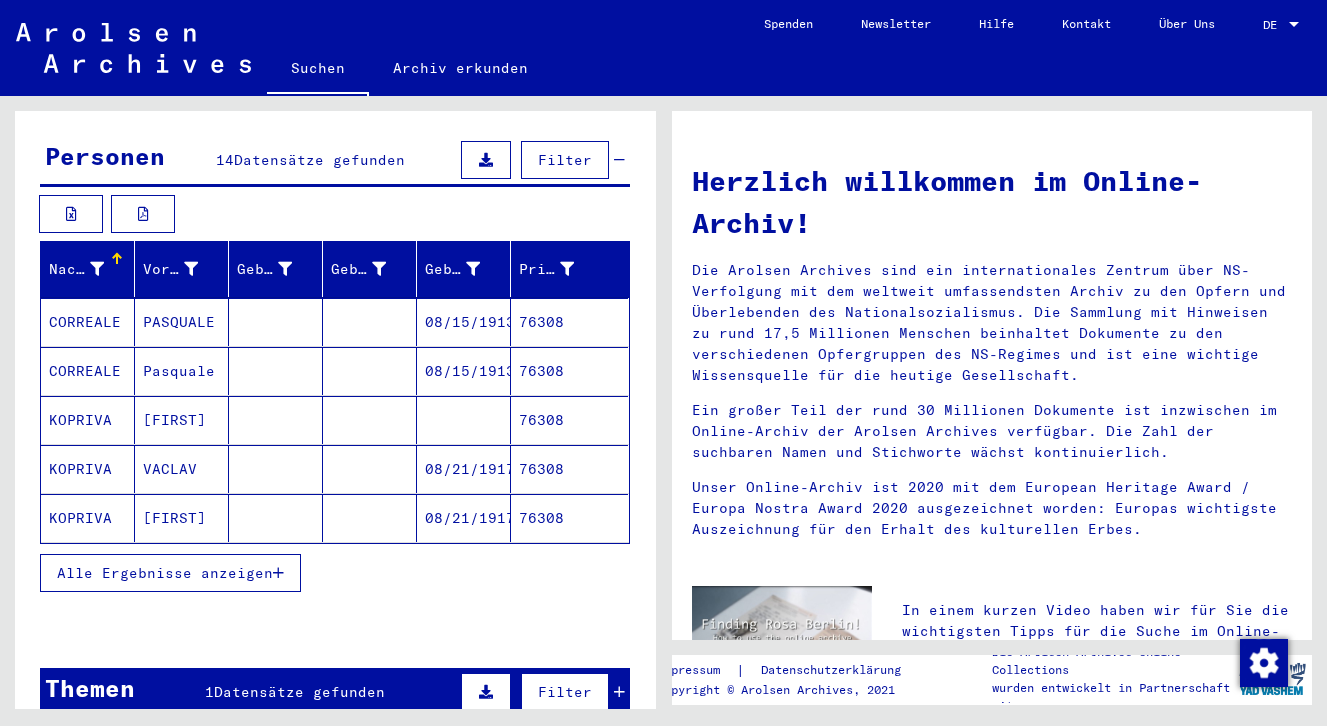 scroll, scrollTop: 193, scrollLeft: 0, axis: vertical 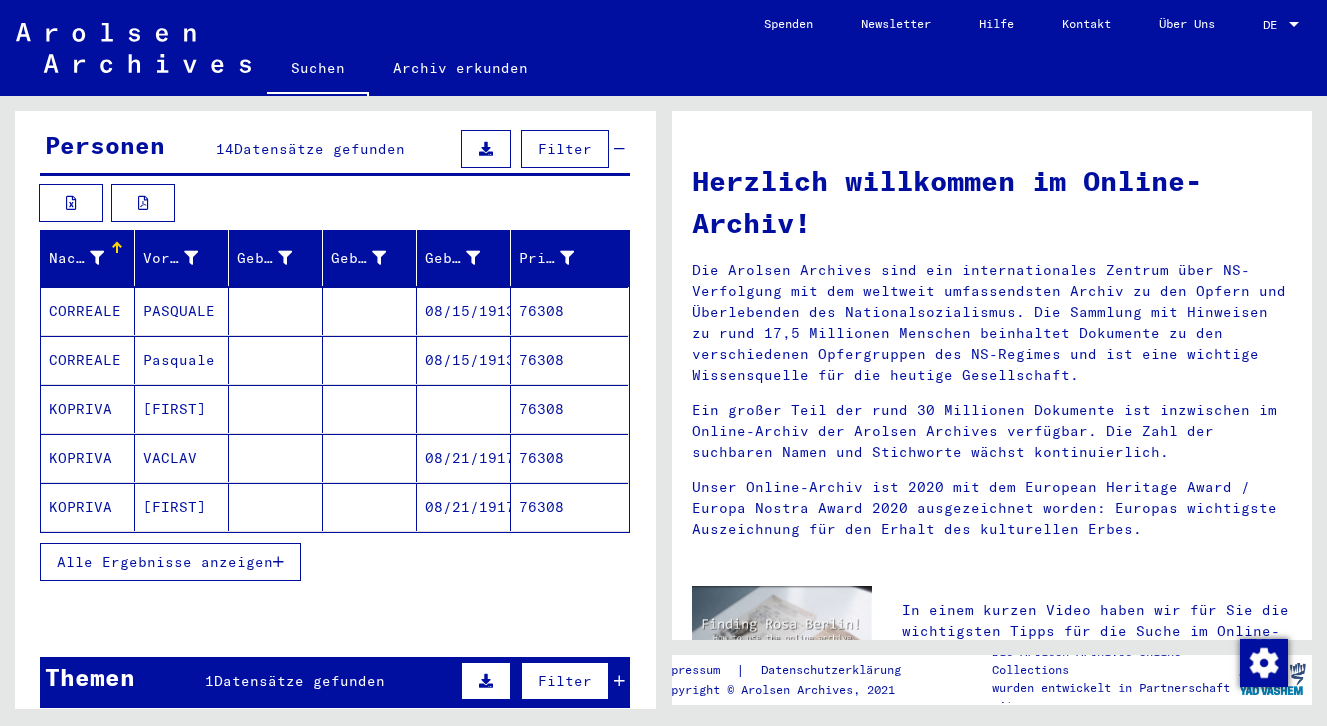 click on "Alle Ergebnisse anzeigen" at bounding box center (165, 562) 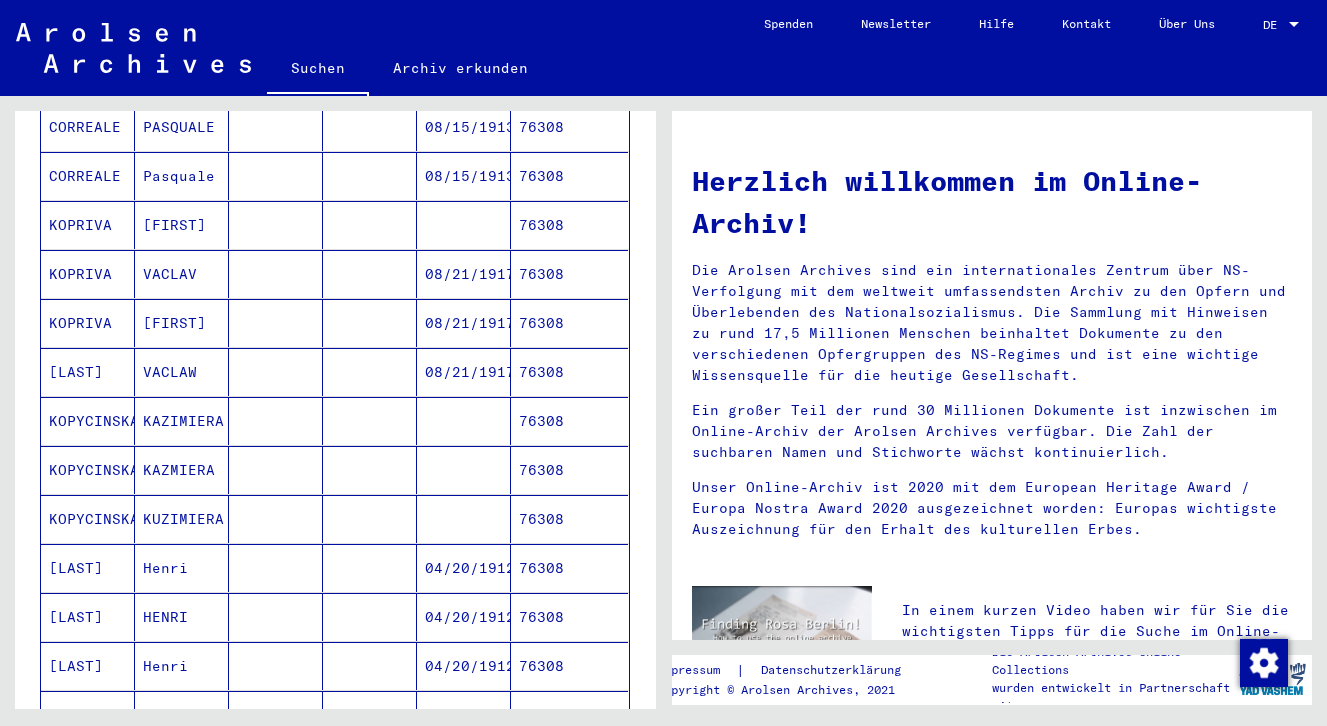scroll, scrollTop: 461, scrollLeft: 0, axis: vertical 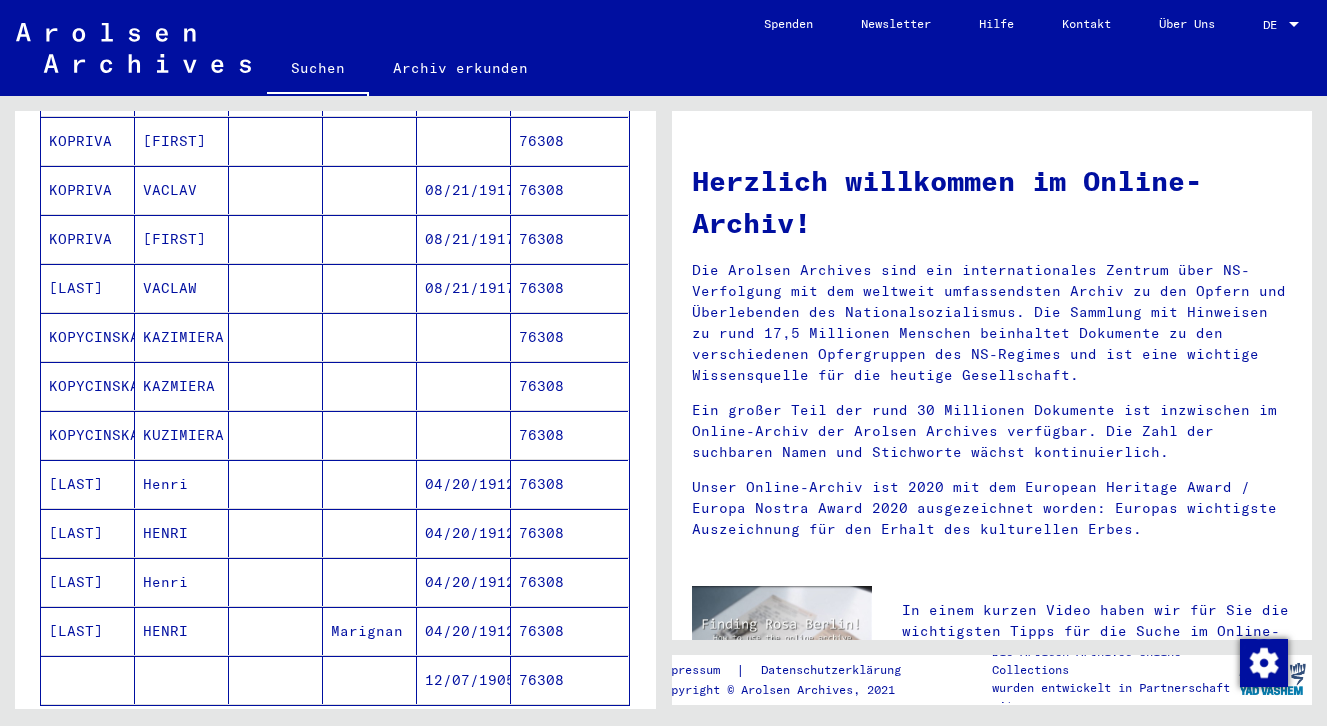 click on "[LAST]" at bounding box center (88, 533) 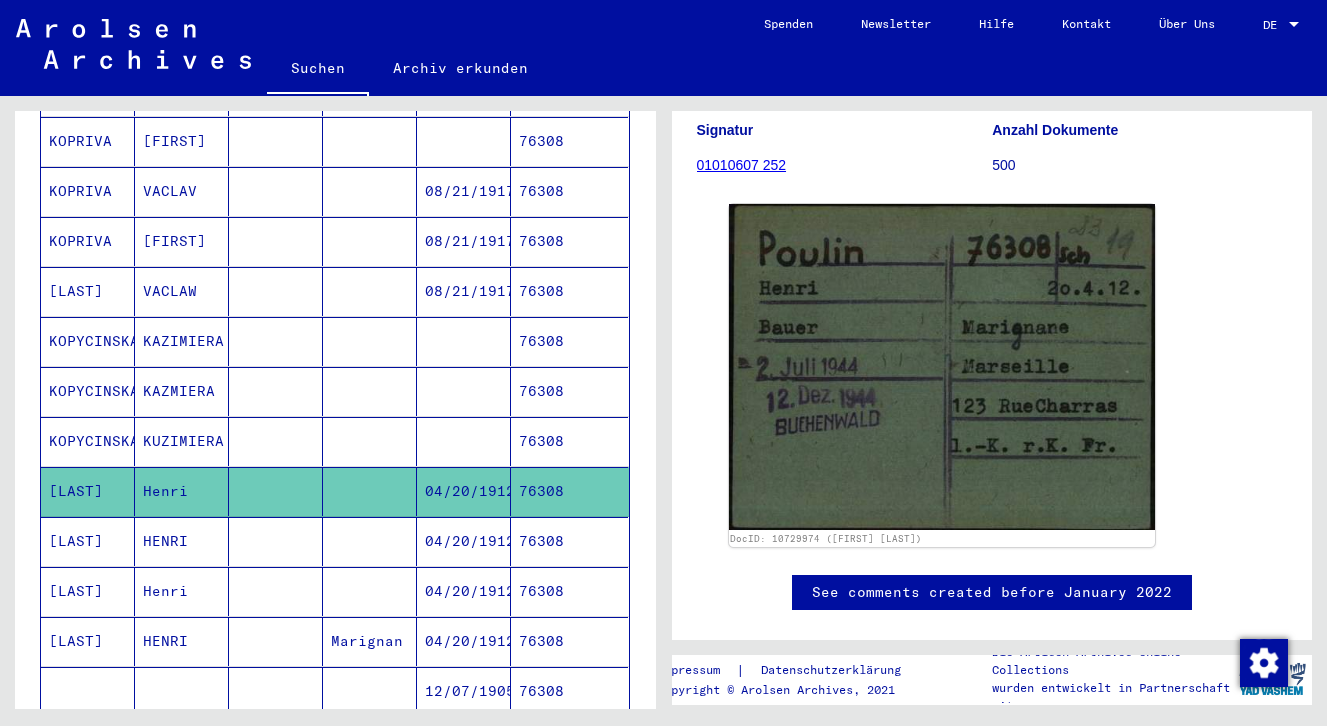 scroll, scrollTop: 245, scrollLeft: 0, axis: vertical 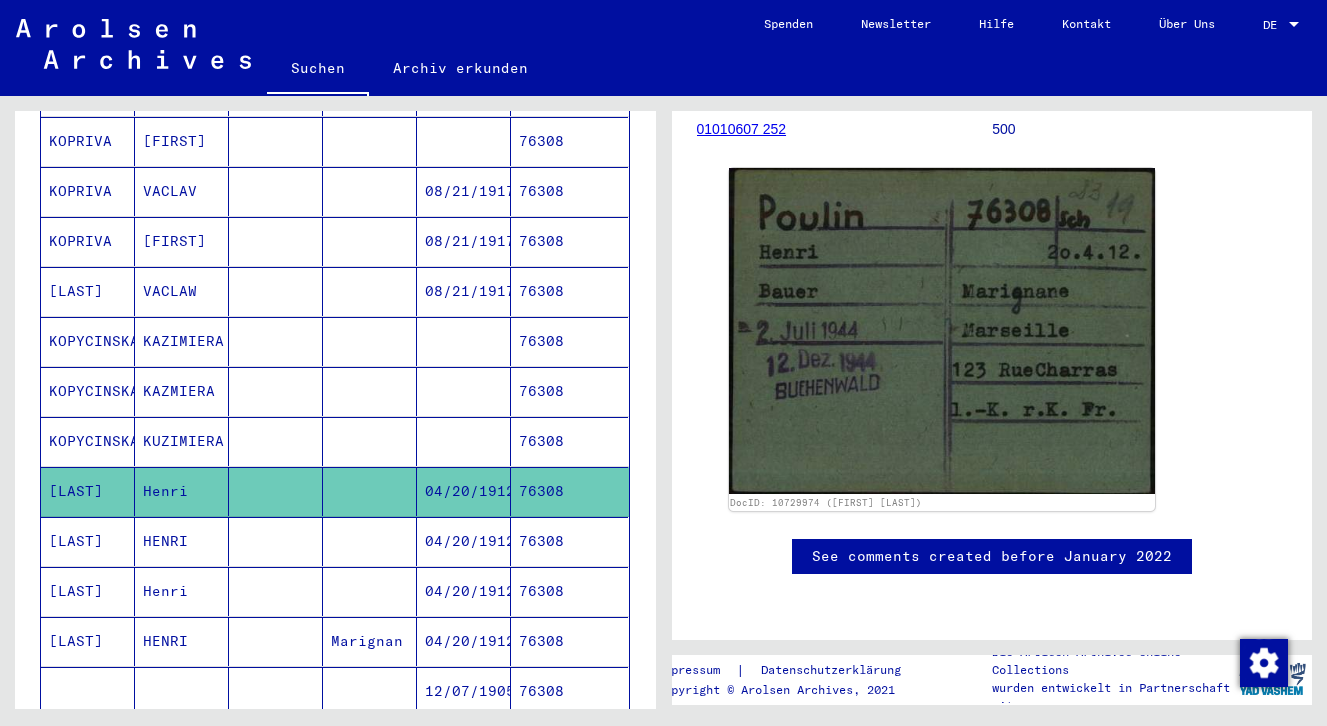 click on "[LAST]" at bounding box center [88, 591] 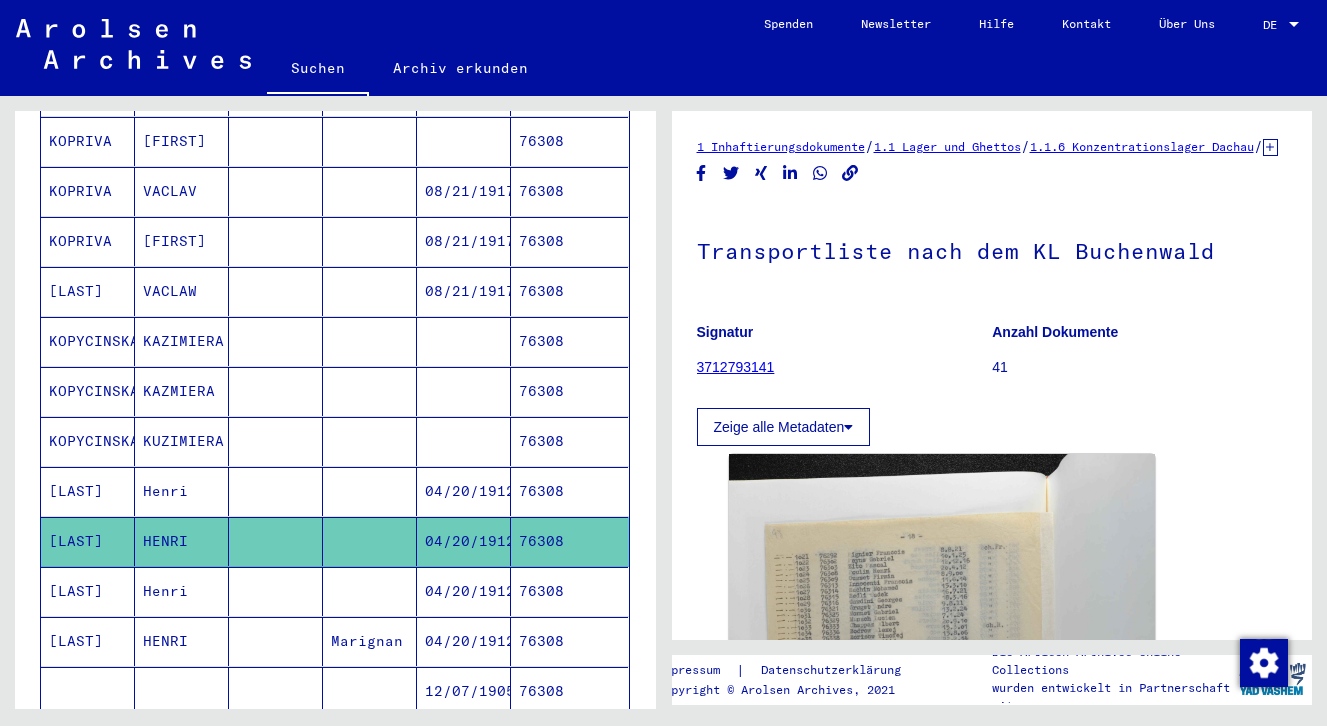 click on "[LAST]" at bounding box center (88, 641) 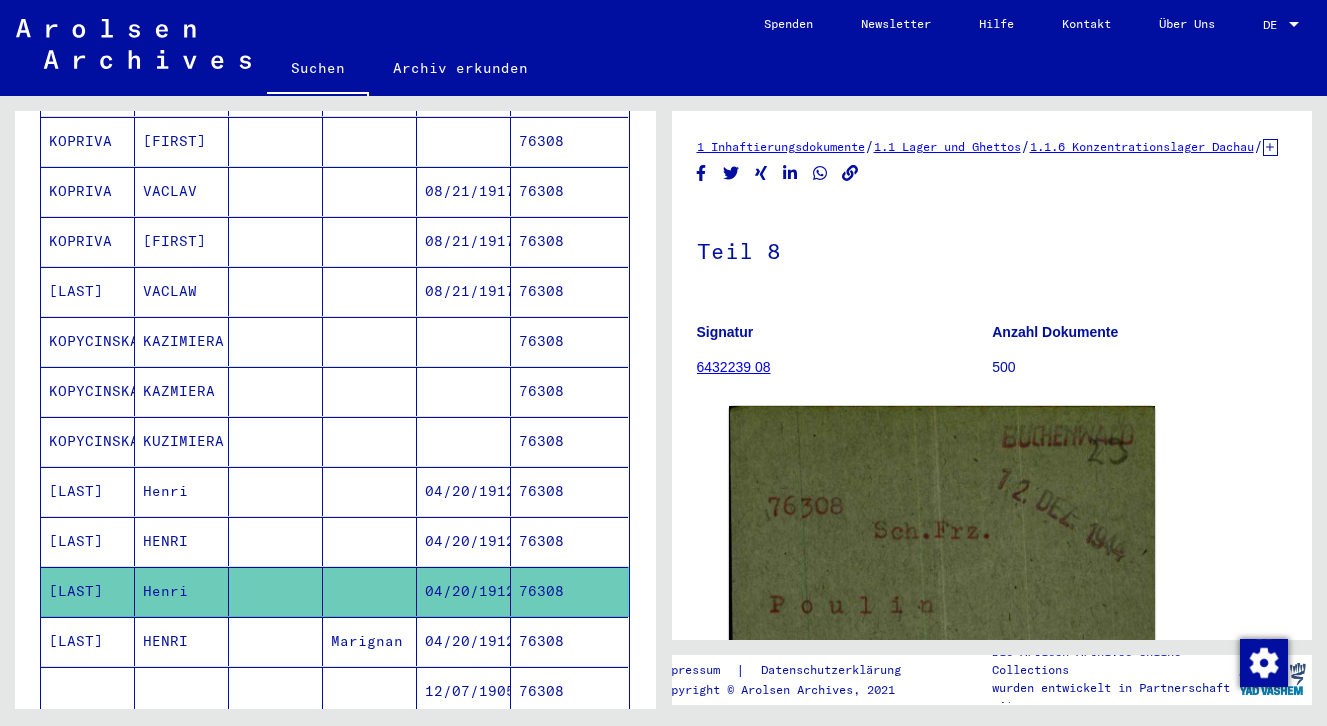 click 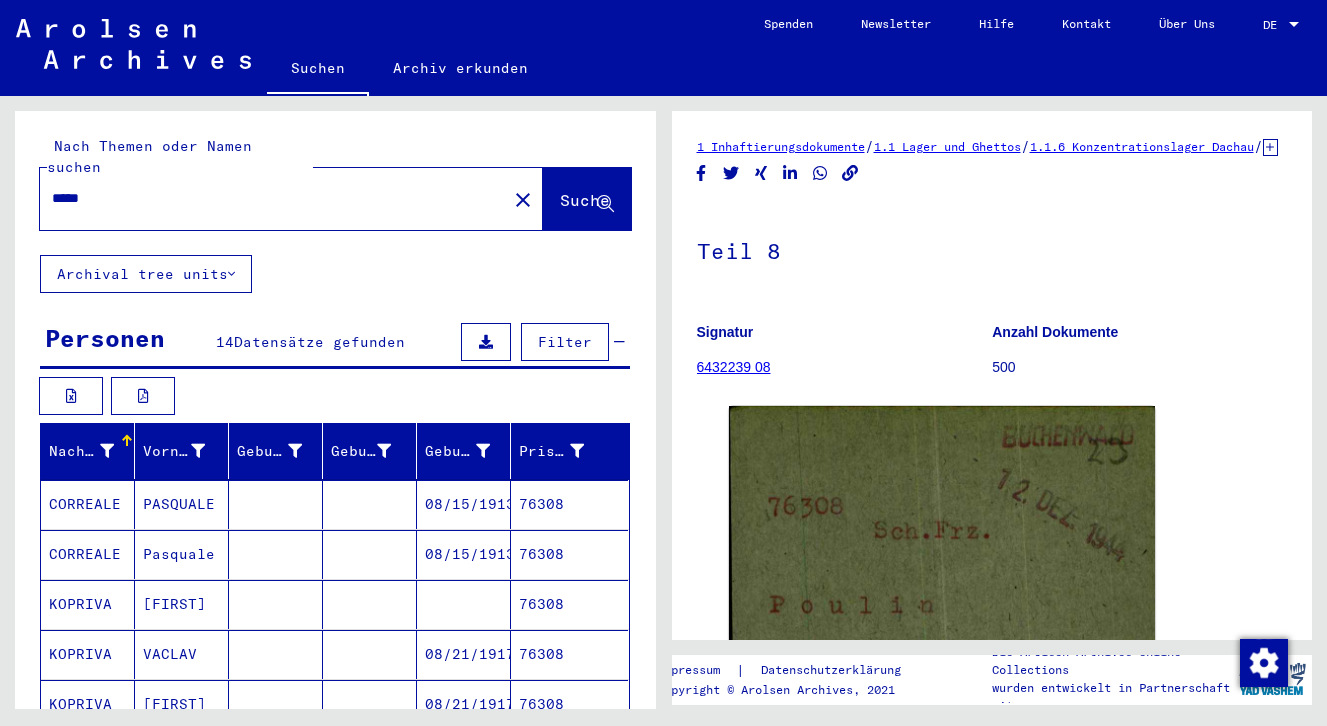 drag, startPoint x: 105, startPoint y: 185, endPoint x: 11, endPoint y: 167, distance: 95.707886 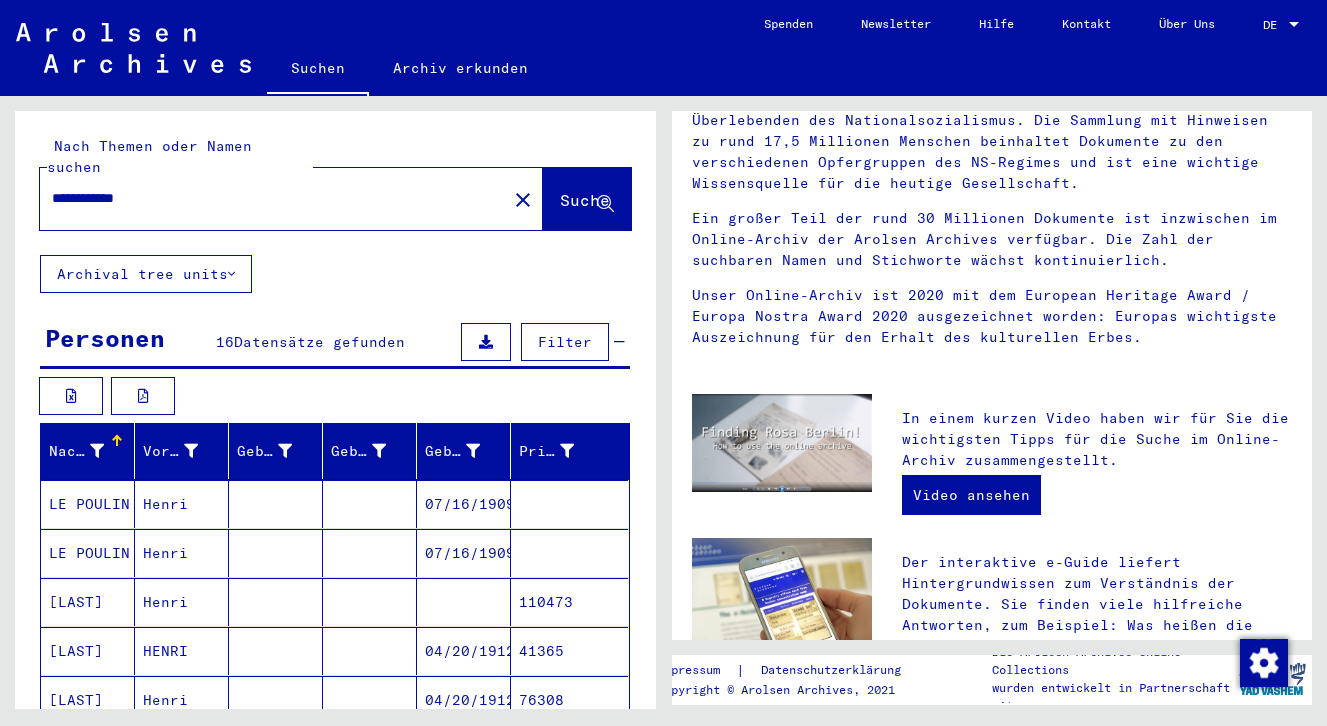 scroll, scrollTop: 190, scrollLeft: 0, axis: vertical 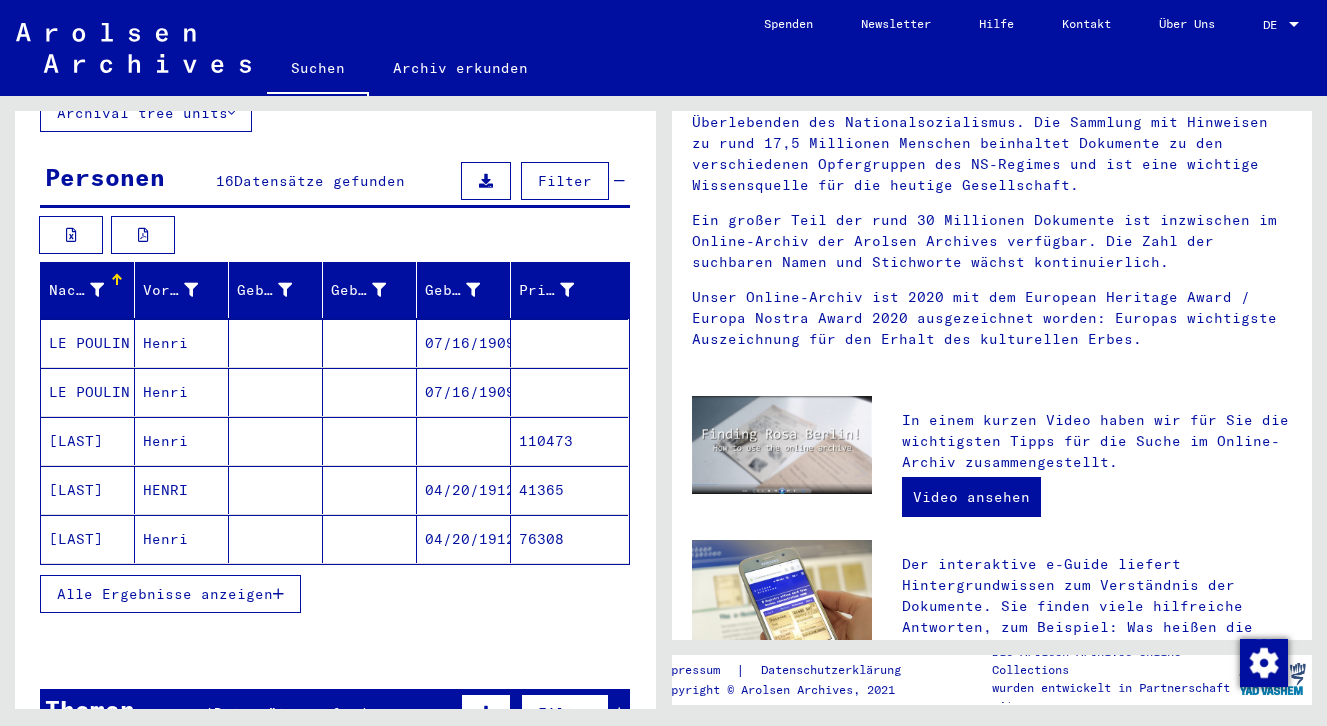 click on "[LAST]" at bounding box center (88, 490) 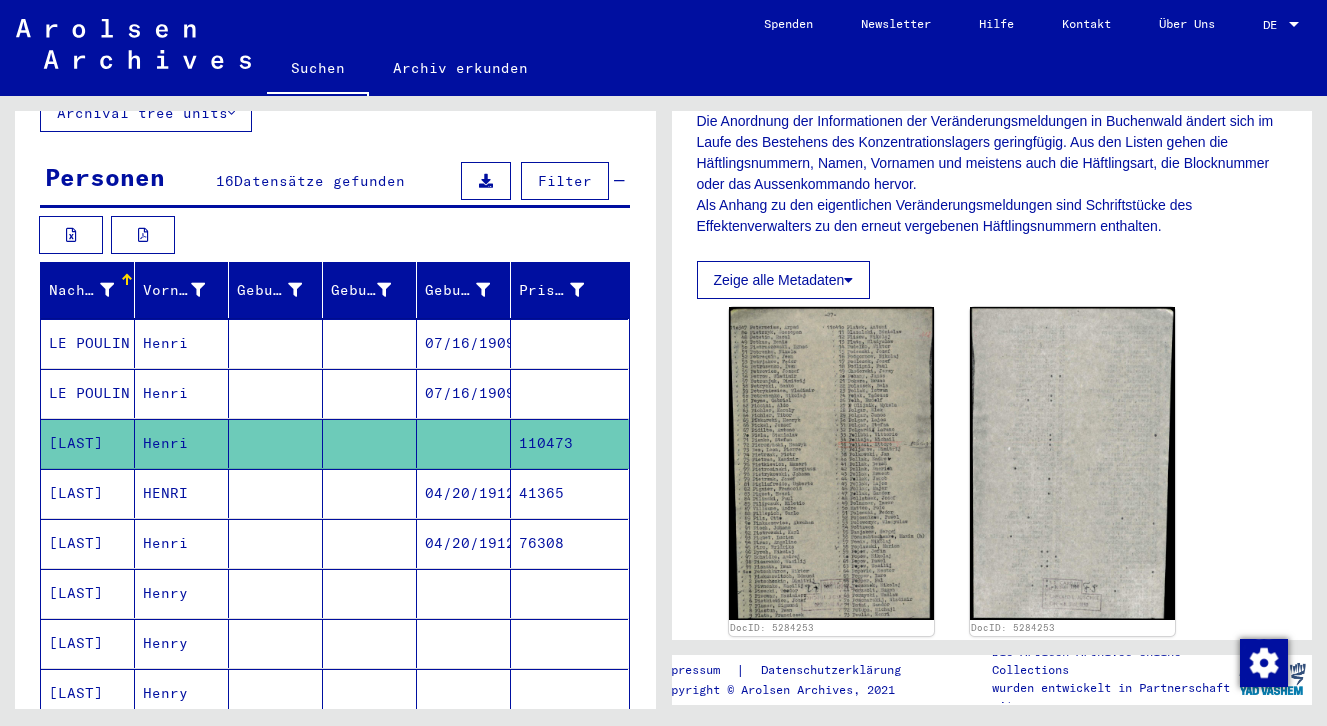 scroll, scrollTop: 361, scrollLeft: 0, axis: vertical 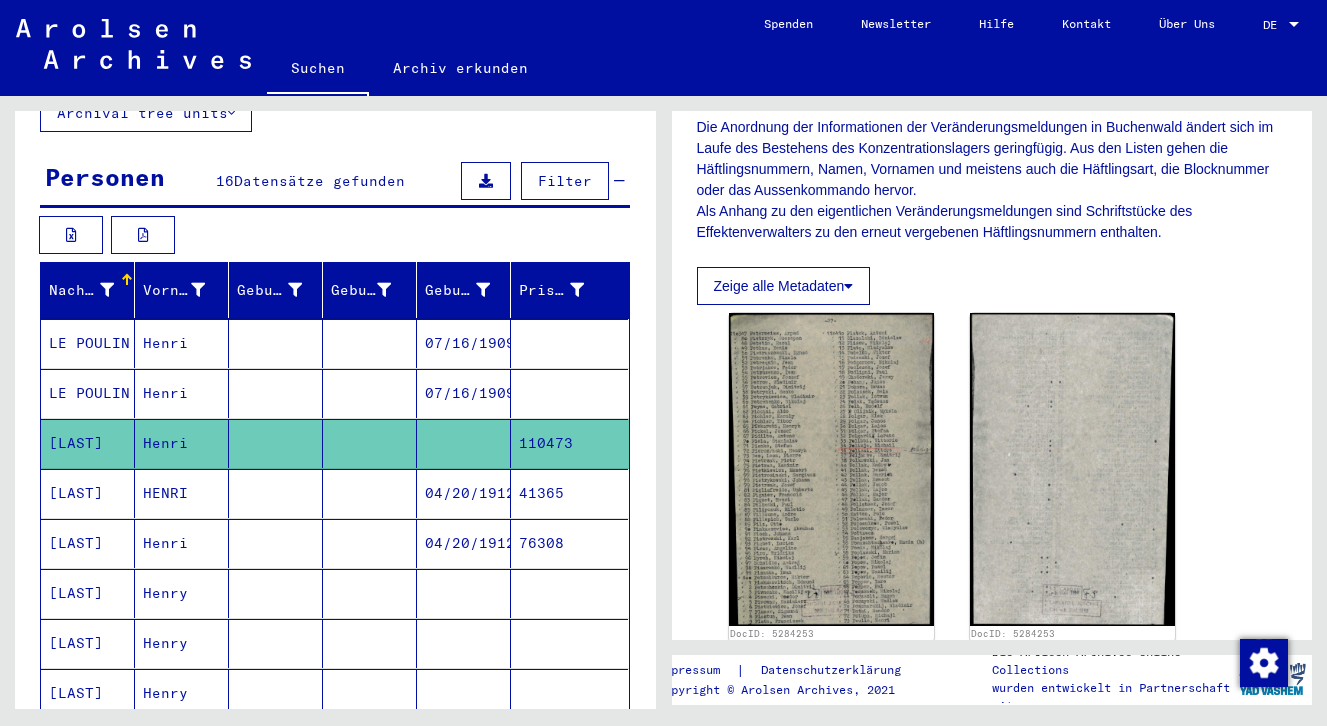 click on "LE POULIN" at bounding box center (88, 393) 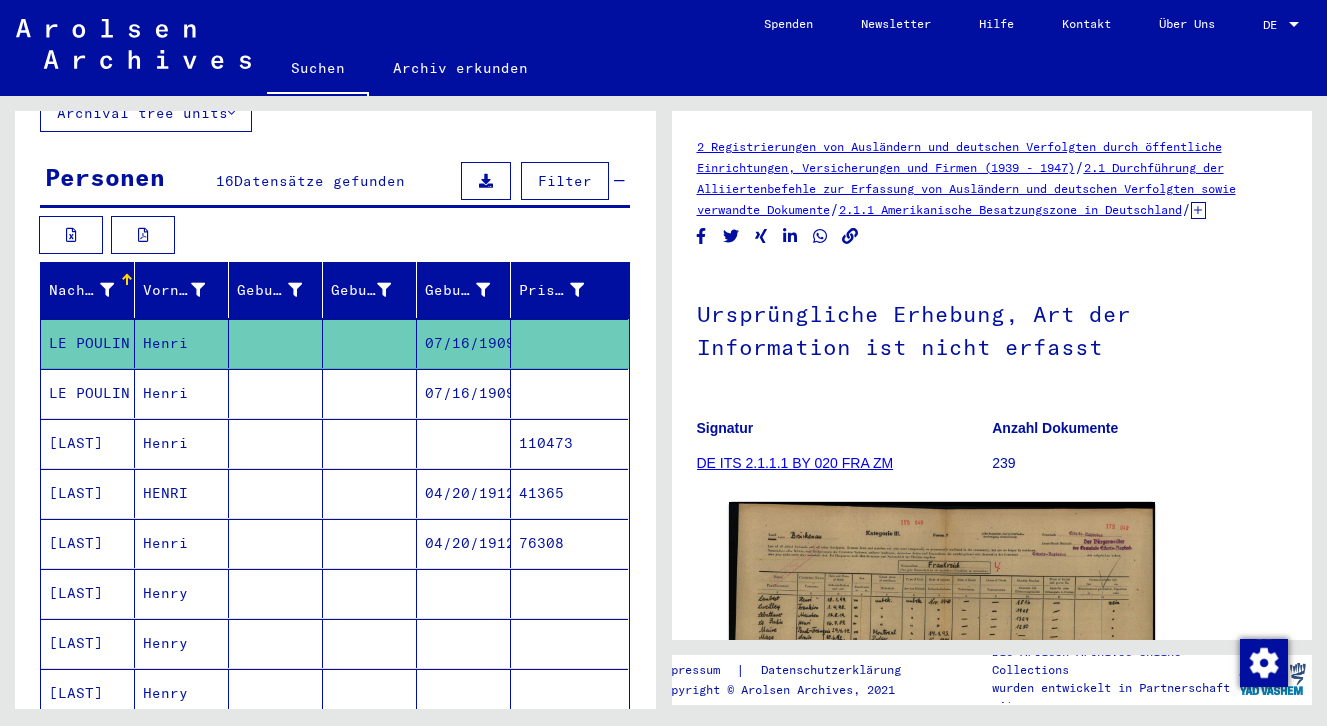 click on "[LAST]" at bounding box center (88, 543) 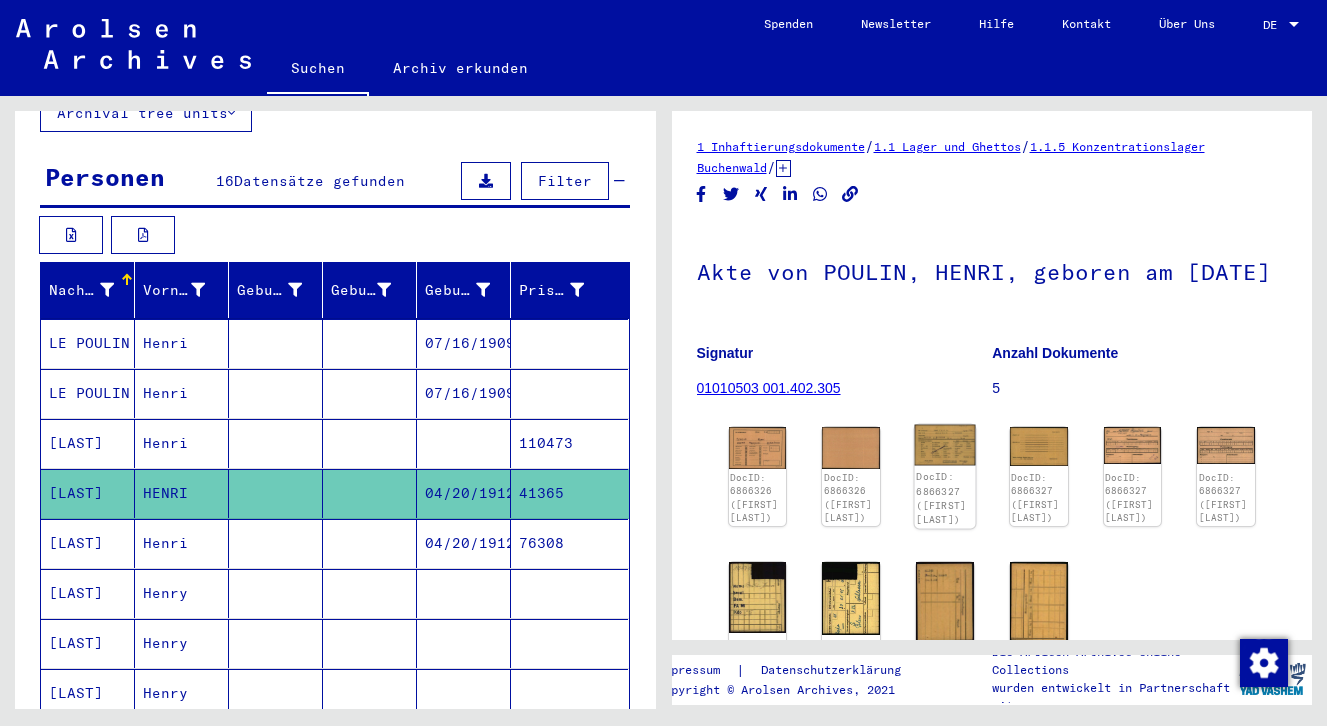 click 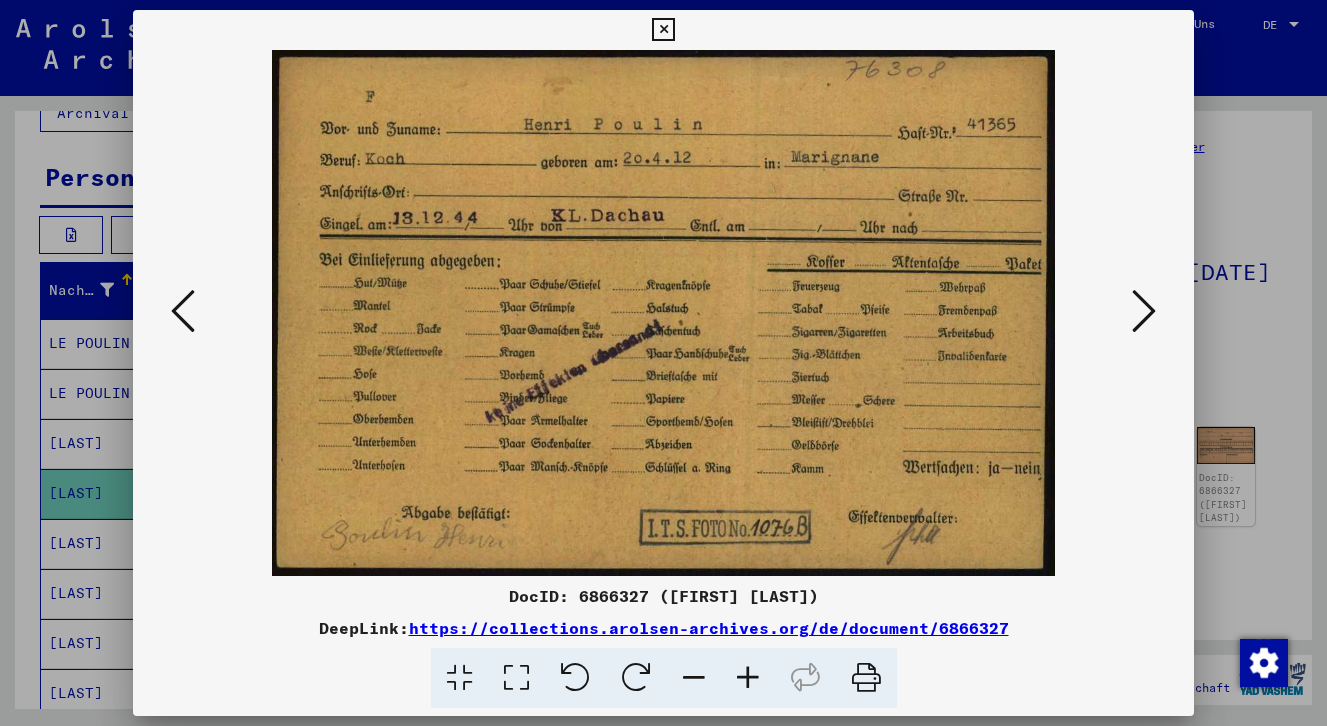 click at bounding box center [1144, 311] 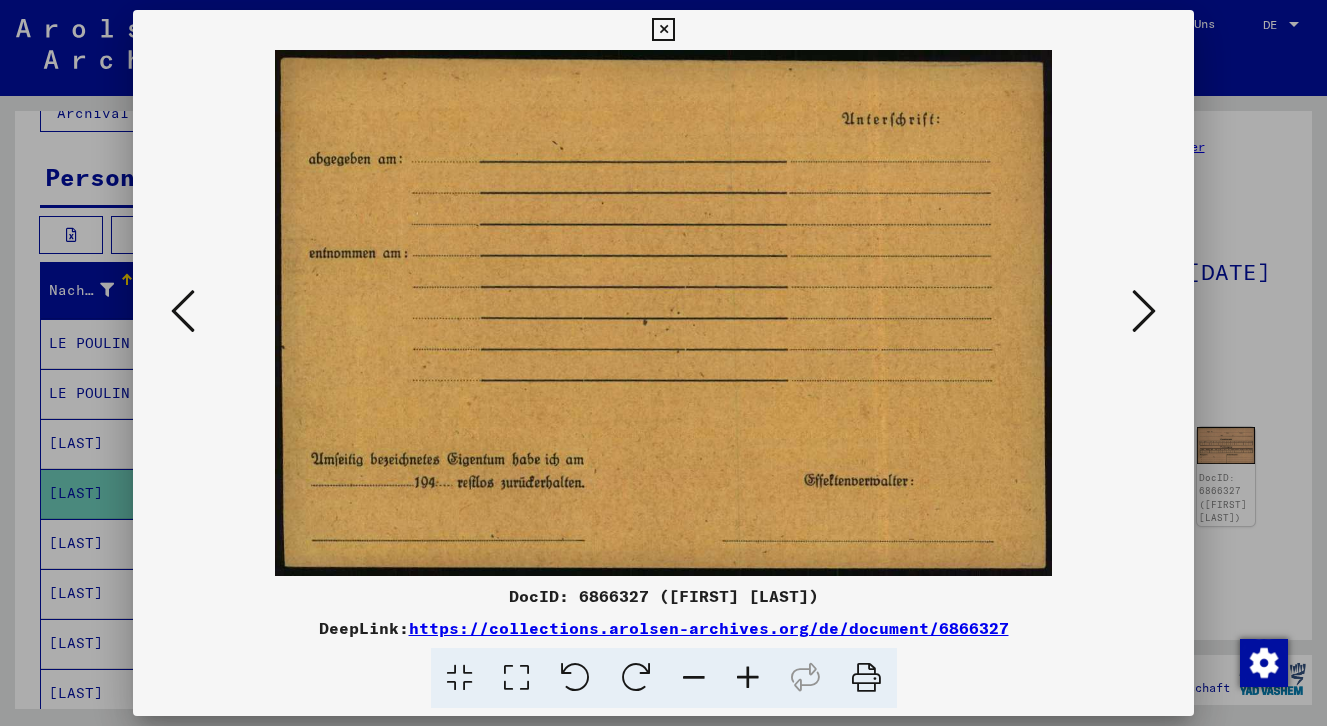 click at bounding box center (1144, 311) 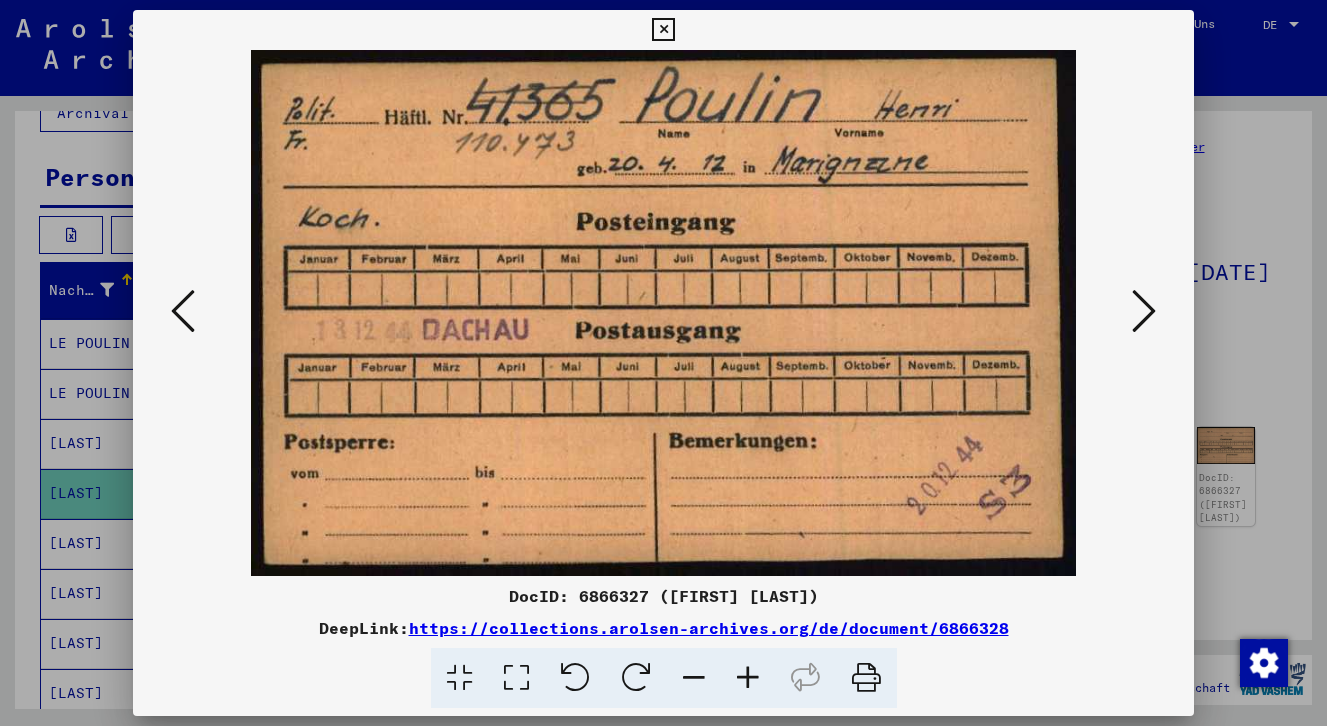 click at bounding box center (1144, 311) 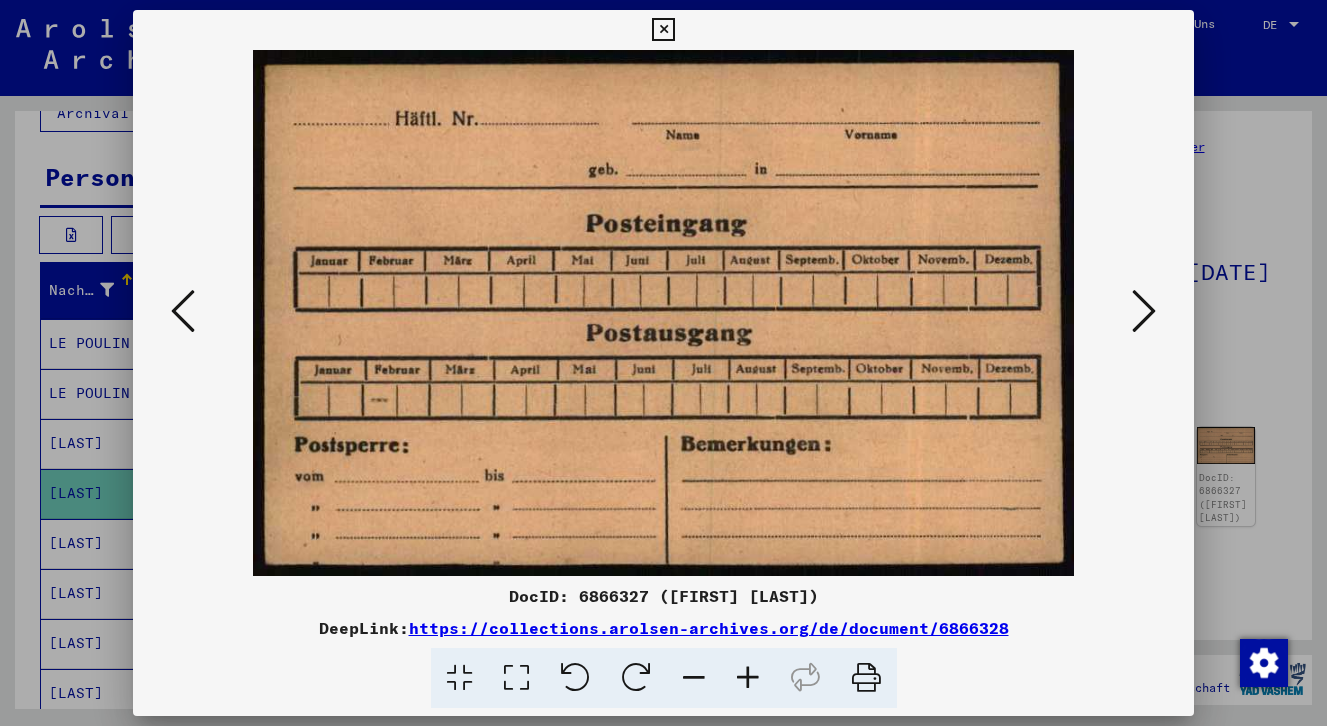 click at bounding box center (1144, 311) 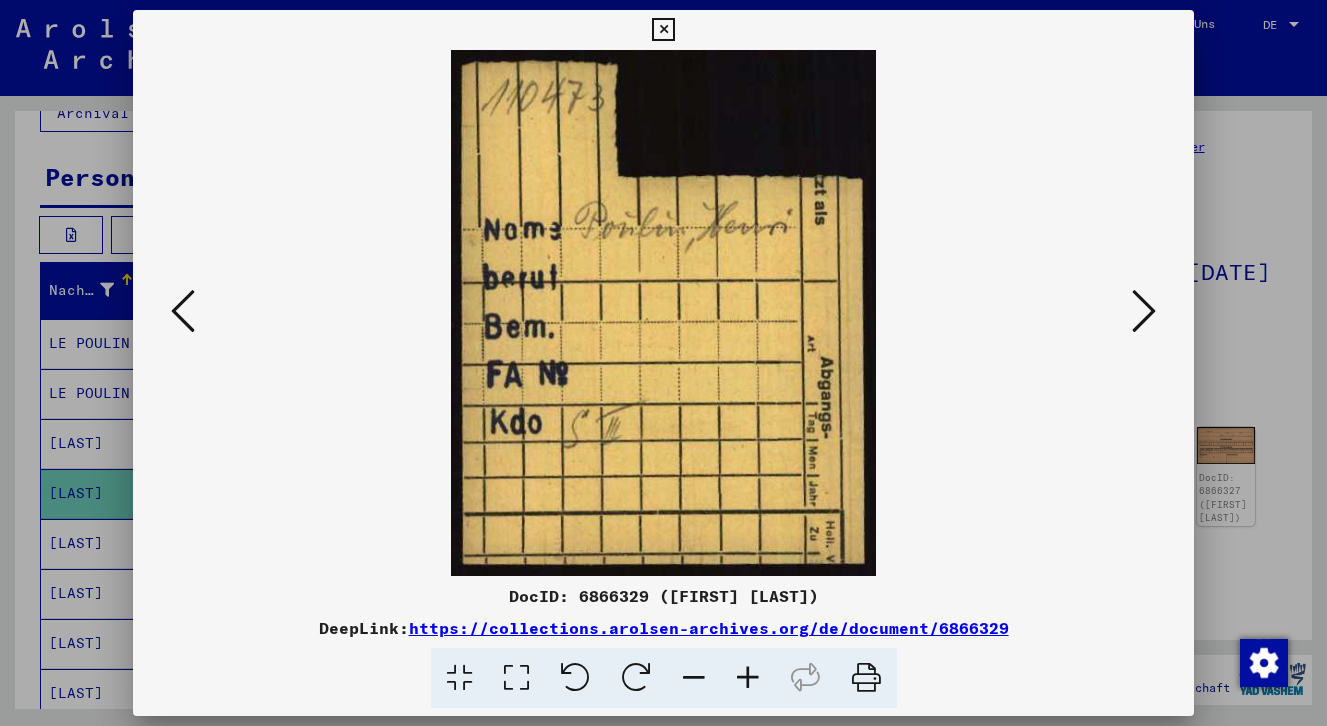 click at bounding box center [1144, 311] 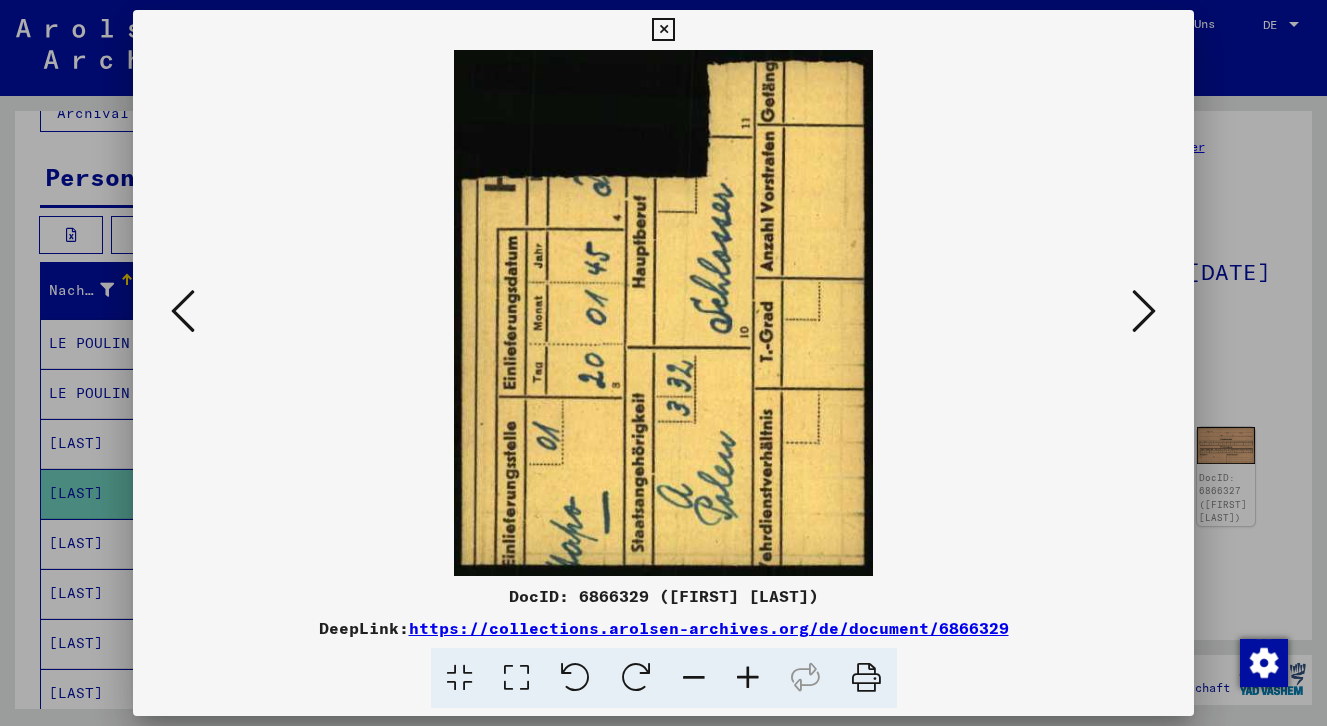 click at bounding box center [1144, 311] 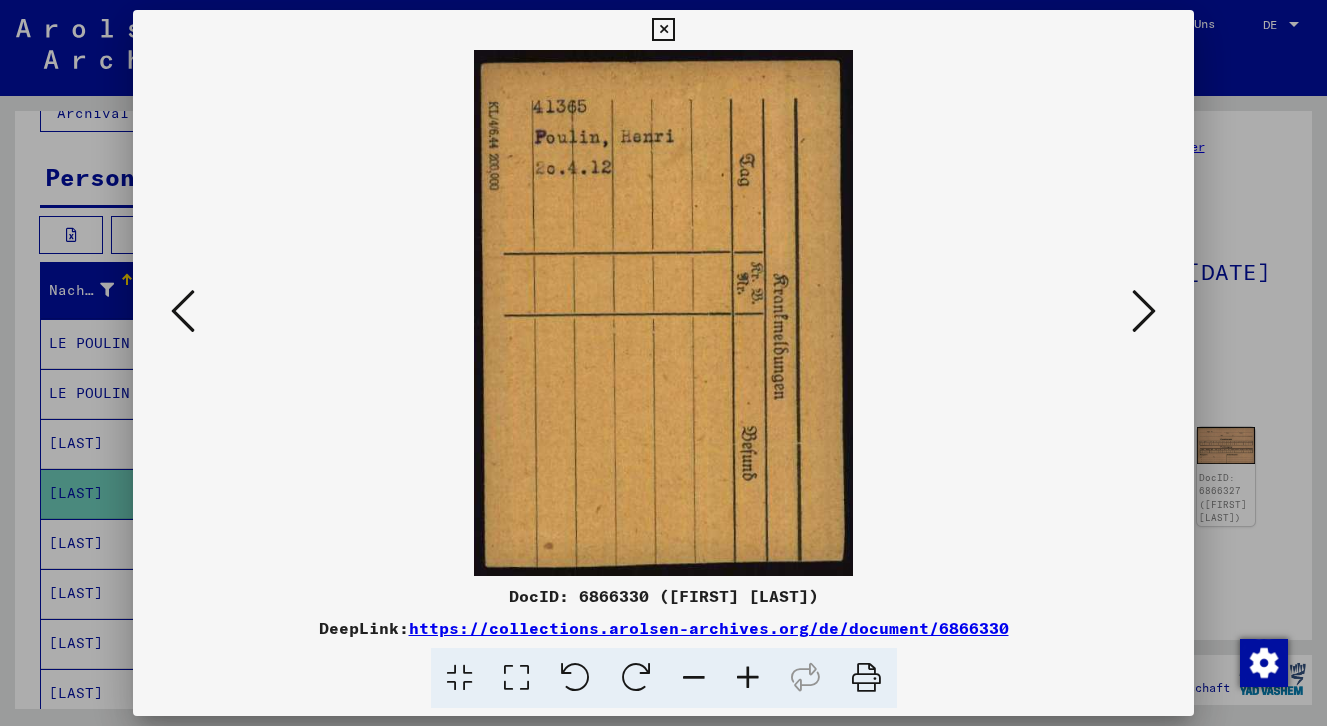 click at bounding box center (1144, 311) 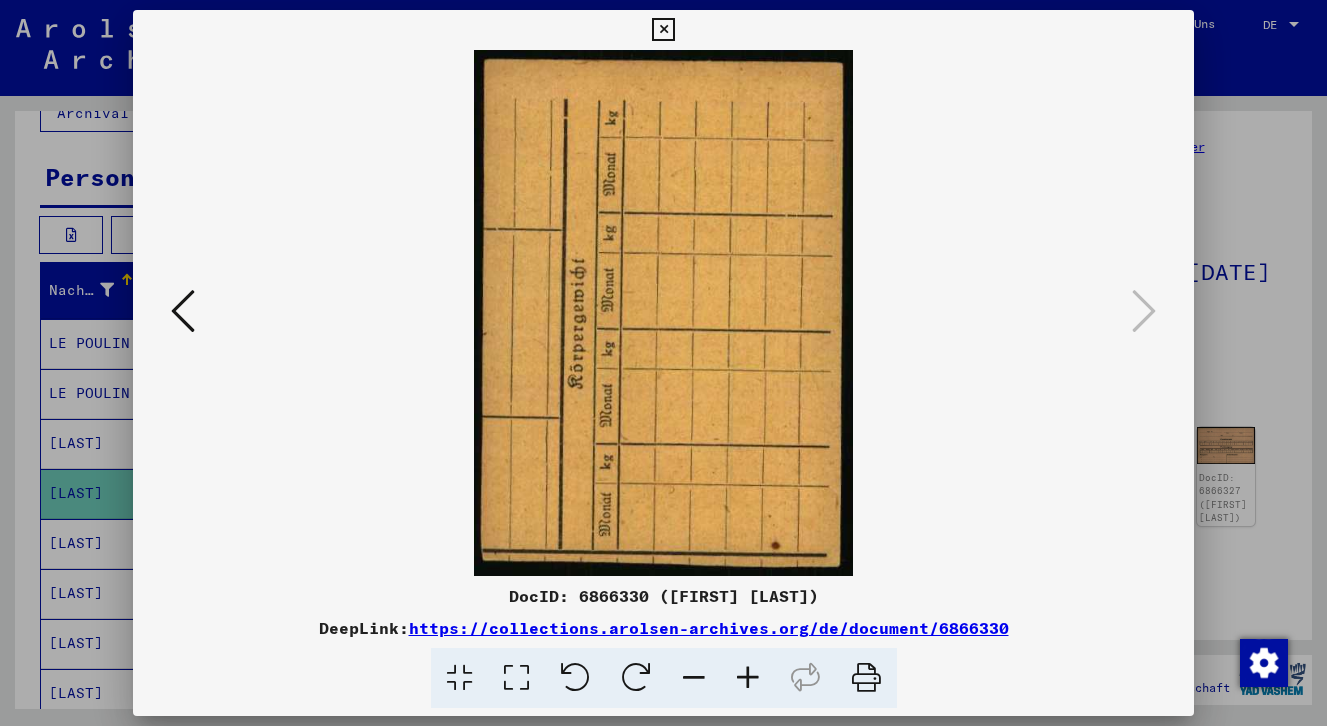 click at bounding box center (663, 30) 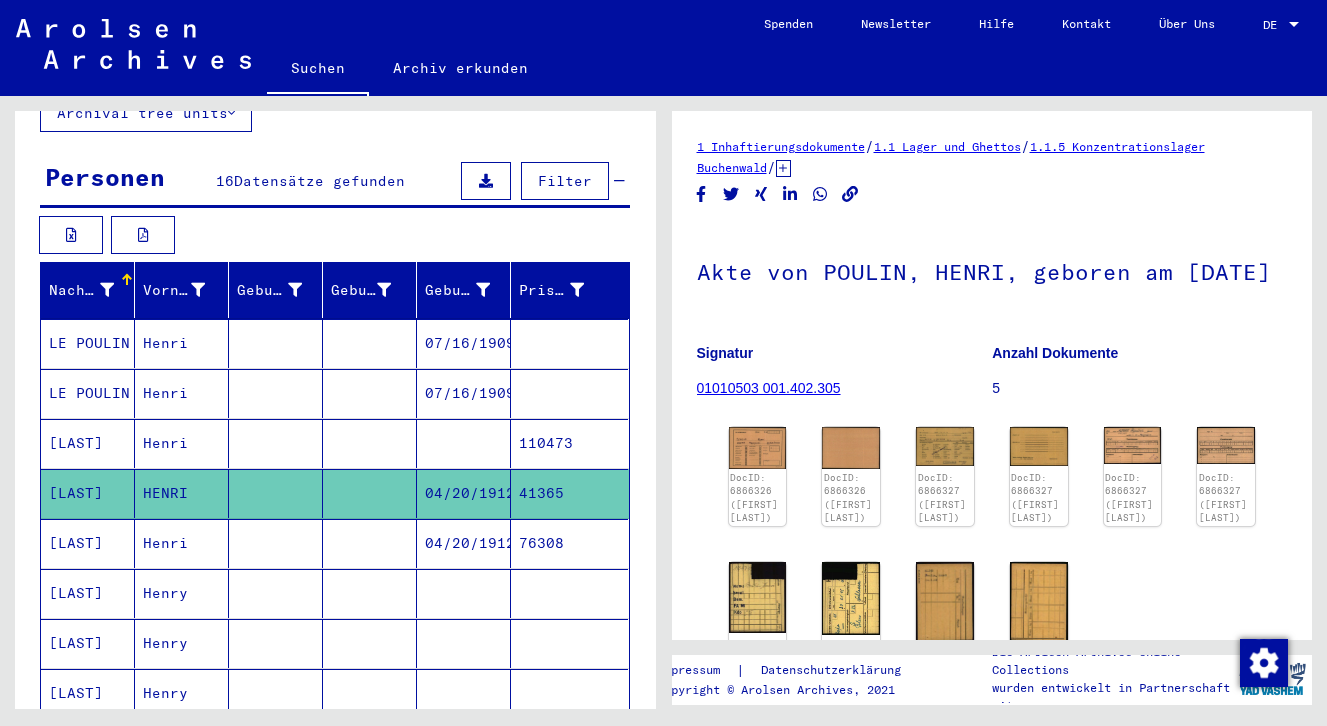 scroll, scrollTop: 0, scrollLeft: 0, axis: both 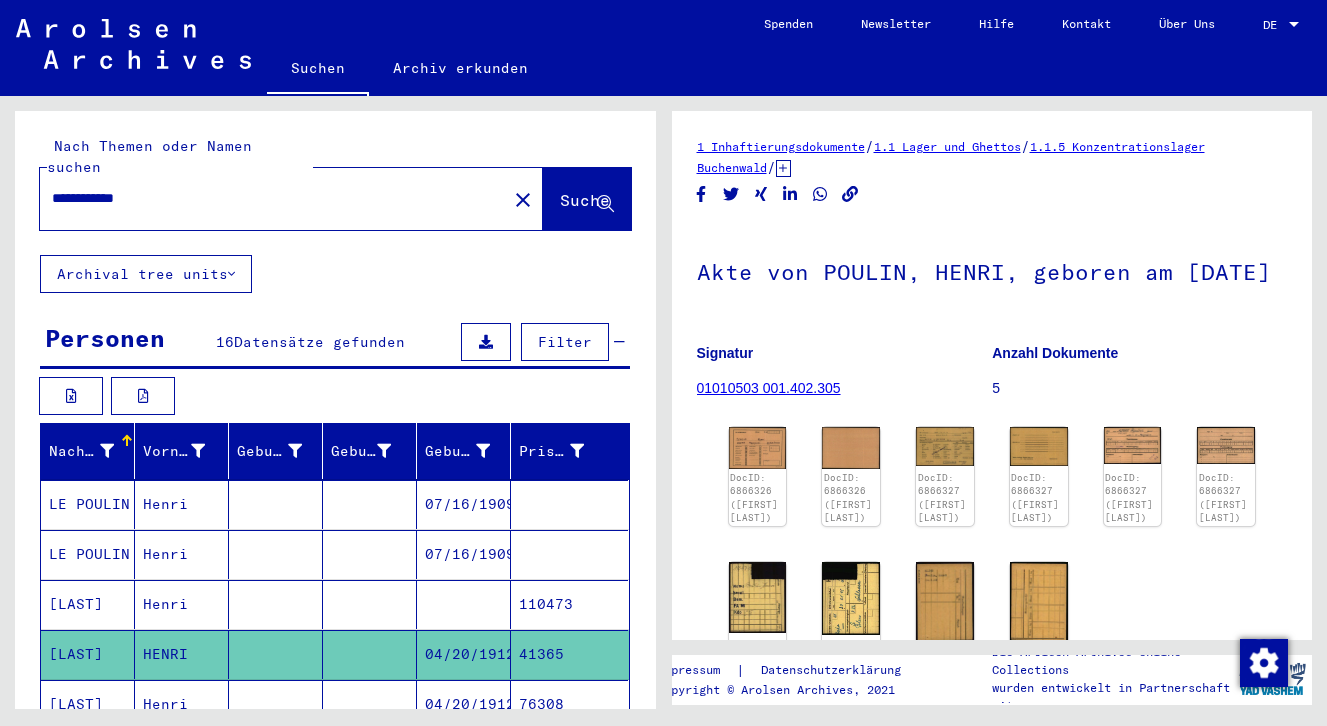 drag, startPoint x: 171, startPoint y: 177, endPoint x: -30, endPoint y: 171, distance: 201.08954 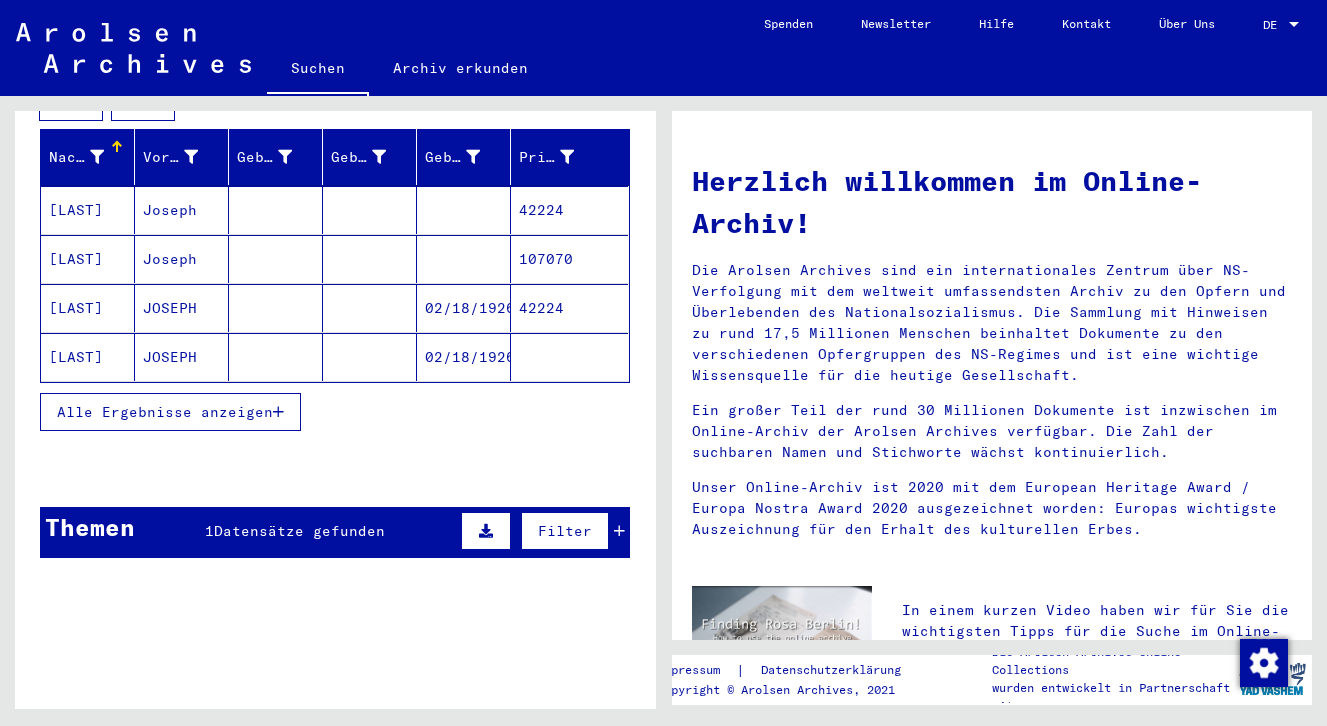 scroll, scrollTop: 254, scrollLeft: 0, axis: vertical 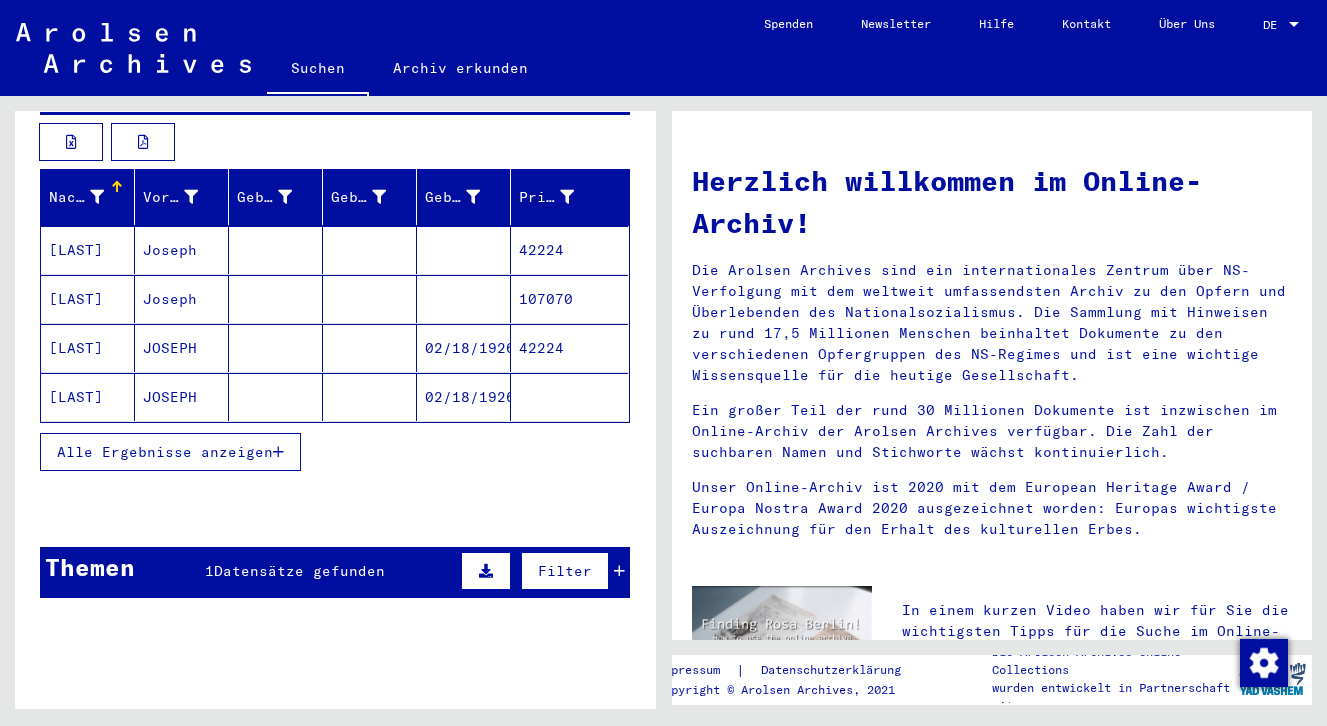 click on "[LAST]" at bounding box center (88, 299) 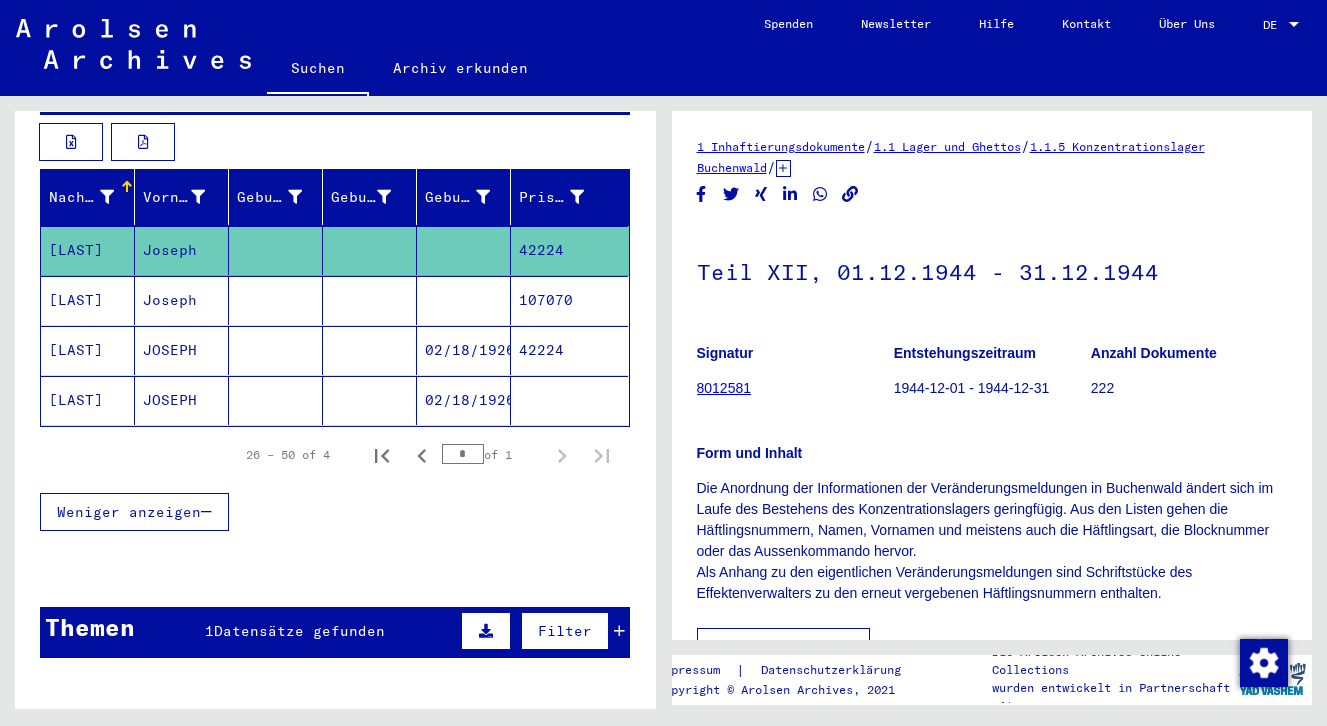 click on "[LAST]" at bounding box center (88, 350) 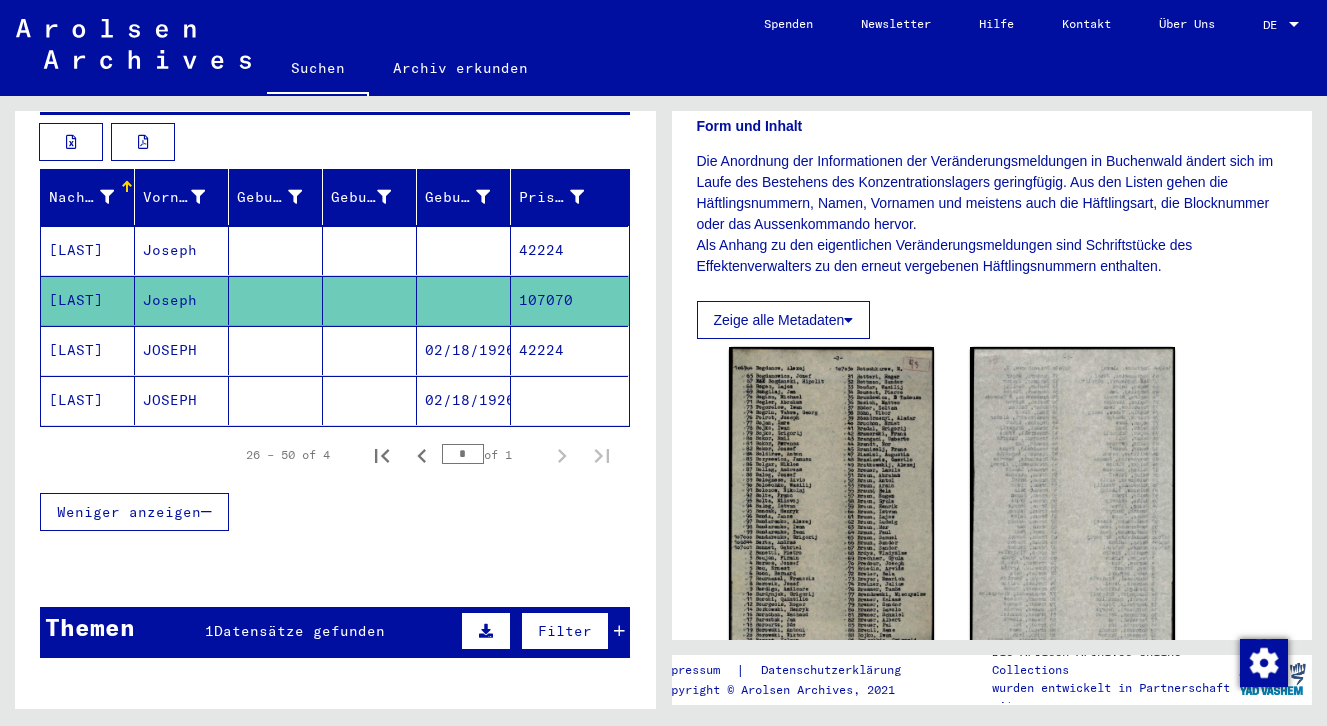 scroll, scrollTop: 348, scrollLeft: 0, axis: vertical 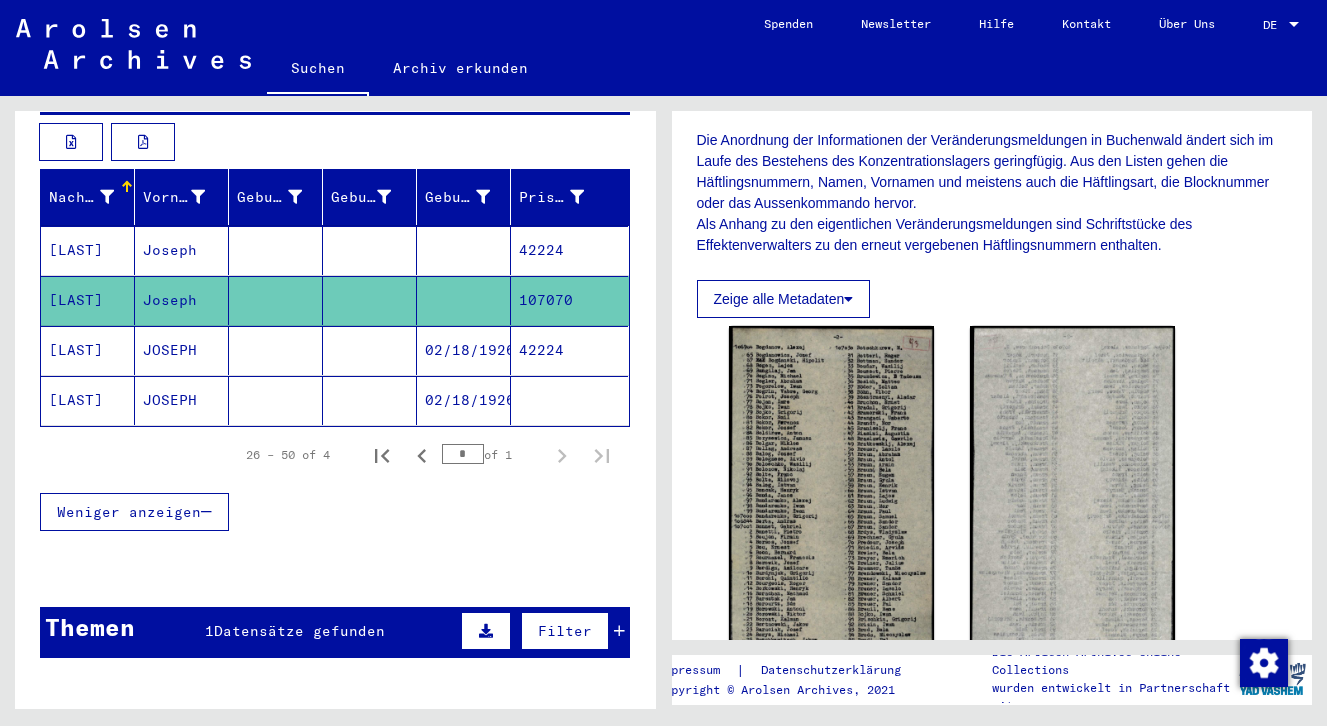 click on "[LAST]" at bounding box center [88, 400] 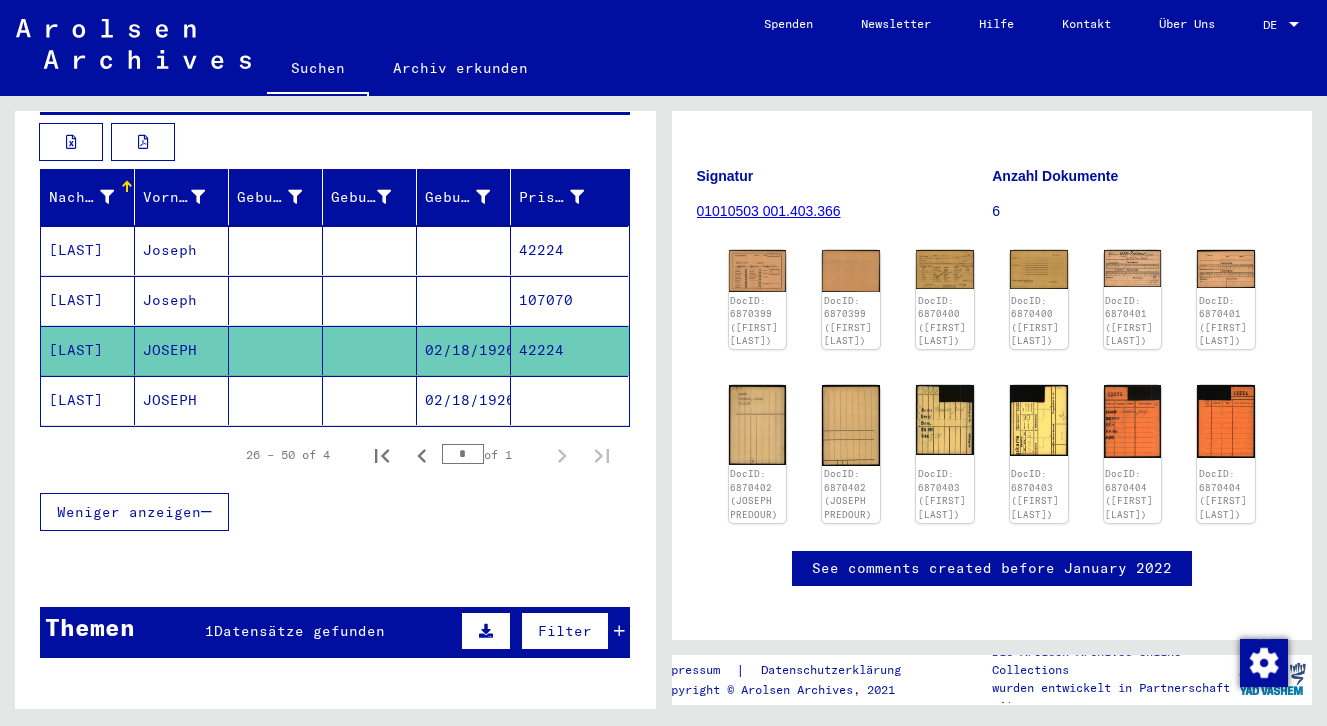 scroll, scrollTop: 219, scrollLeft: 0, axis: vertical 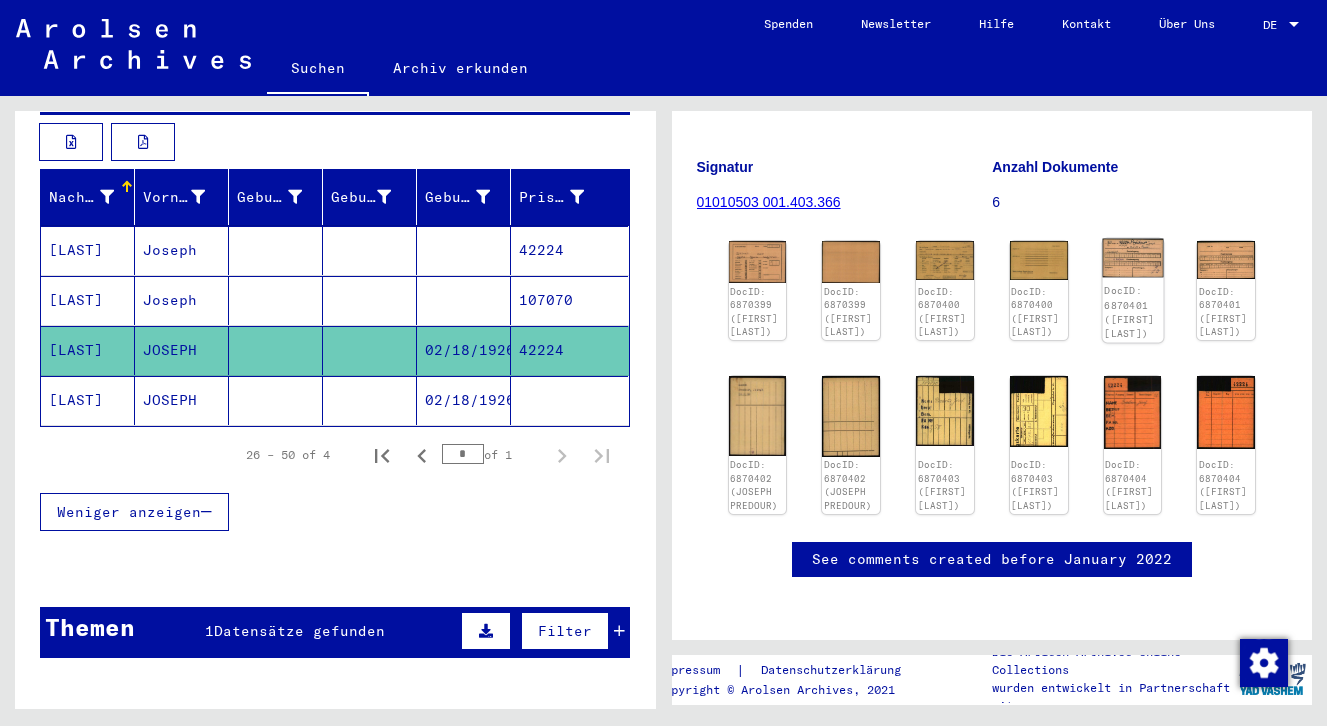 click 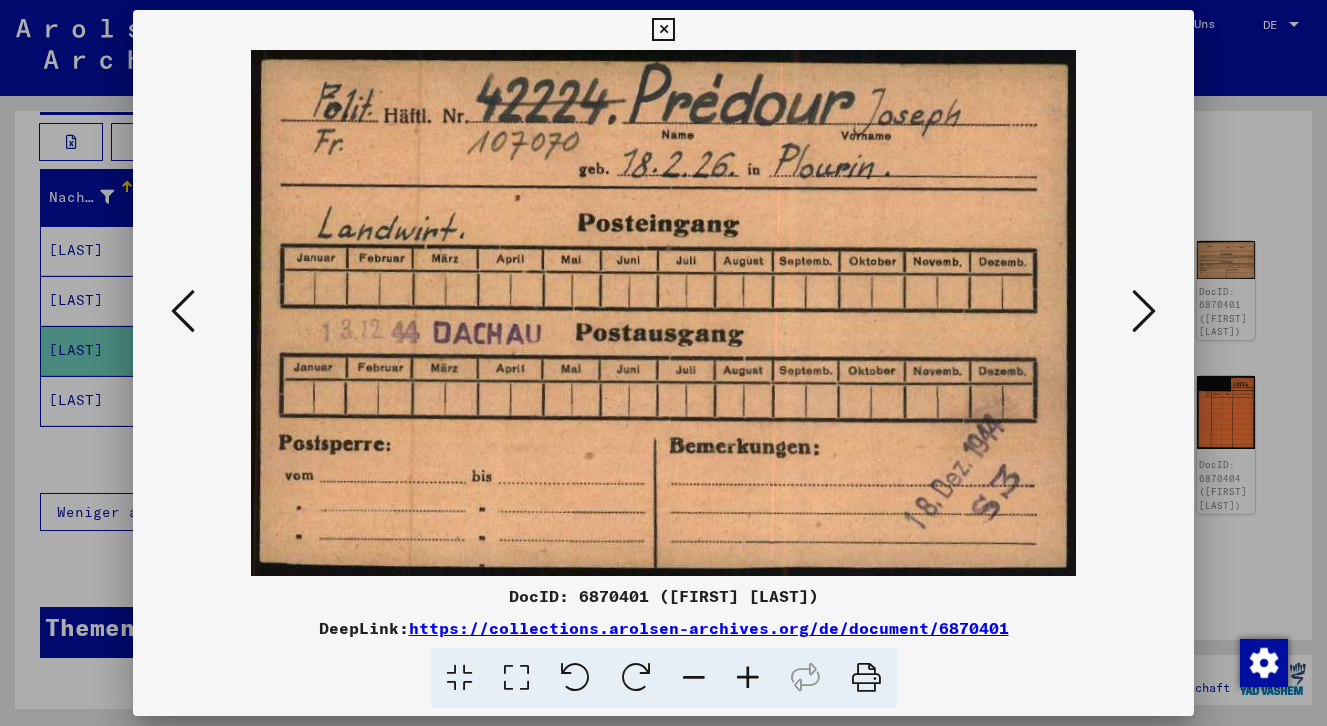 click at bounding box center (1144, 311) 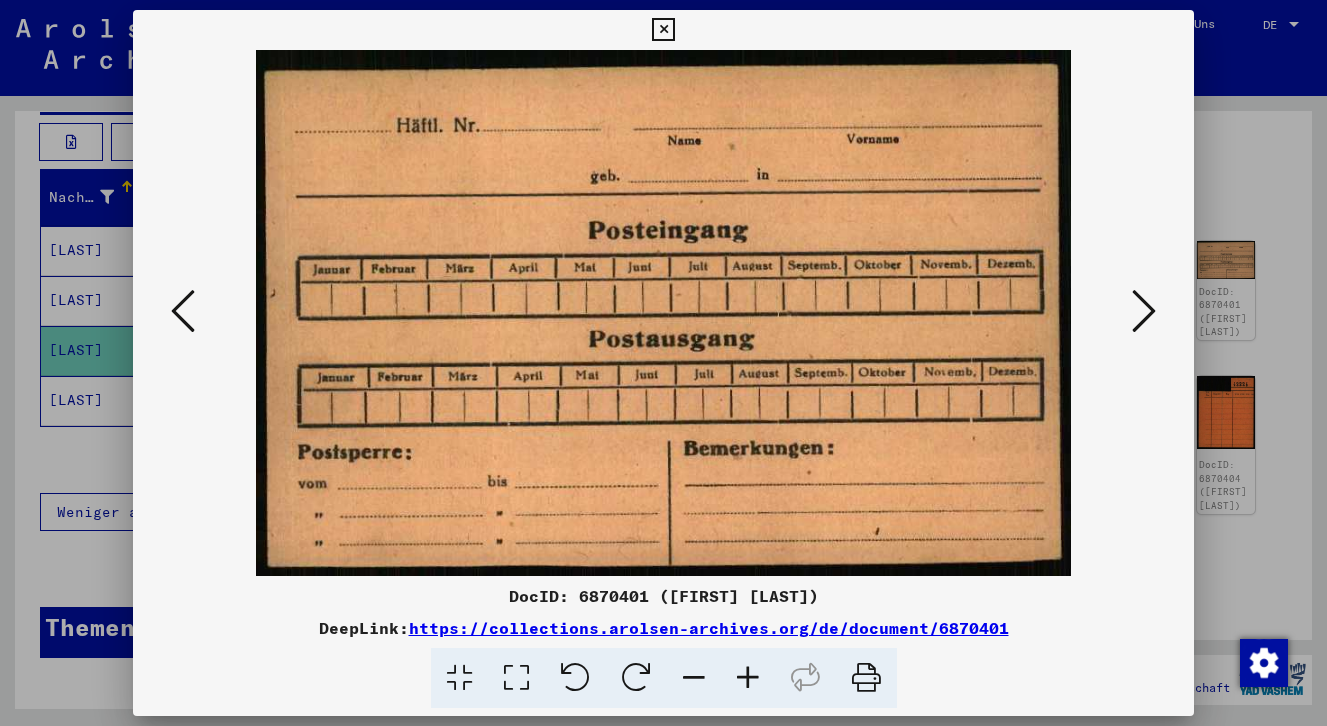 click at bounding box center (1144, 311) 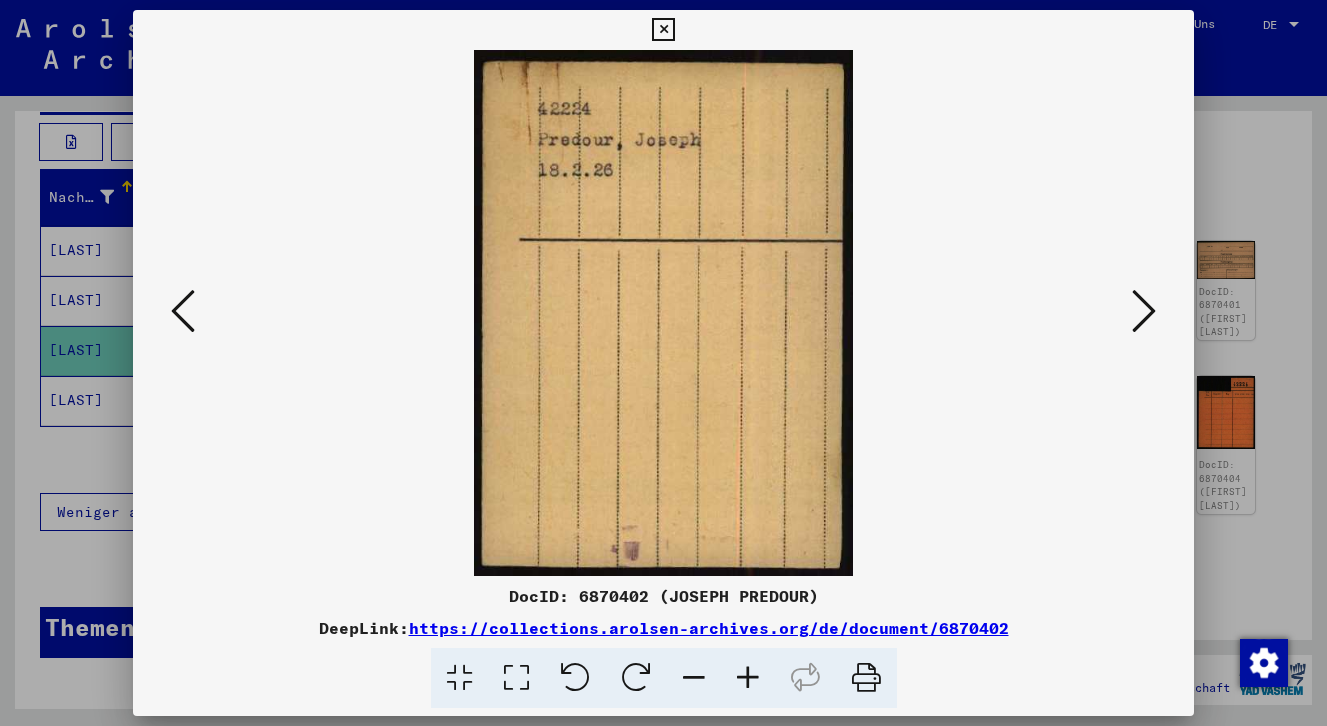 click at bounding box center [1144, 311] 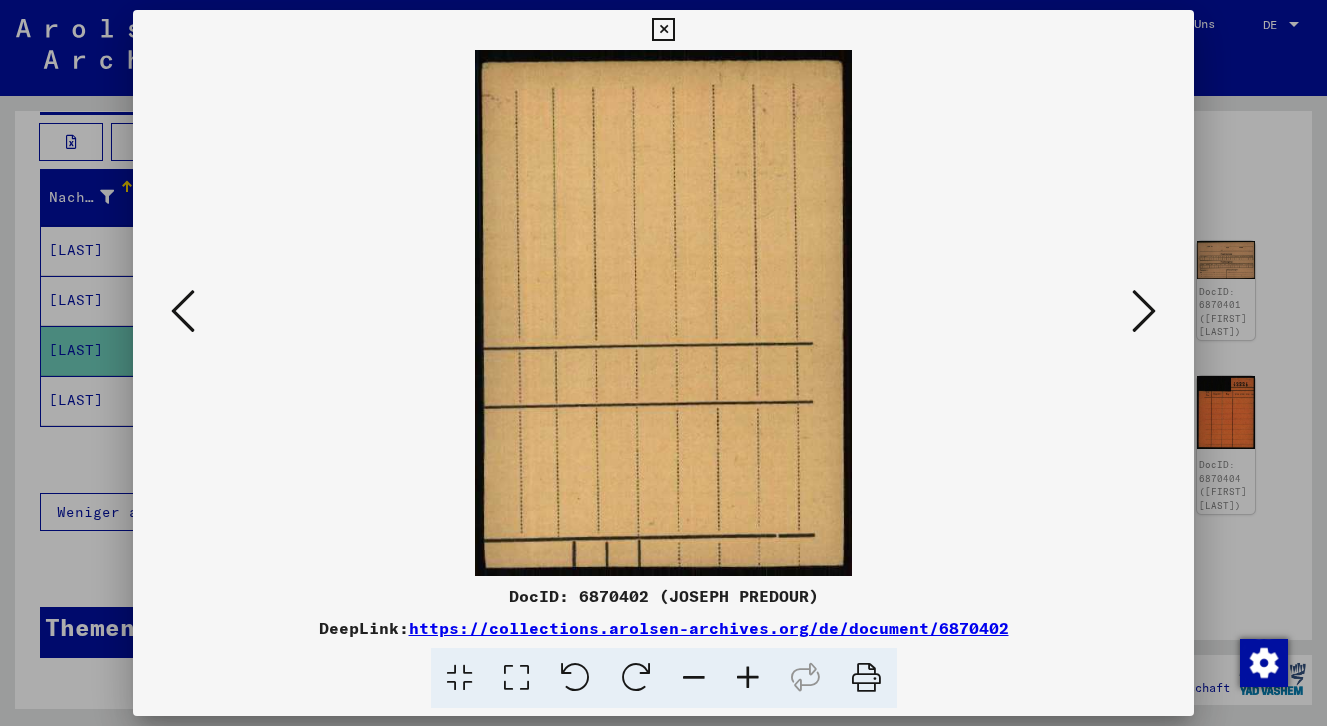click at bounding box center [1144, 311] 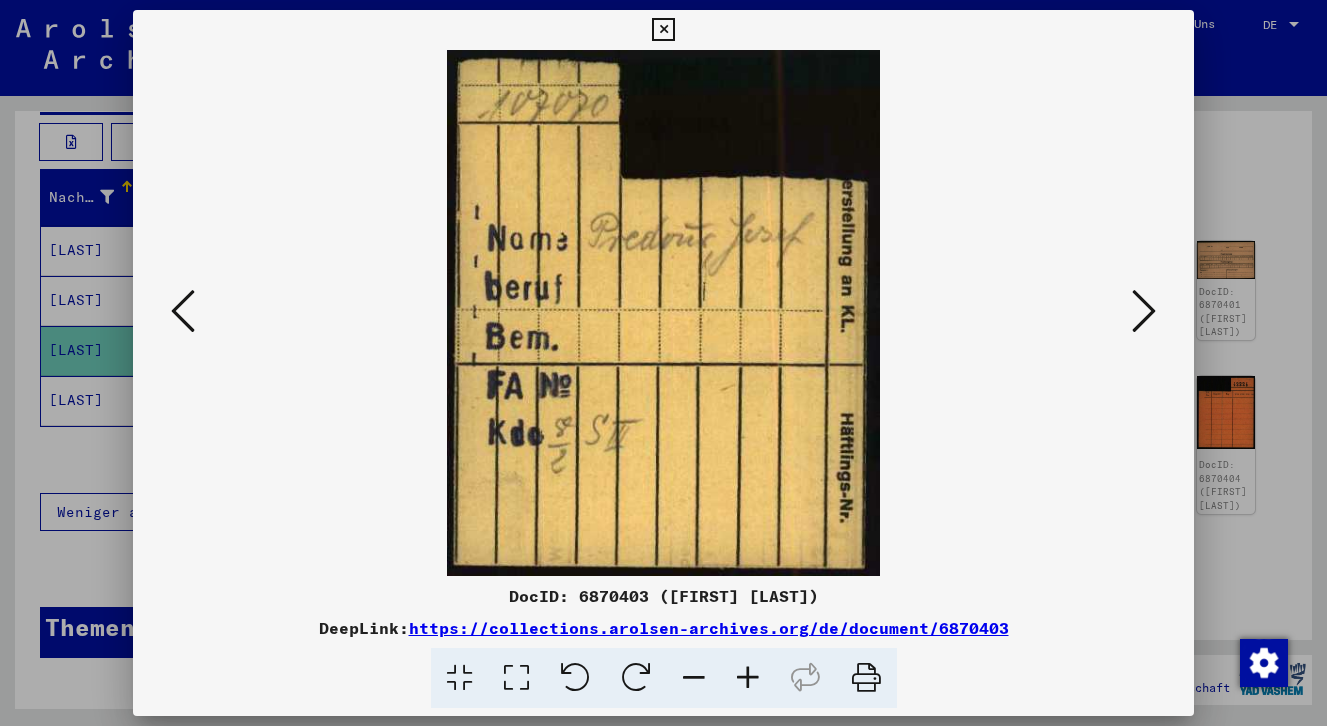 click at bounding box center (1144, 311) 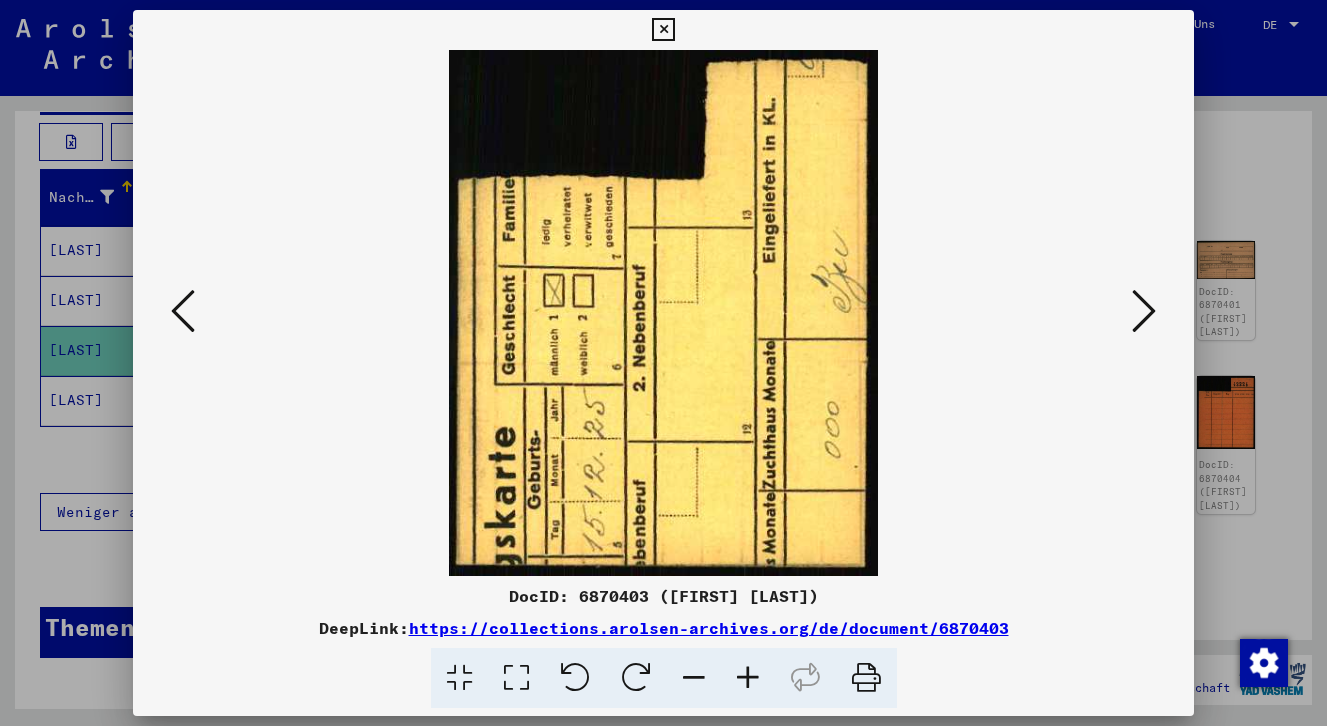 click at bounding box center (1144, 311) 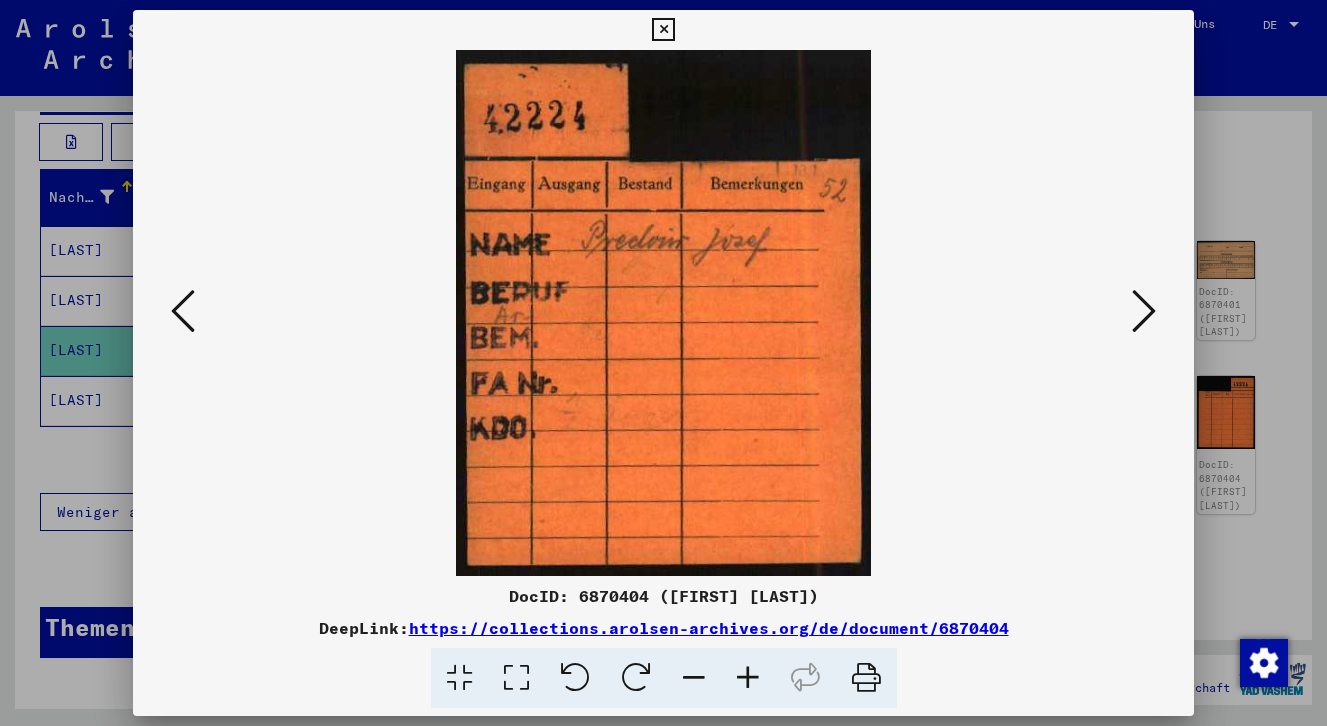 click at bounding box center (663, 30) 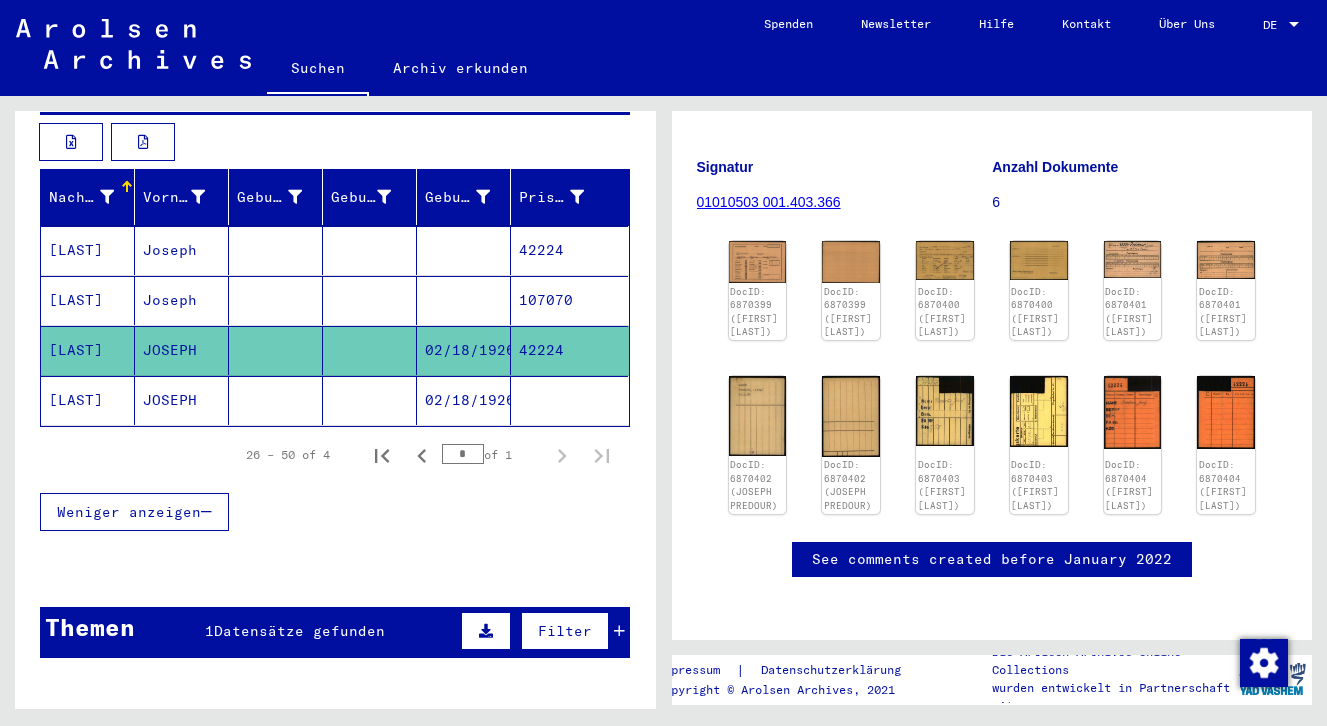 scroll, scrollTop: 0, scrollLeft: 0, axis: both 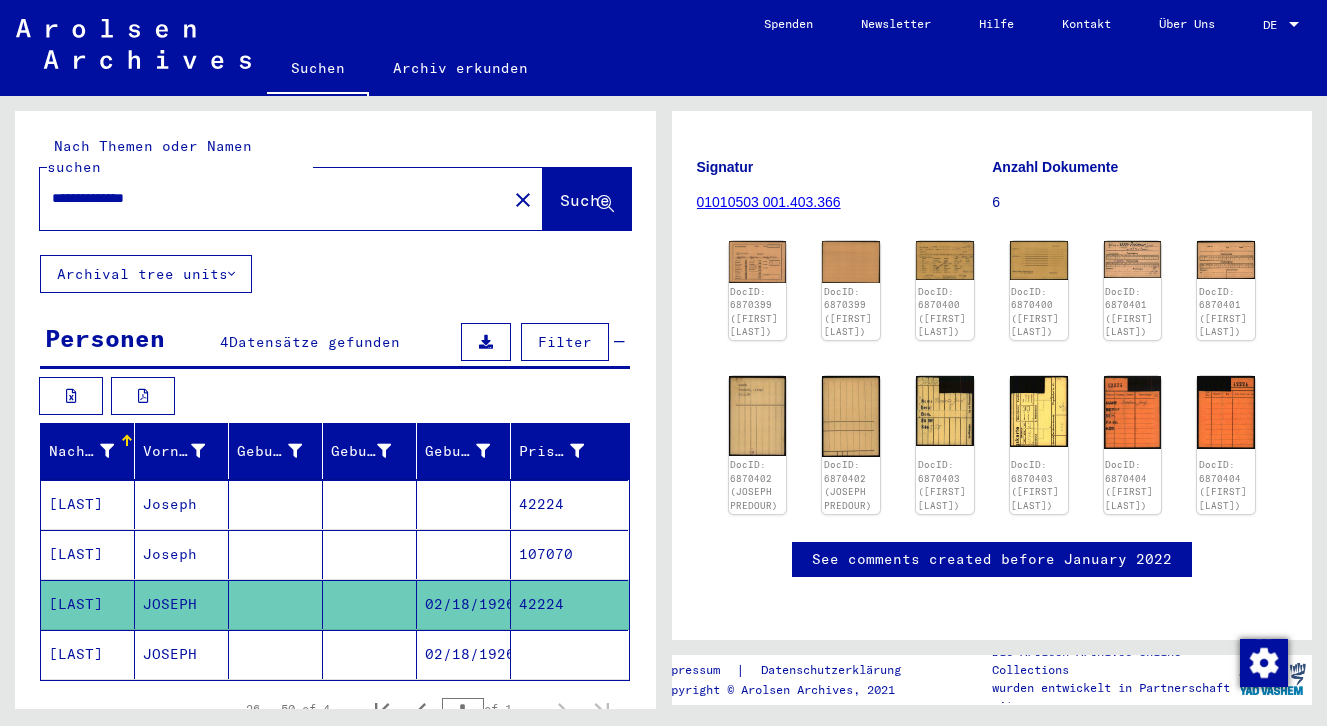 drag, startPoint x: 182, startPoint y: 174, endPoint x: 12, endPoint y: 169, distance: 170.07352 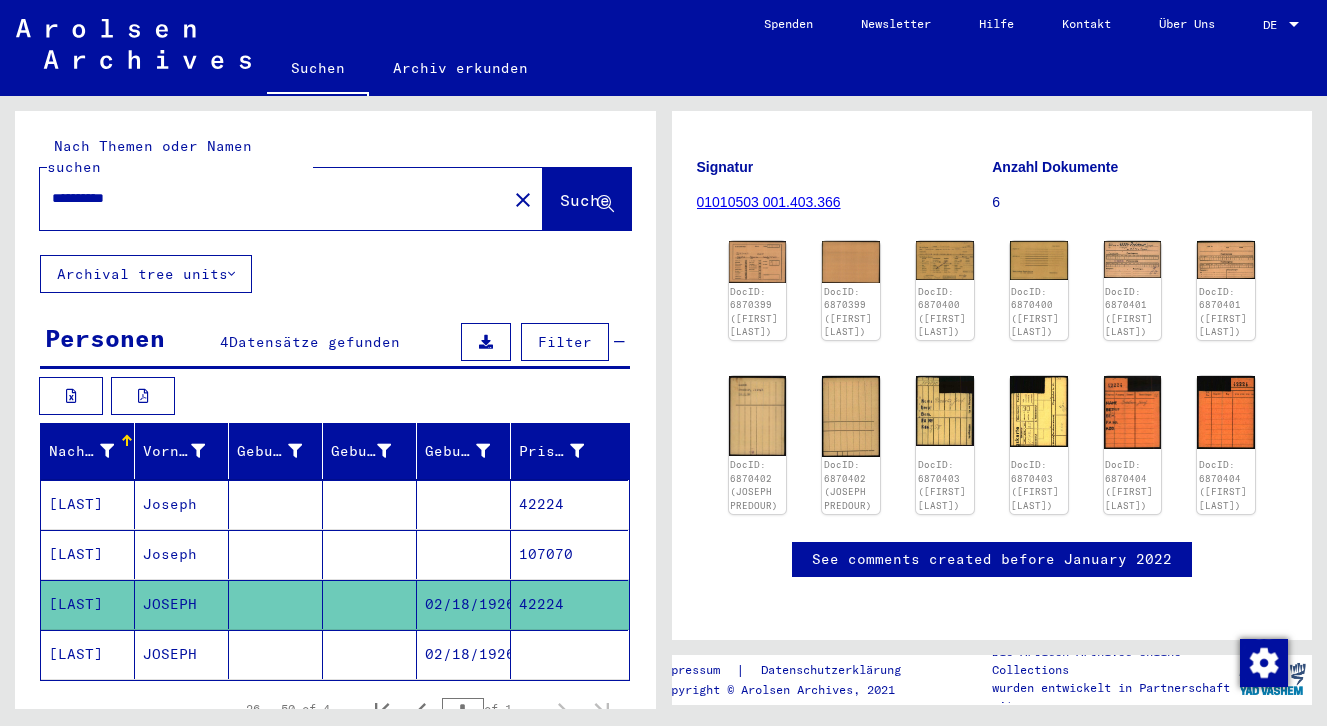 scroll, scrollTop: 0, scrollLeft: 0, axis: both 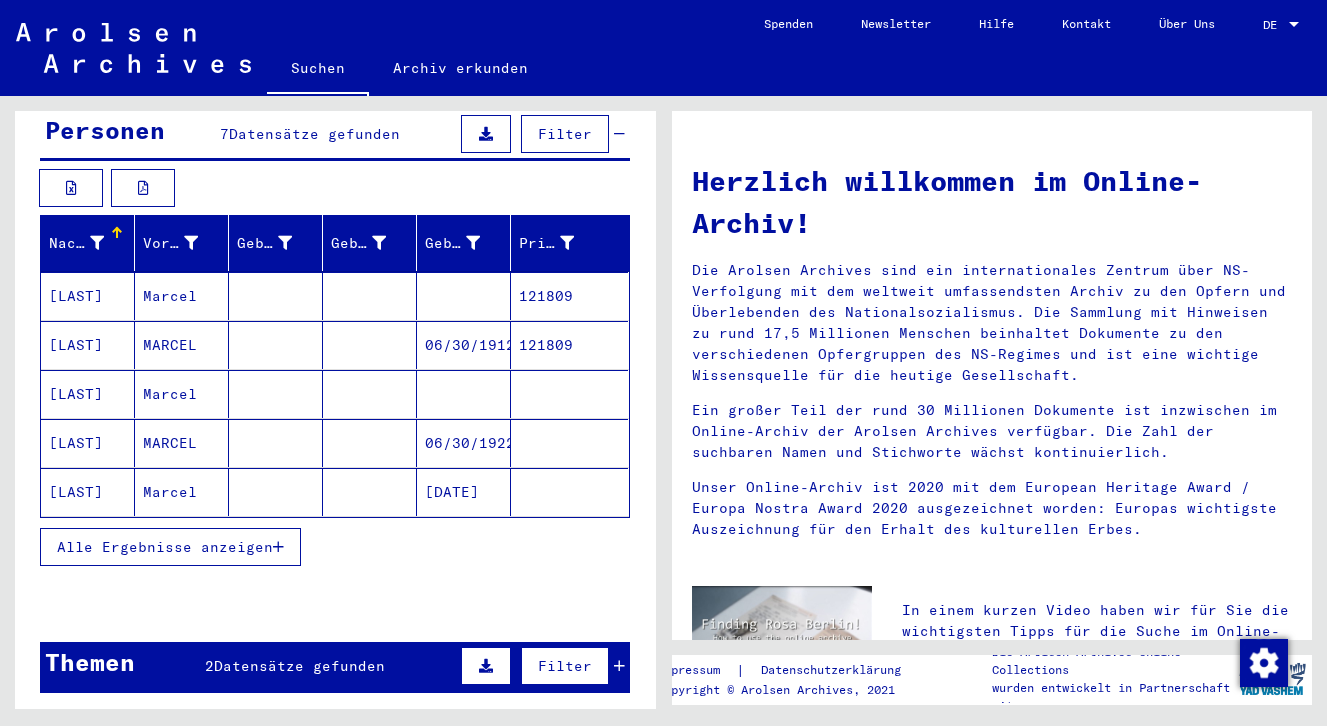 click on "[LAST]" at bounding box center [88, 345] 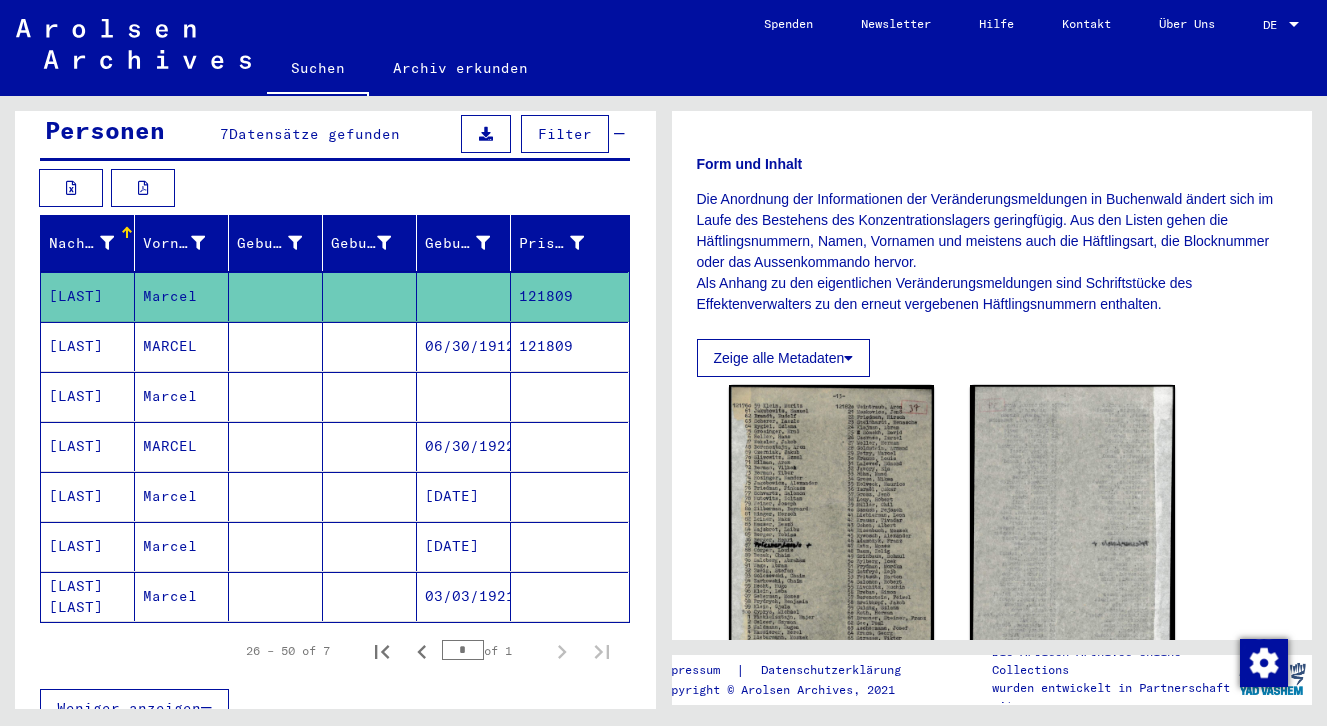 scroll, scrollTop: 339, scrollLeft: 0, axis: vertical 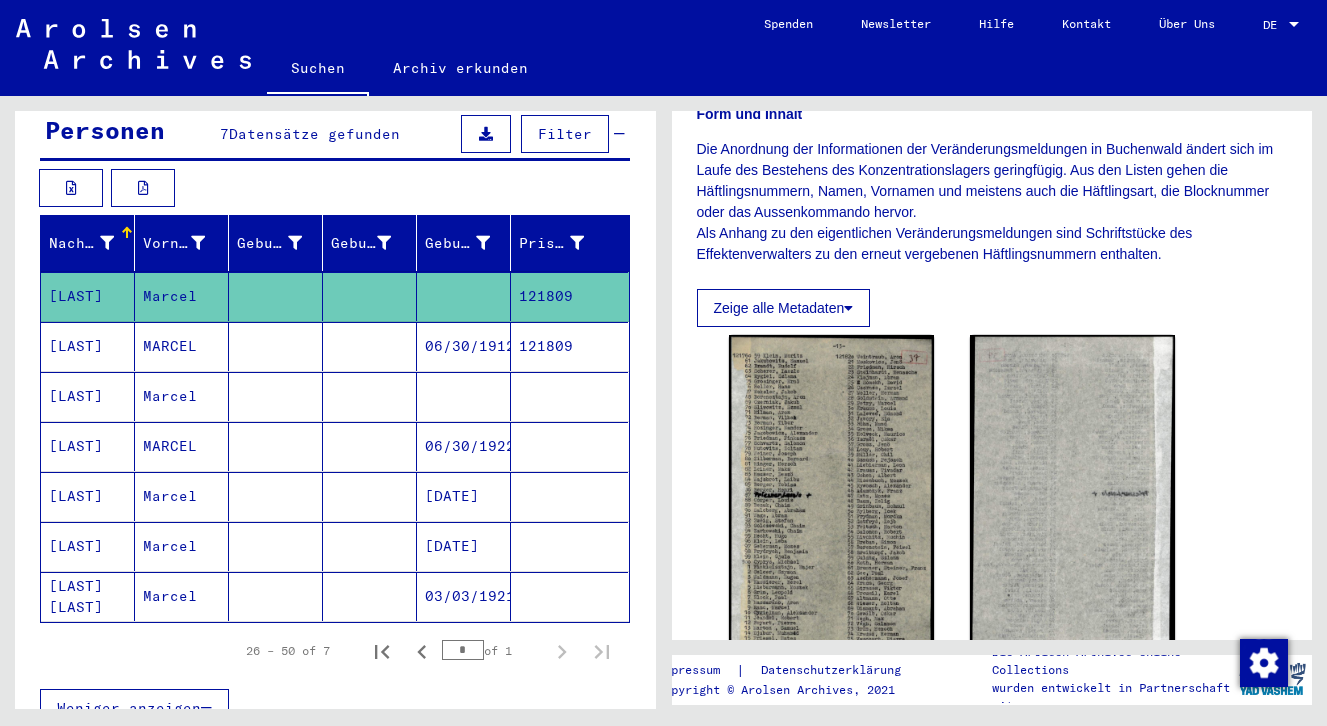 click on "[LAST]" at bounding box center [88, 396] 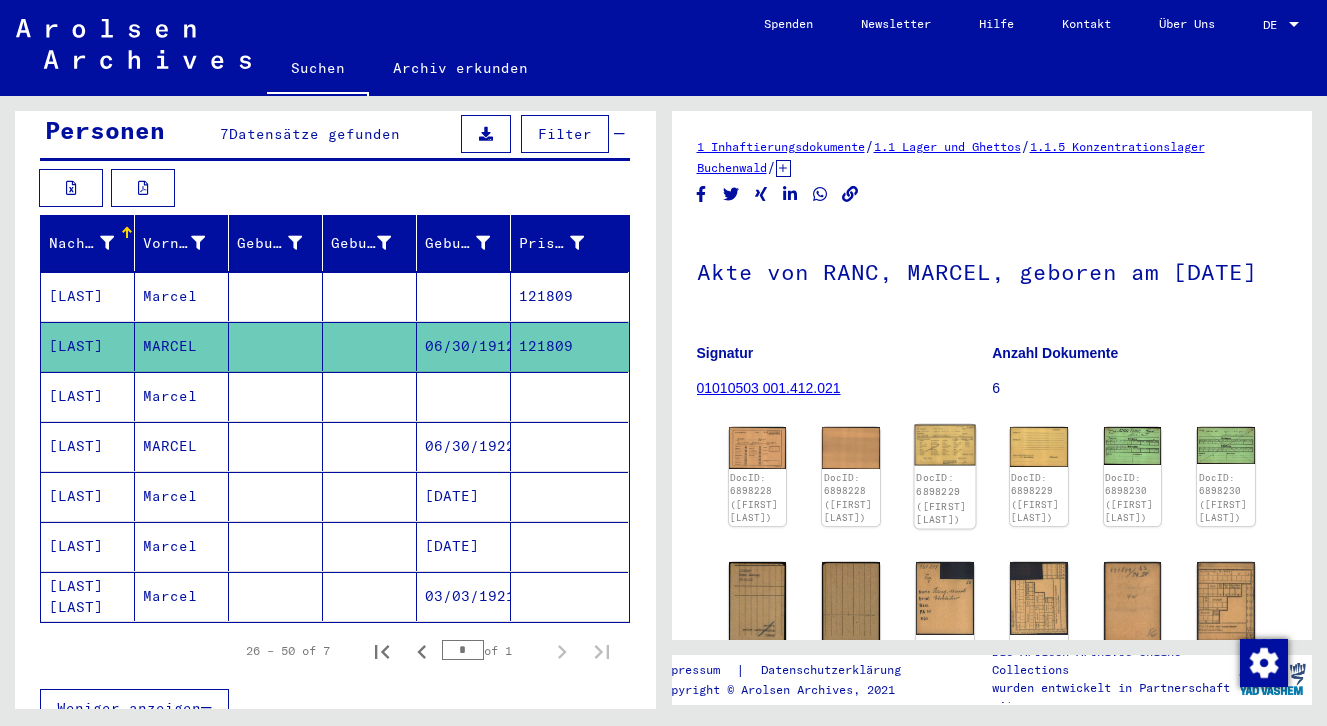 click 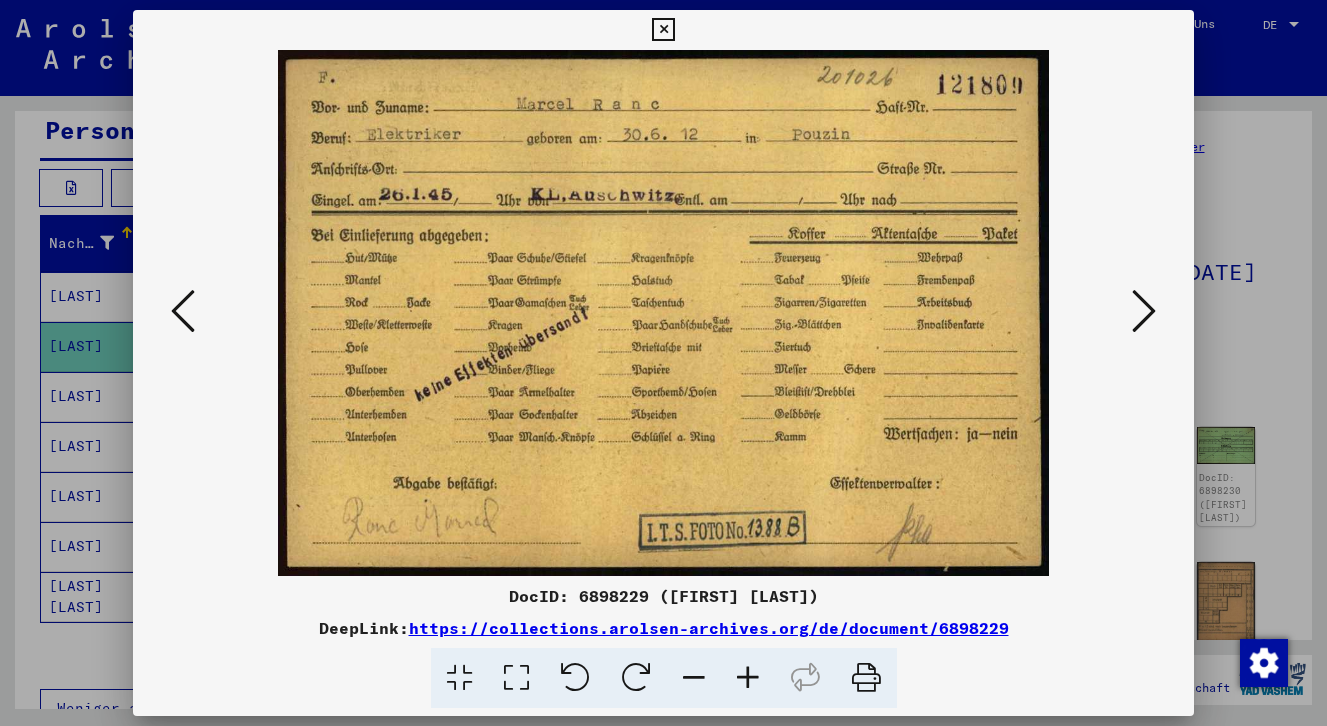 click at bounding box center (1144, 311) 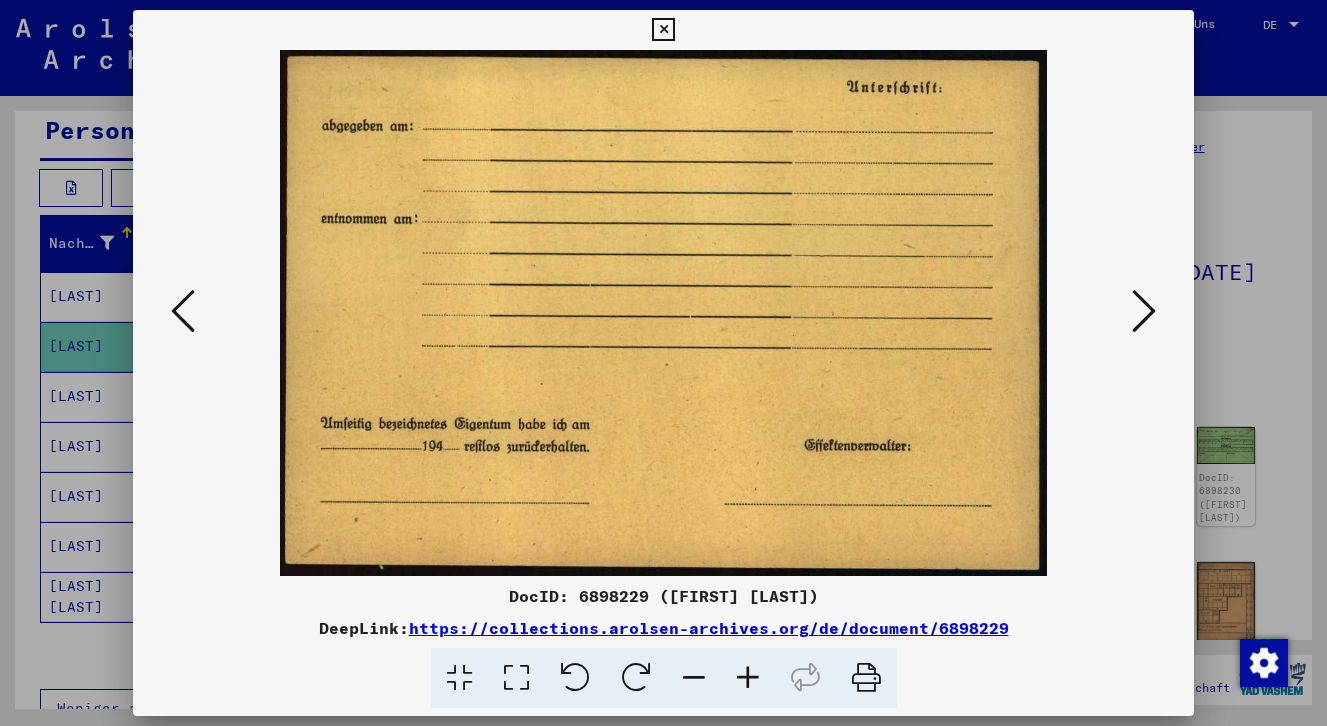 click at bounding box center (1144, 311) 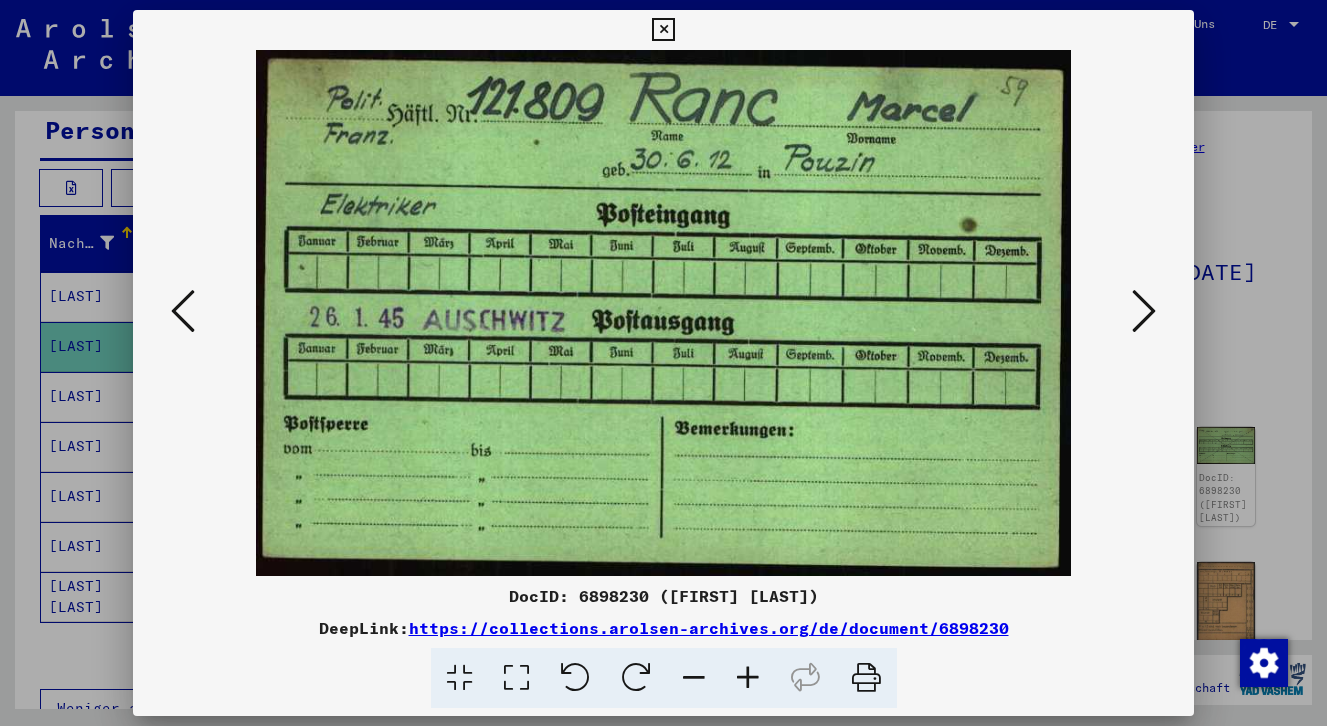 click at bounding box center (1144, 311) 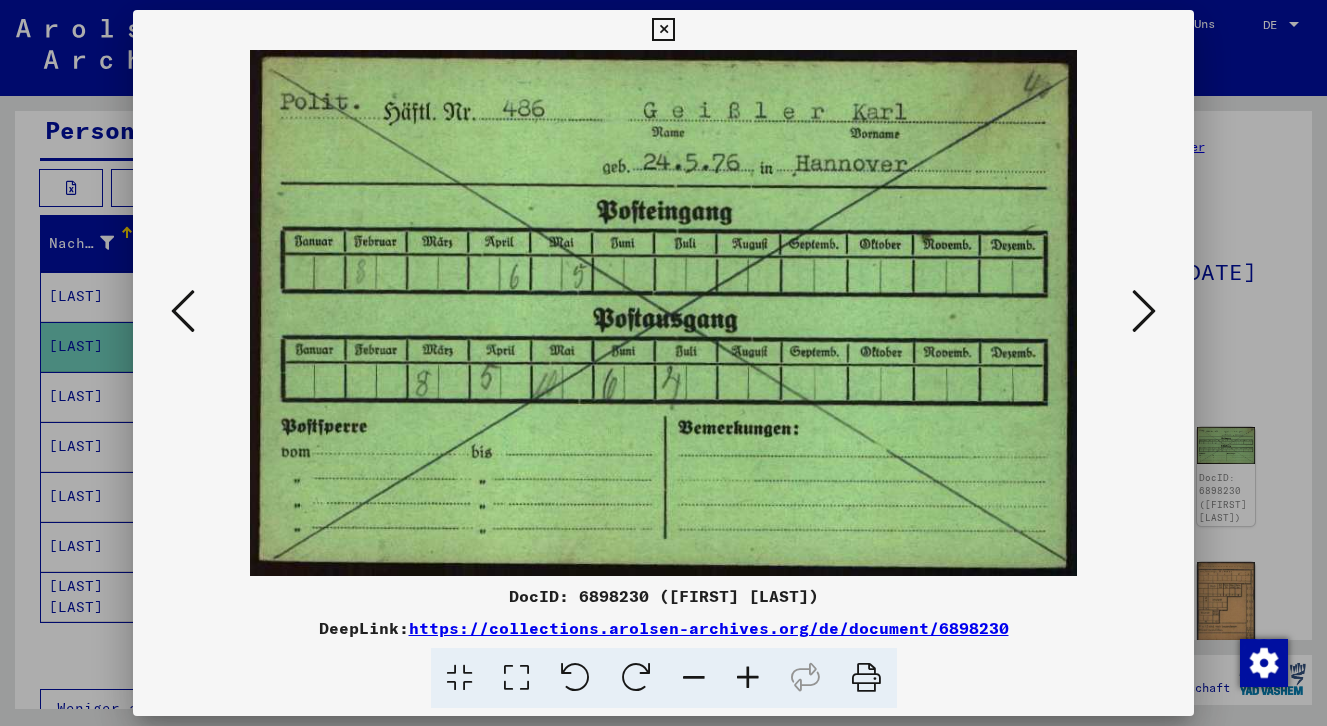 click at bounding box center (1144, 311) 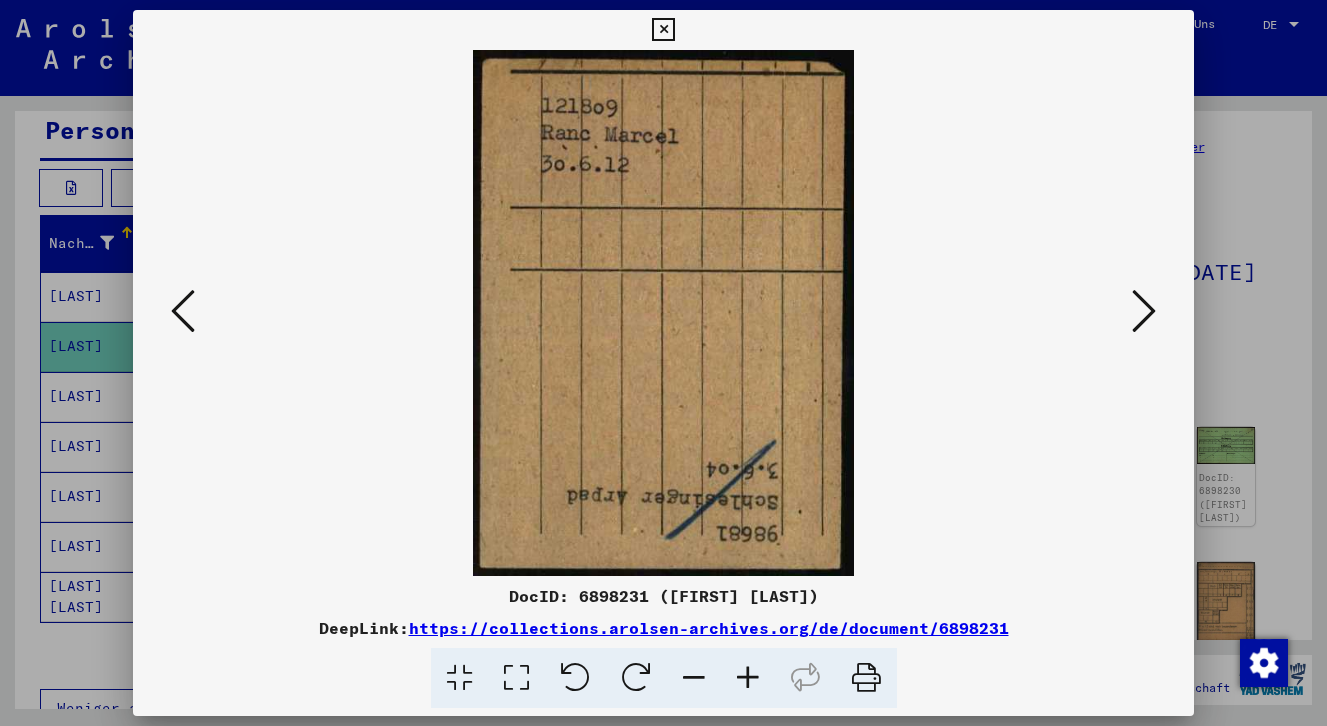 click at bounding box center [1144, 311] 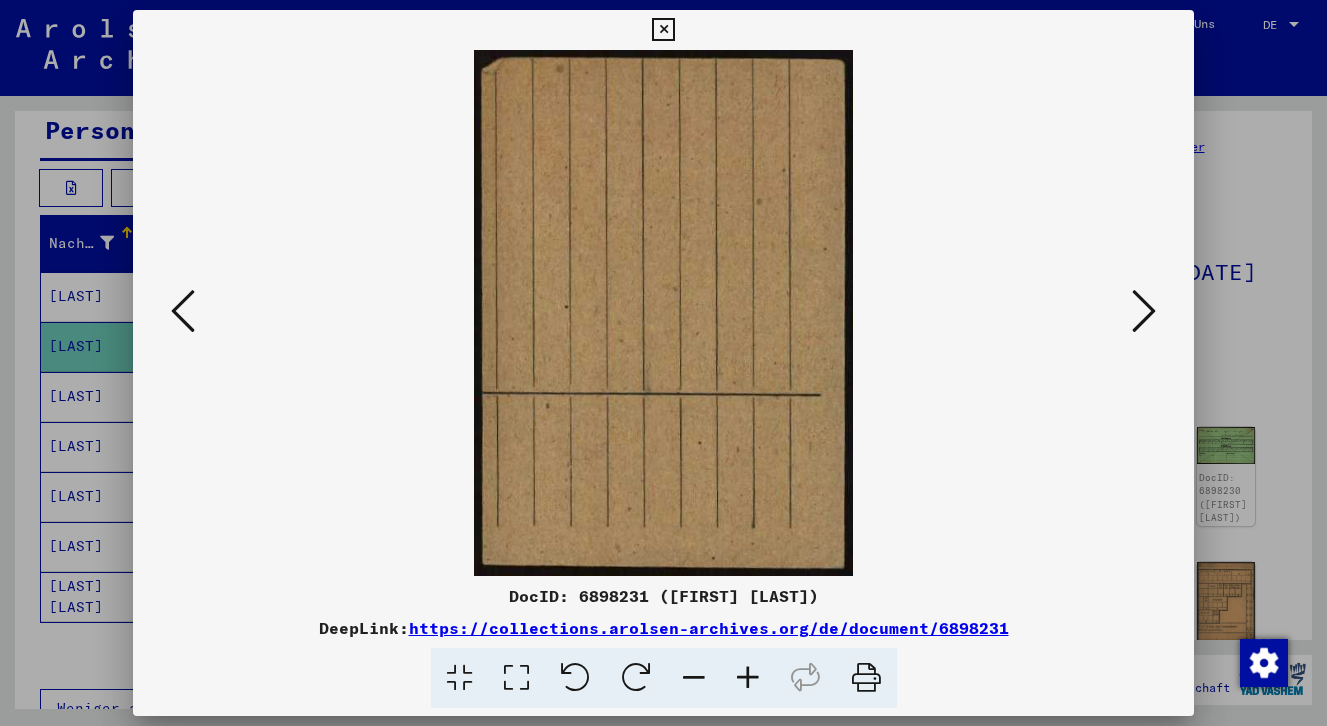 click at bounding box center (1144, 311) 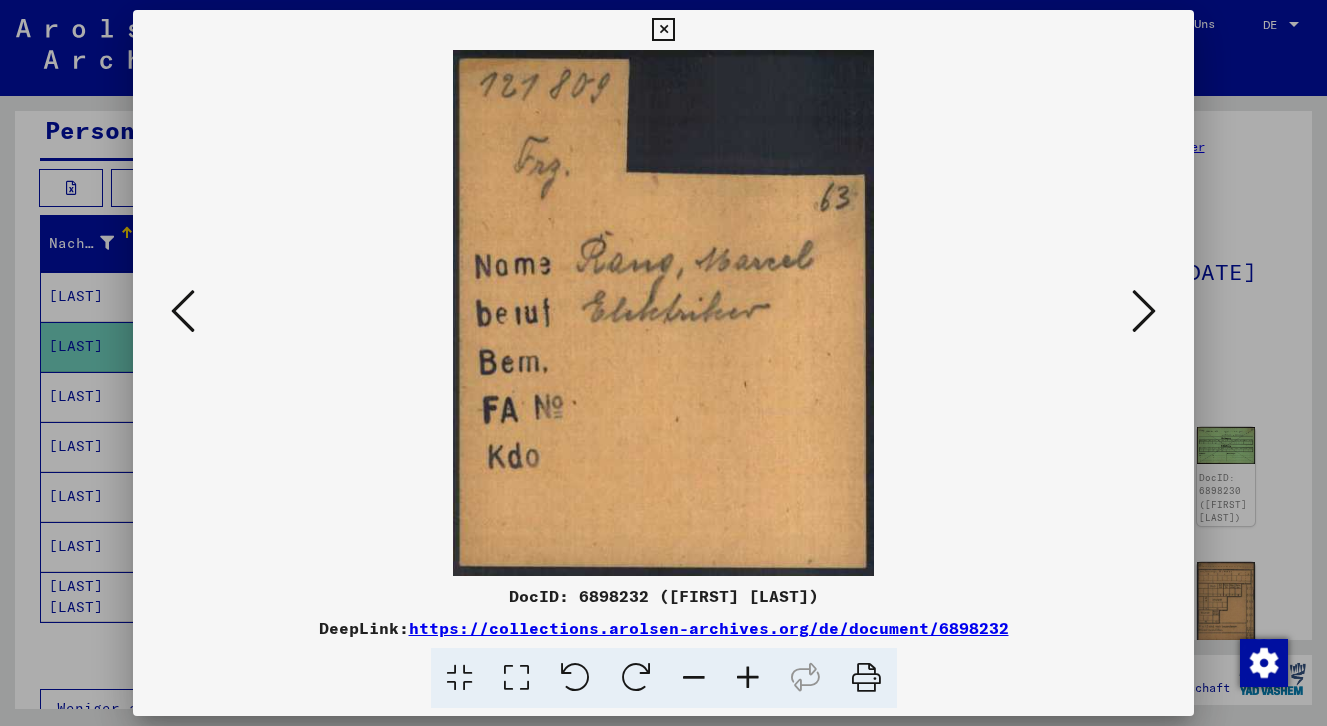click at bounding box center (1144, 311) 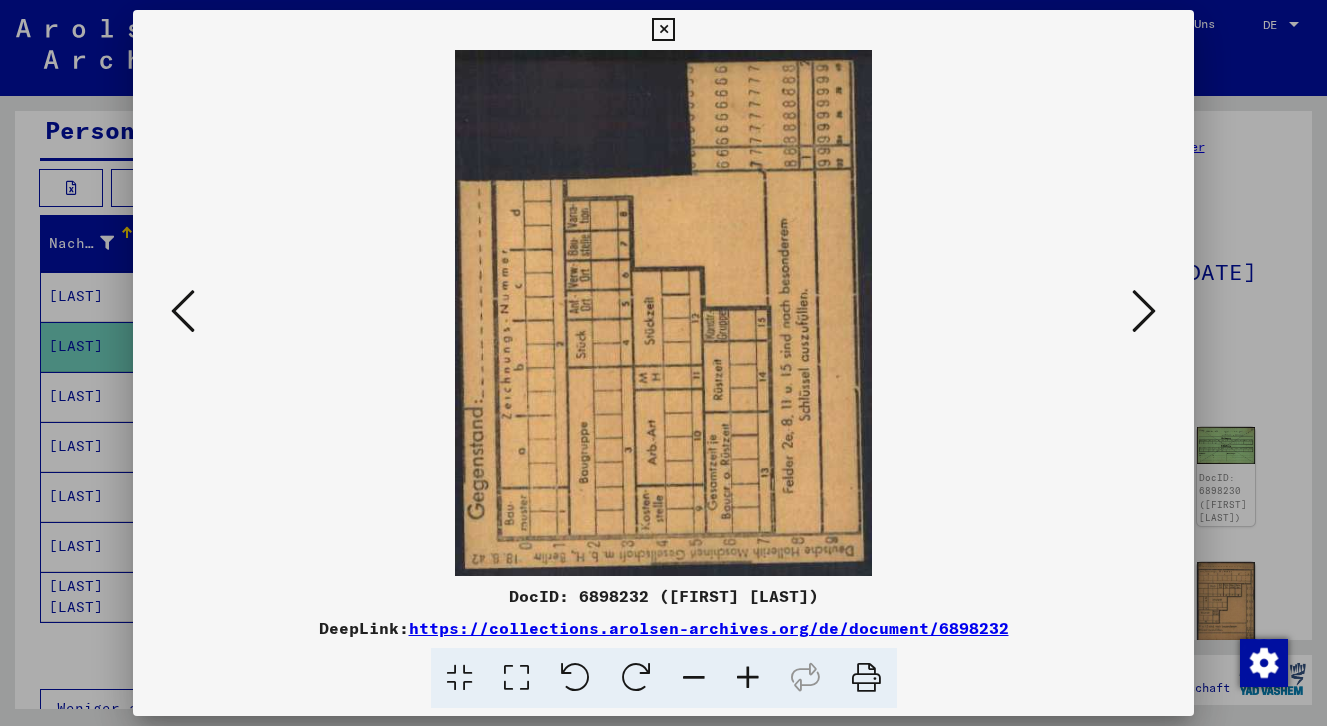 click at bounding box center (1144, 311) 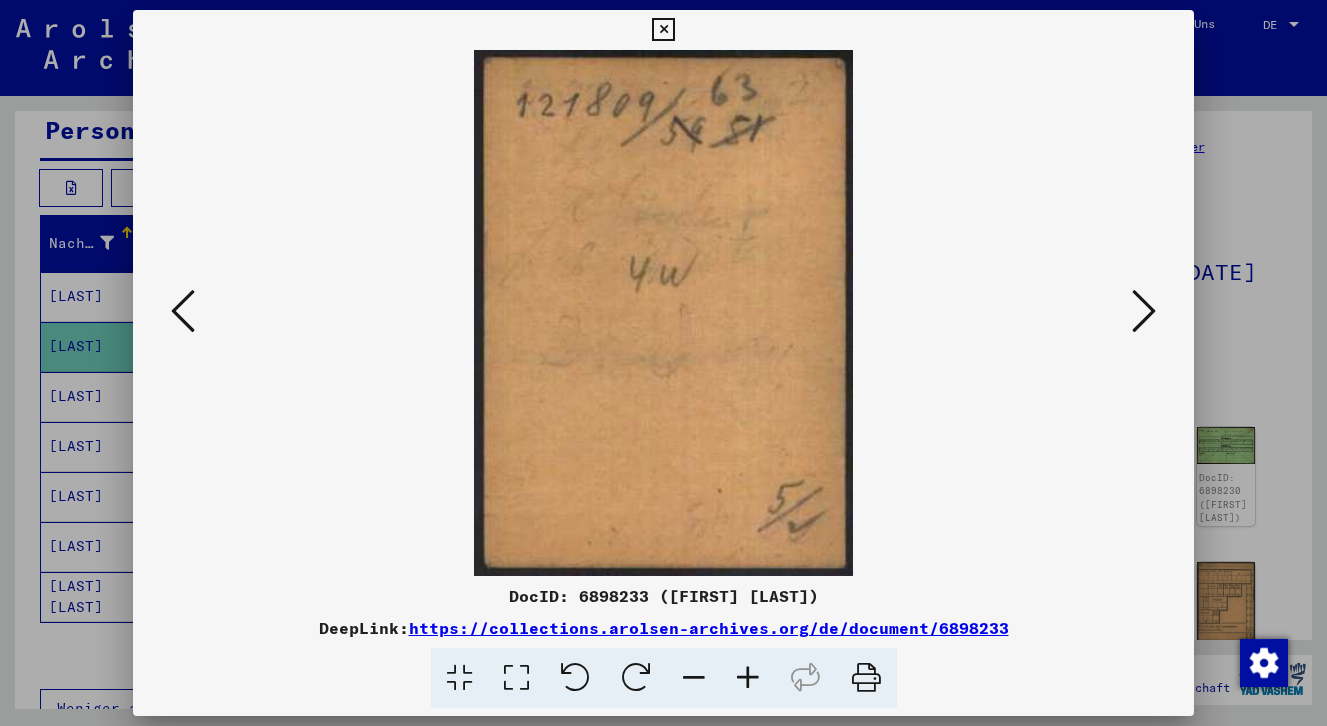 click at bounding box center (663, 30) 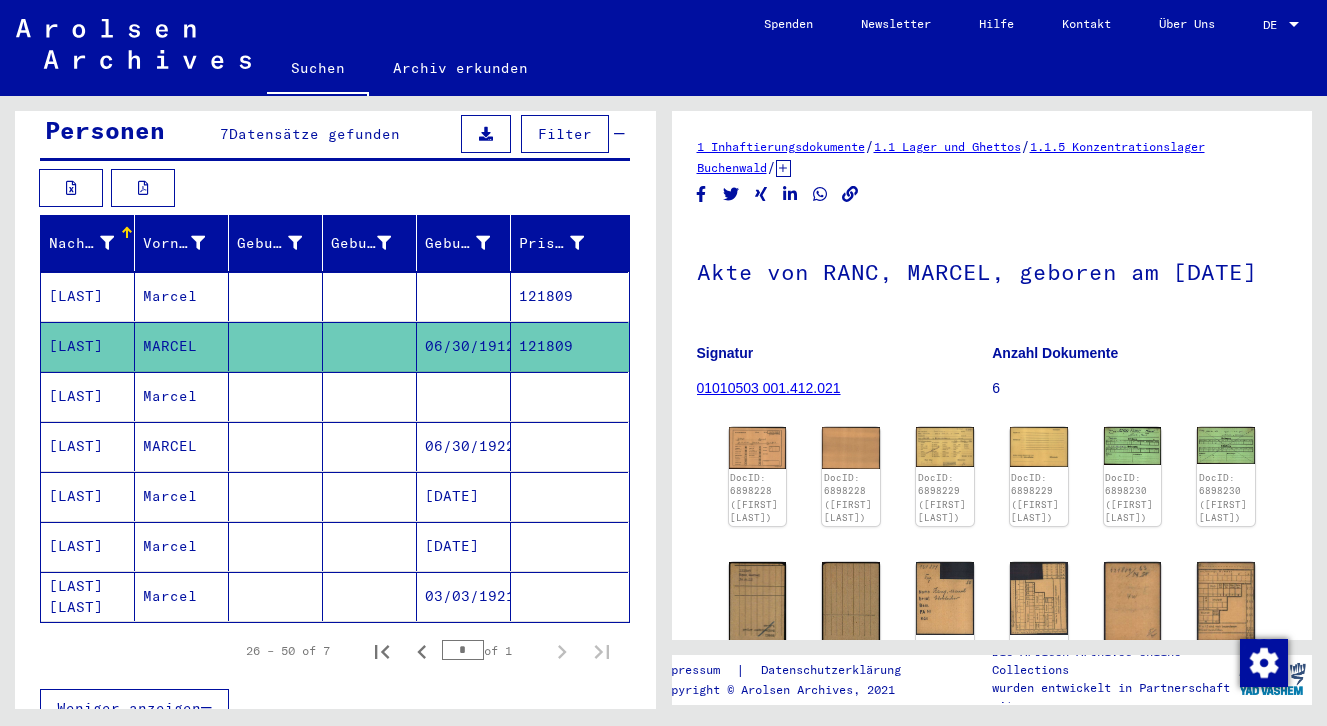 scroll, scrollTop: 0, scrollLeft: 0, axis: both 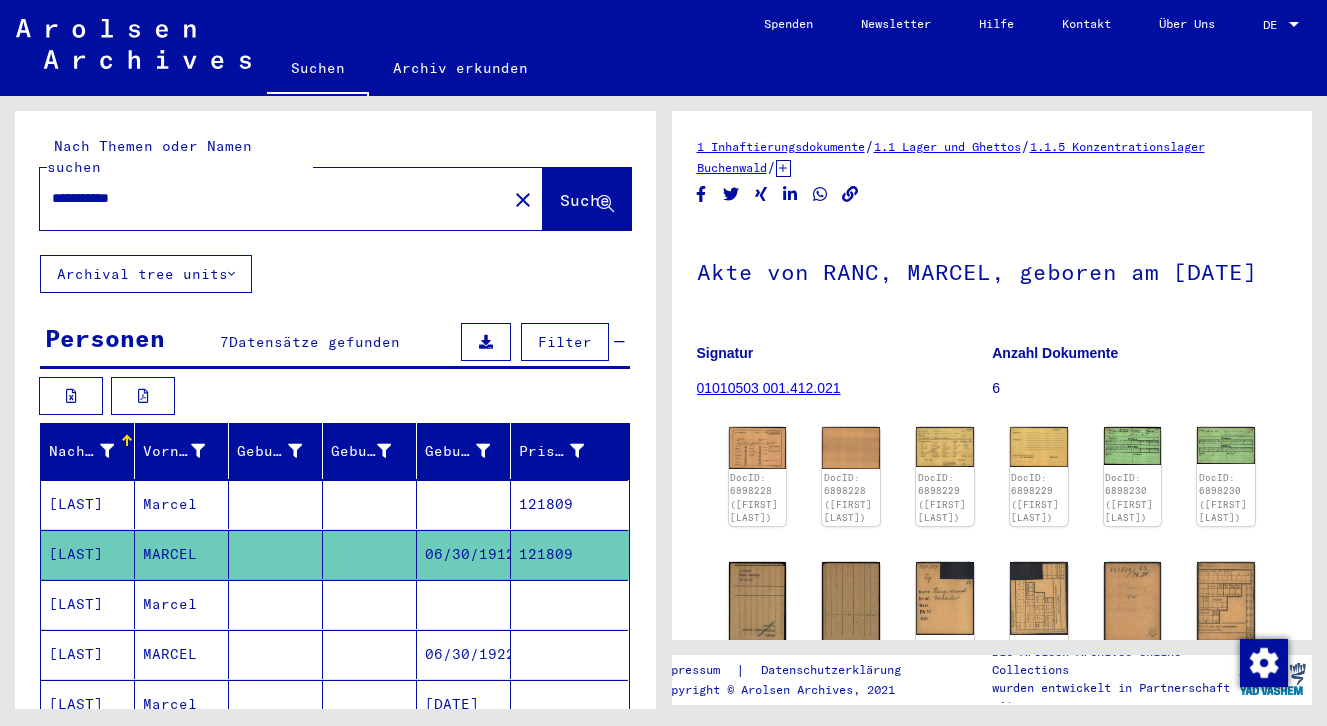 click on "**********" at bounding box center [273, 198] 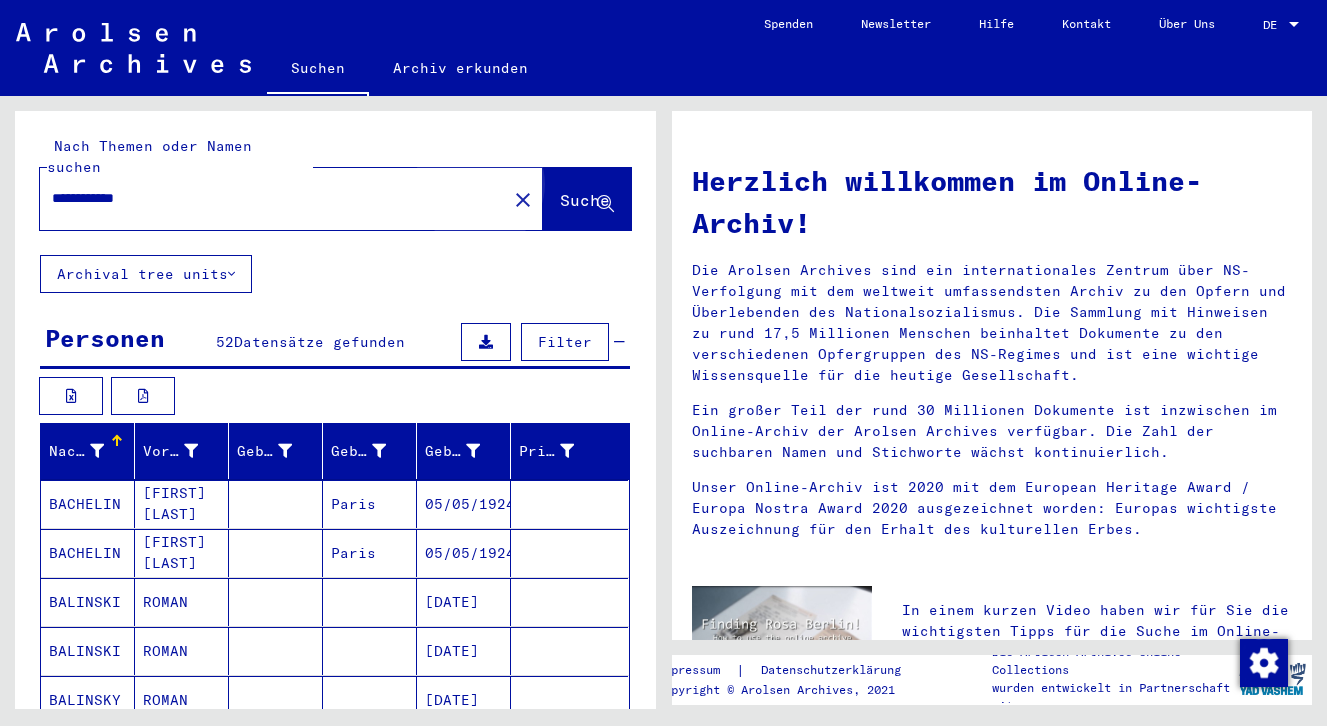 click on "Suche" 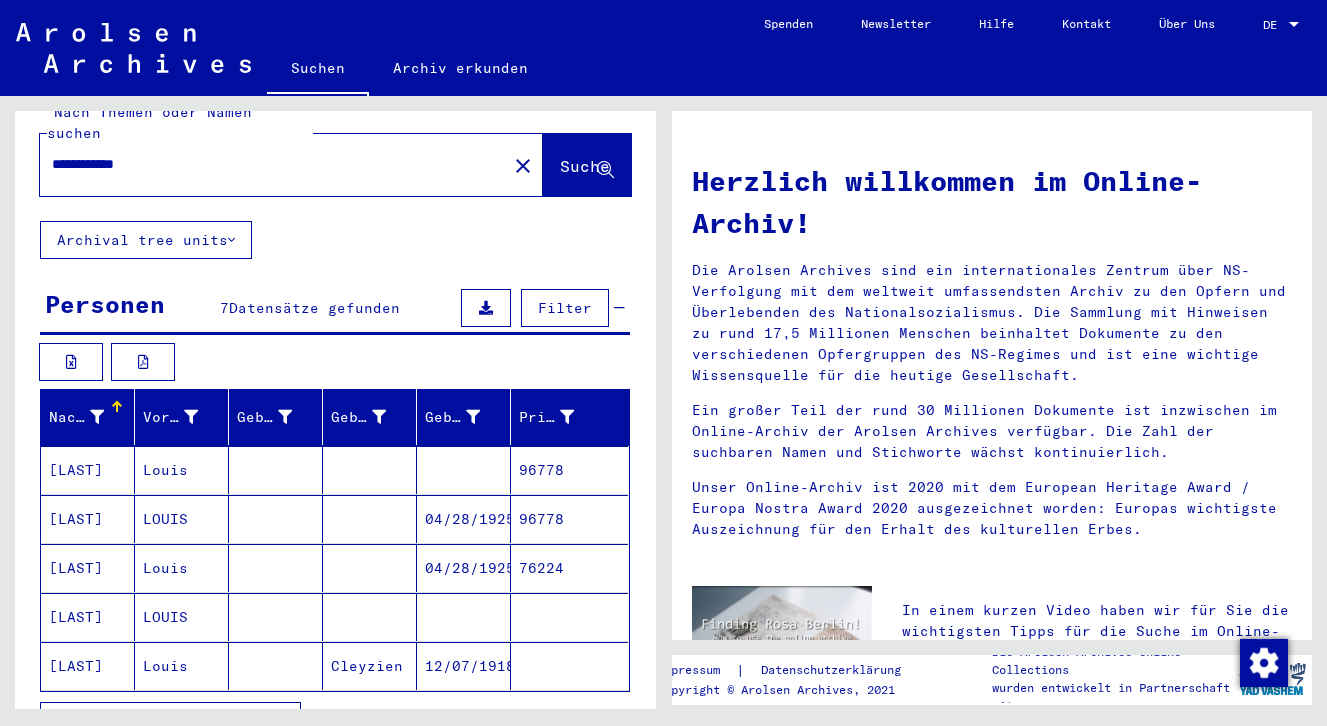 scroll, scrollTop: 50, scrollLeft: 0, axis: vertical 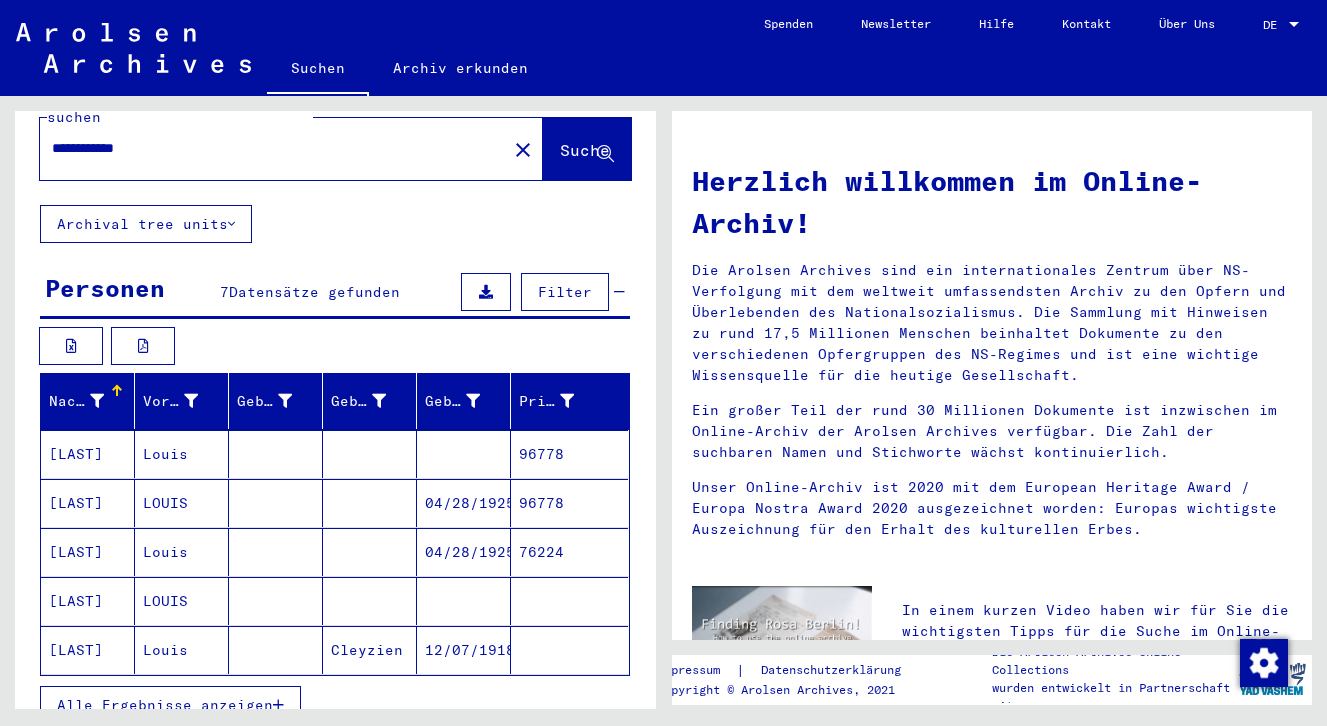 click on "[LAST]" at bounding box center (88, 503) 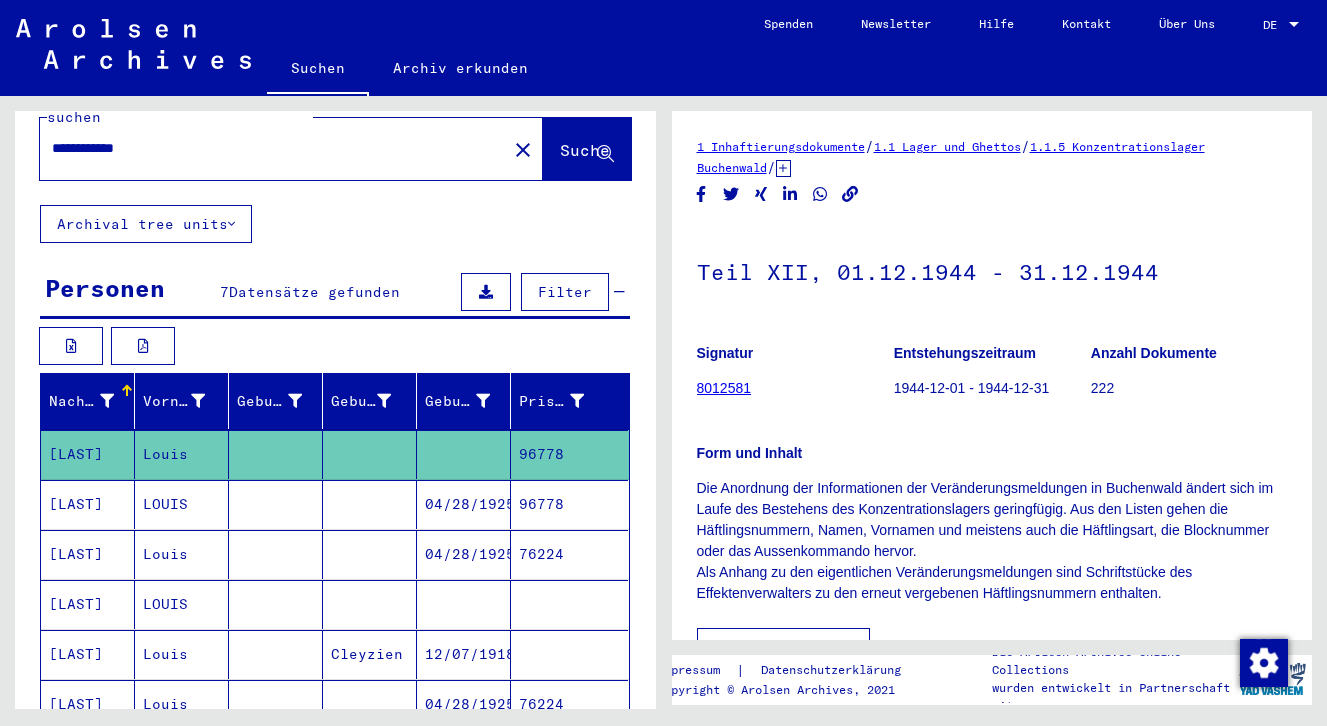 click on "[LAST]" at bounding box center (88, 554) 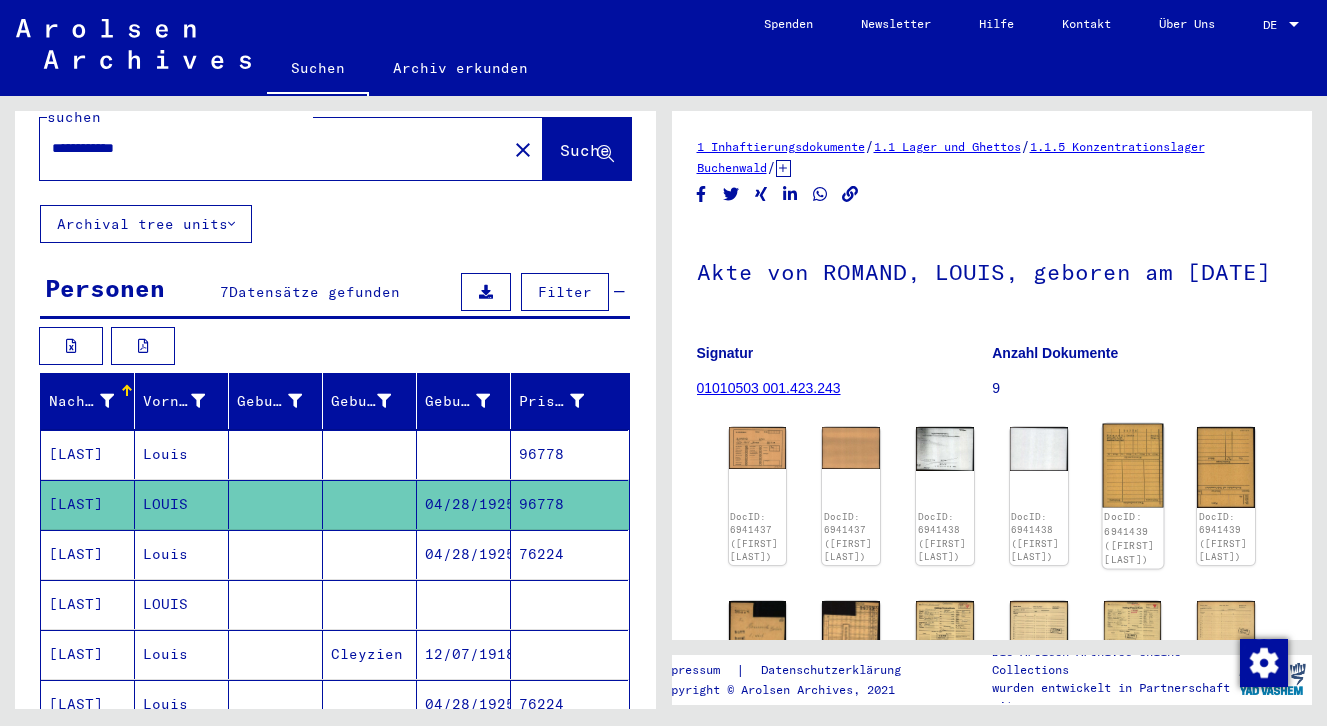 click 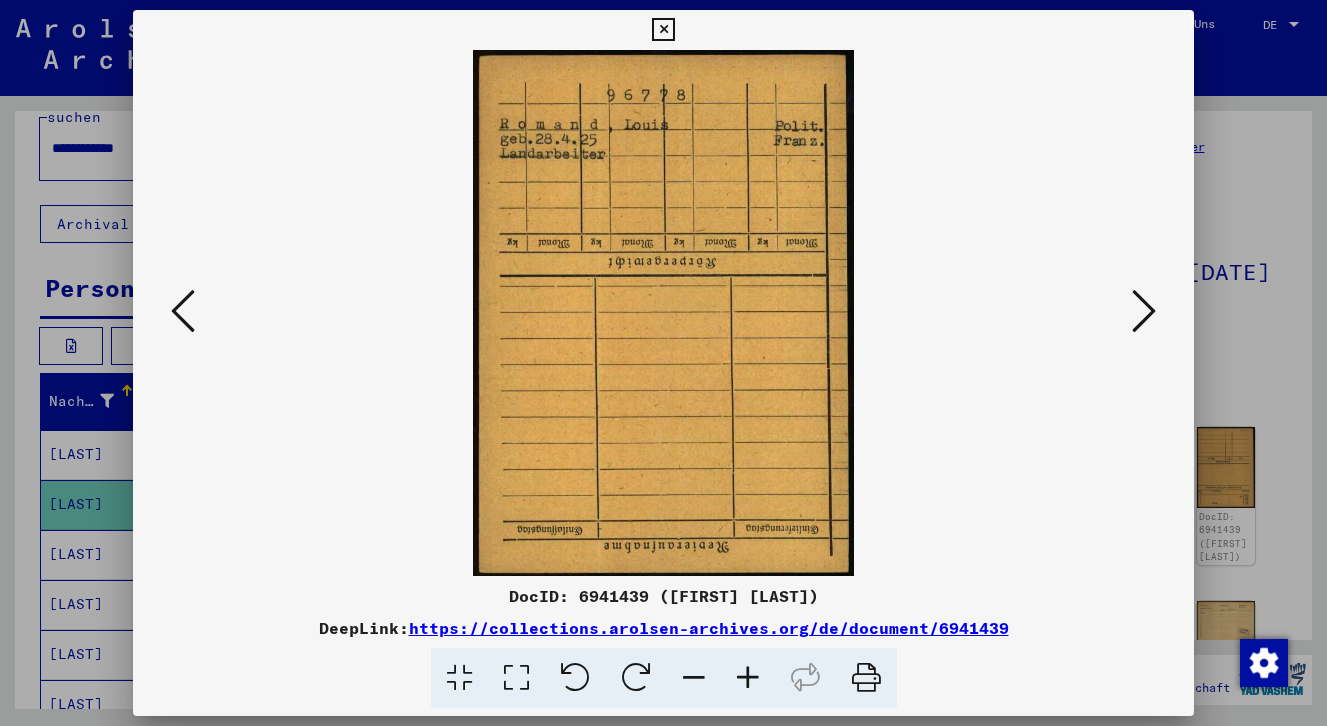 click at bounding box center [1144, 311] 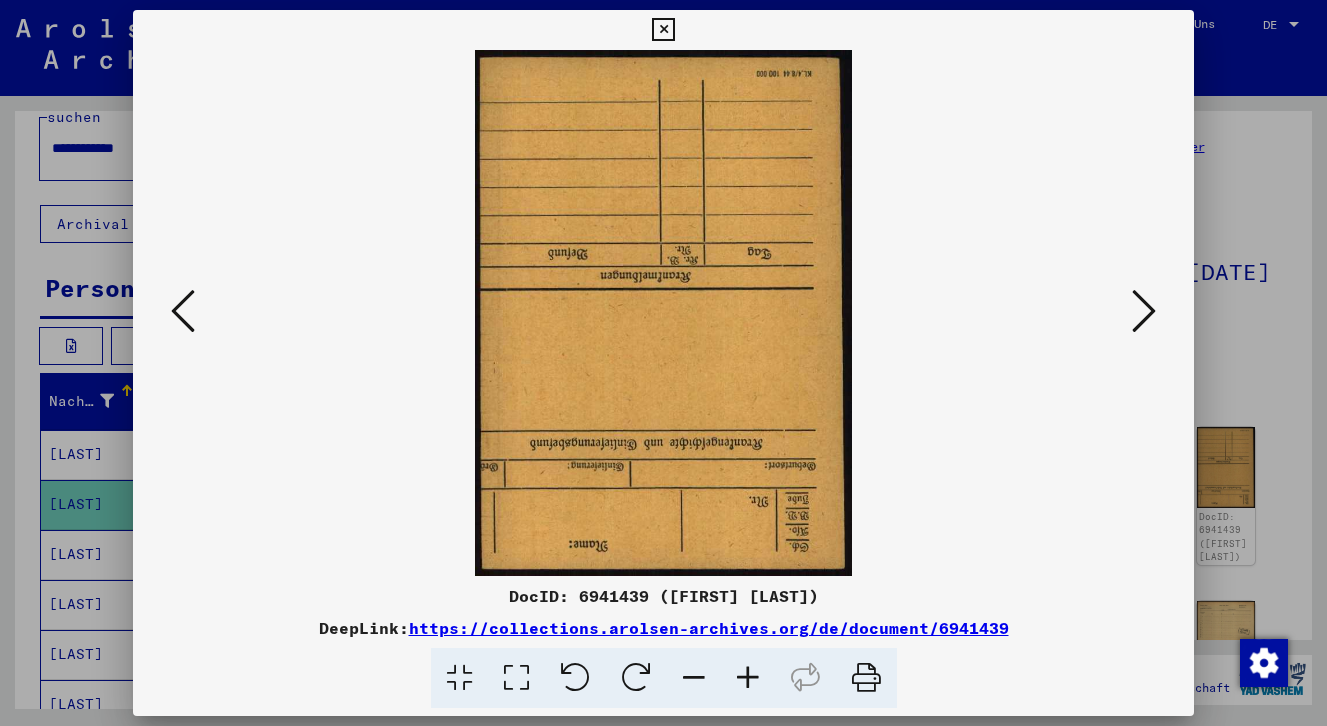 click at bounding box center [1144, 311] 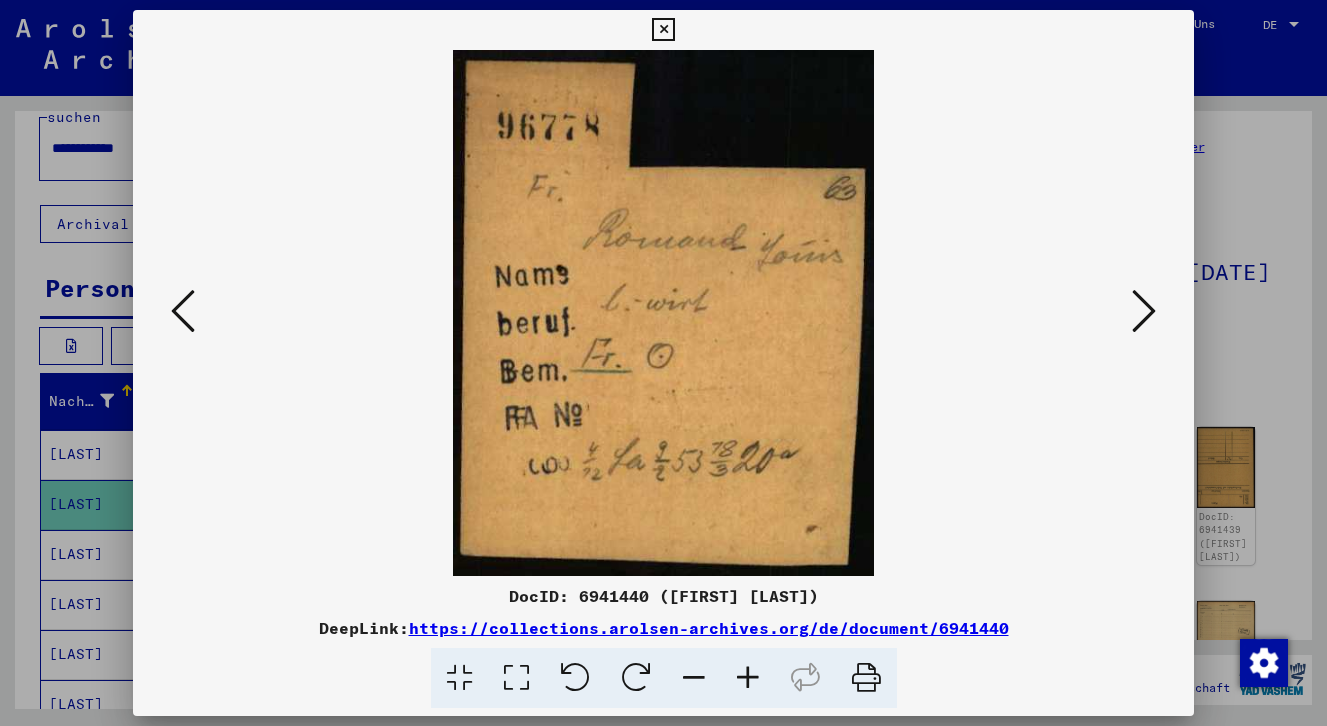 click at bounding box center (663, 363) 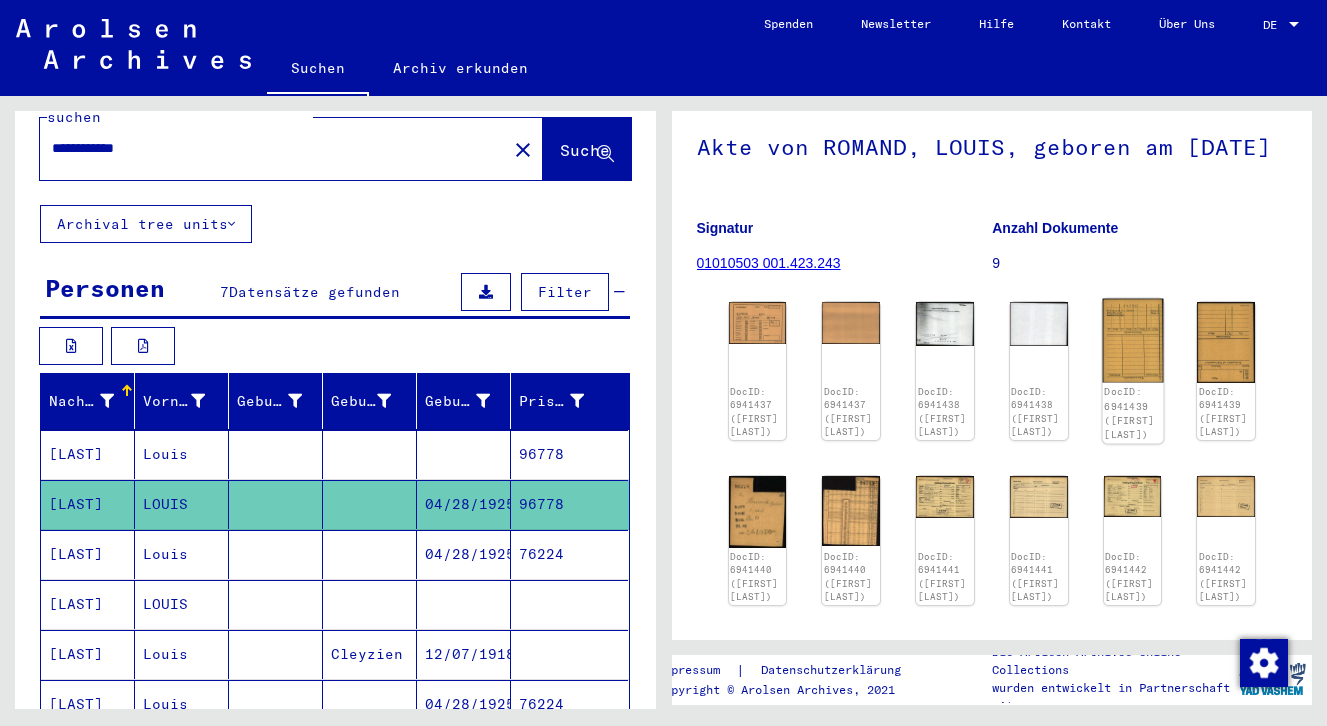 scroll, scrollTop: 115, scrollLeft: 0, axis: vertical 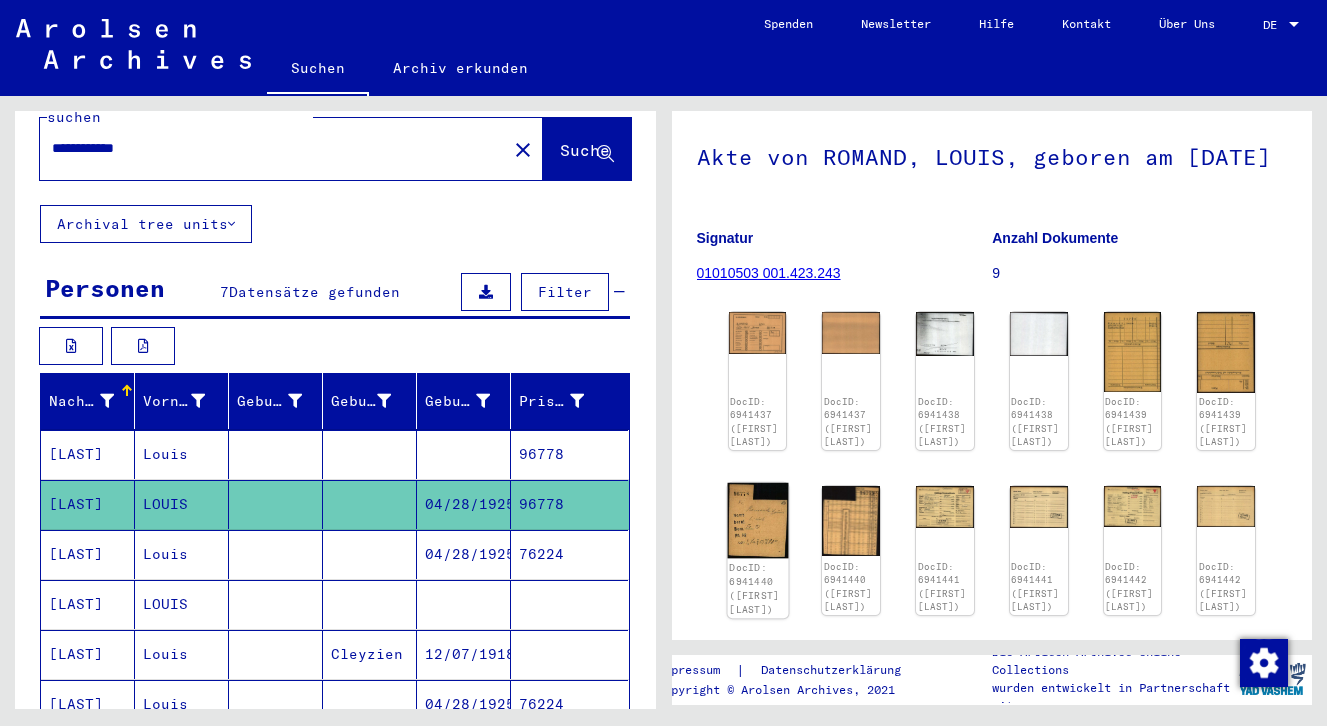 click 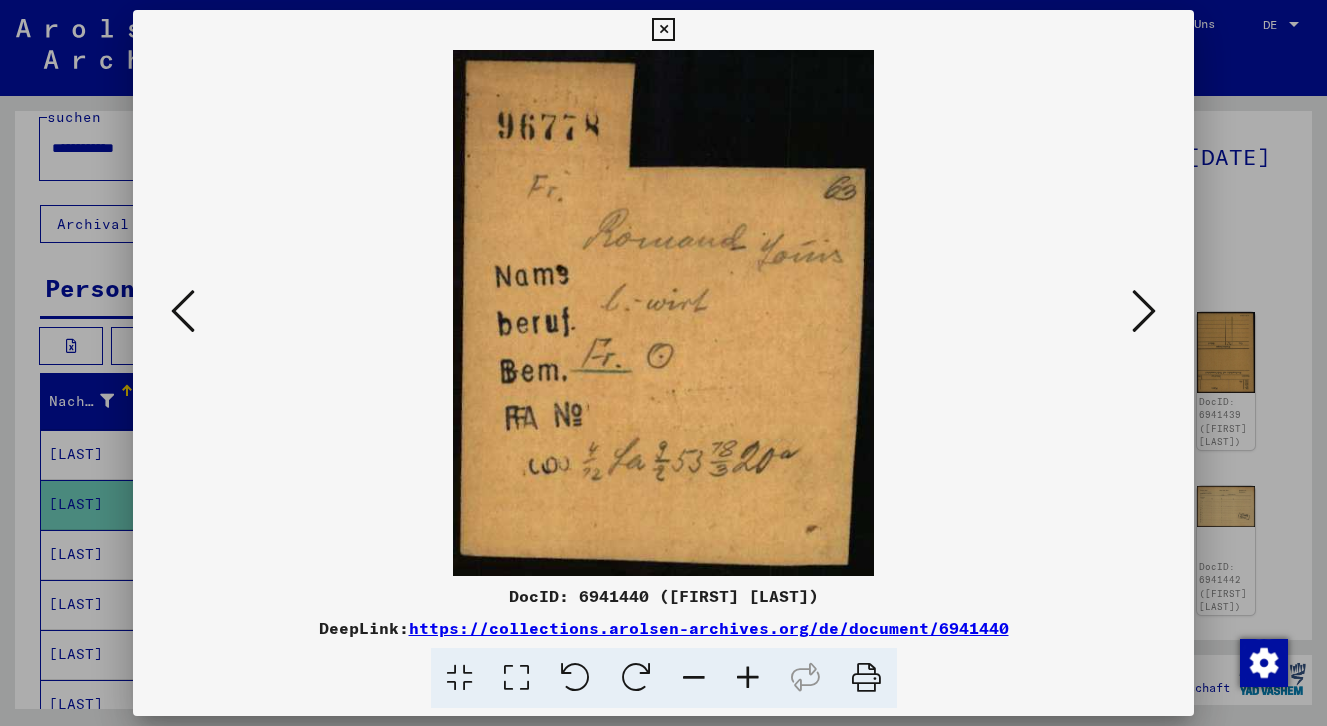 click at bounding box center (1144, 311) 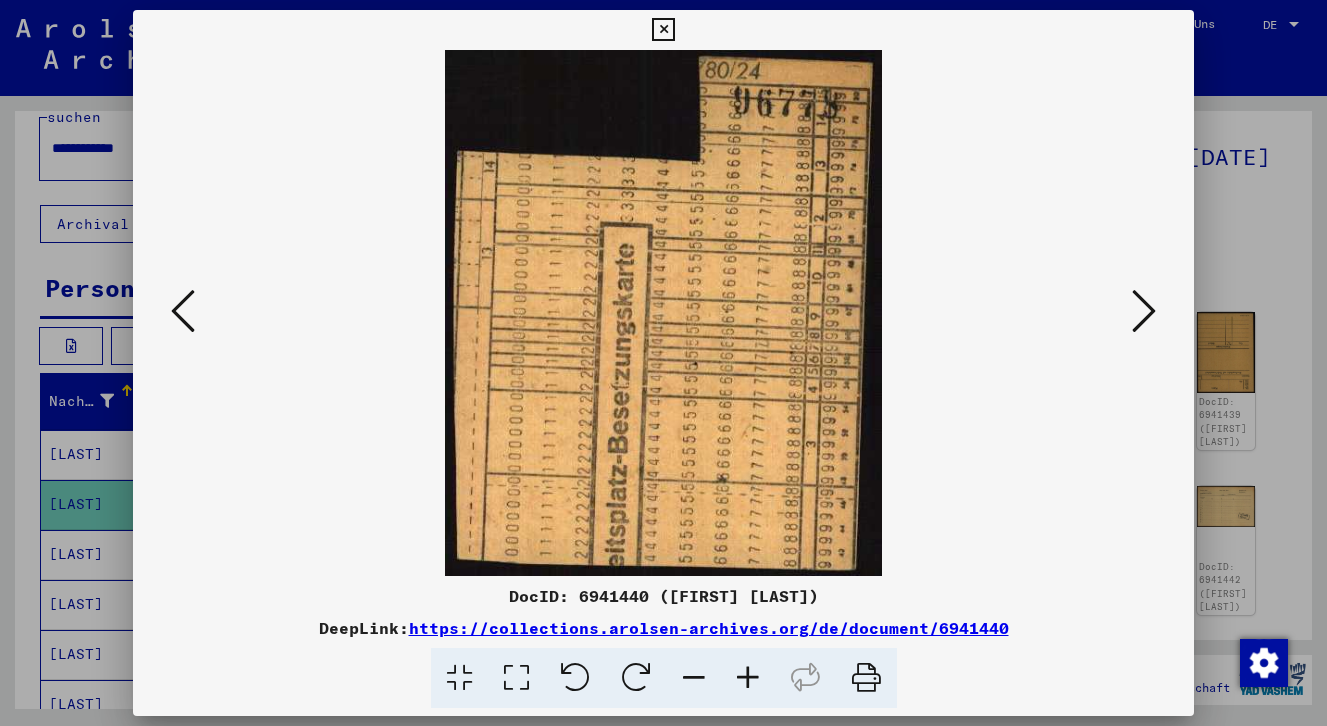 click at bounding box center [1144, 311] 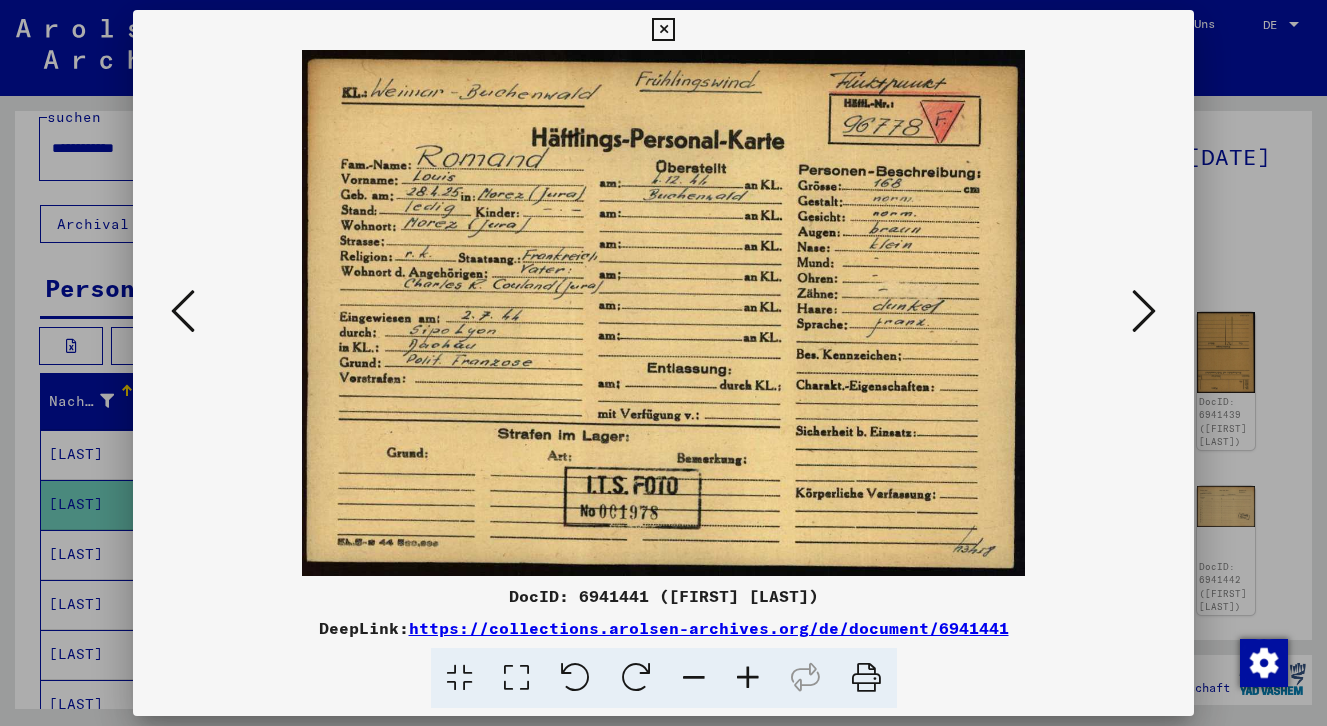 click at bounding box center (1144, 311) 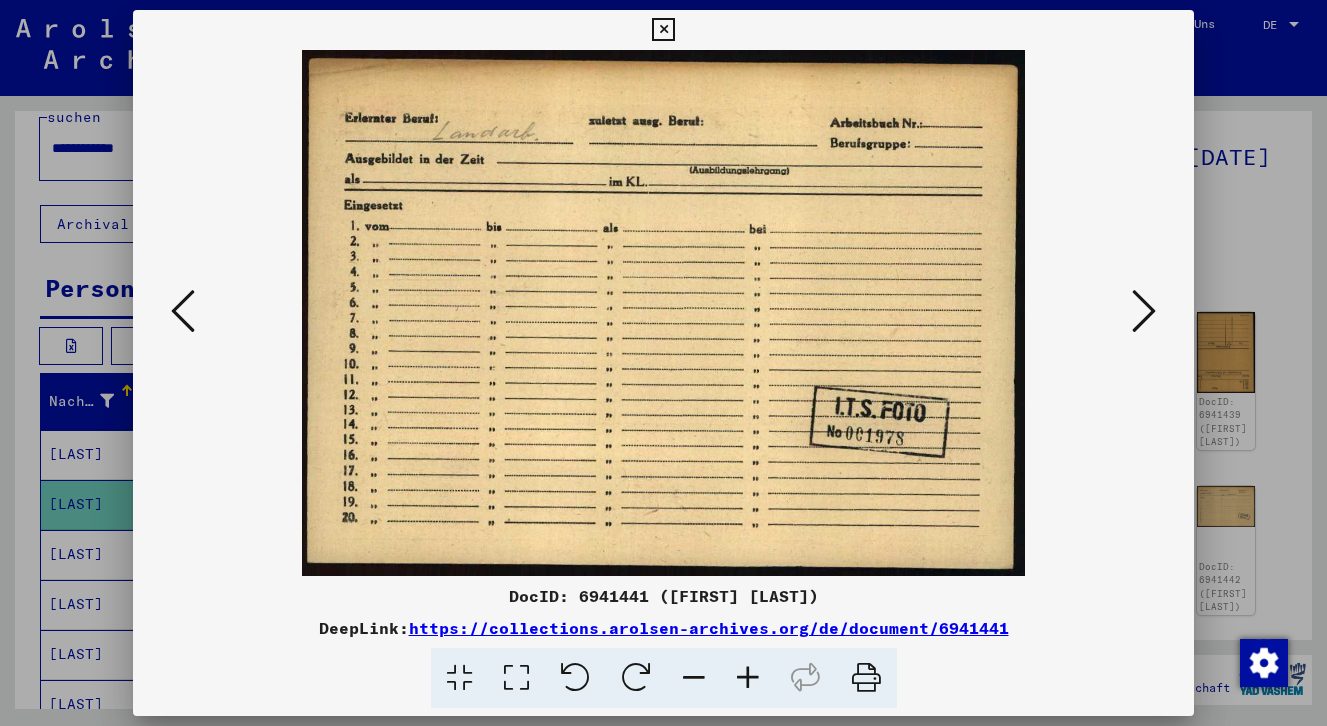 click at bounding box center (1144, 311) 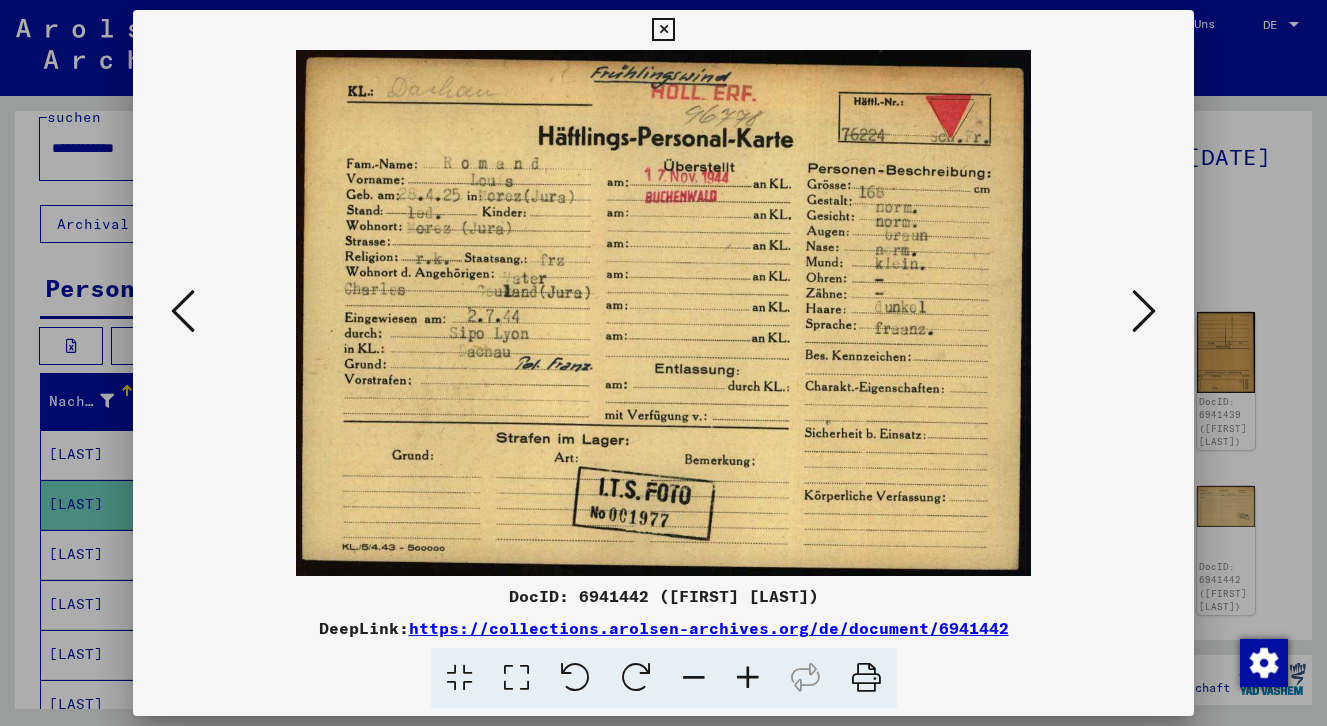 click at bounding box center (1144, 311) 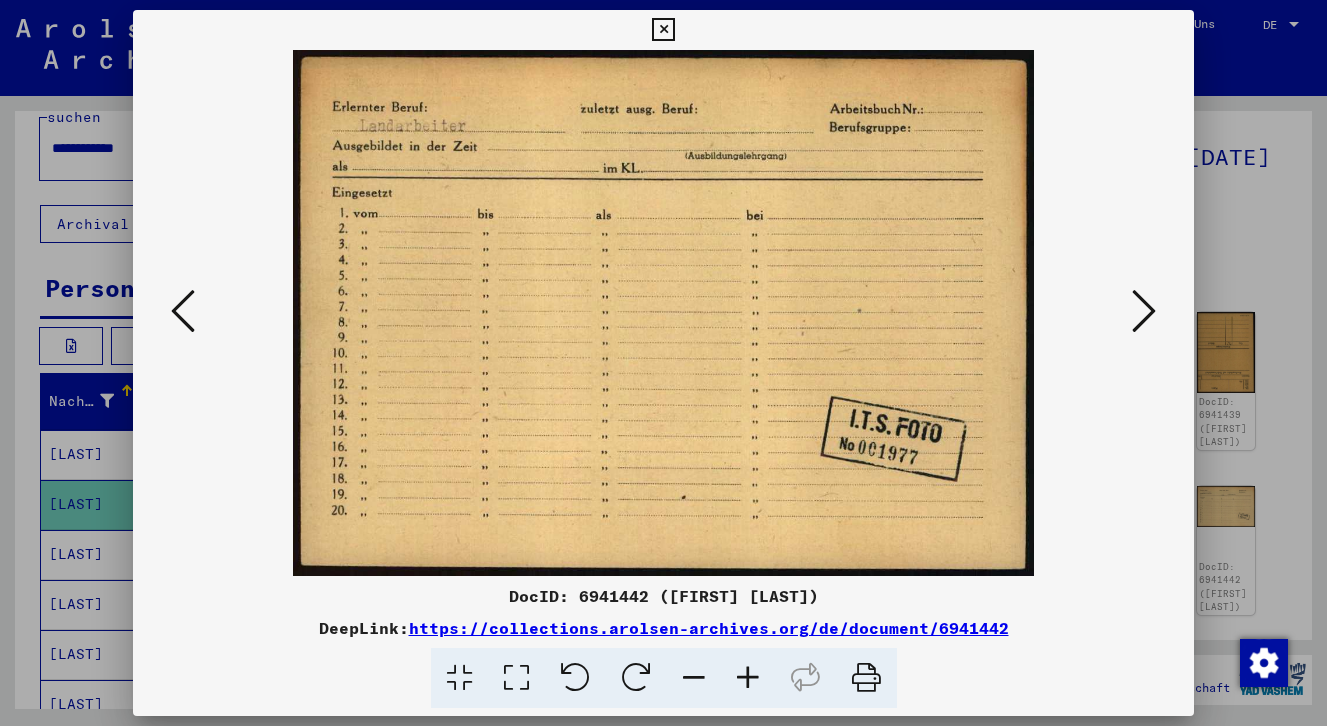 click at bounding box center [1144, 311] 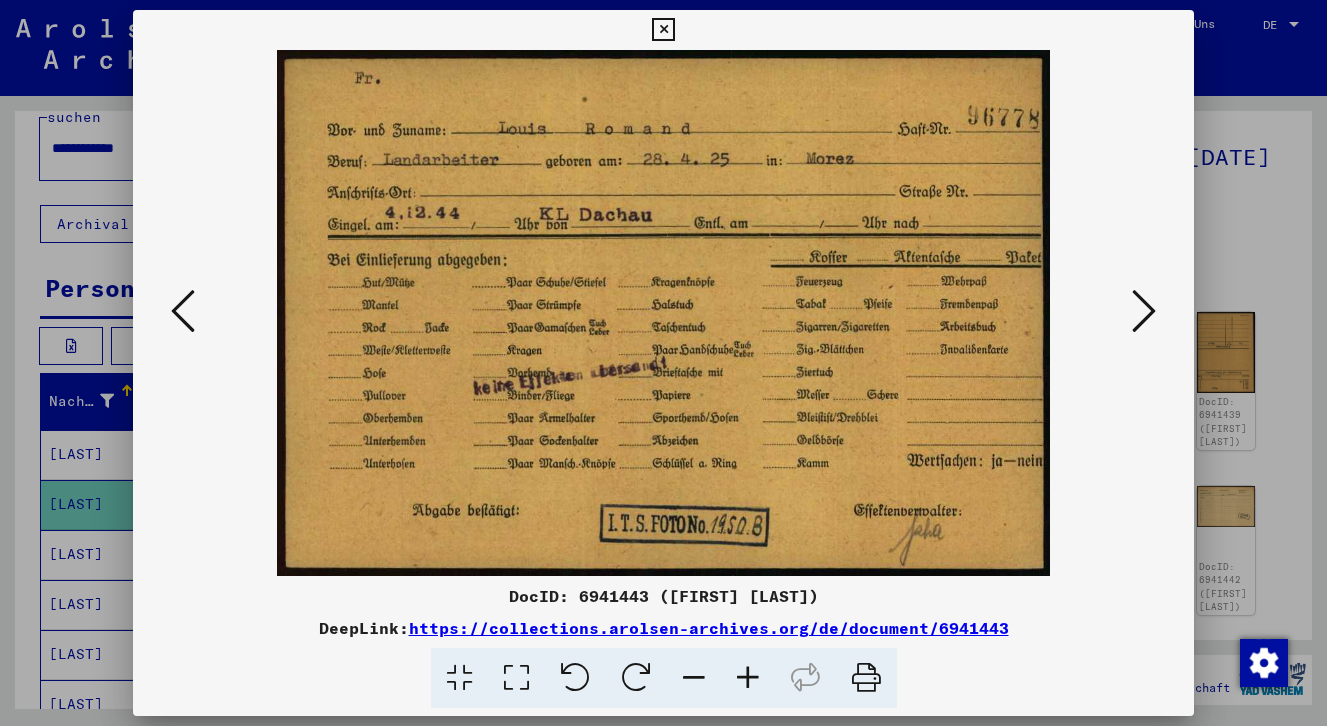 click at bounding box center [1144, 311] 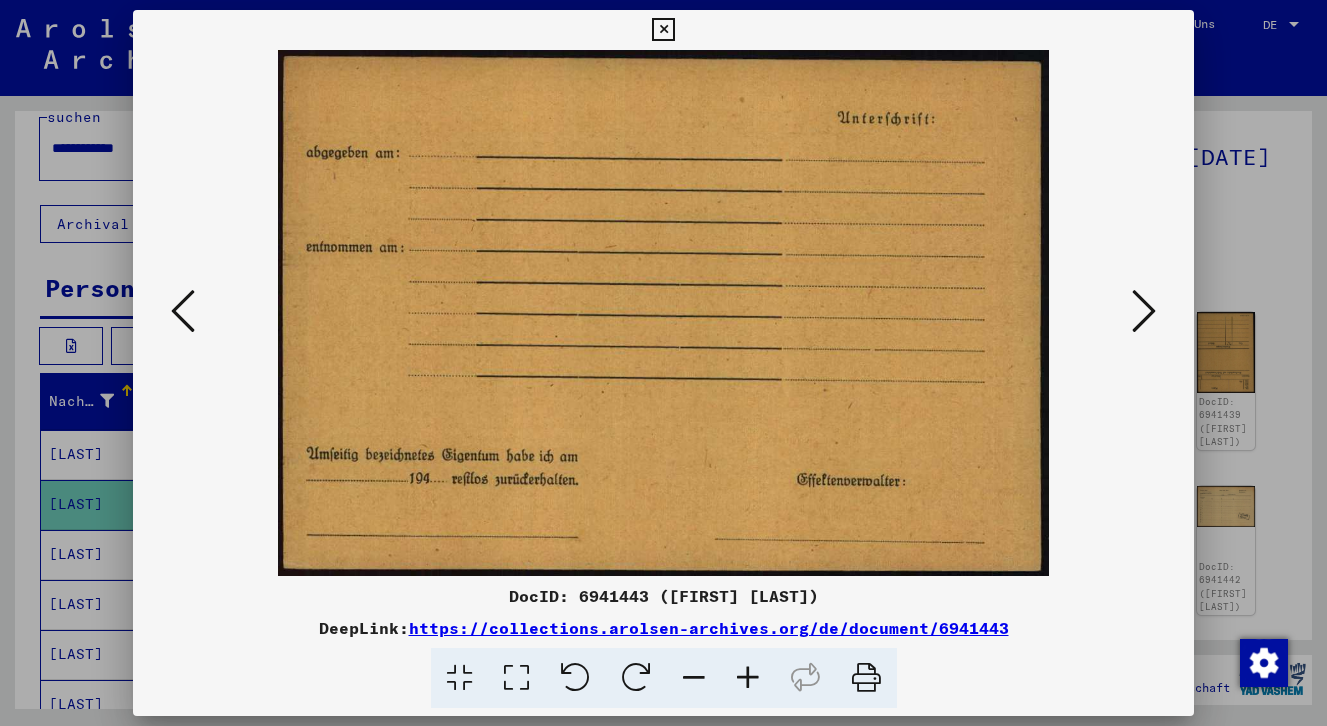 click at bounding box center (1144, 311) 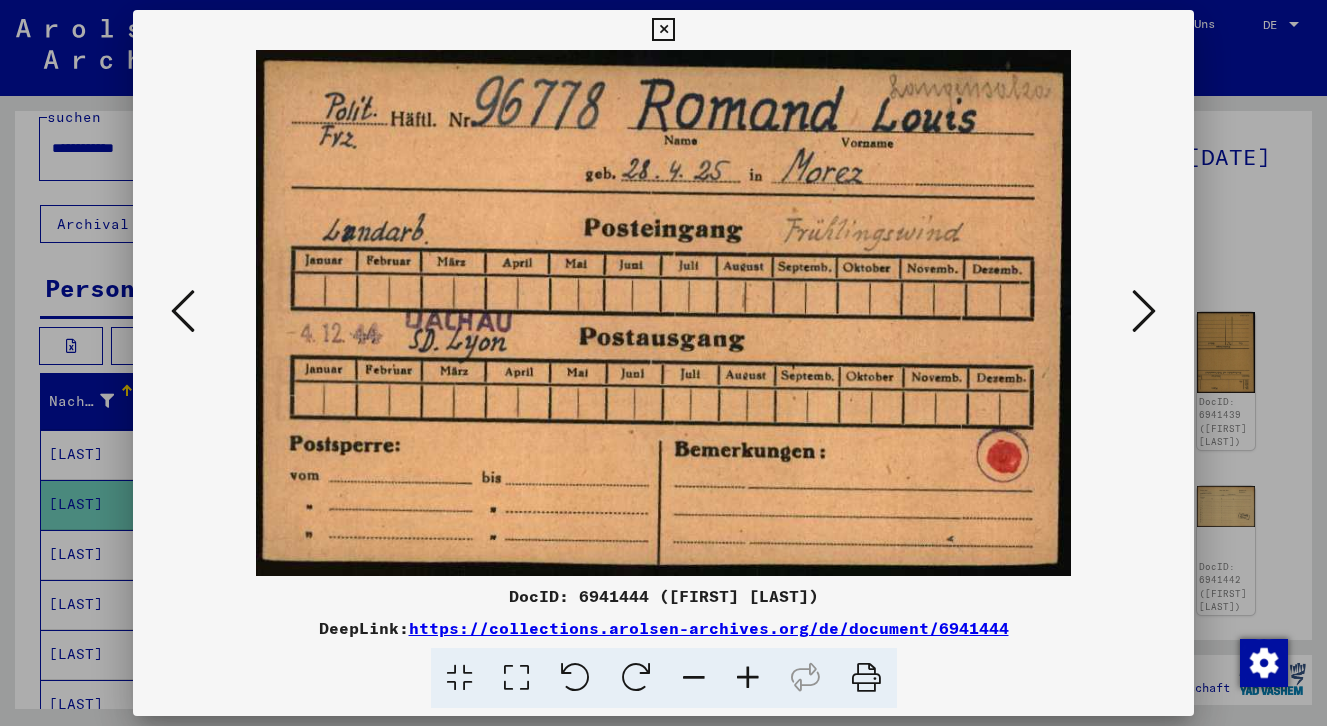click at bounding box center (1144, 311) 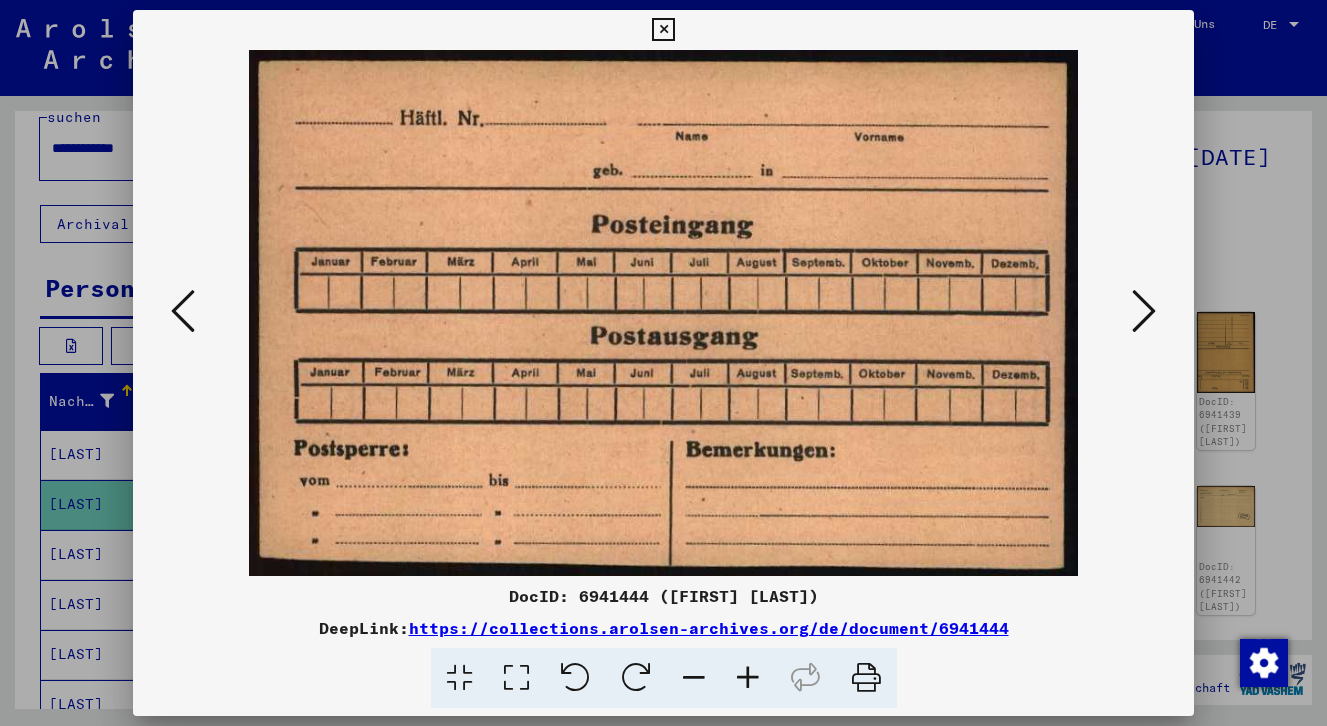 click at bounding box center (1144, 311) 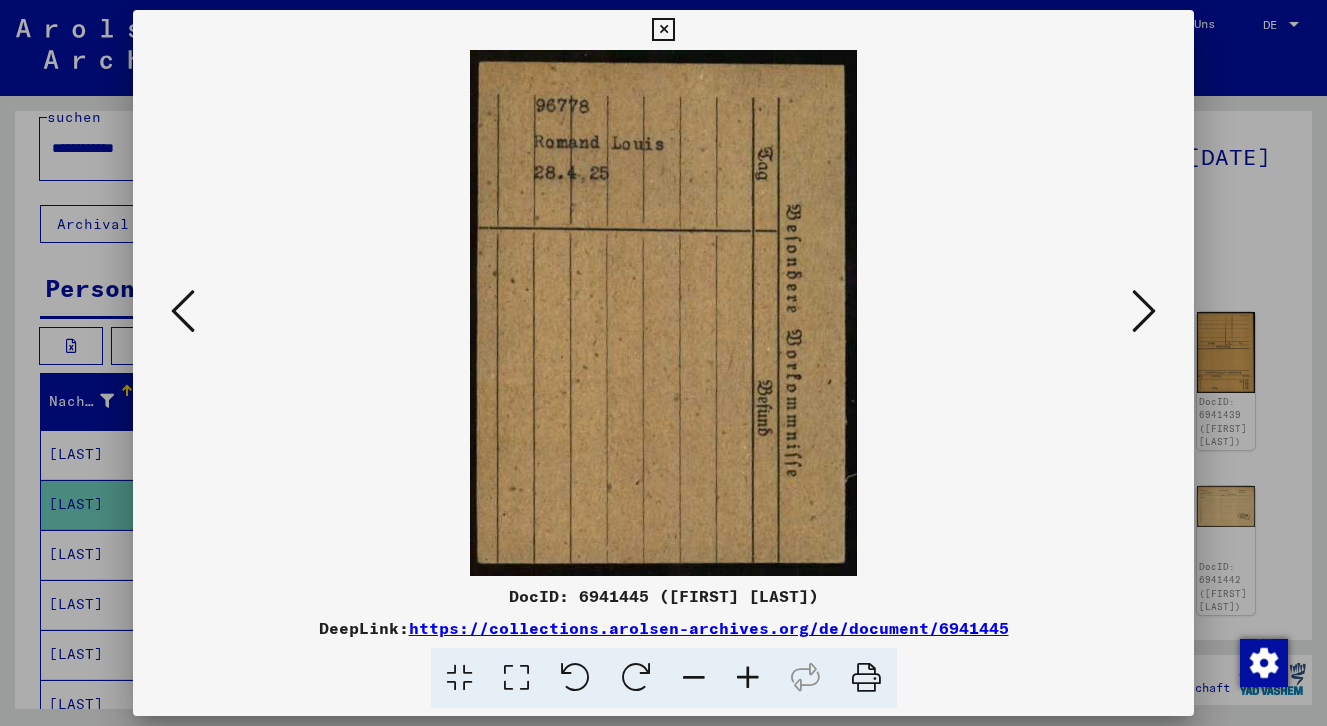 click at bounding box center [1144, 311] 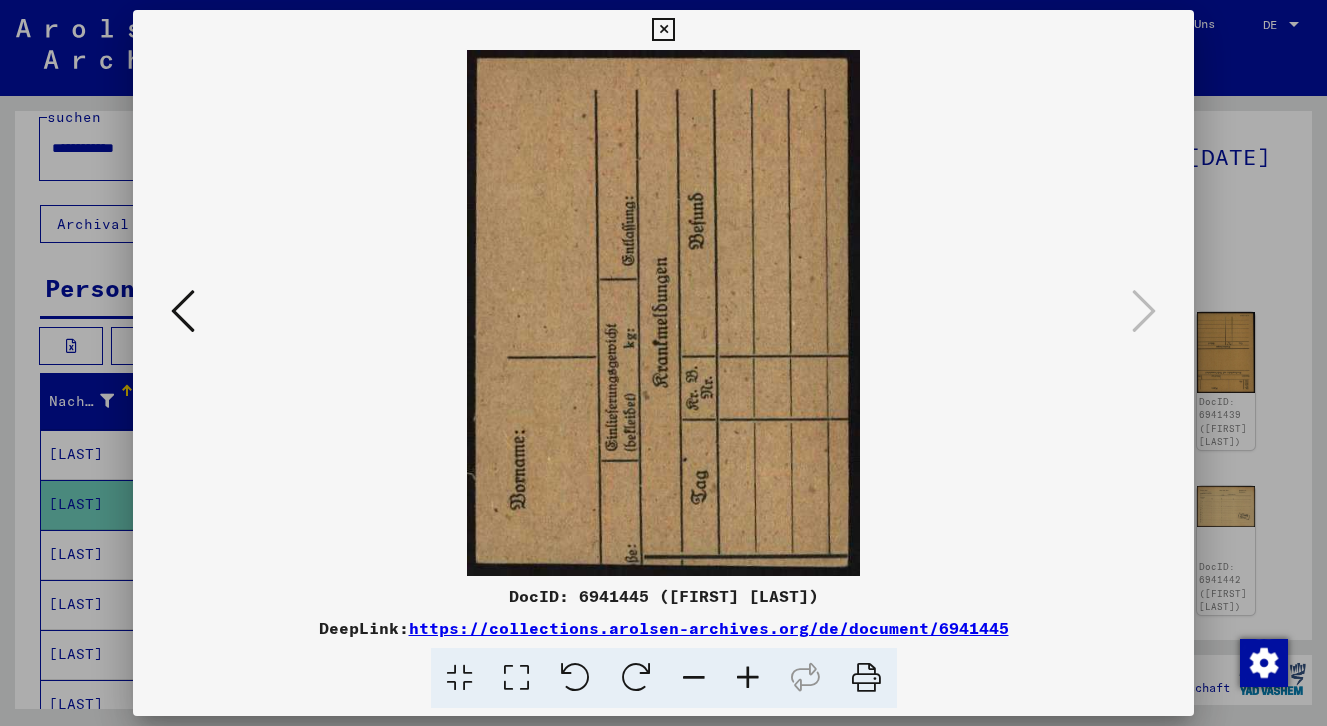 click at bounding box center [663, 30] 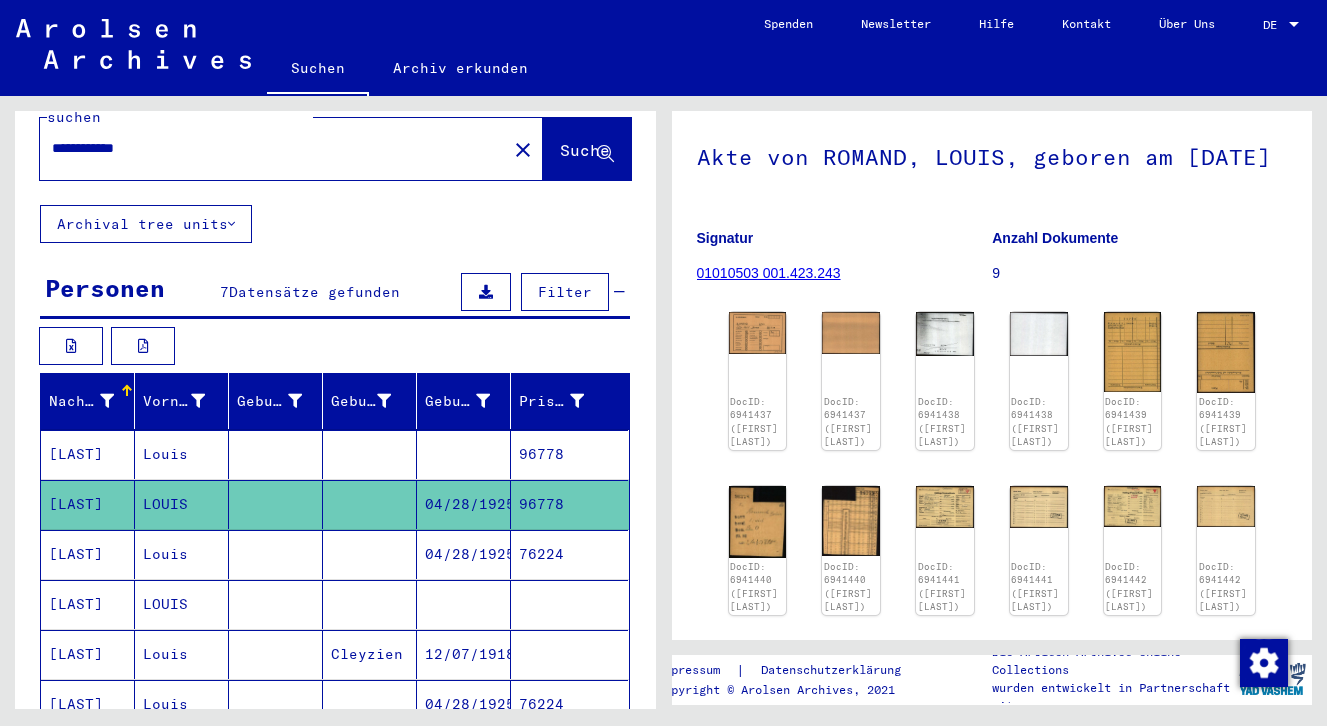 drag, startPoint x: 168, startPoint y: 129, endPoint x: 23, endPoint y: 123, distance: 145.12408 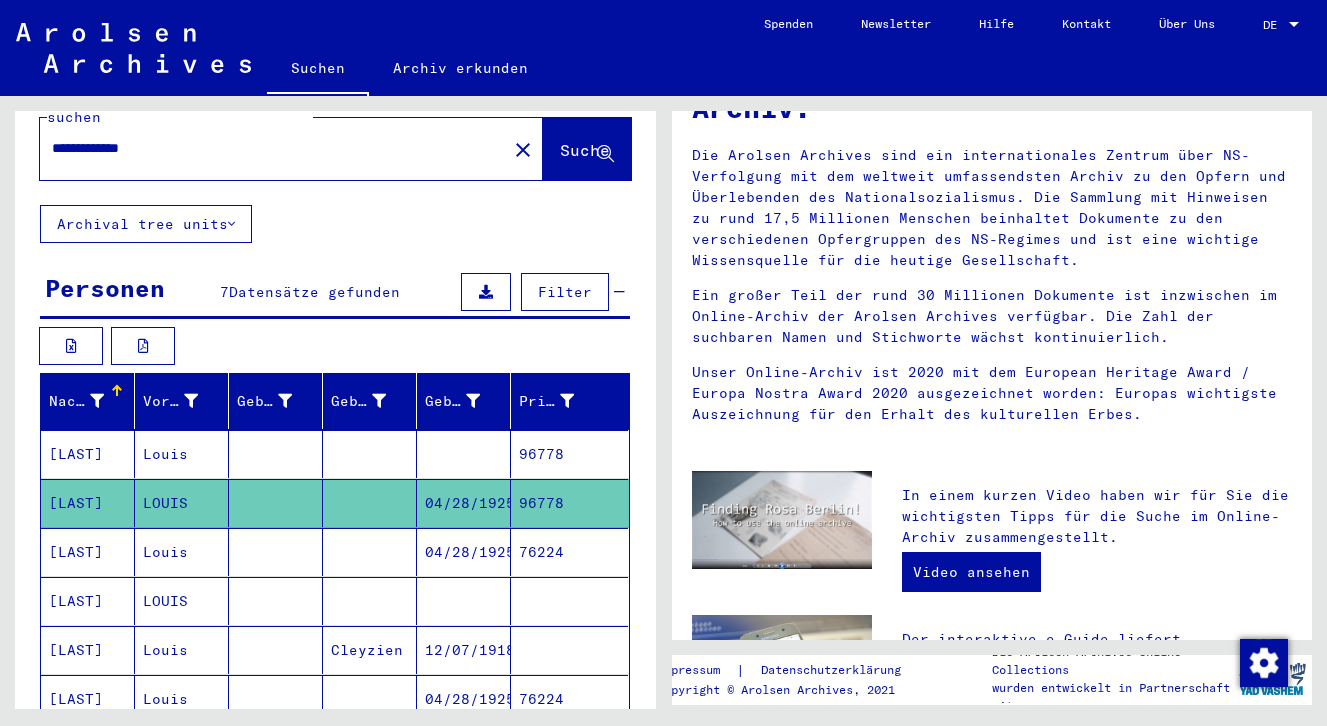 scroll, scrollTop: 0, scrollLeft: 0, axis: both 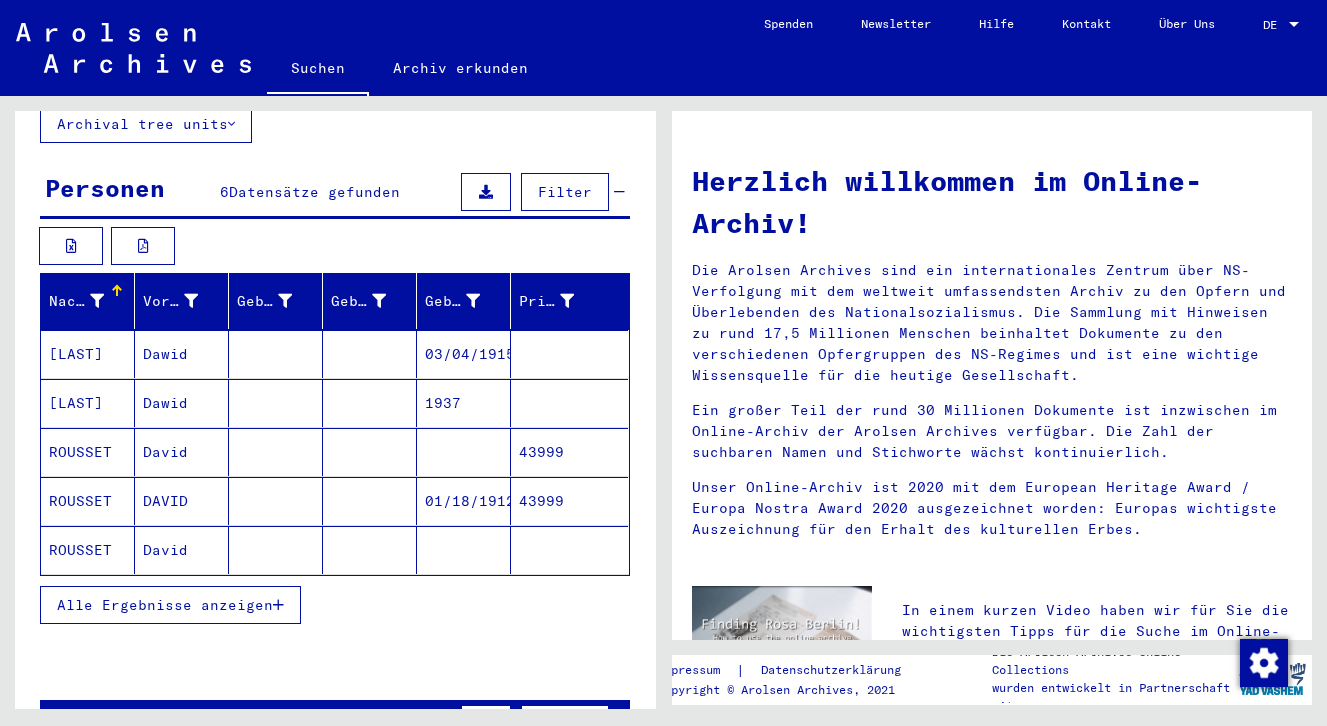 click on "ROUSSET" at bounding box center [88, 501] 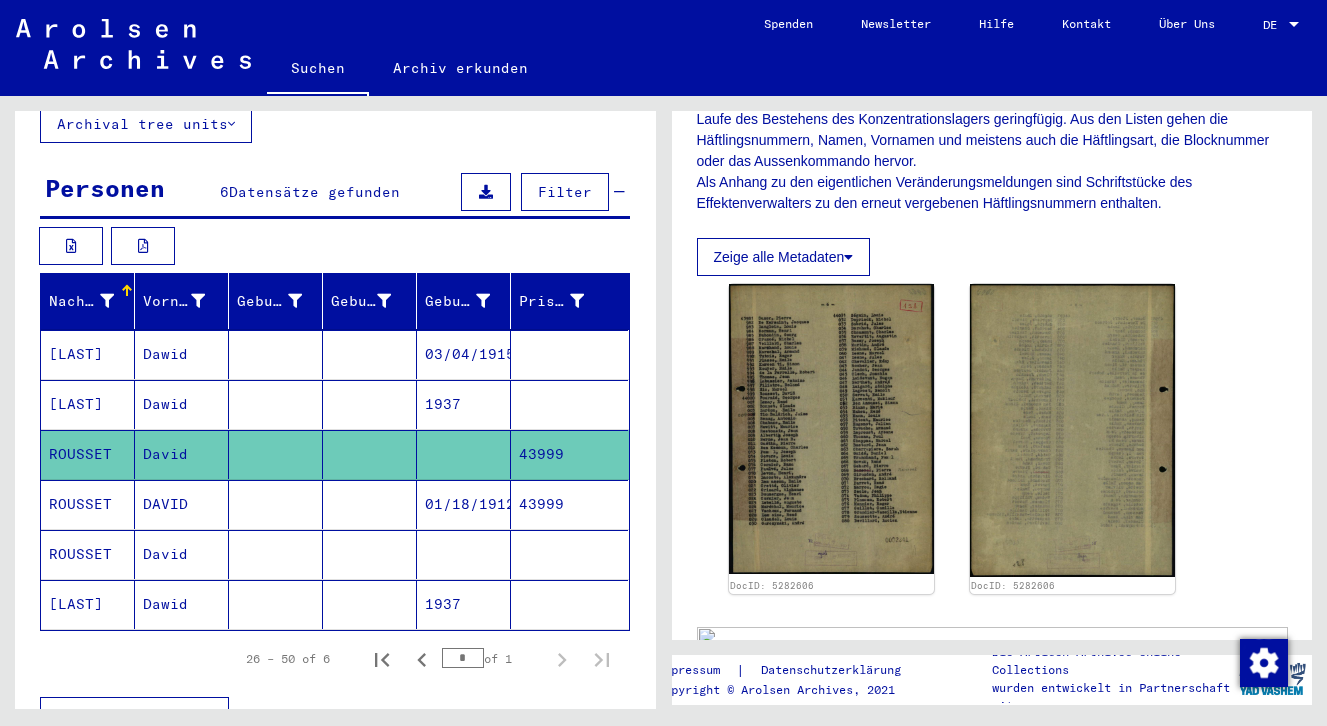 scroll, scrollTop: 589, scrollLeft: 0, axis: vertical 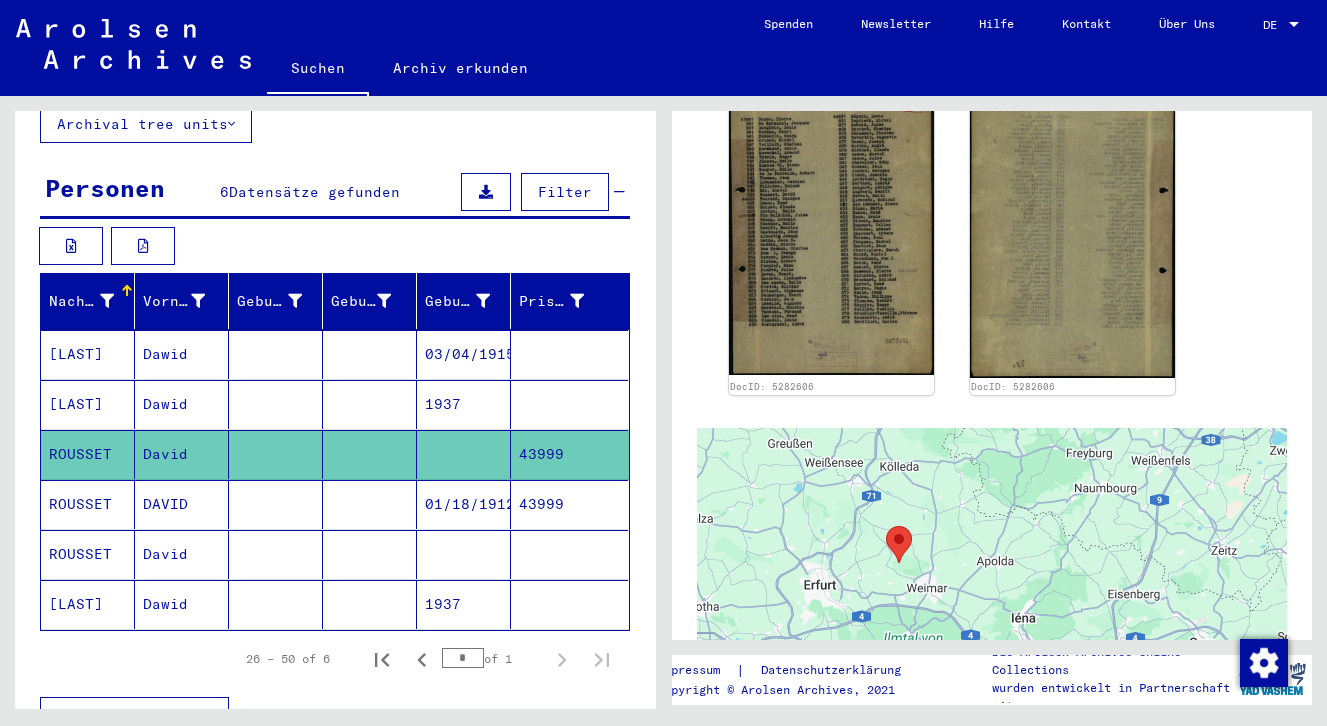 click on "ROUSSET" at bounding box center (88, 554) 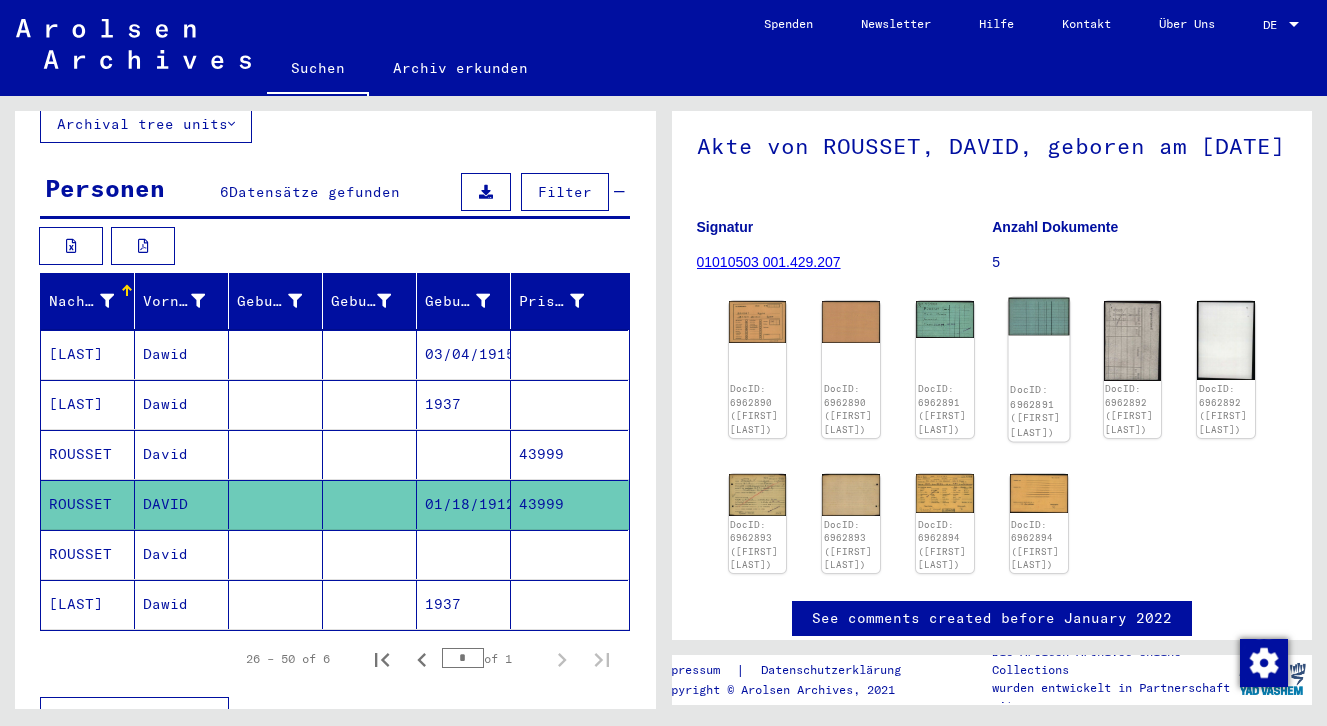 scroll, scrollTop: 128, scrollLeft: 0, axis: vertical 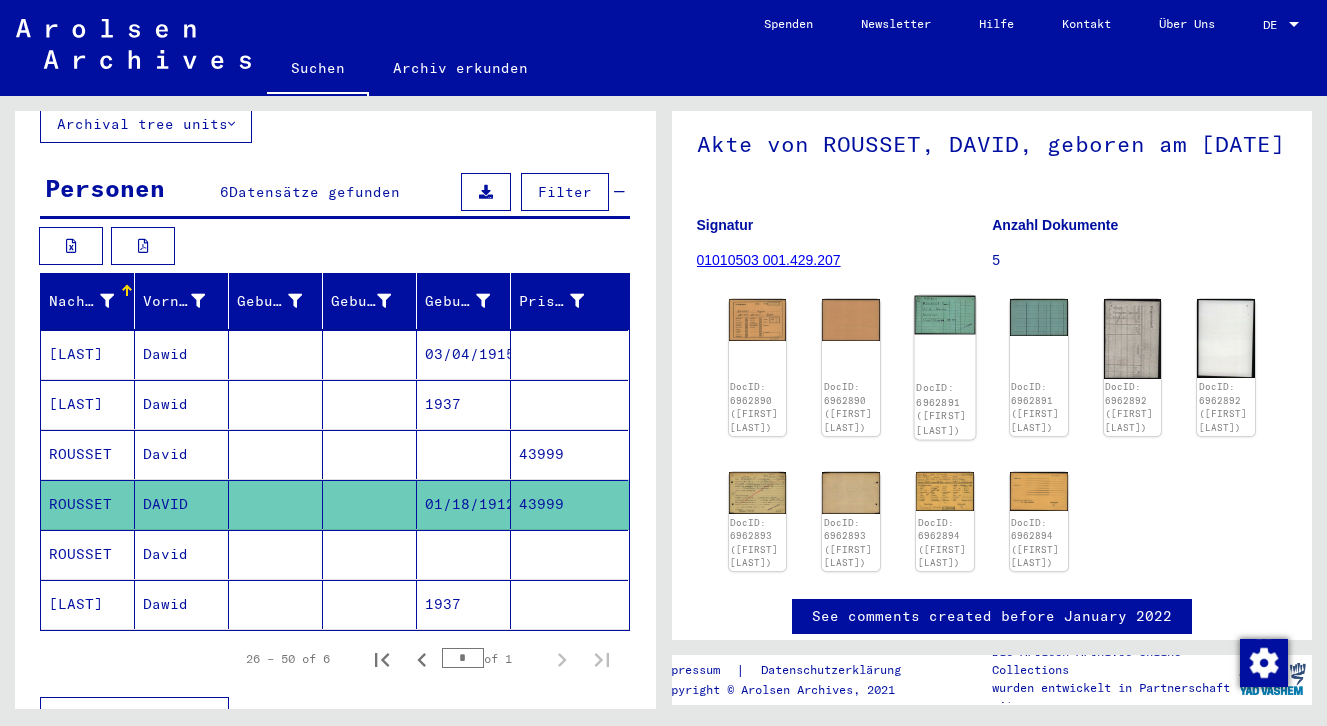 click 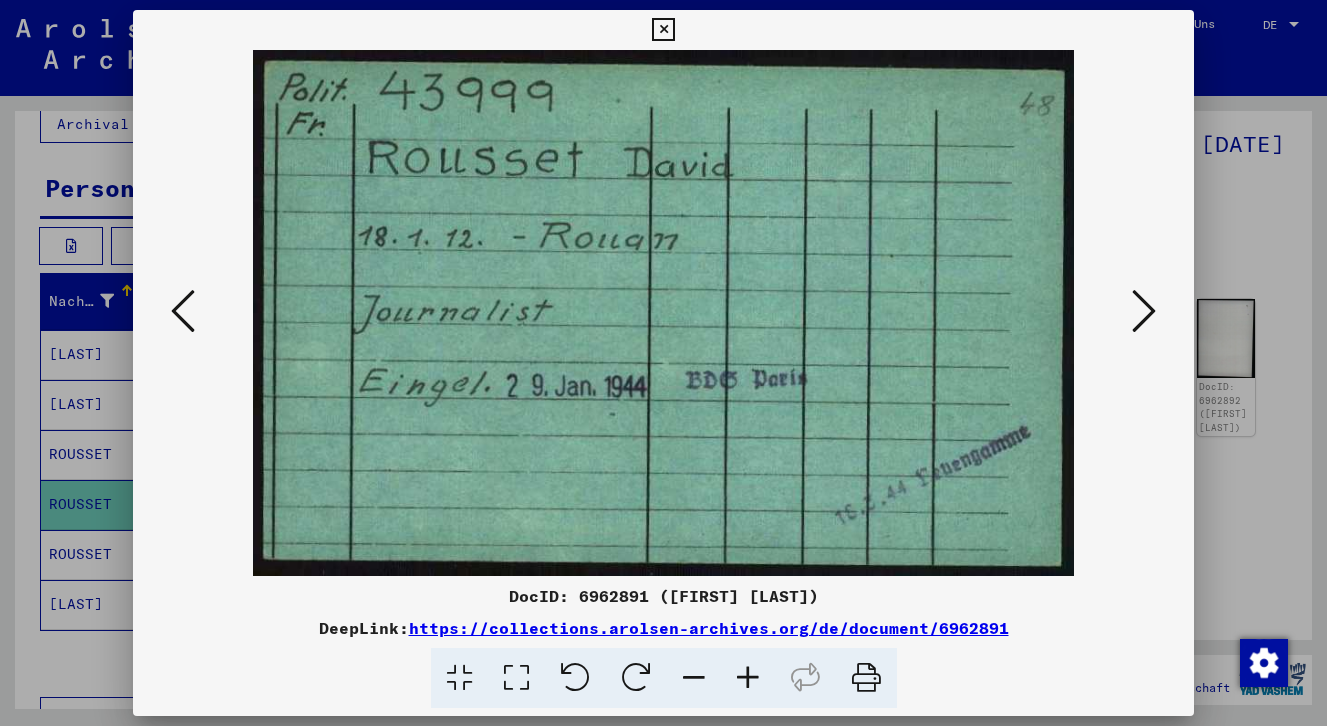 click at bounding box center (1144, 311) 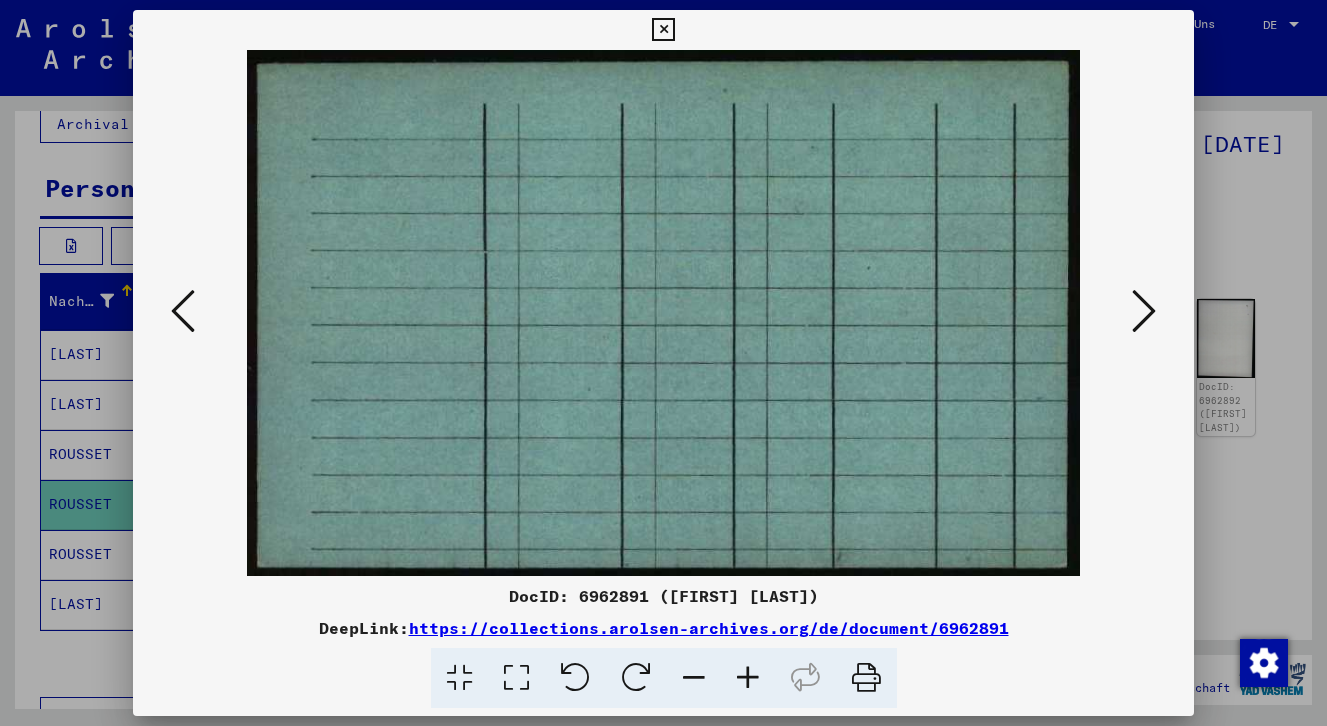 click at bounding box center (1144, 311) 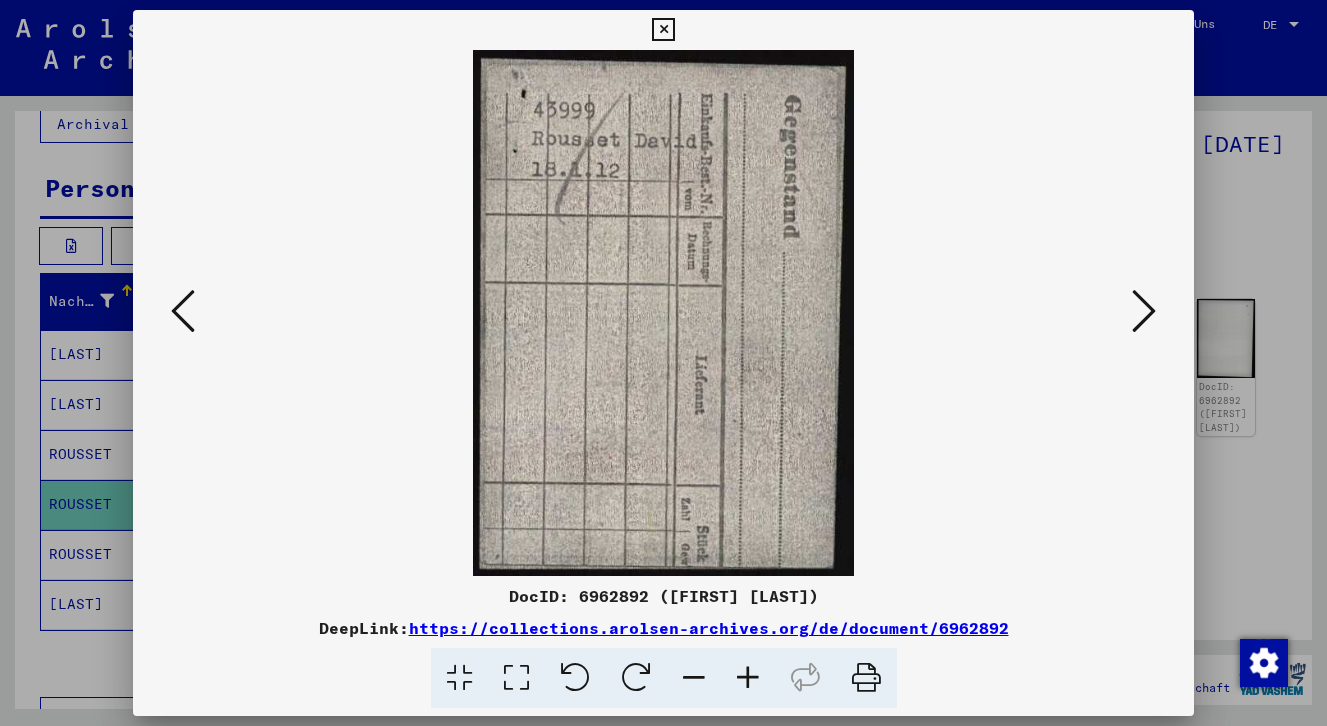click at bounding box center (1144, 311) 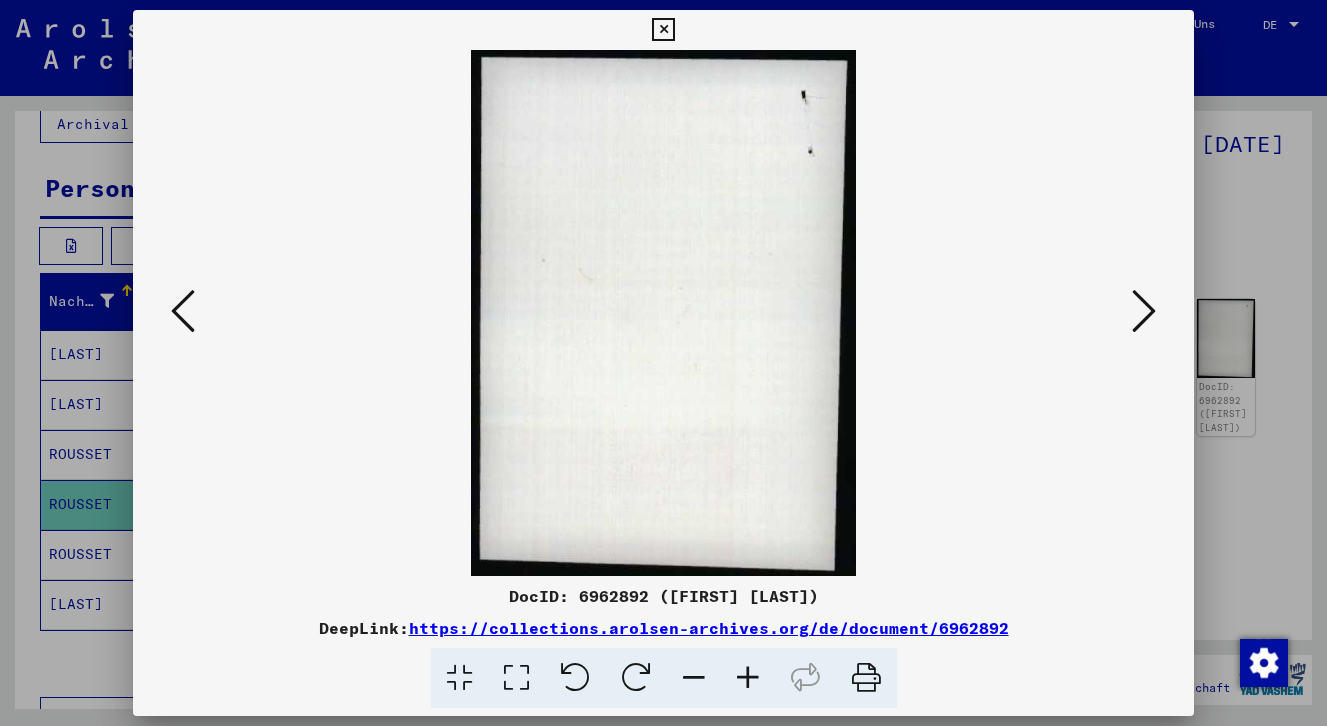 click at bounding box center [1144, 311] 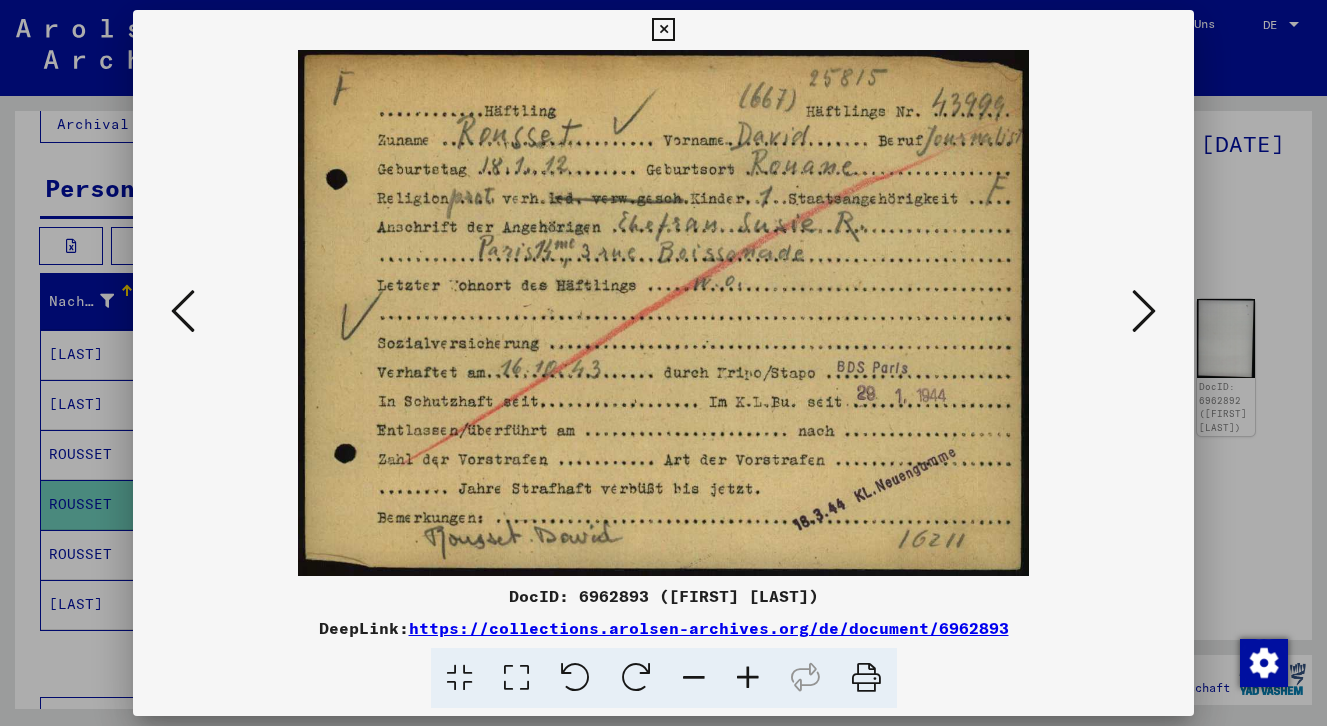 click at bounding box center (1144, 311) 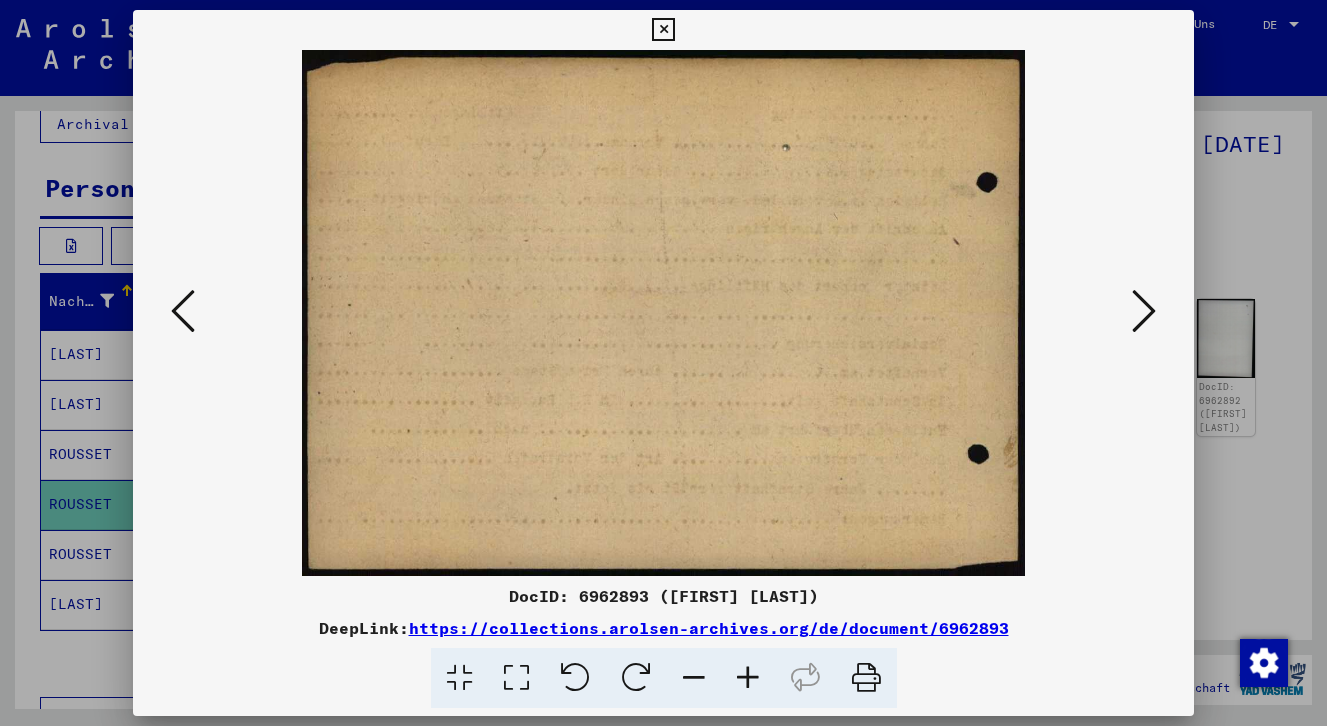 click at bounding box center [1144, 311] 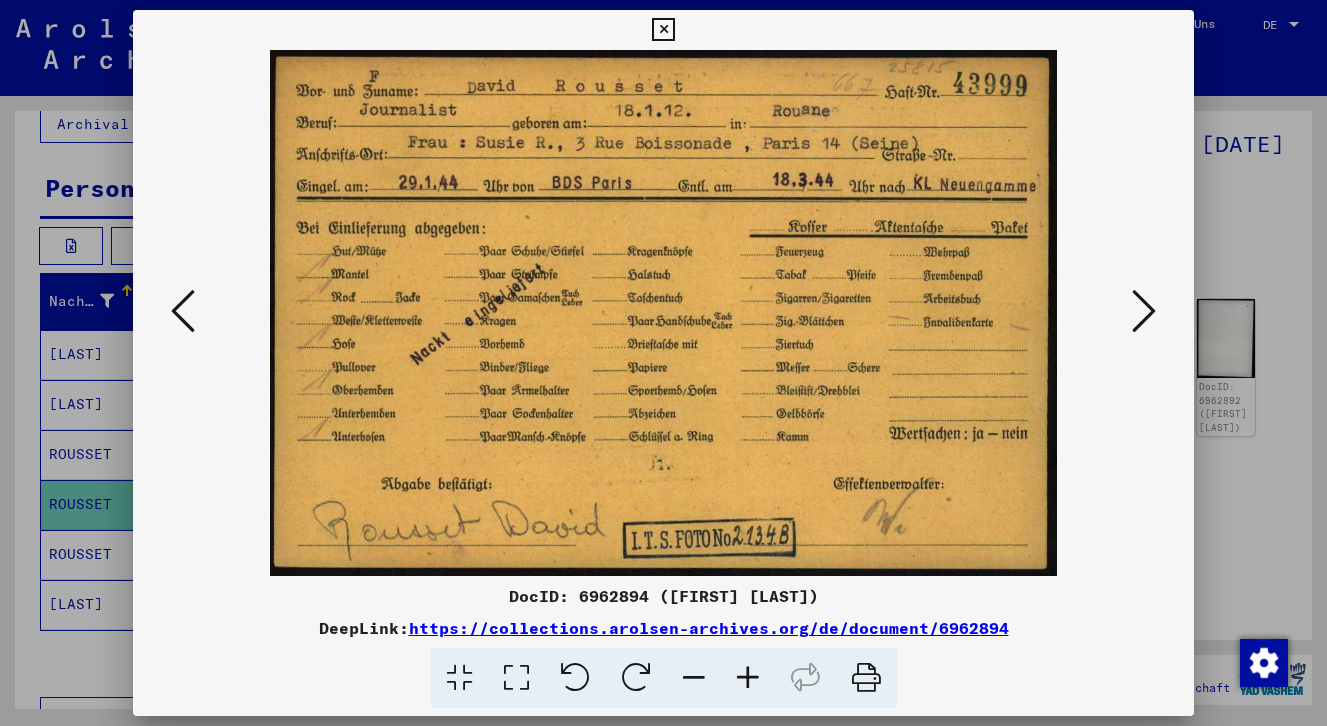 click at bounding box center [1144, 311] 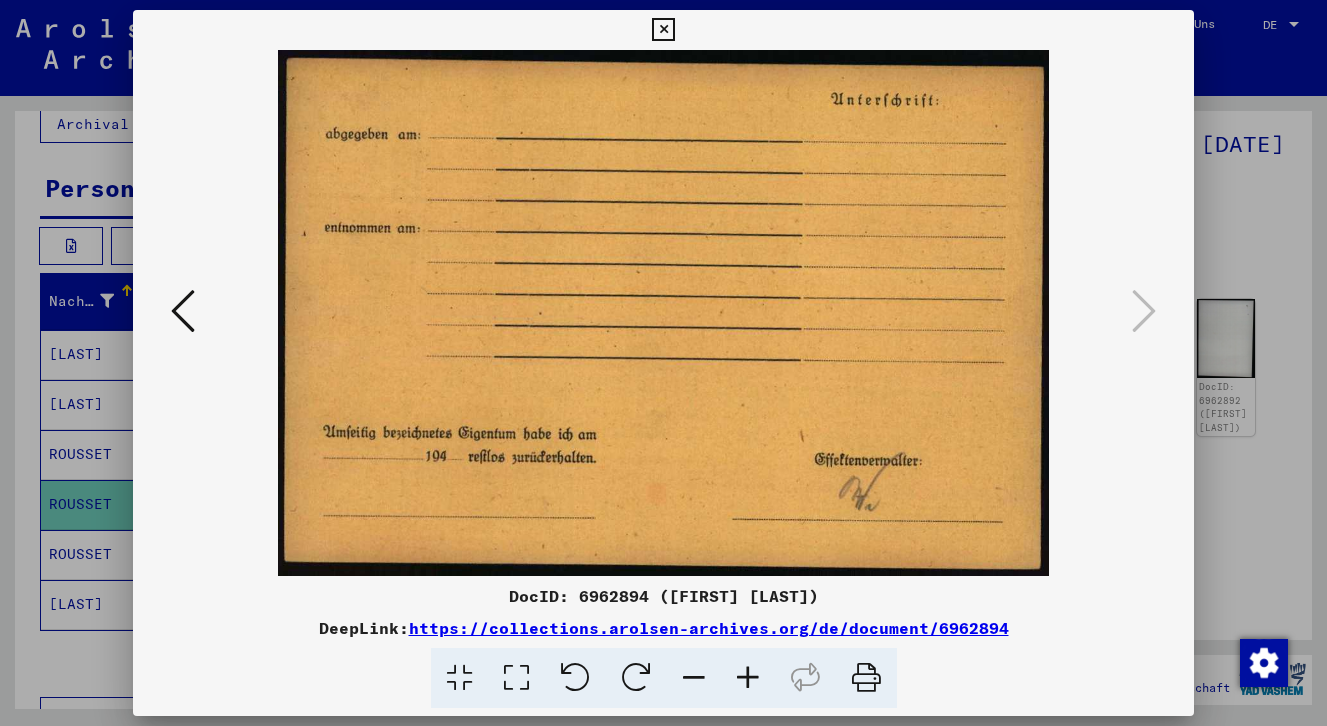 click at bounding box center [663, 30] 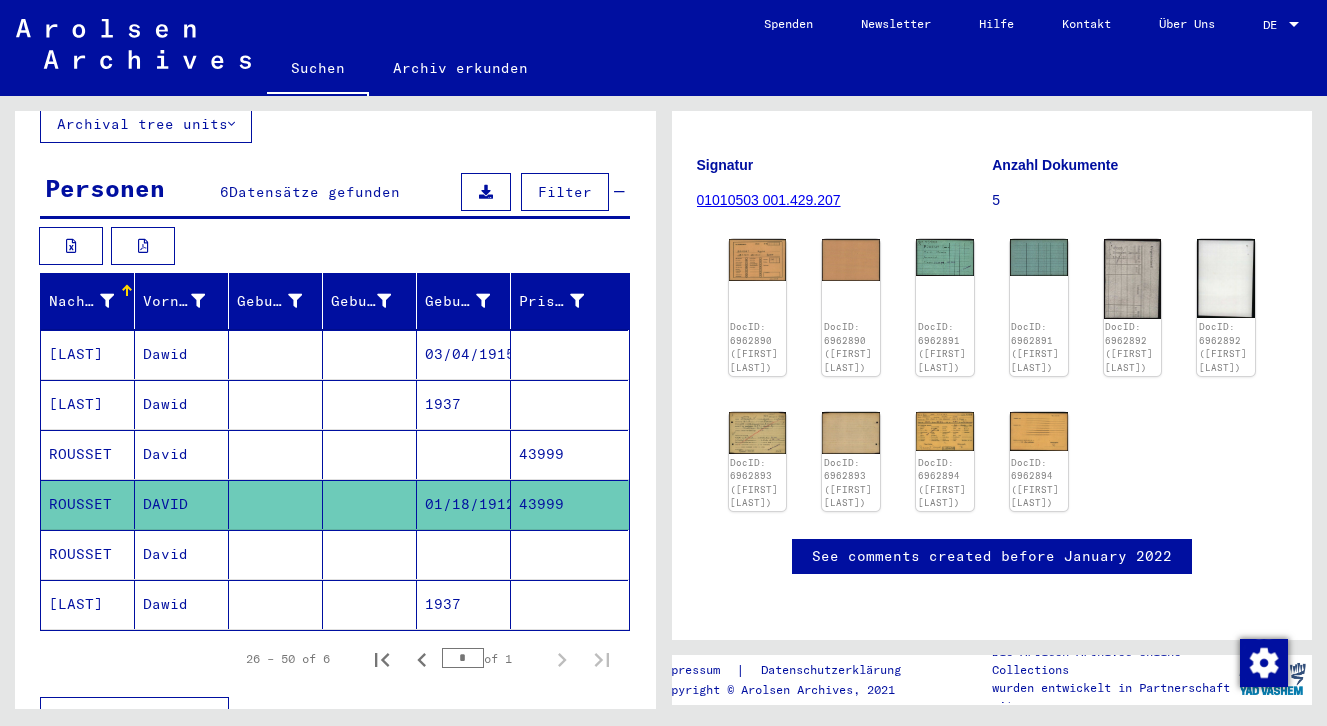 scroll, scrollTop: 193, scrollLeft: 0, axis: vertical 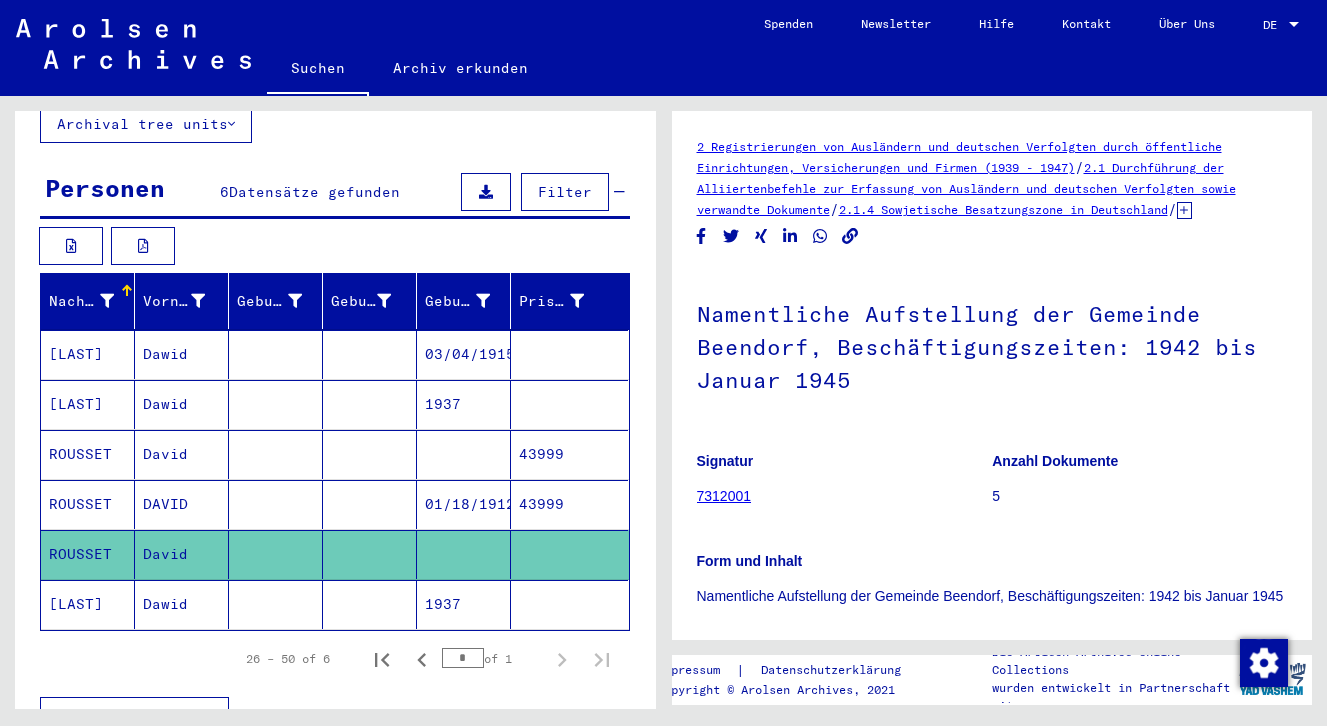 click on "[LAST]" 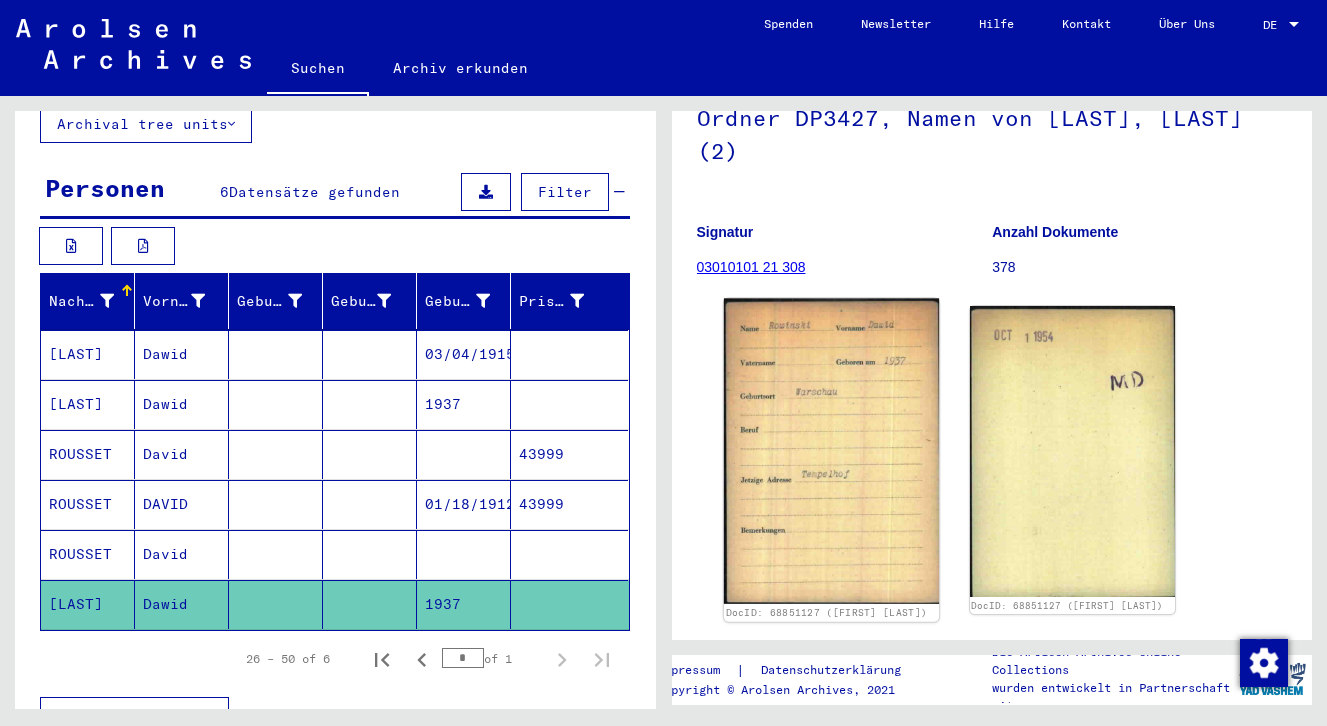 scroll, scrollTop: 193, scrollLeft: 0, axis: vertical 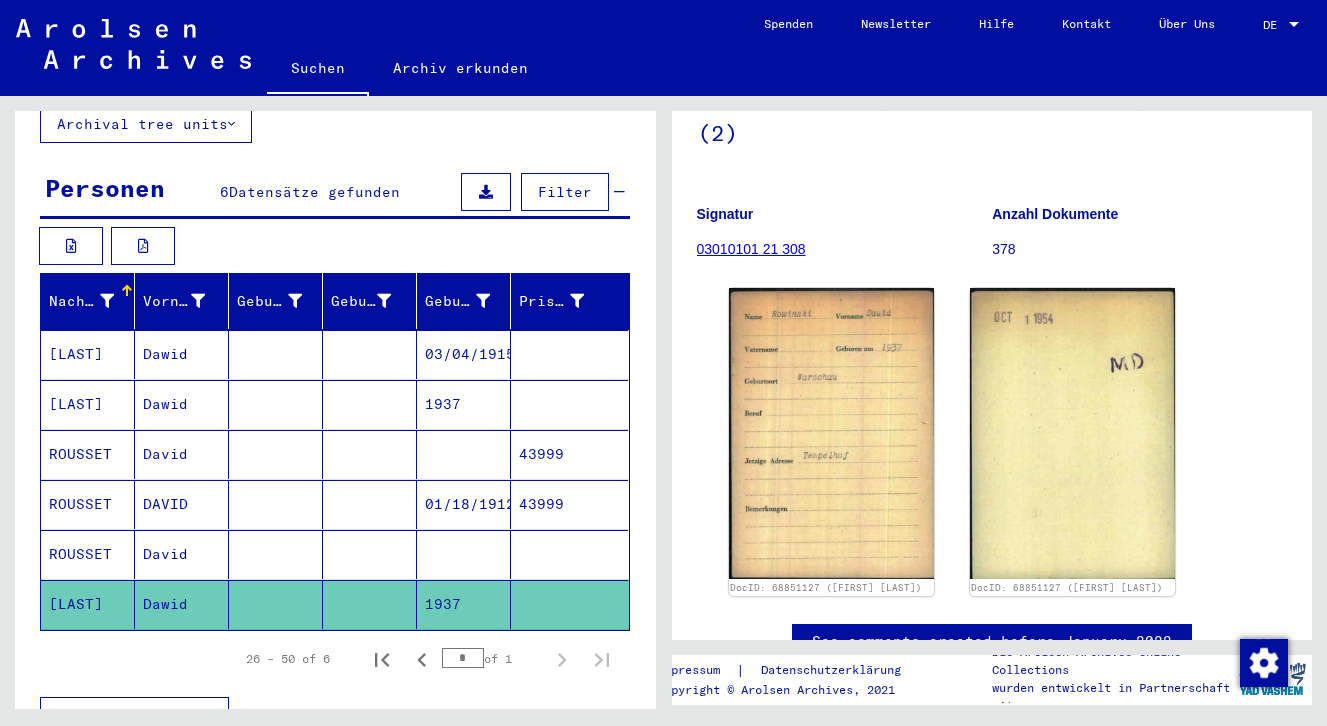 click on "ROUSSET" at bounding box center [88, 504] 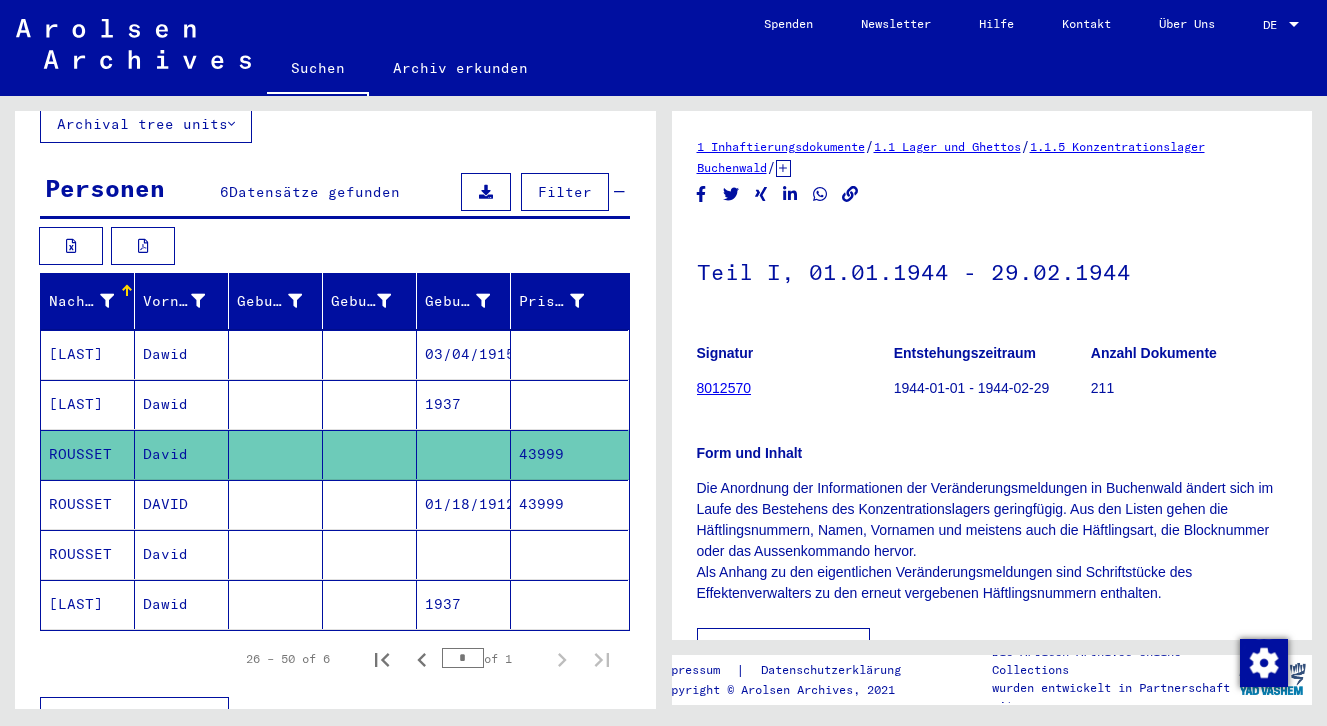 click on "ROUSSET" at bounding box center (88, 554) 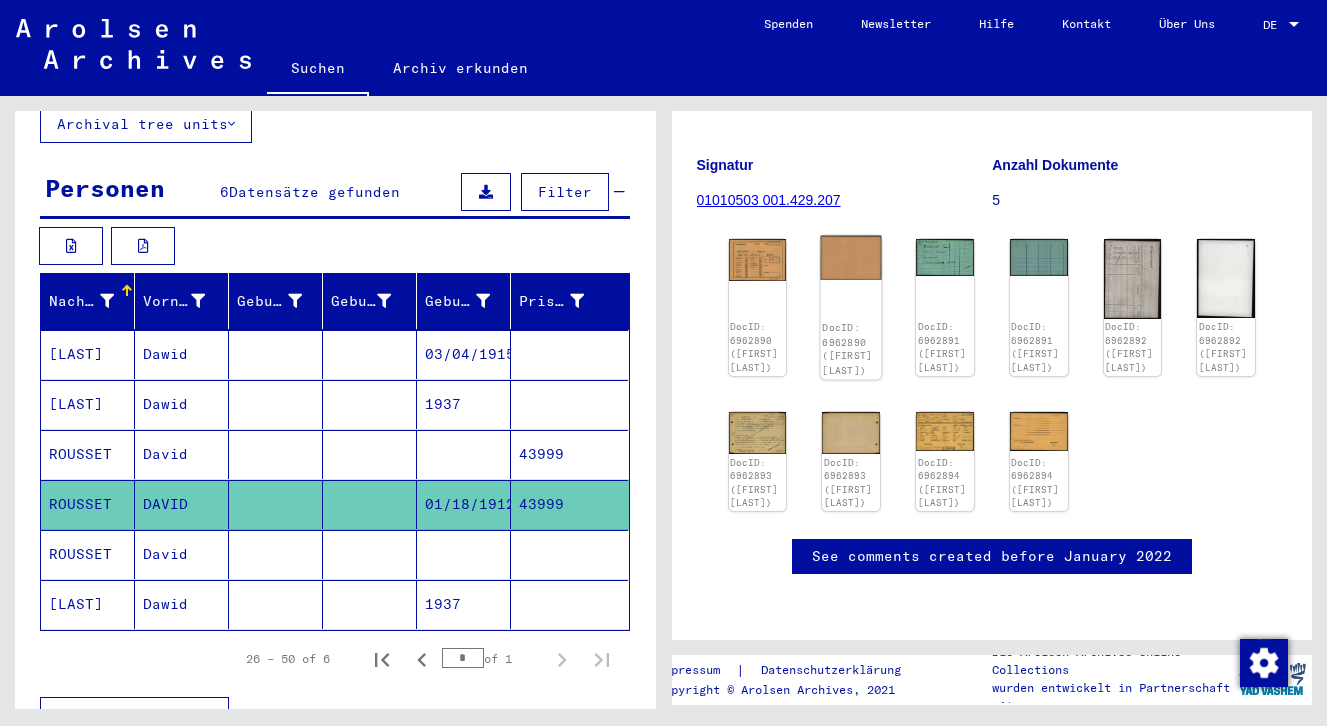 scroll, scrollTop: 244, scrollLeft: 0, axis: vertical 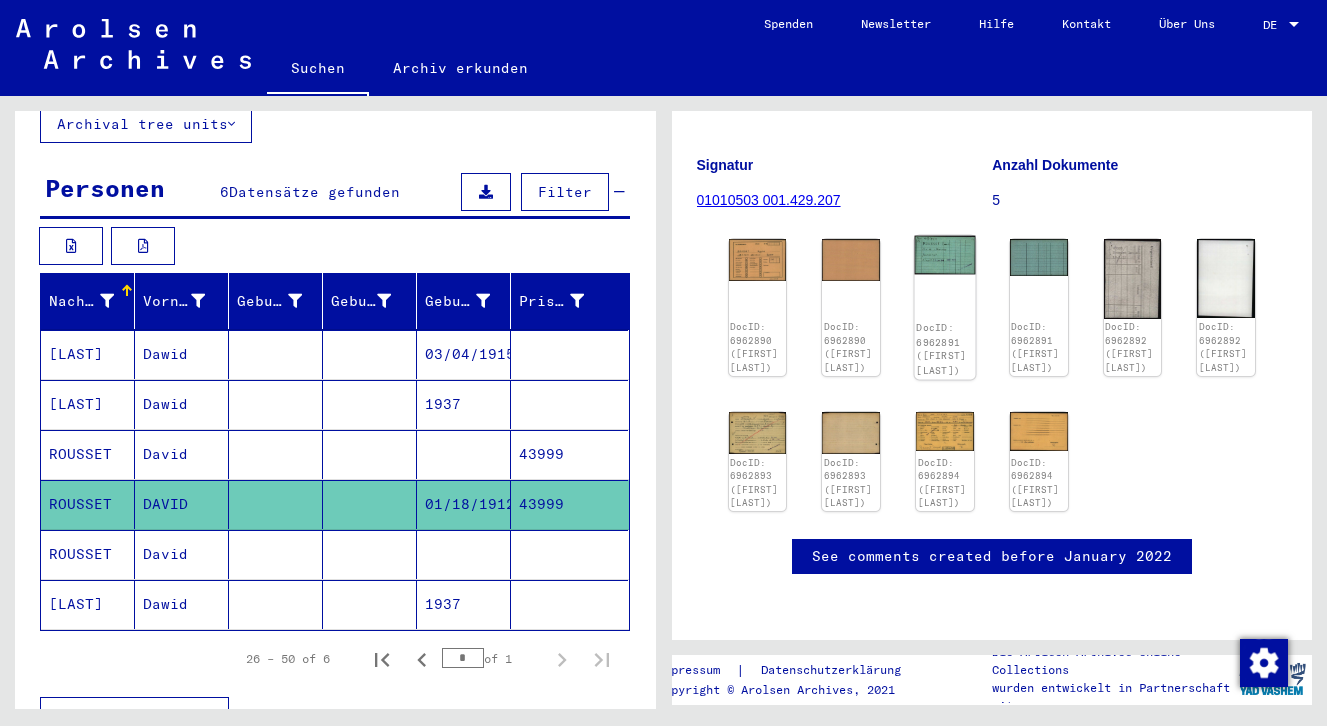 click 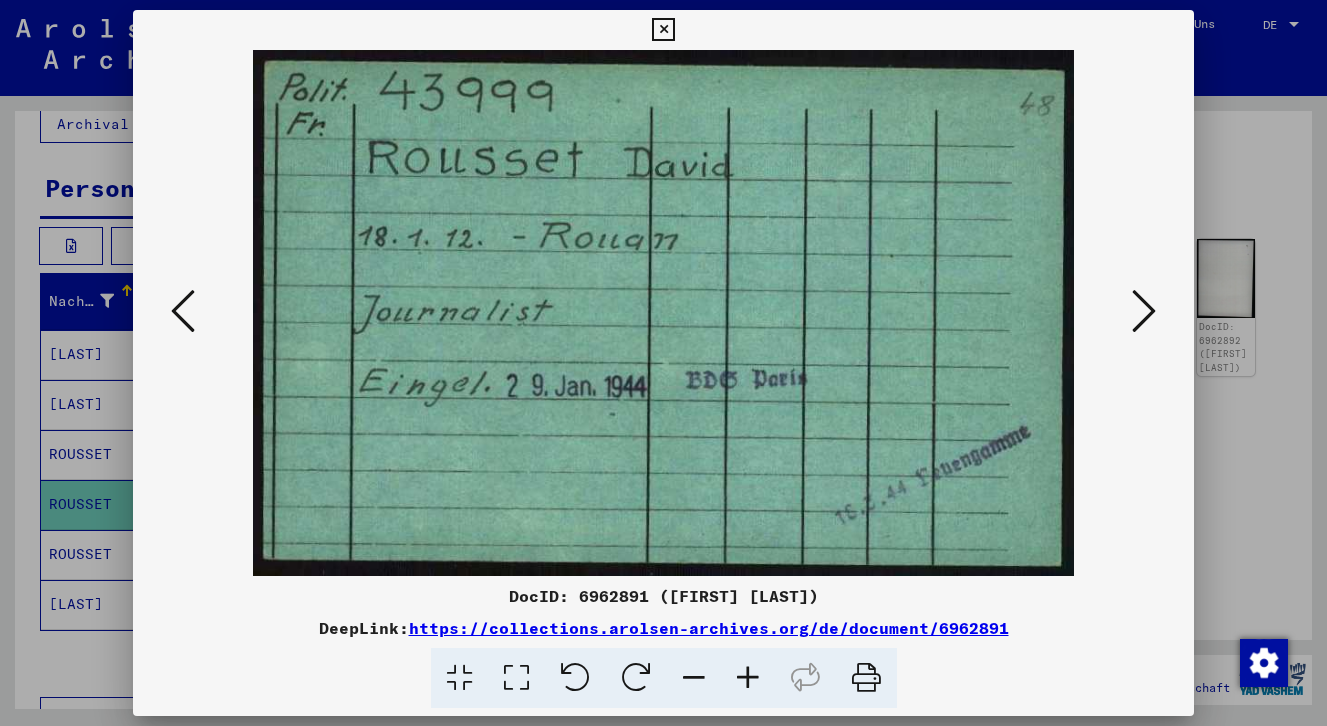 click at bounding box center [1144, 311] 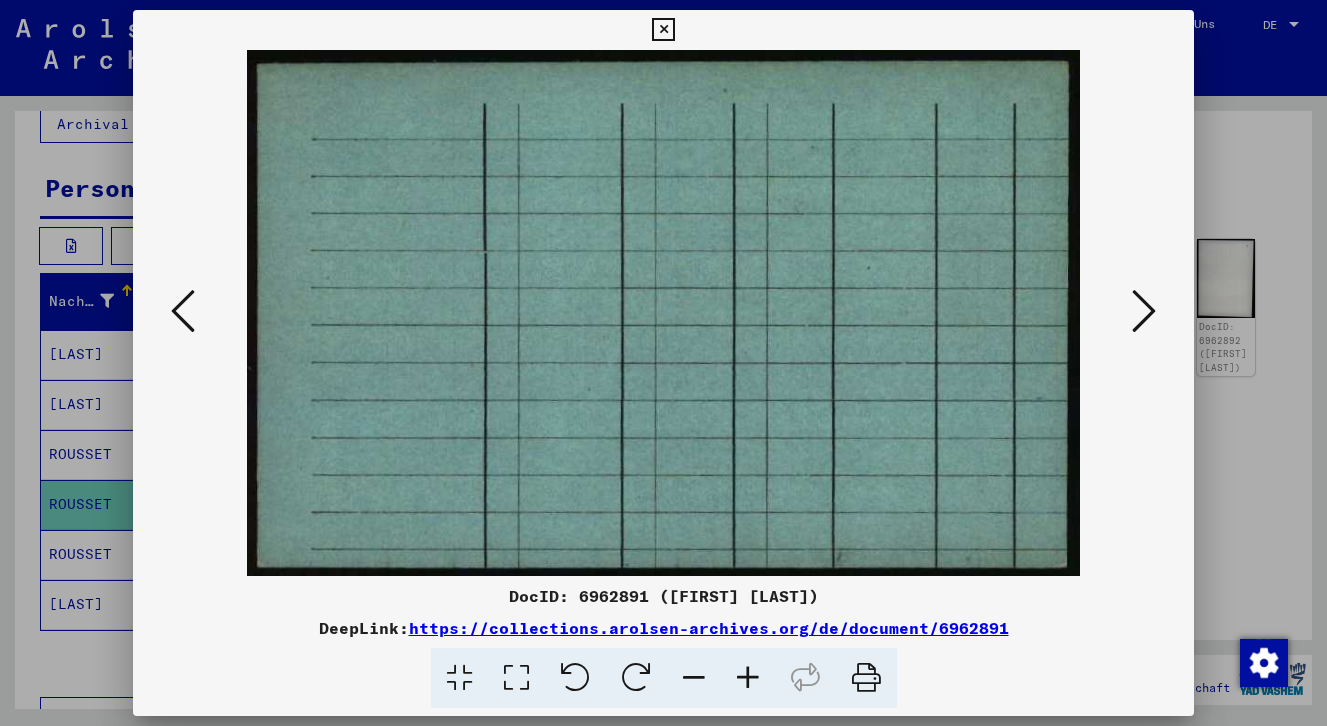 click at bounding box center (1144, 311) 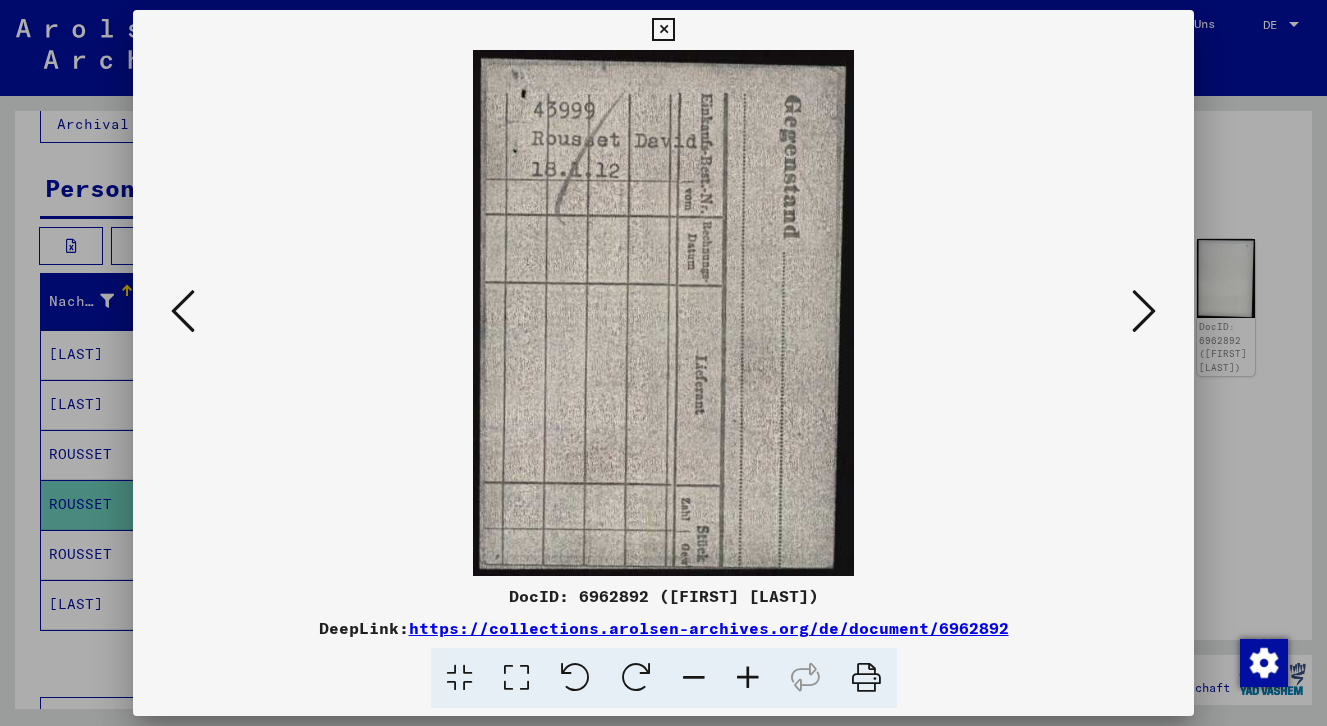 click at bounding box center [1144, 311] 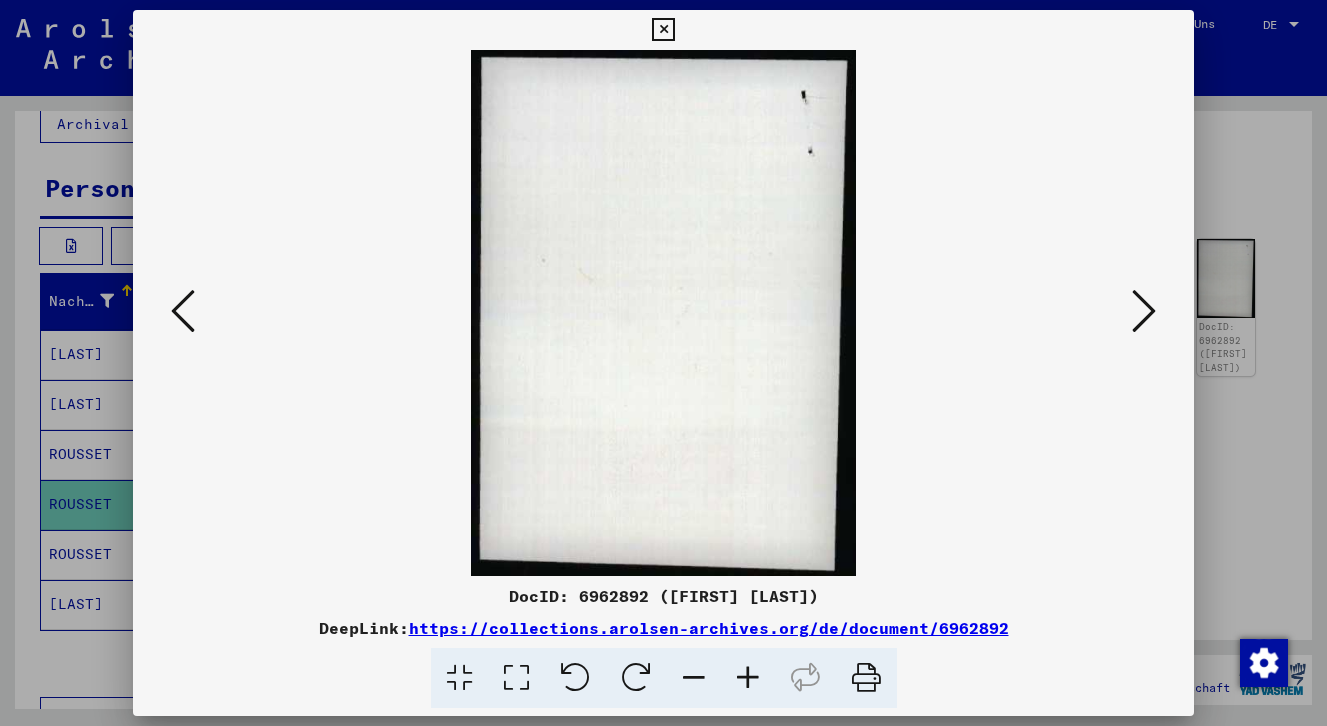 click at bounding box center (1144, 311) 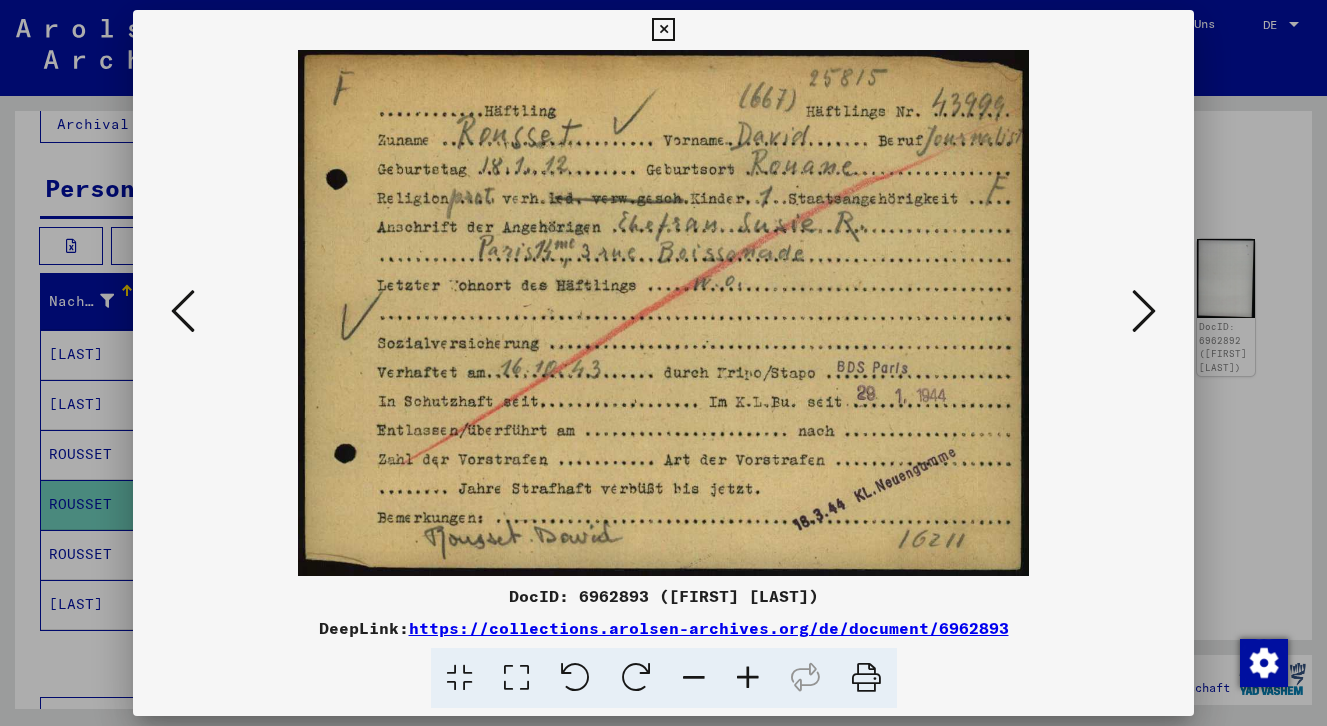 click at bounding box center [1144, 311] 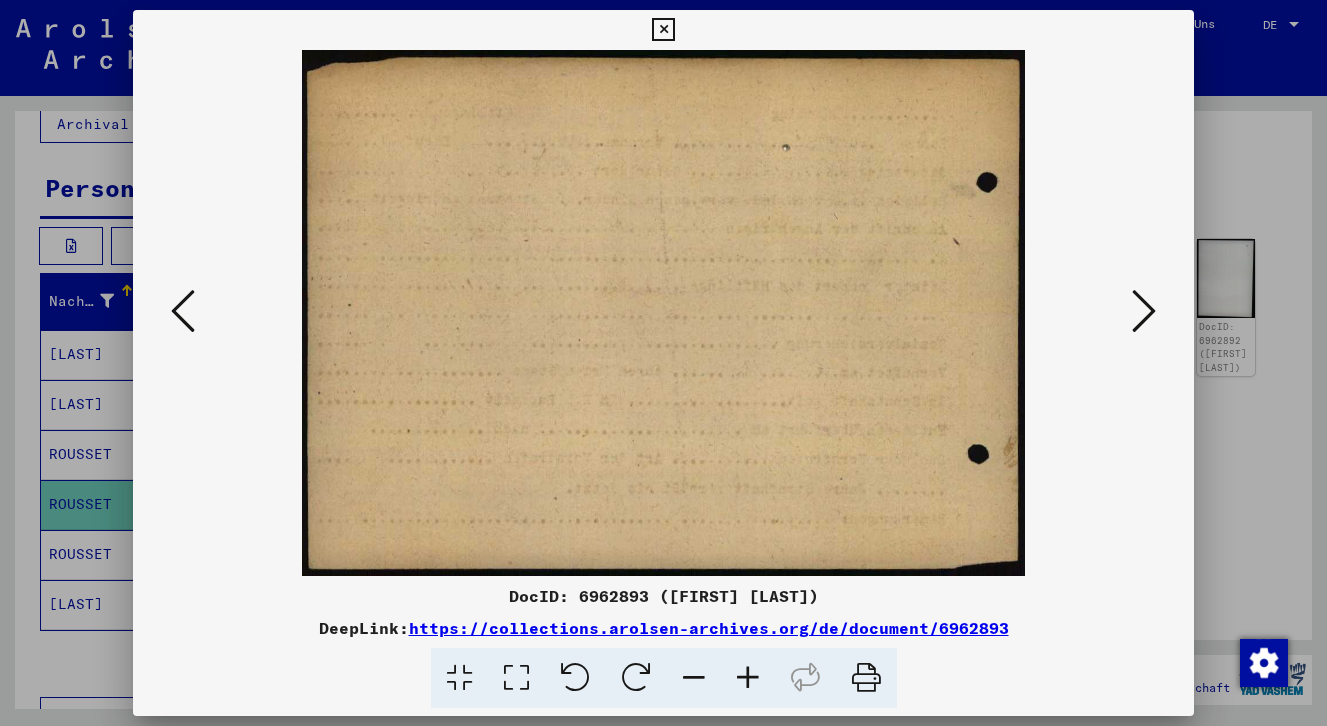 click at bounding box center [1144, 311] 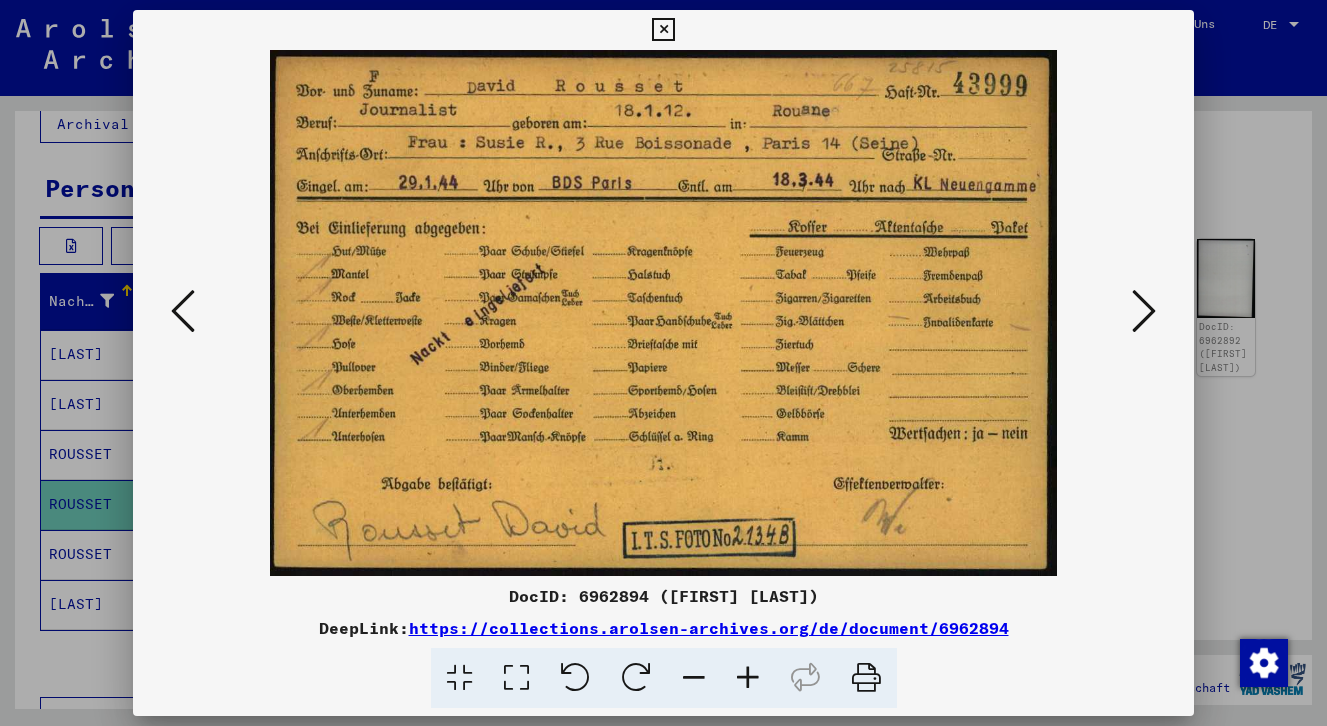 click at bounding box center [1144, 311] 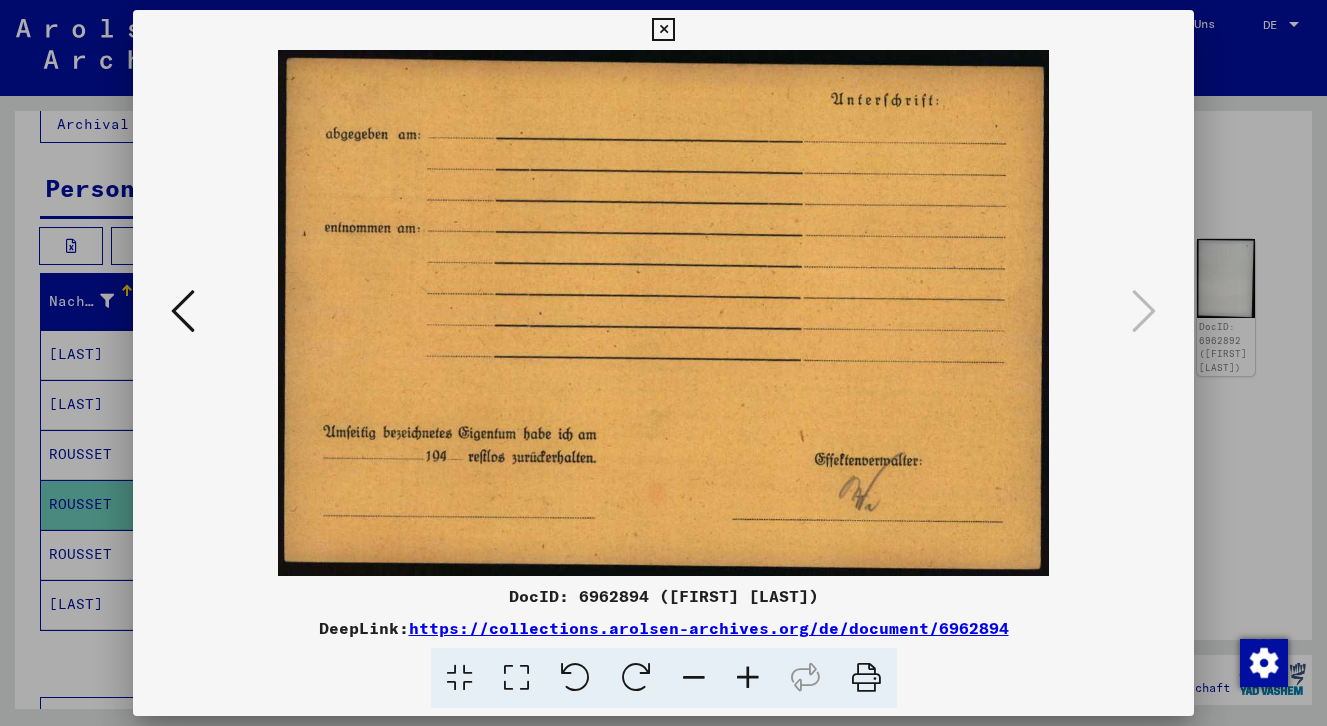 click at bounding box center (663, 30) 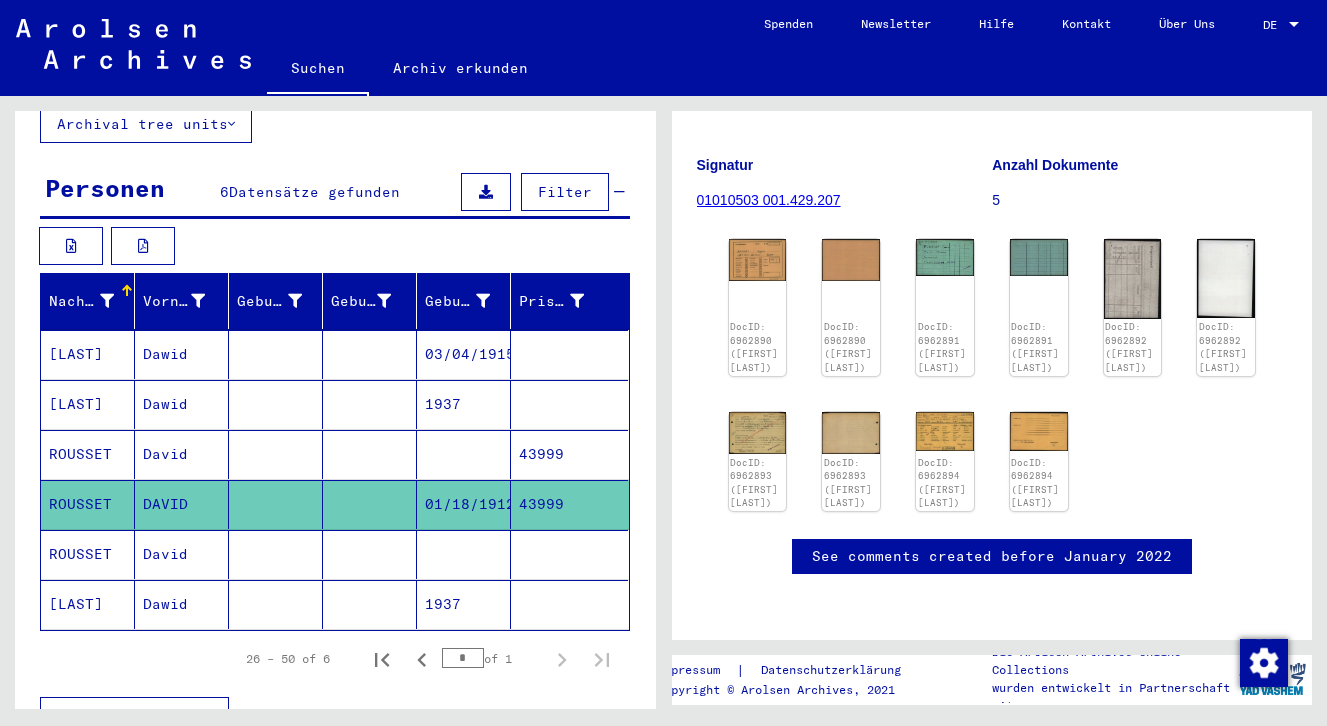 scroll, scrollTop: 0, scrollLeft: 0, axis: both 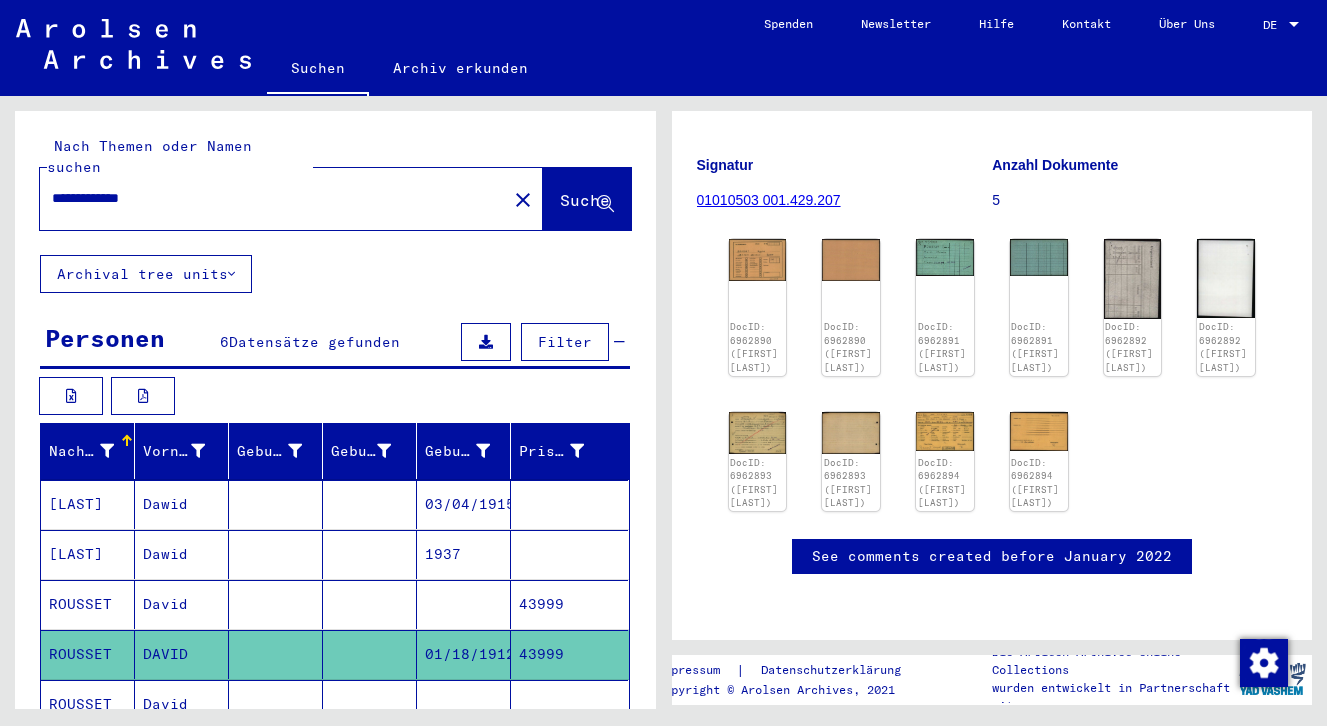 drag, startPoint x: 179, startPoint y: 180, endPoint x: -31, endPoint y: 176, distance: 210.03809 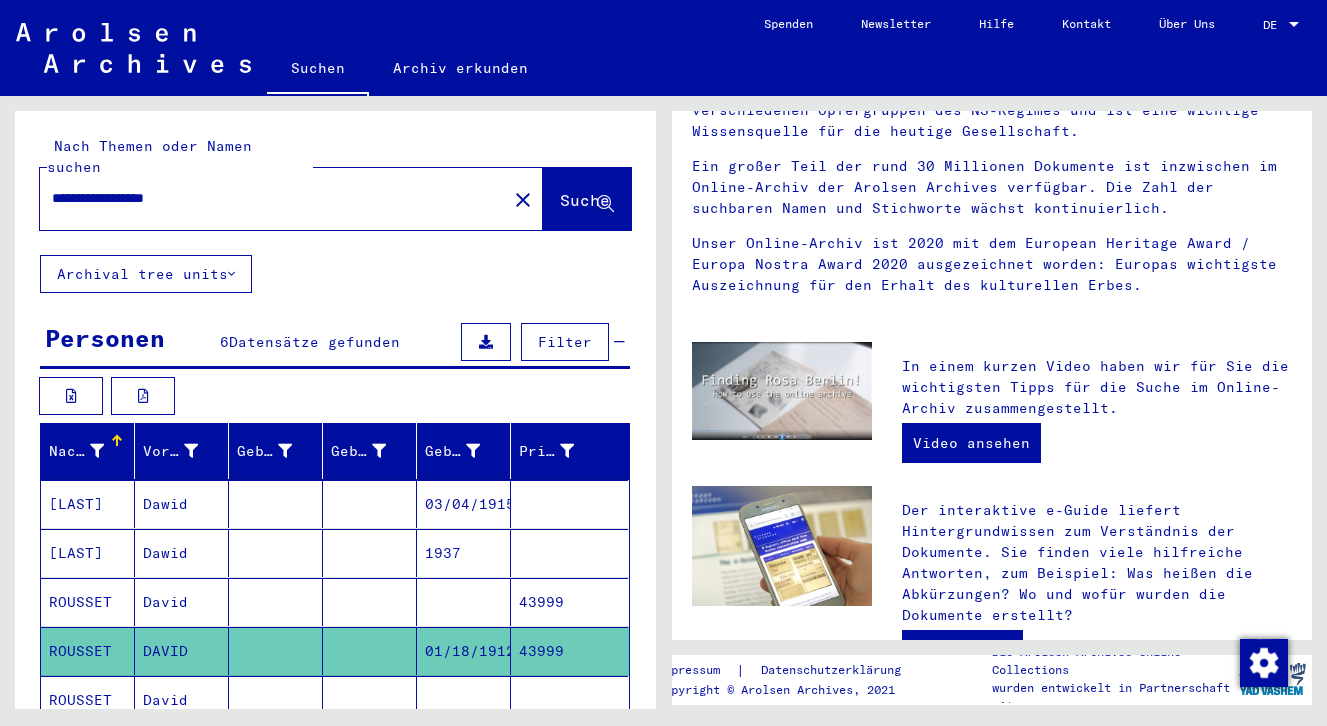 scroll, scrollTop: 0, scrollLeft: 0, axis: both 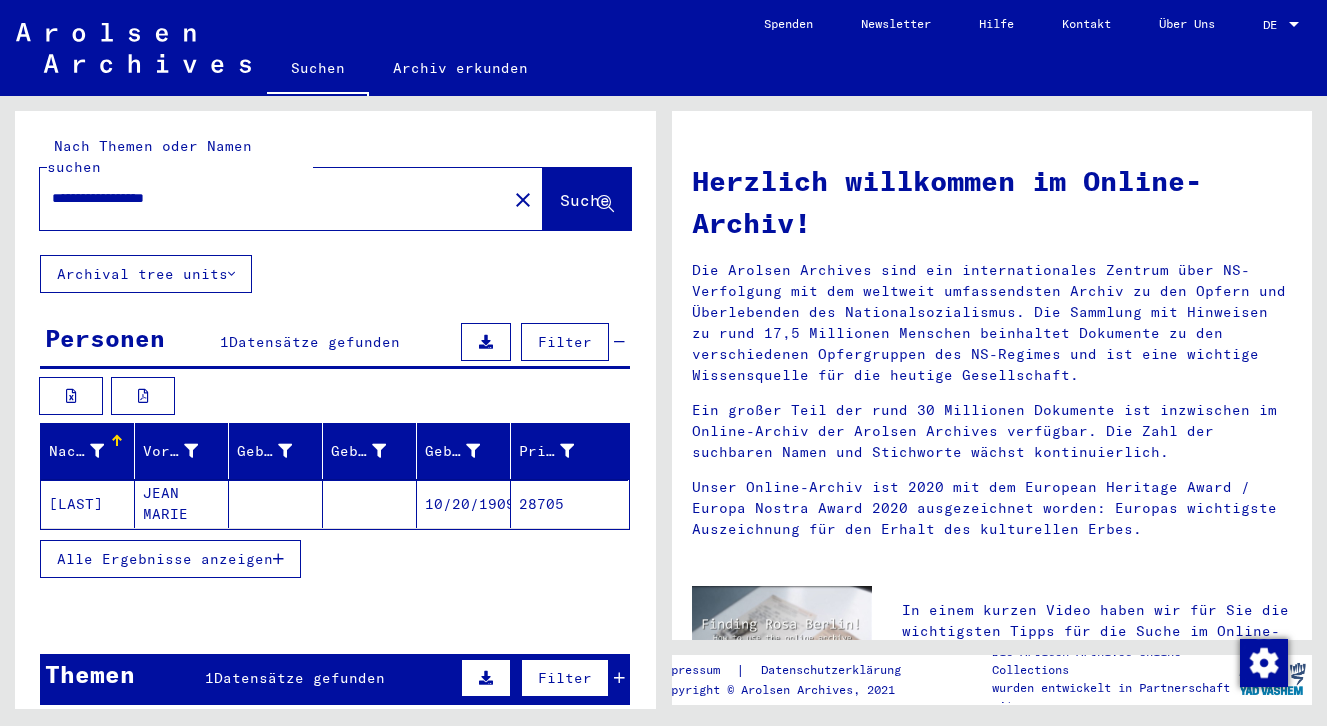 click on "[LAST]" 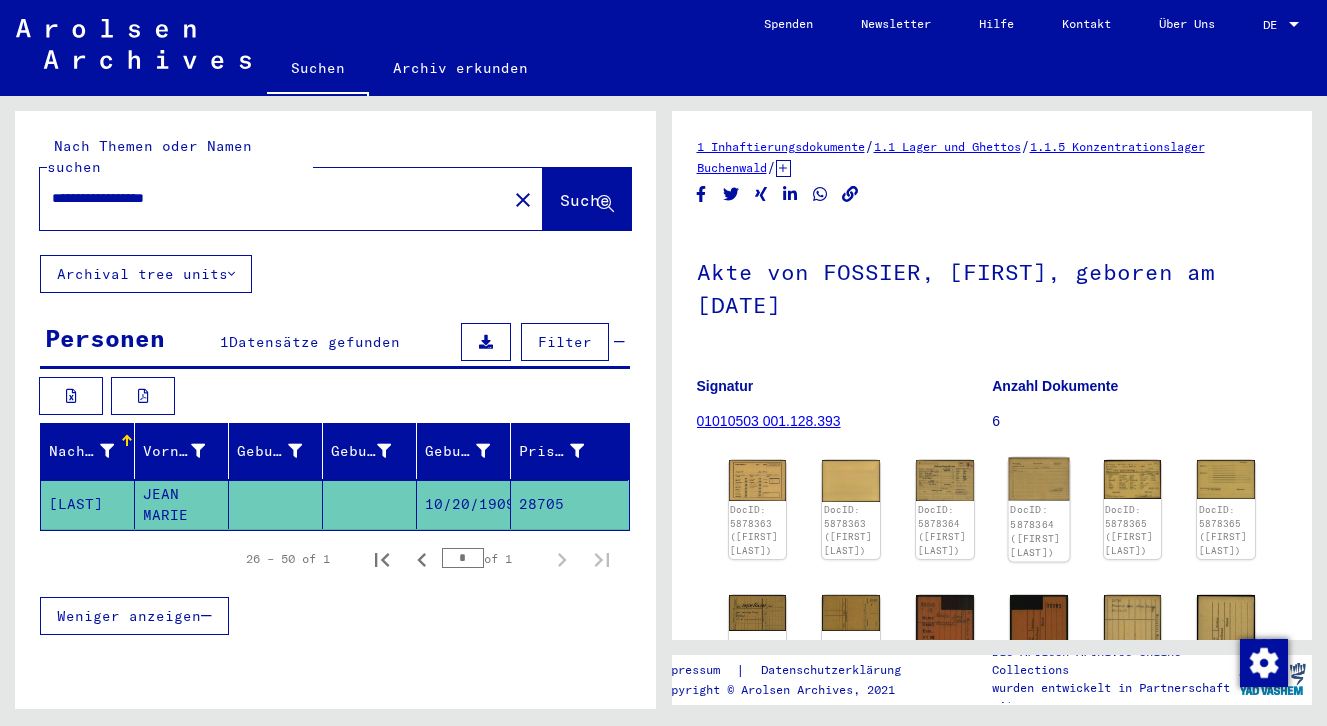 click 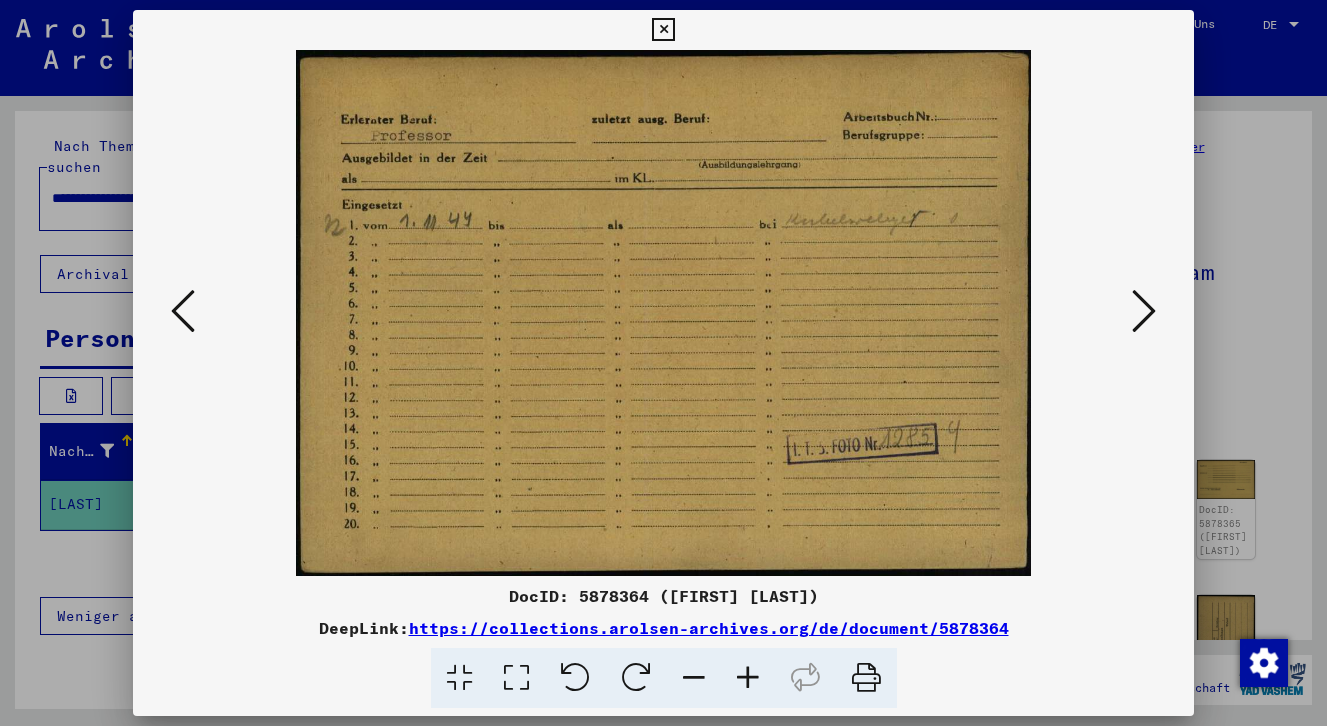 click at bounding box center [1144, 311] 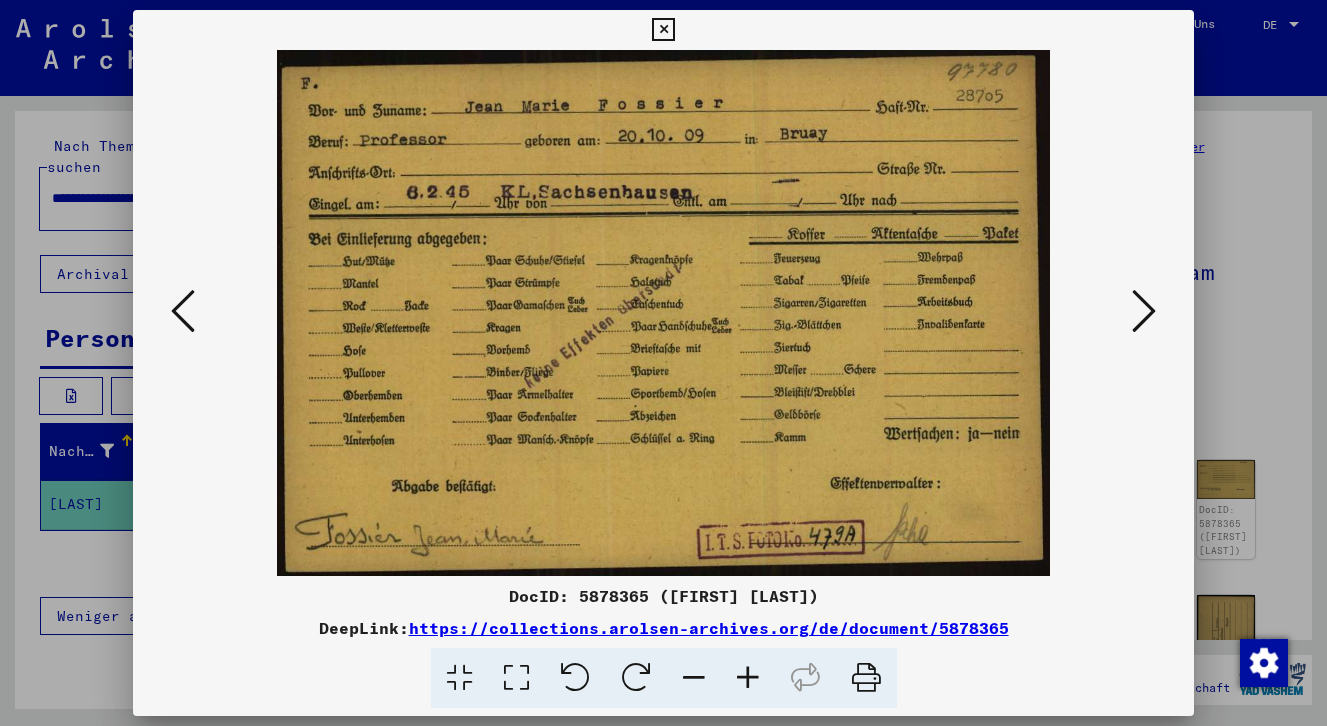 click at bounding box center [1144, 311] 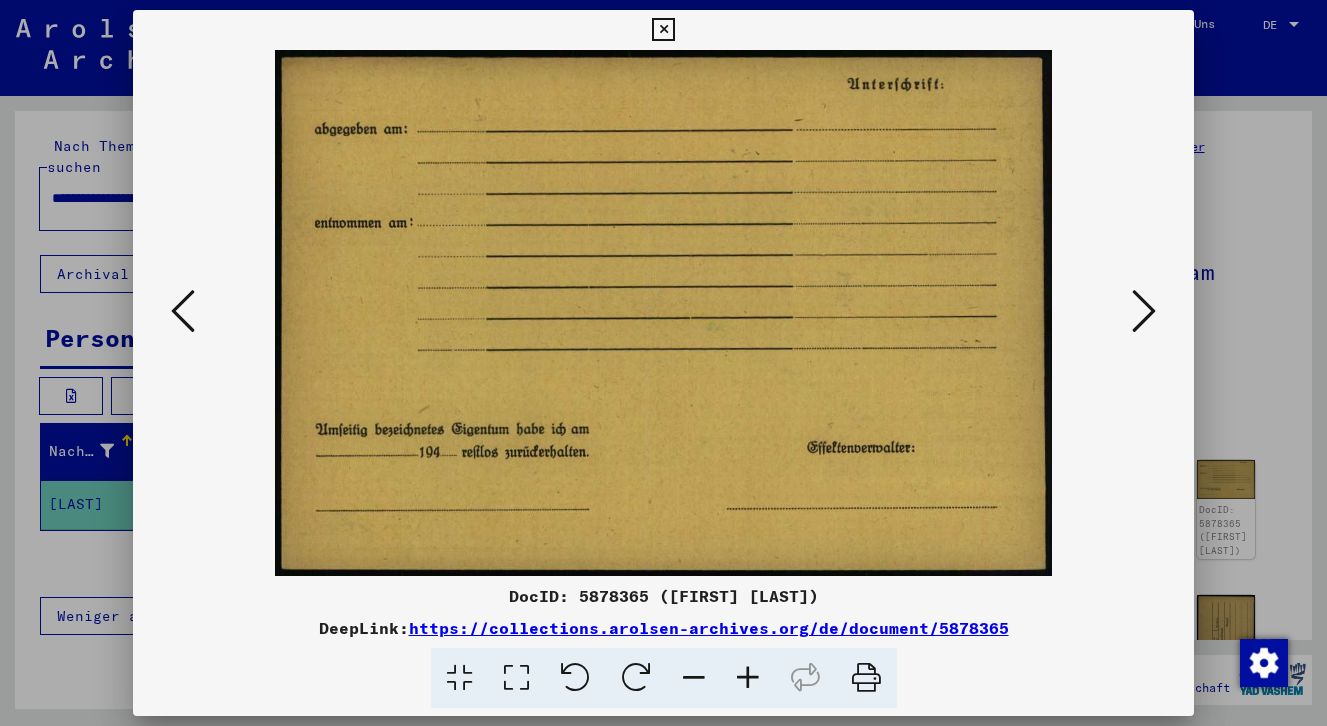 click at bounding box center (1144, 311) 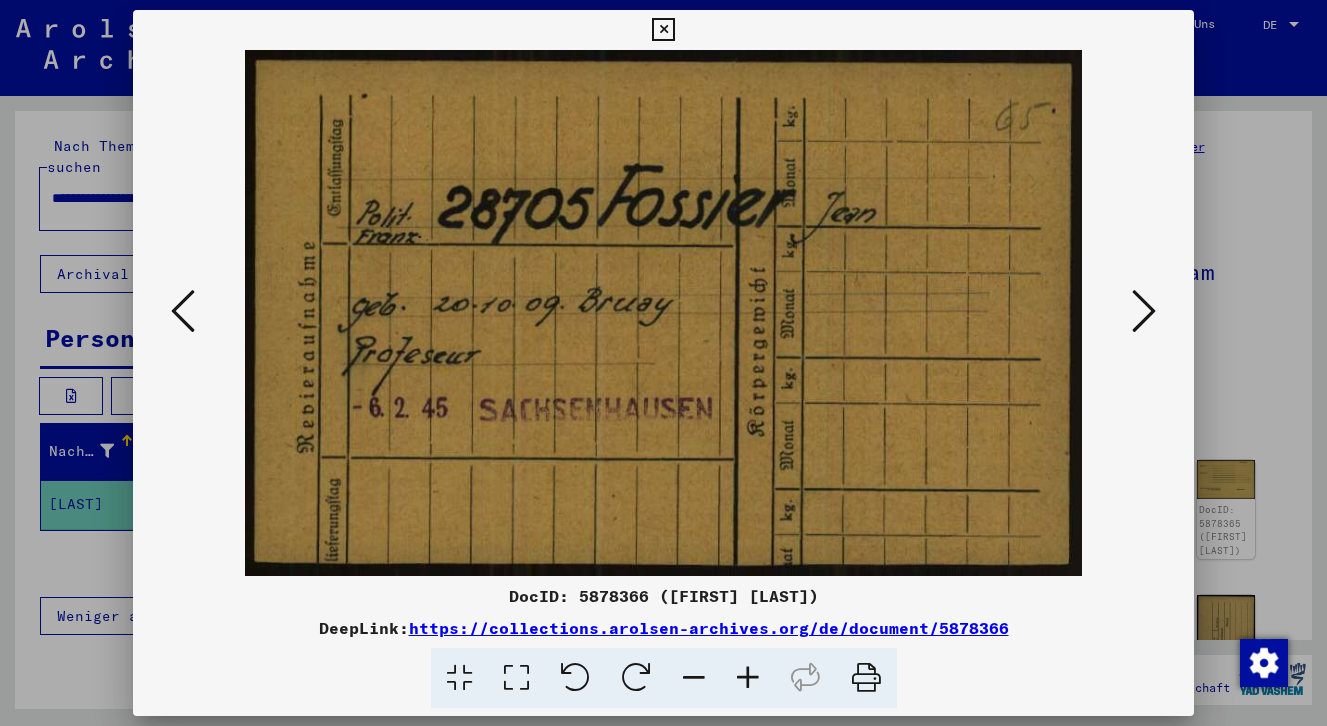 click at bounding box center [1144, 311] 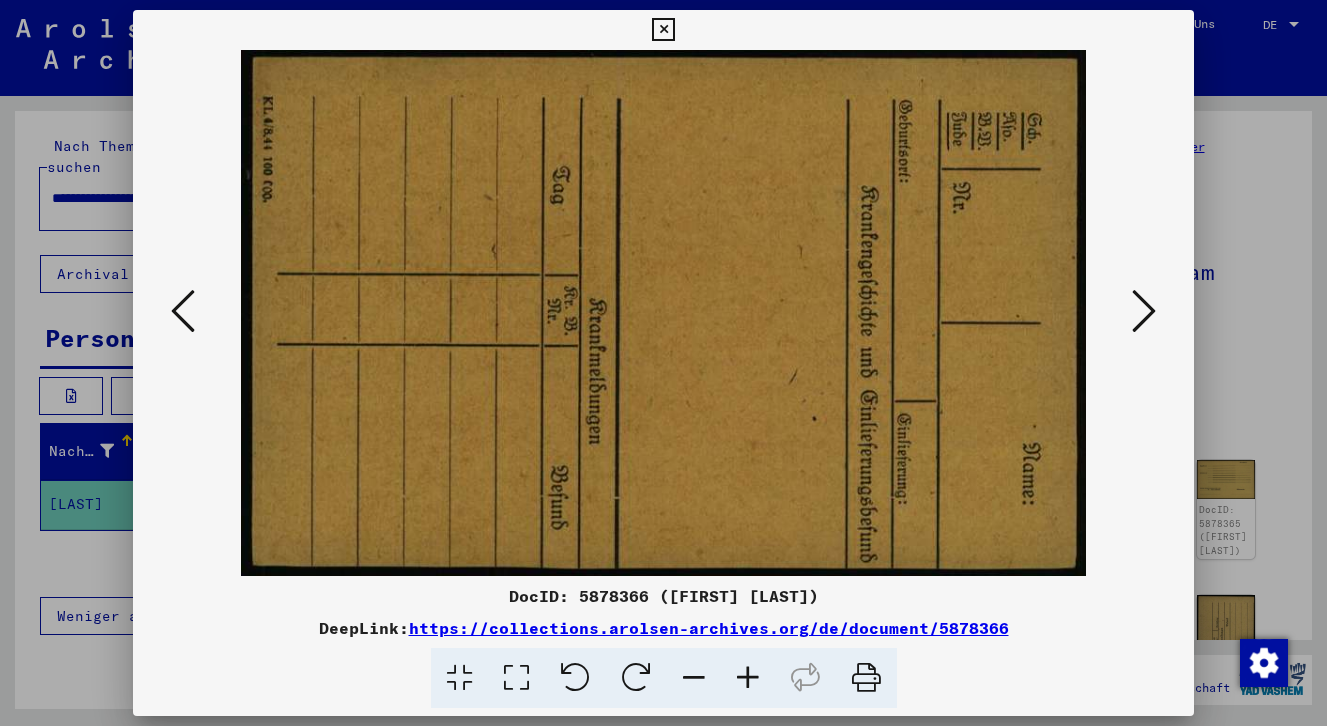 click at bounding box center [1144, 311] 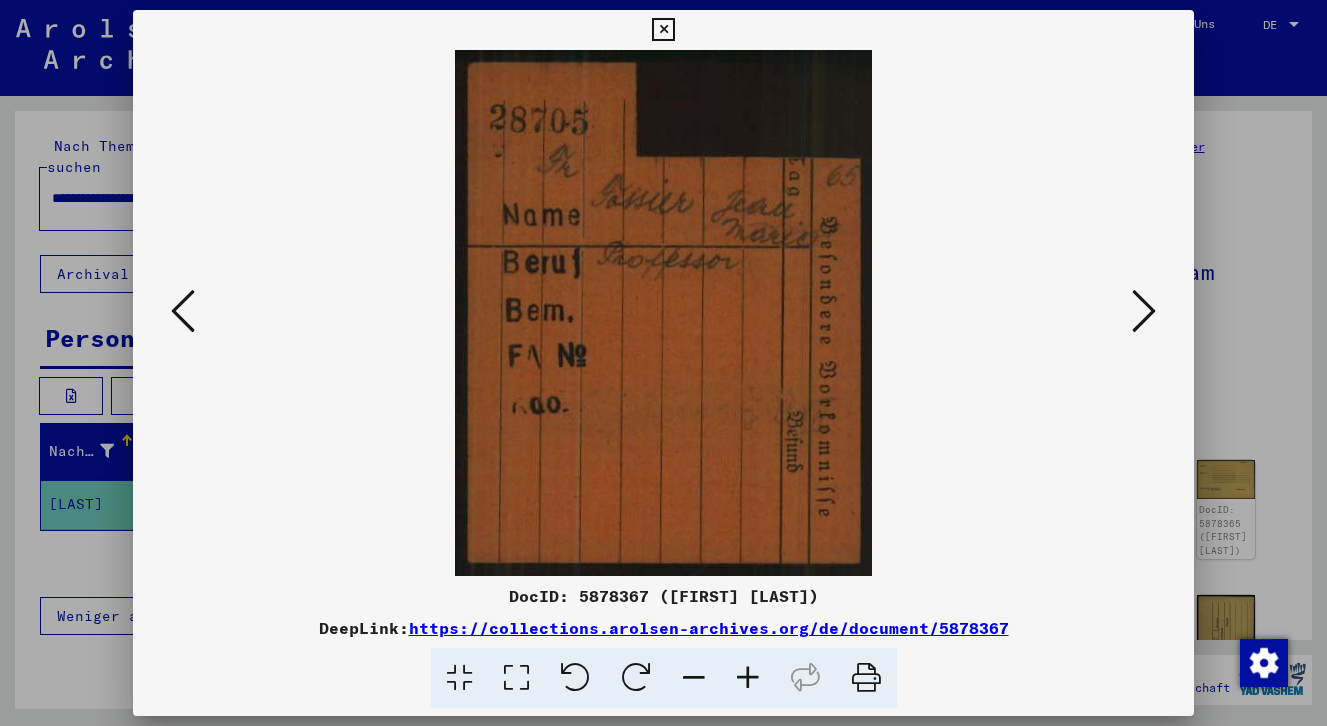 click at bounding box center (1144, 311) 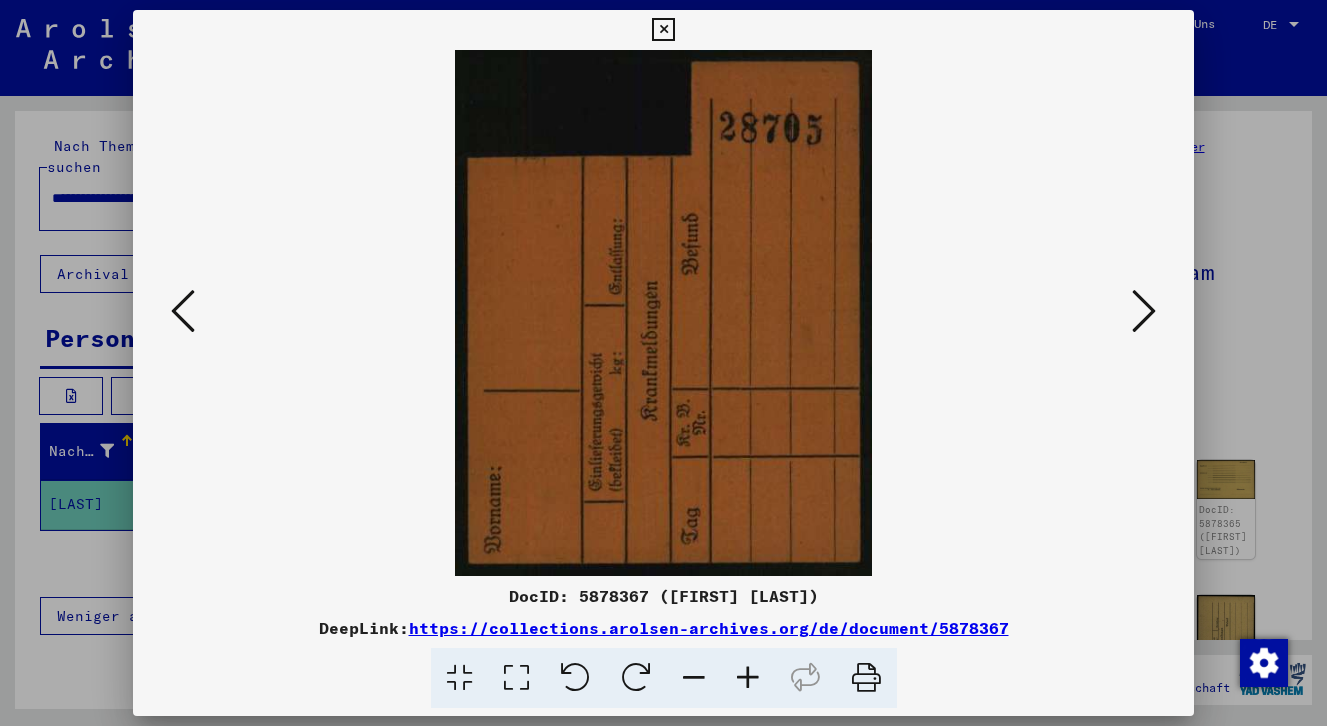 click at bounding box center [183, 311] 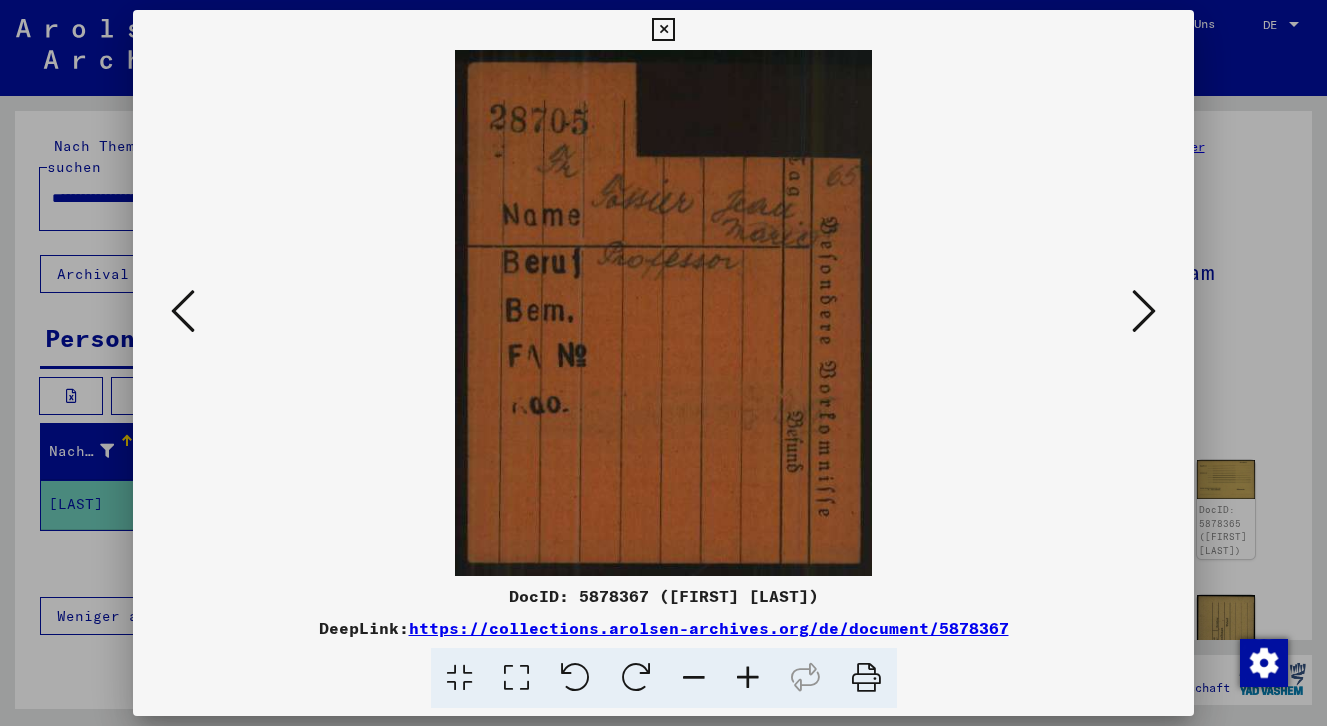 click at bounding box center (1144, 311) 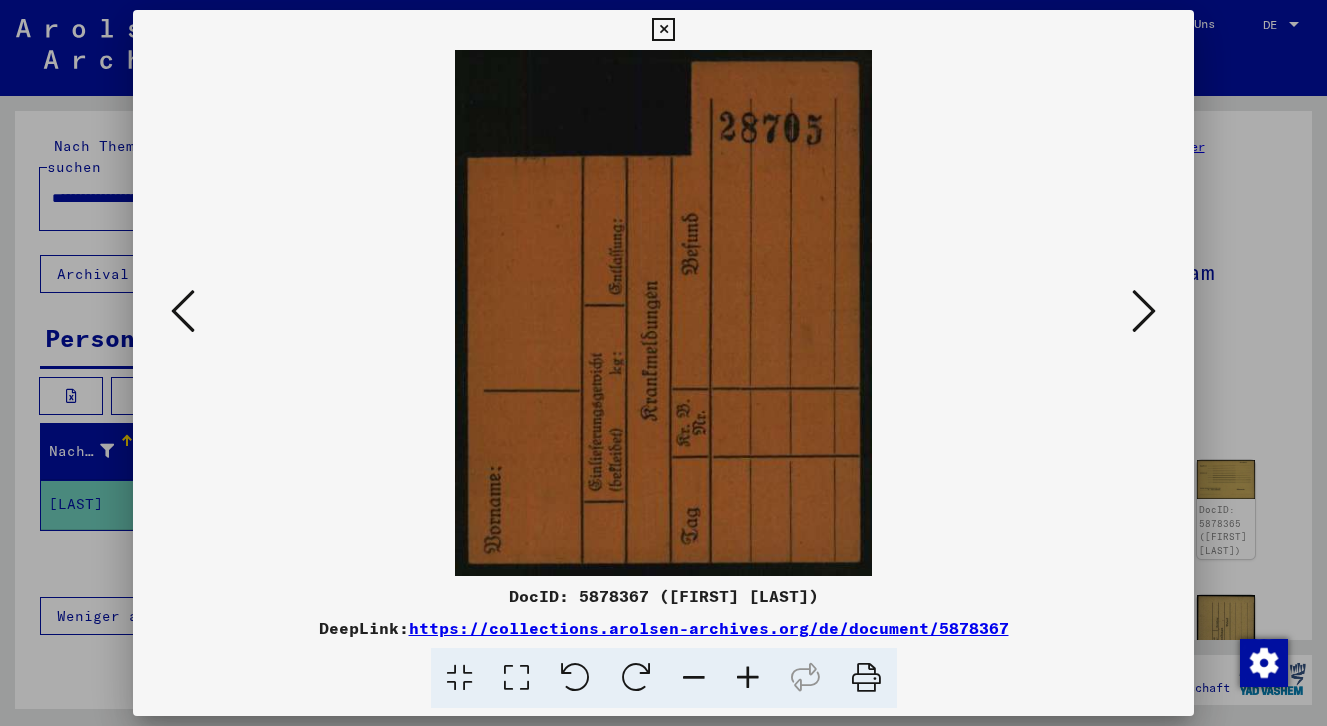 click at bounding box center (1144, 311) 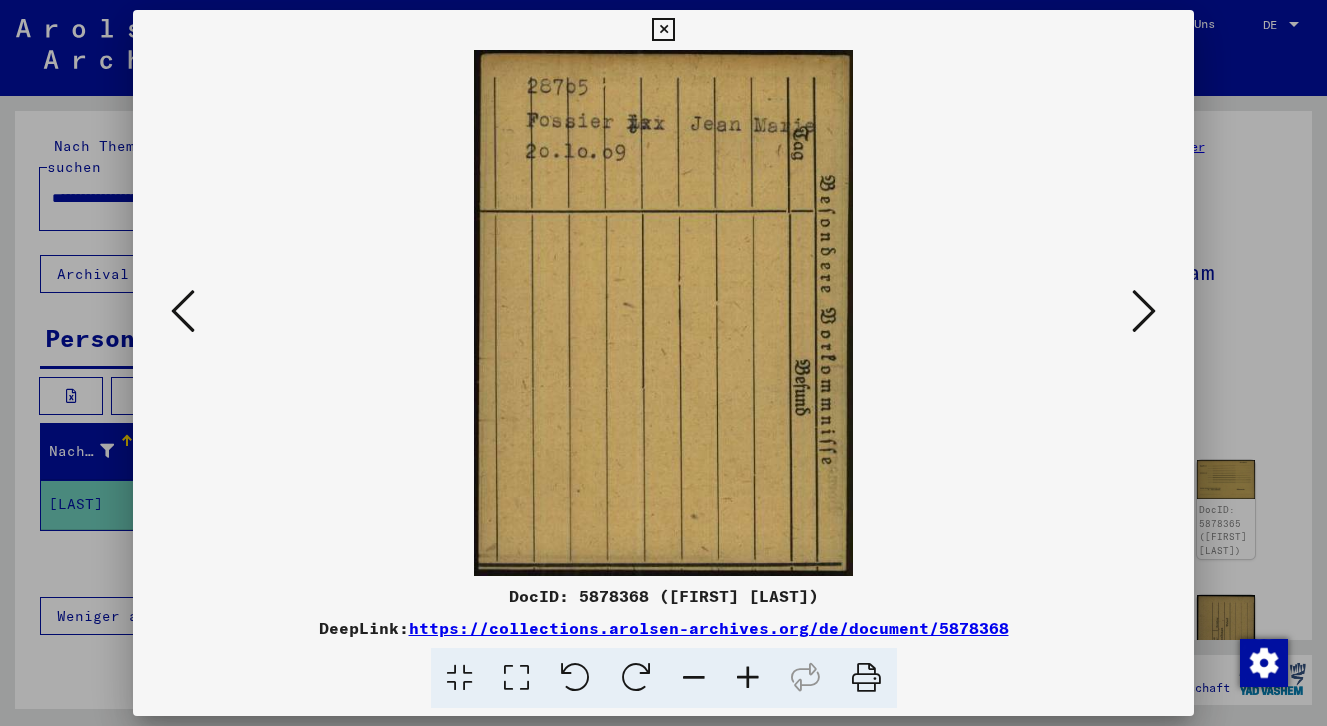 click at bounding box center (1144, 311) 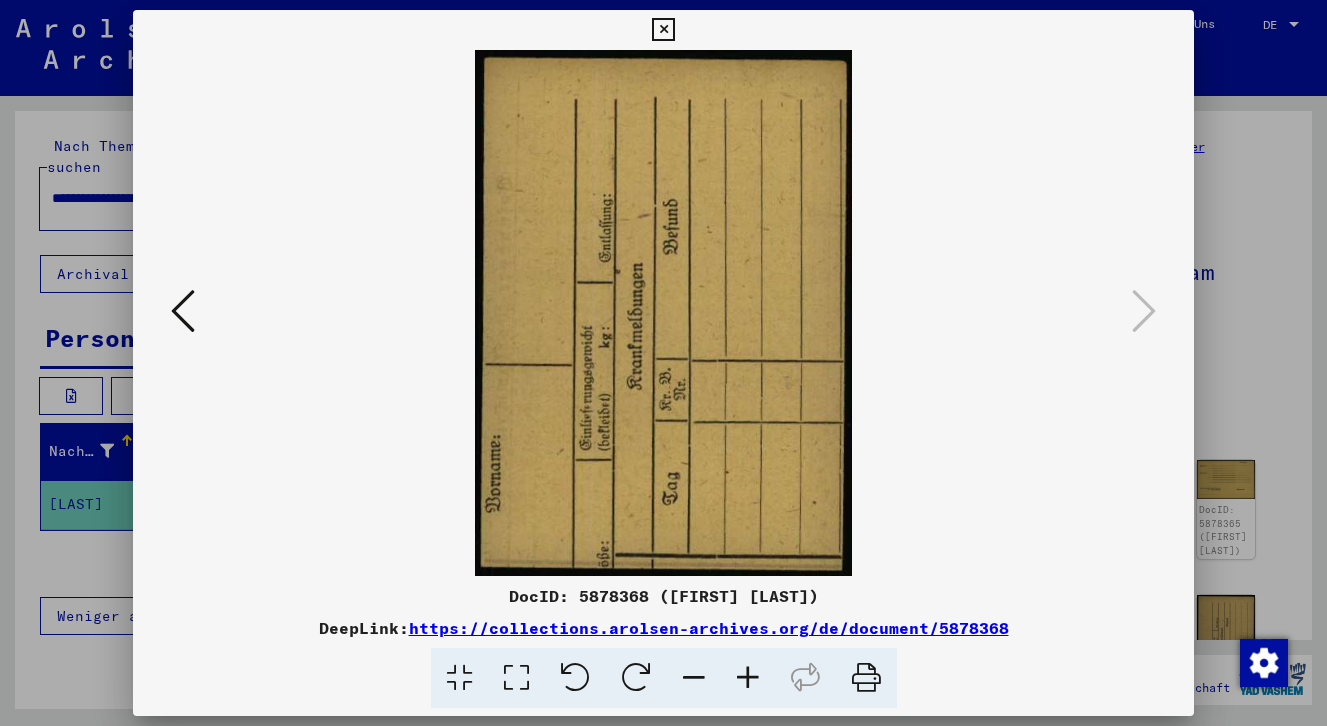 click at bounding box center [663, 30] 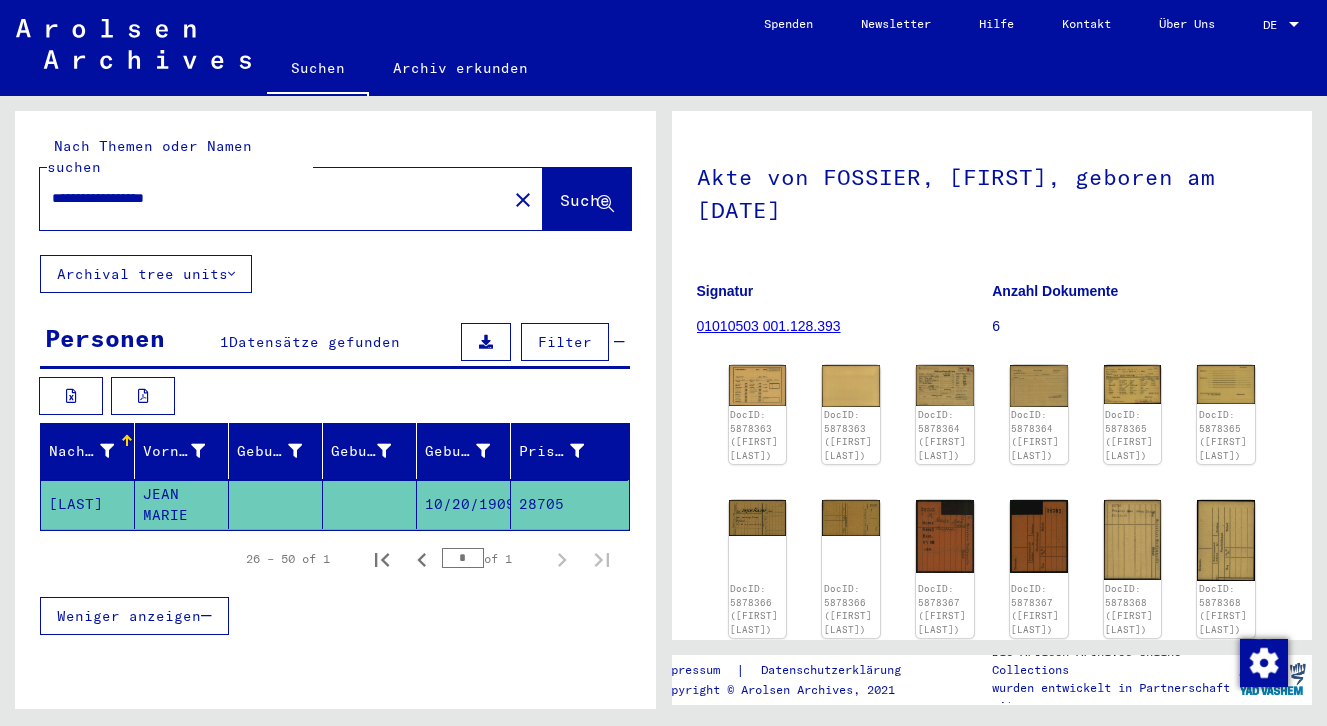 scroll, scrollTop: 0, scrollLeft: 0, axis: both 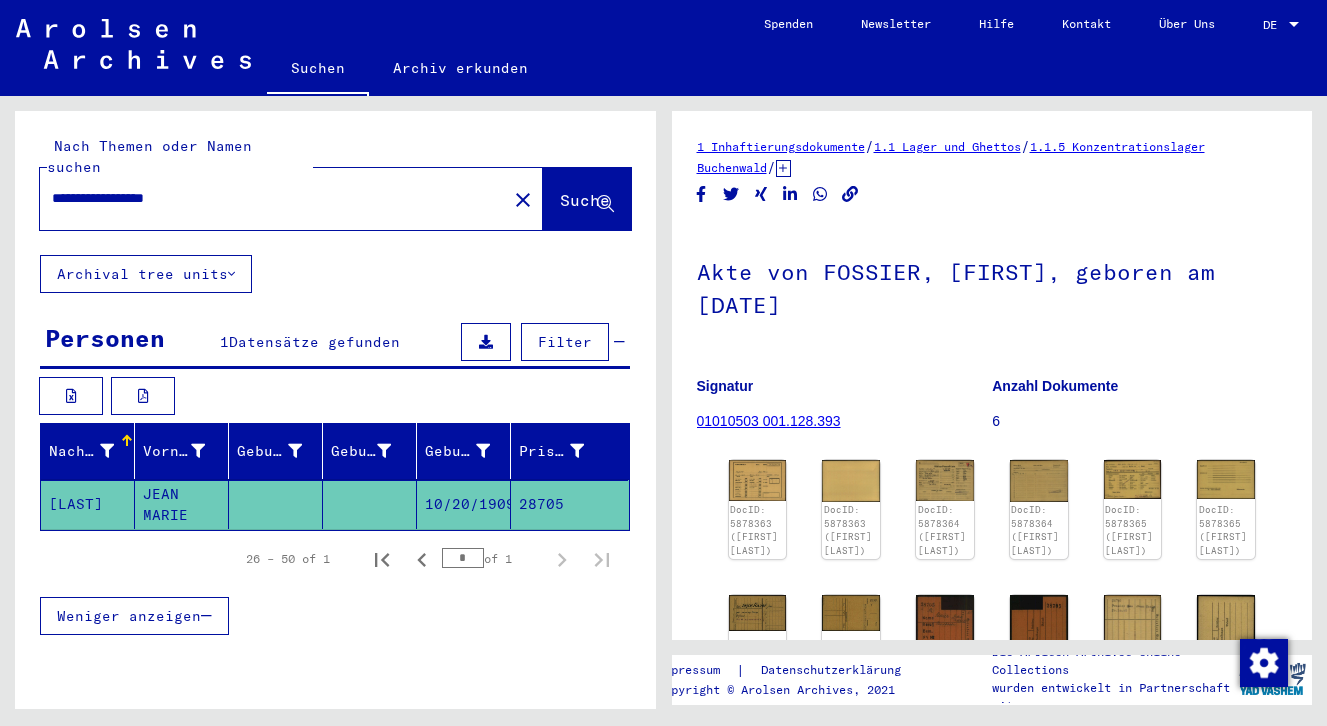 click on "**********" at bounding box center (273, 198) 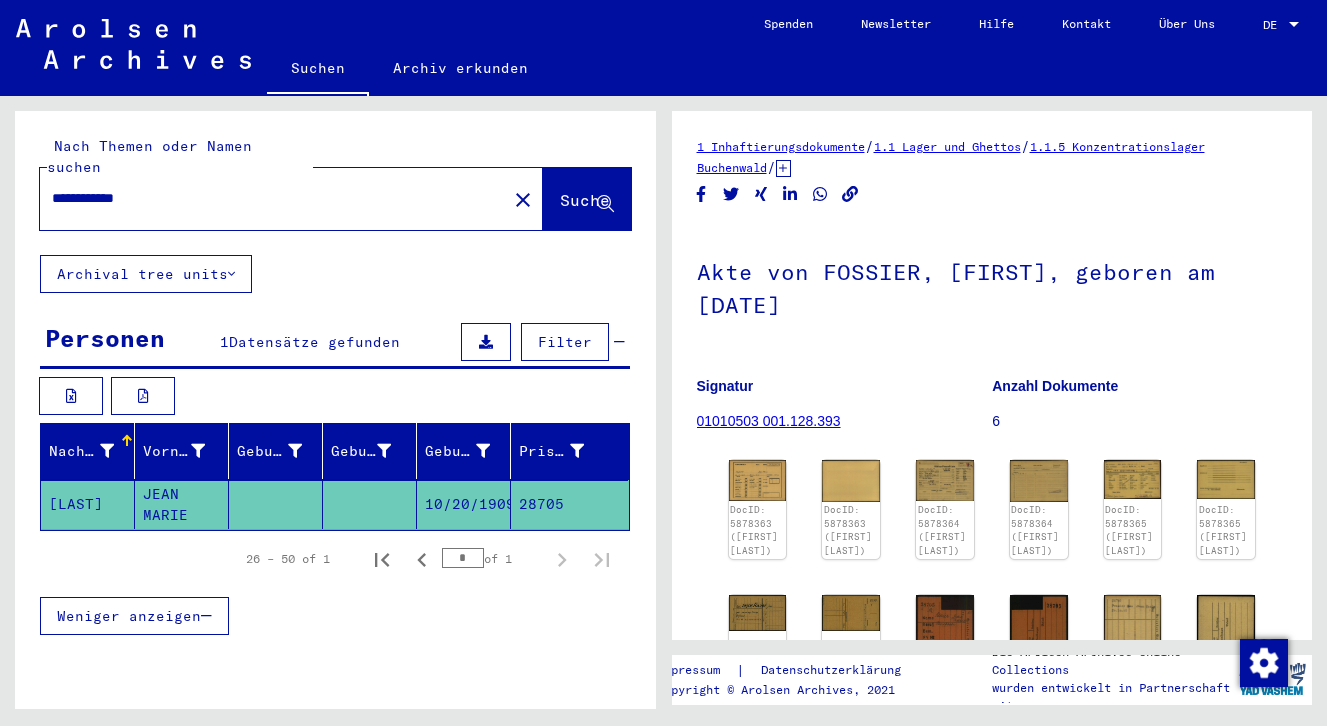 type on "**********" 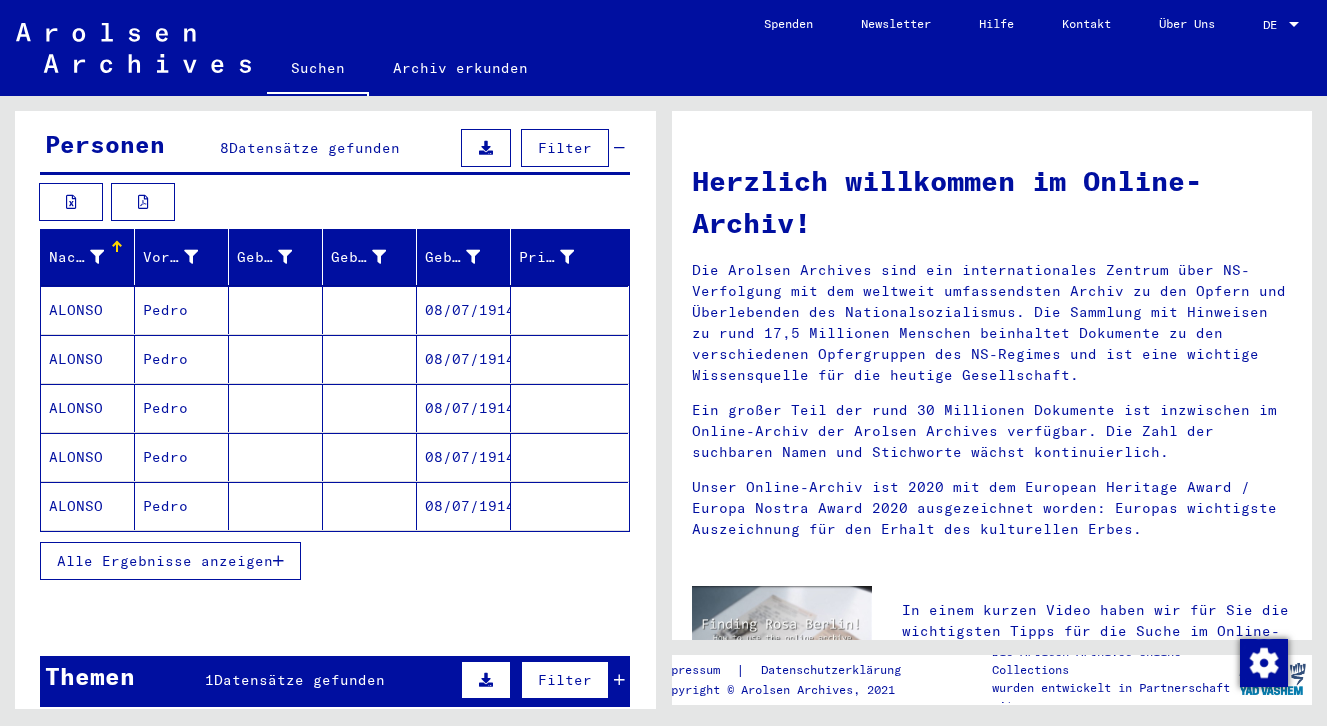 scroll, scrollTop: 227, scrollLeft: 0, axis: vertical 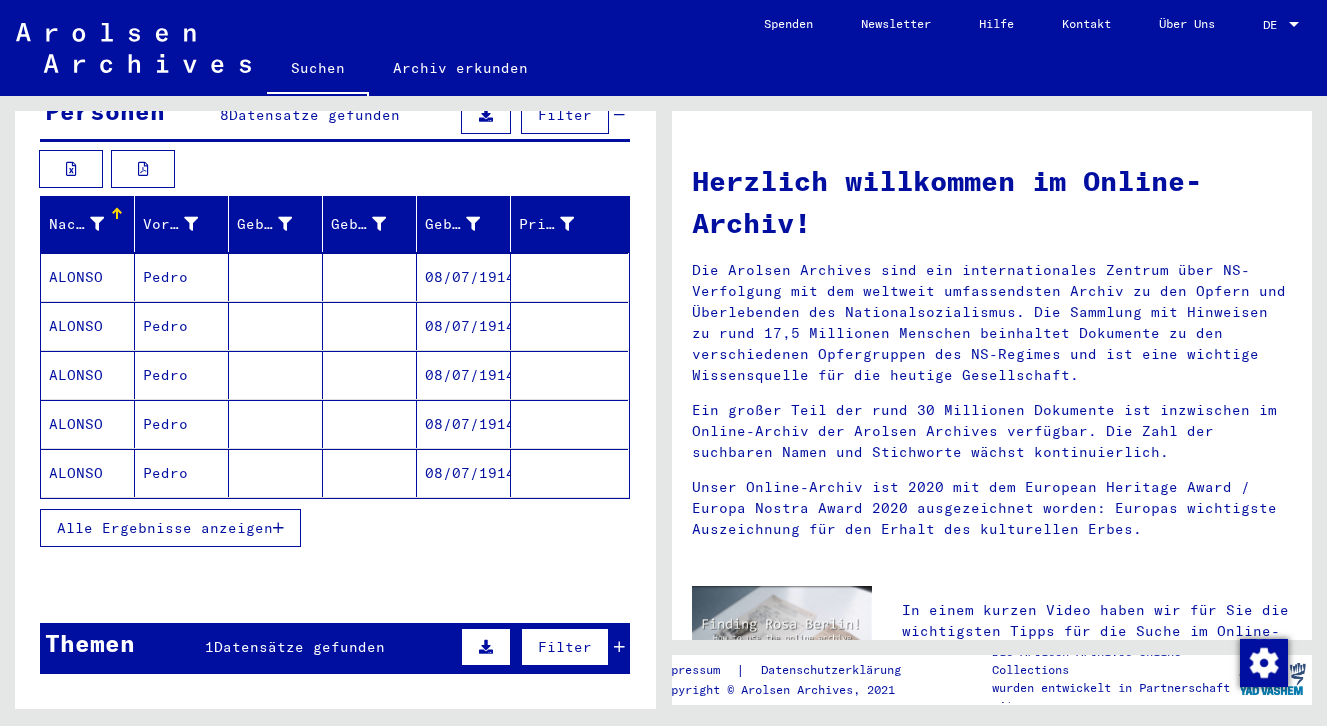 click on "ALONSO" at bounding box center [88, 326] 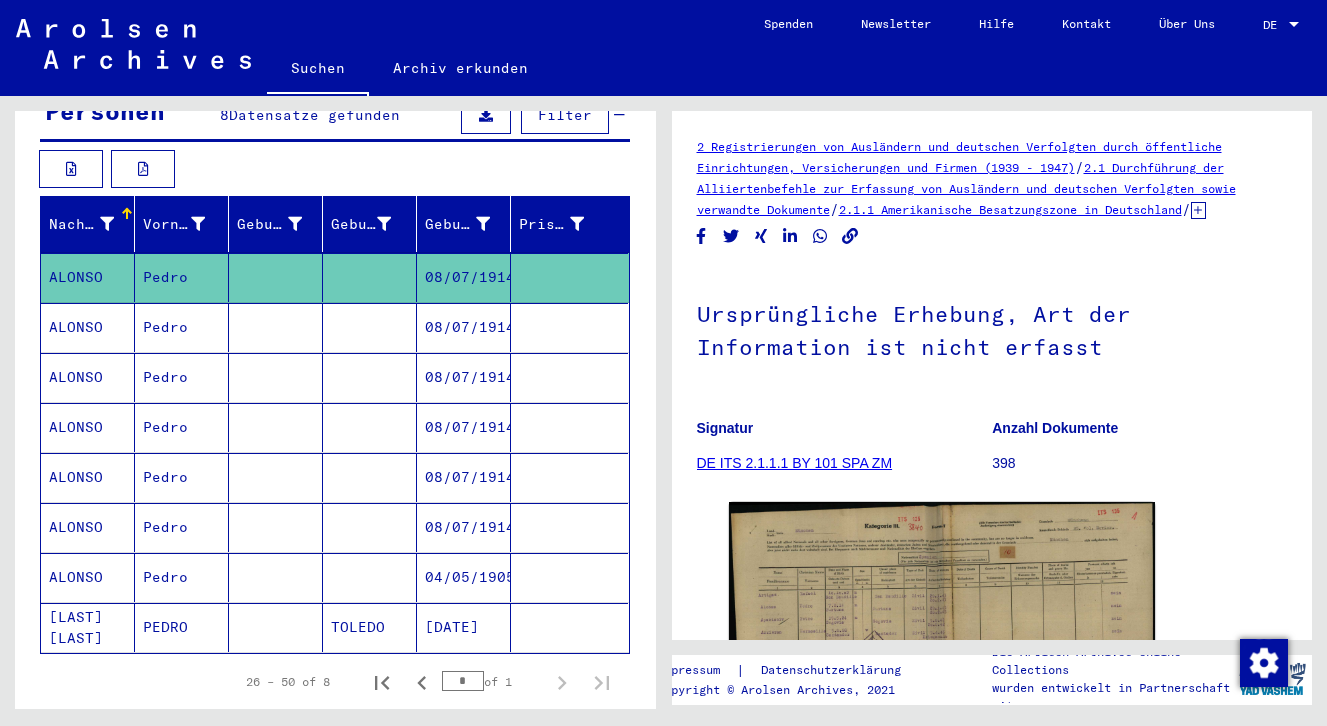 click on "ALONSO" at bounding box center (88, 377) 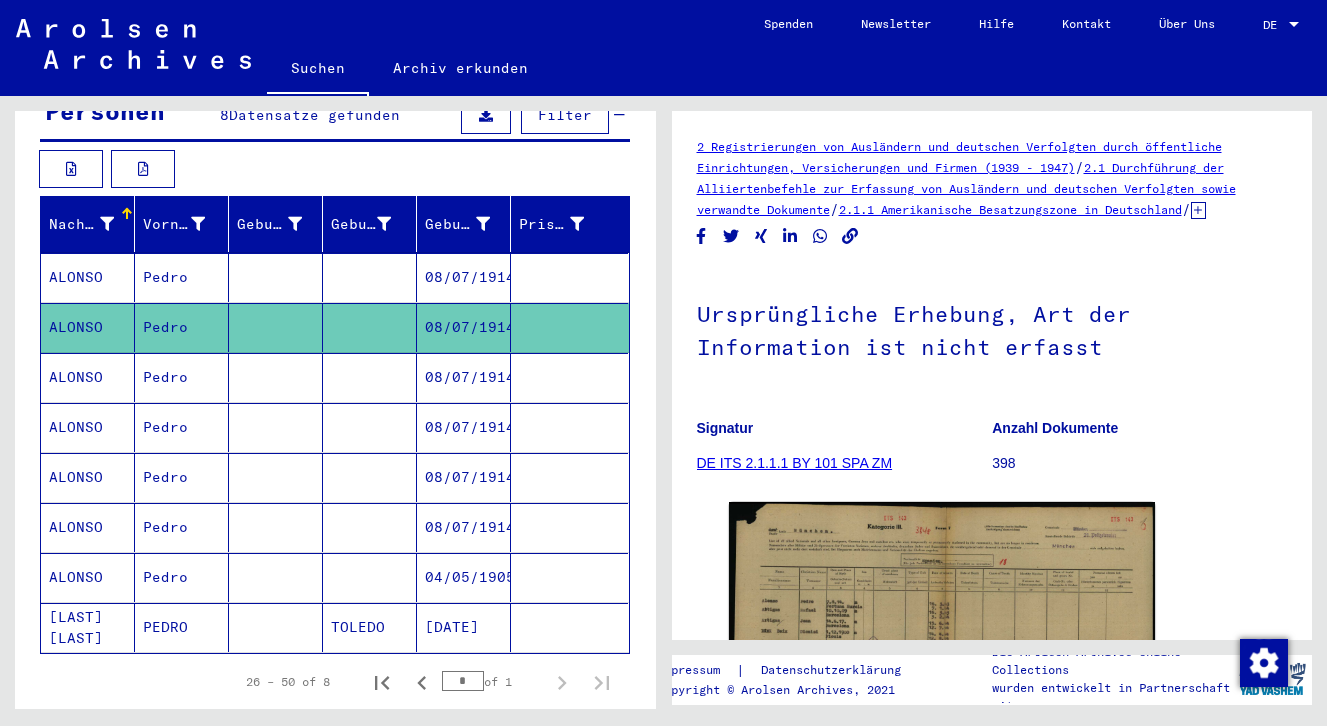 click on "ALONSO" at bounding box center [88, 427] 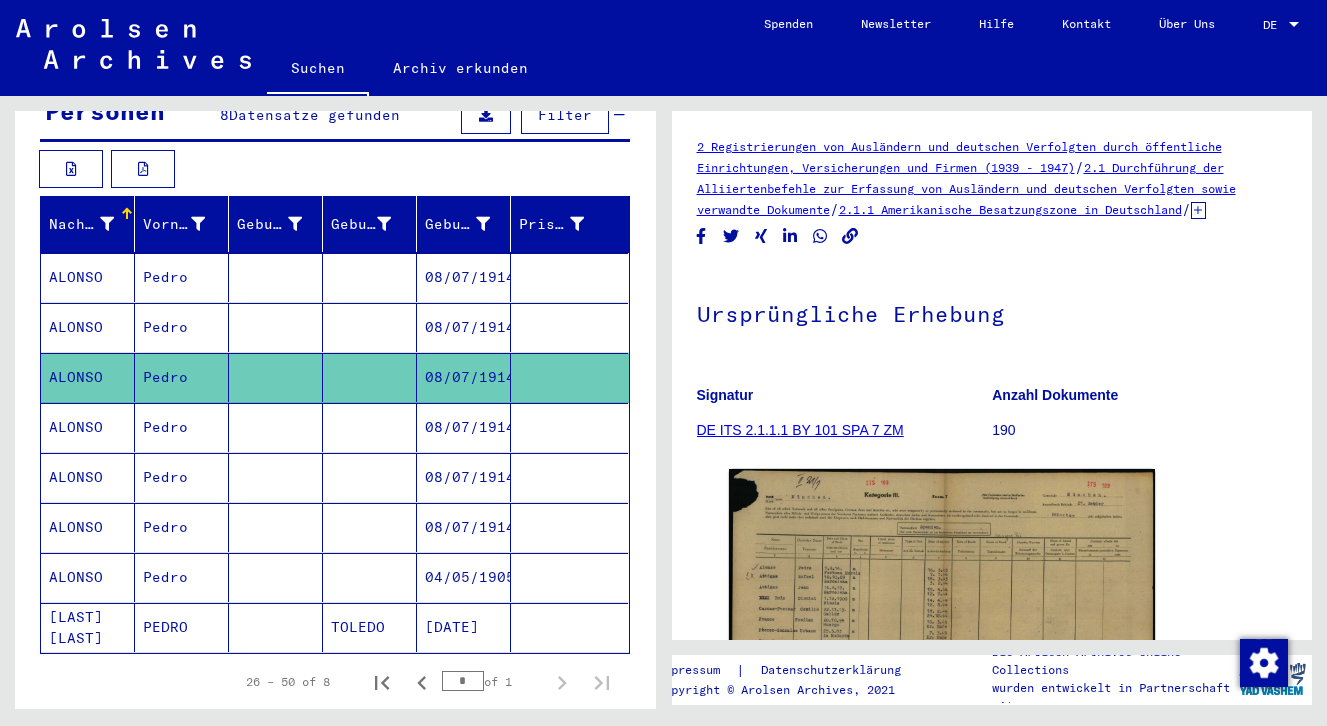 click on "ALONSO" at bounding box center [88, 477] 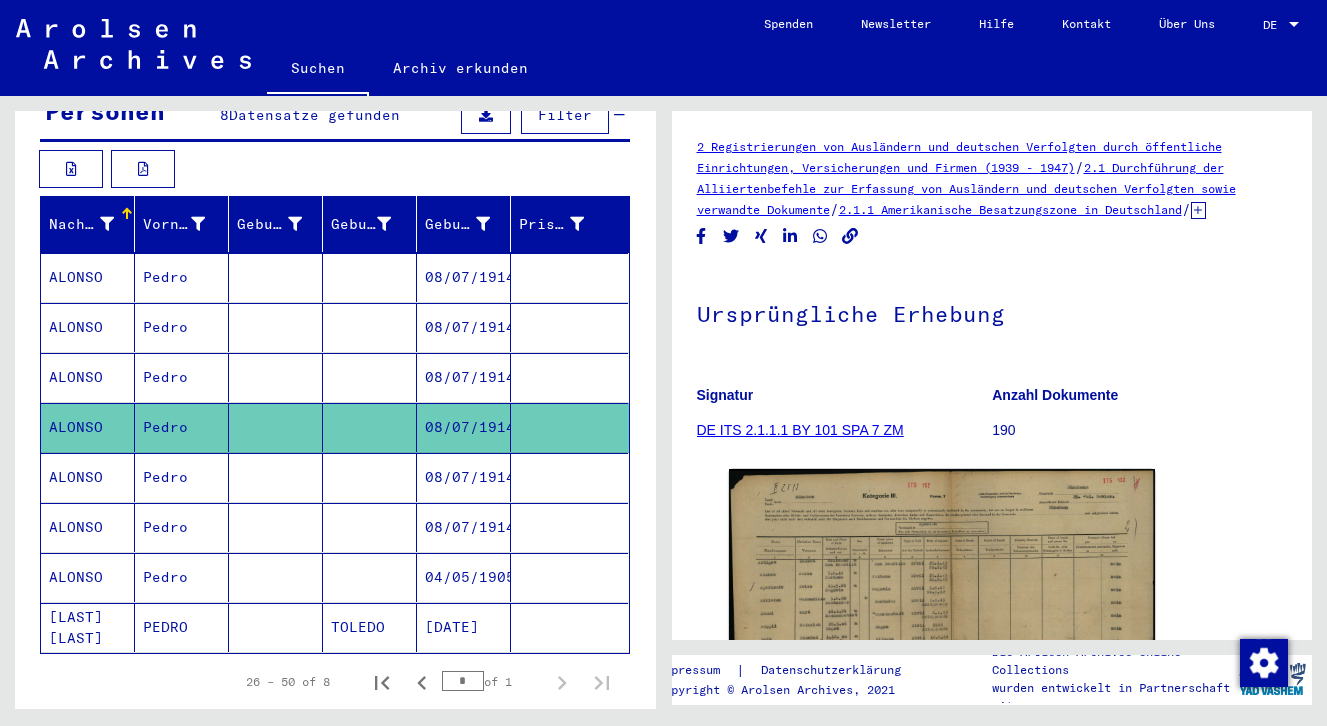 click on "ALONSO" at bounding box center [88, 527] 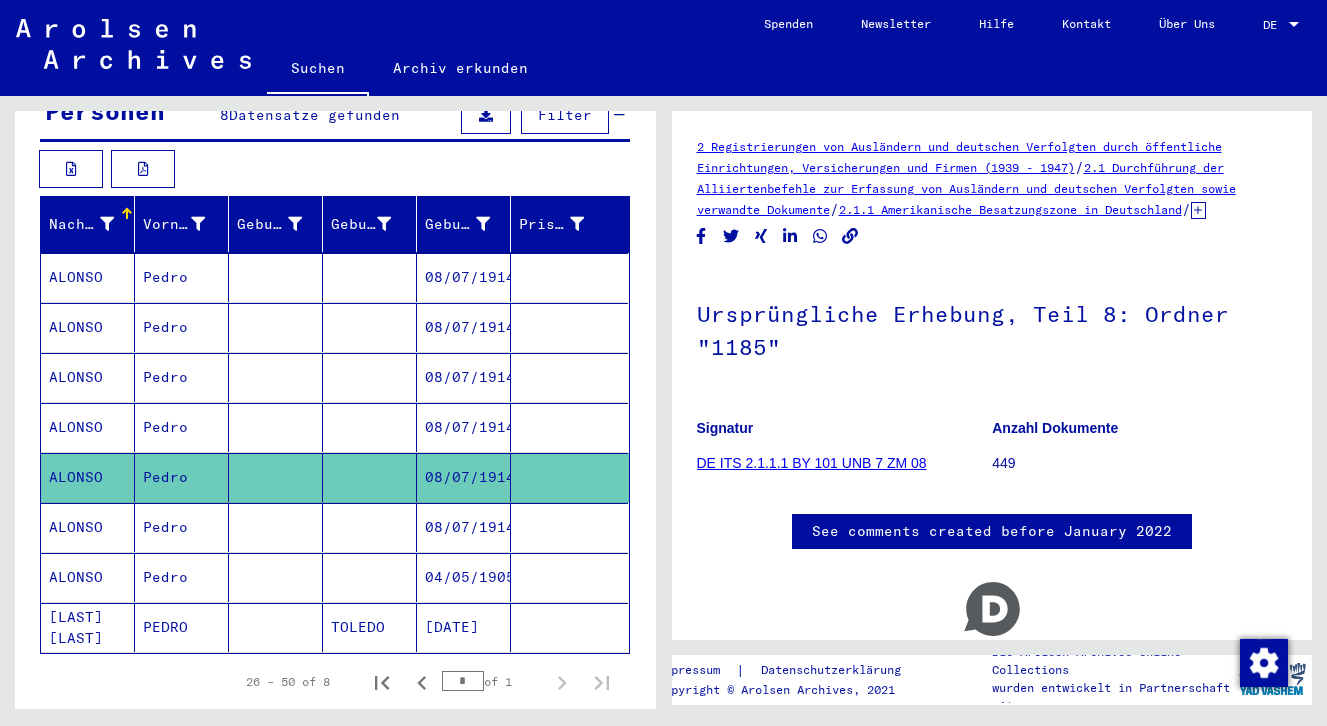 click on "ALONSO" at bounding box center (88, 577) 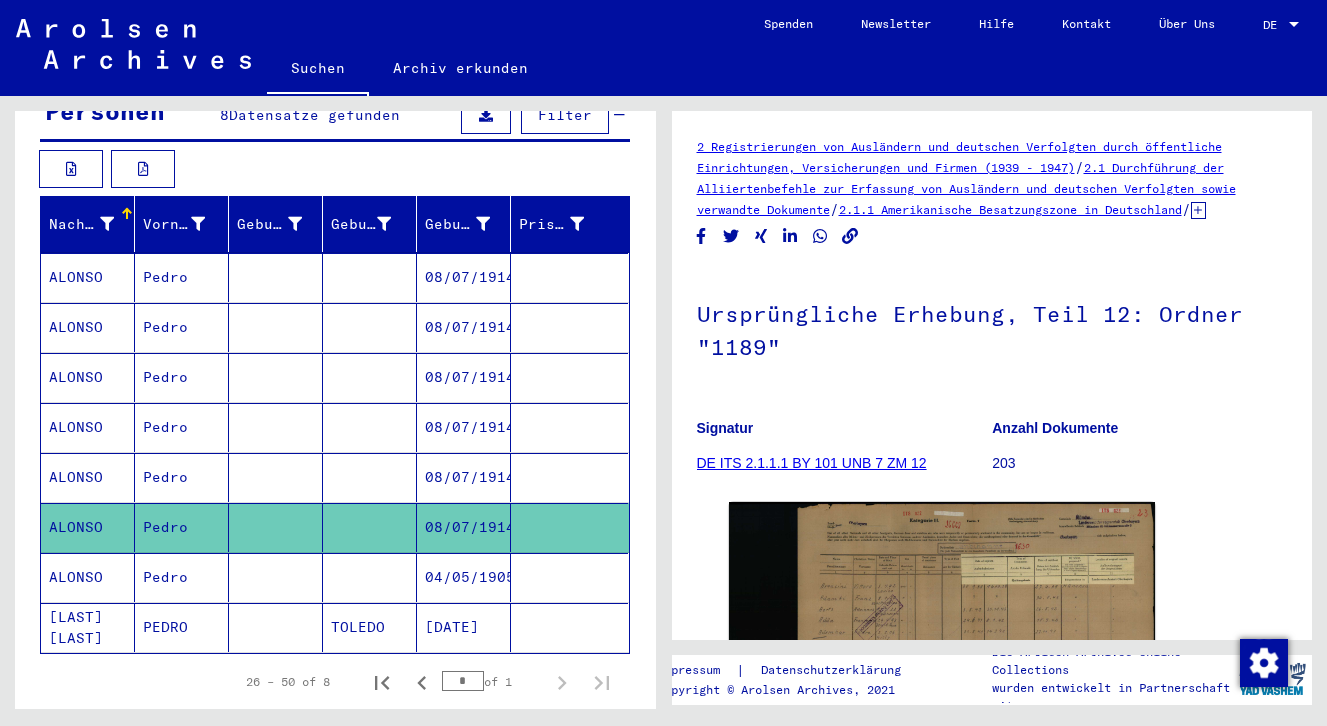 click on "ALONSO" at bounding box center (88, 627) 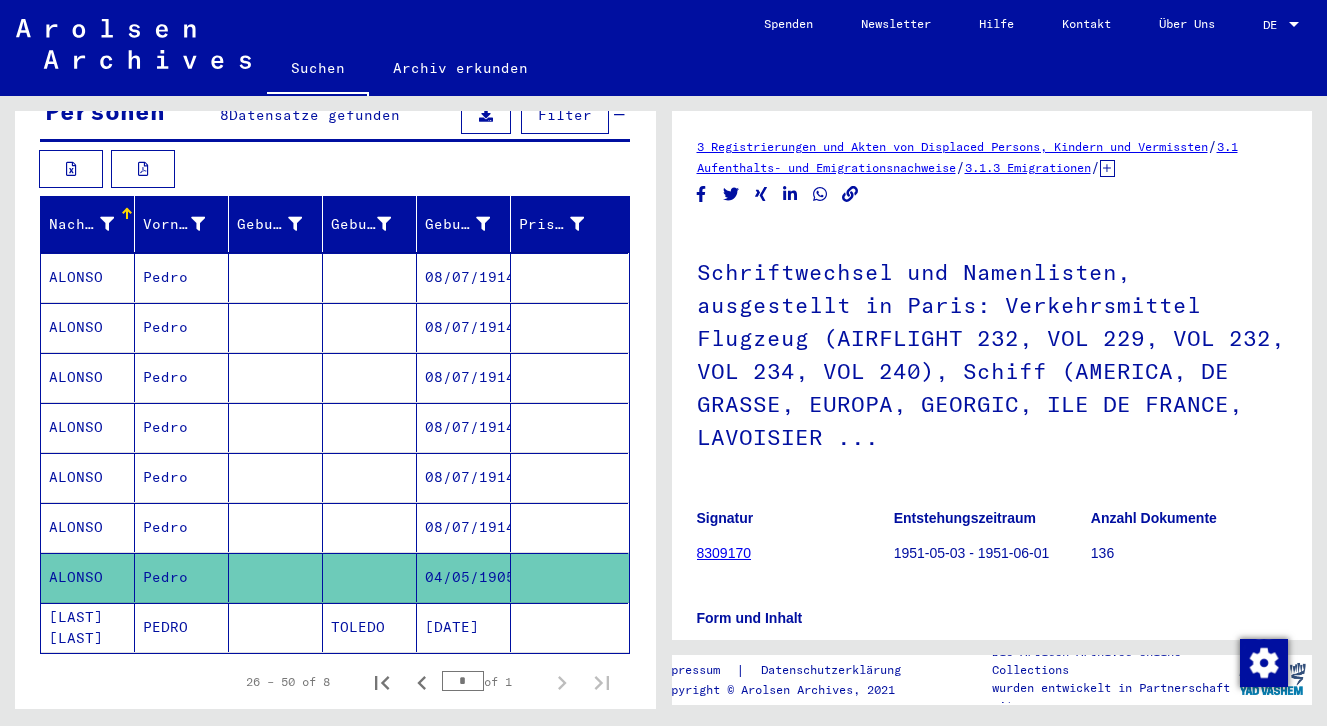 click on "[LAST] [LAST]" 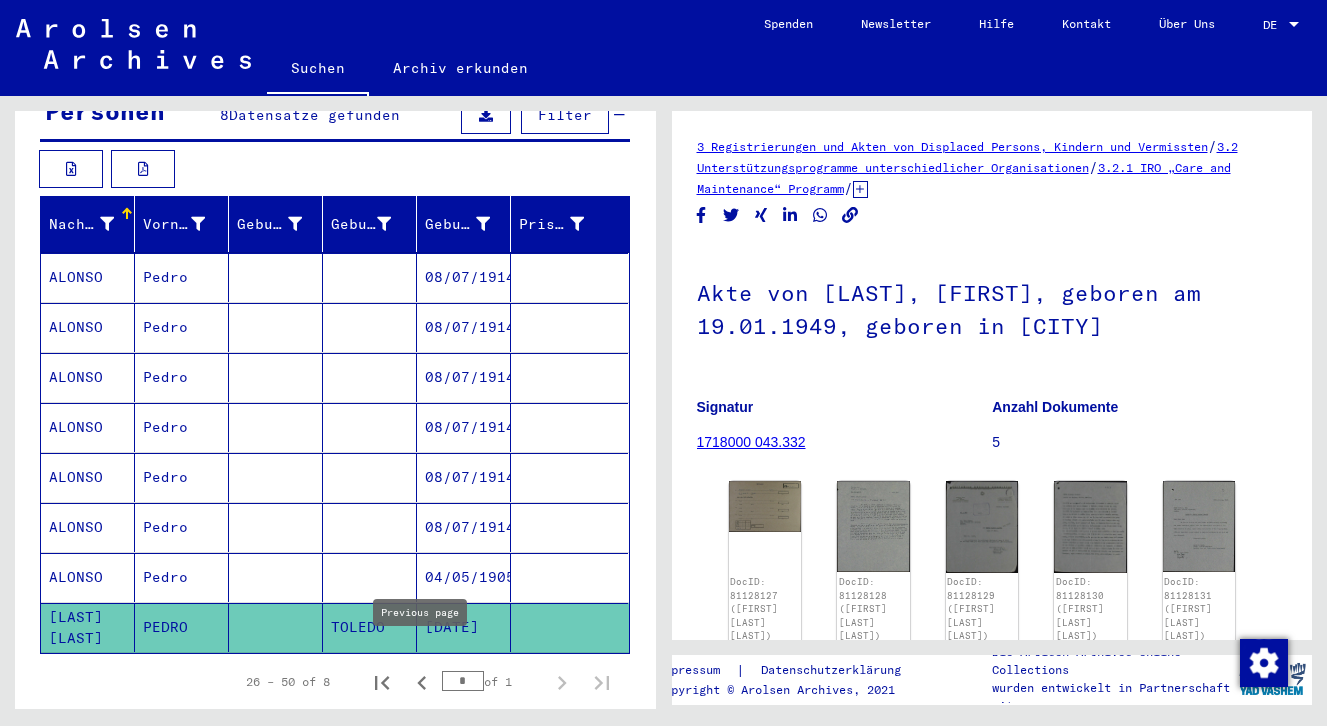 click 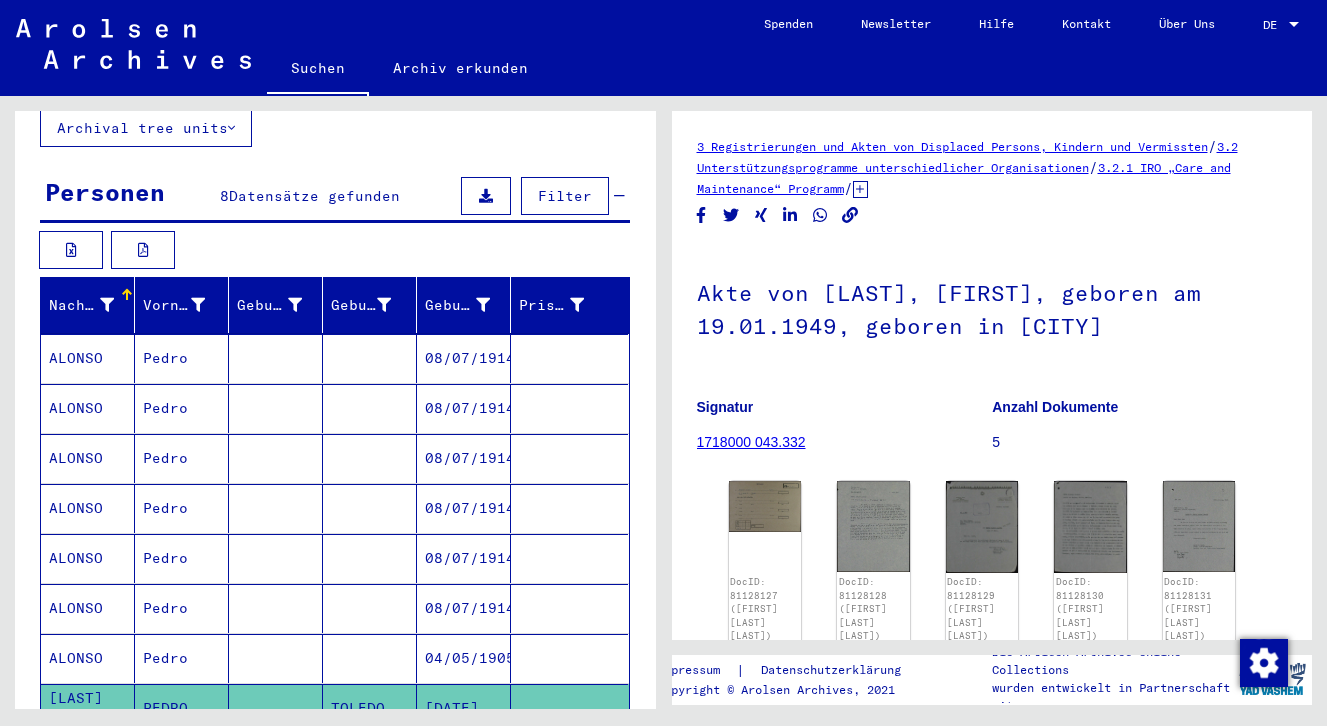 scroll, scrollTop: 183, scrollLeft: 0, axis: vertical 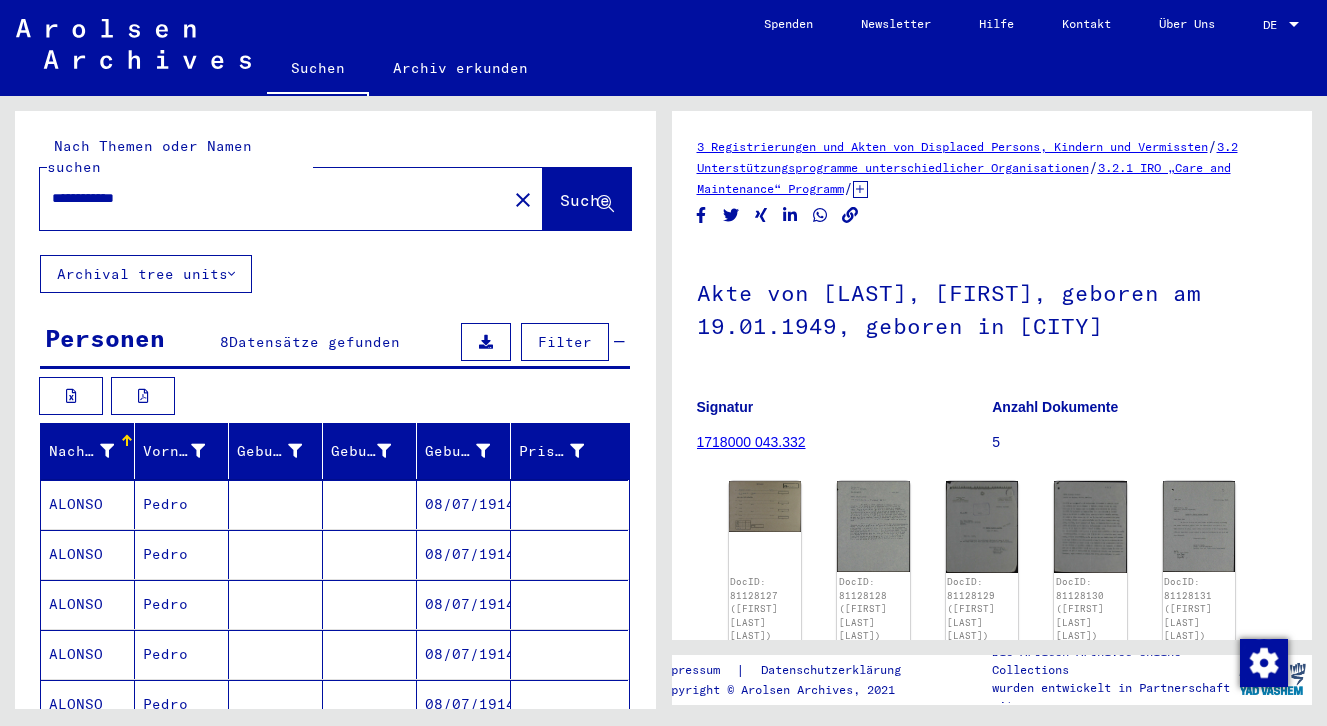 drag, startPoint x: 172, startPoint y: 174, endPoint x: -46, endPoint y: 170, distance: 218.0367 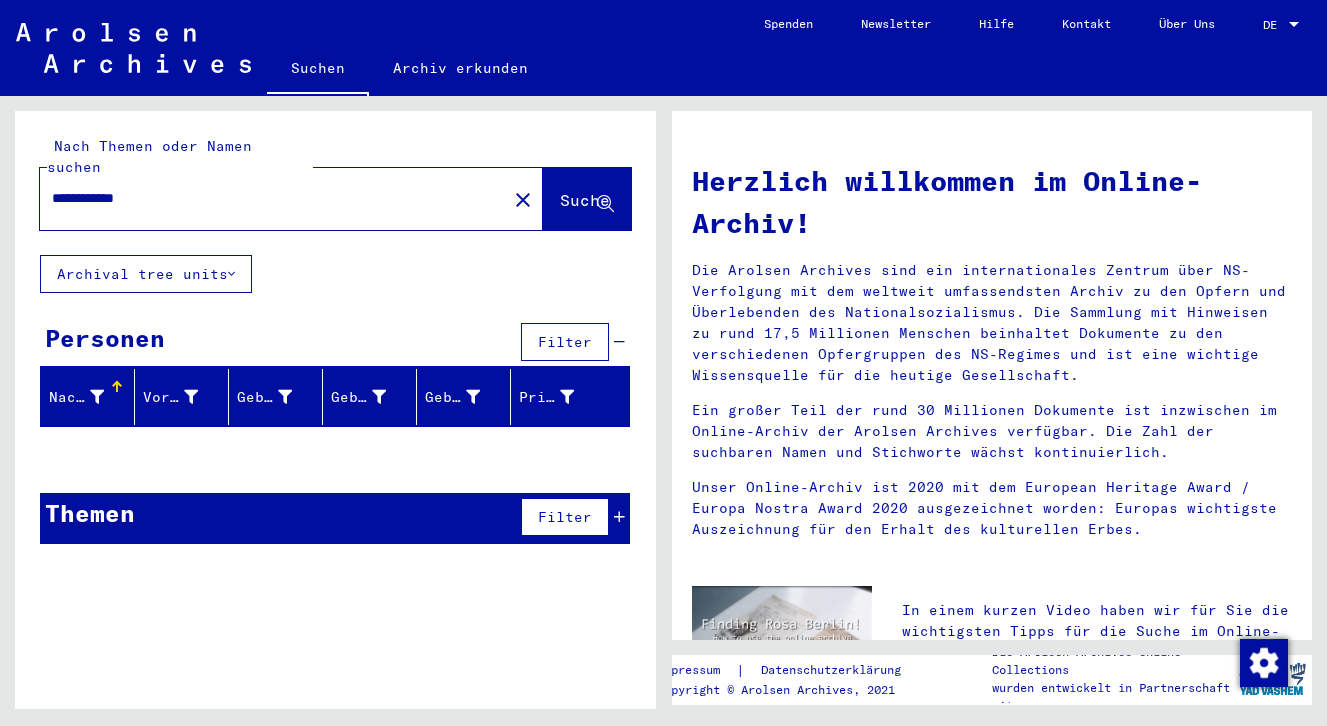 drag, startPoint x: 171, startPoint y: 171, endPoint x: -80, endPoint y: 170, distance: 251.002 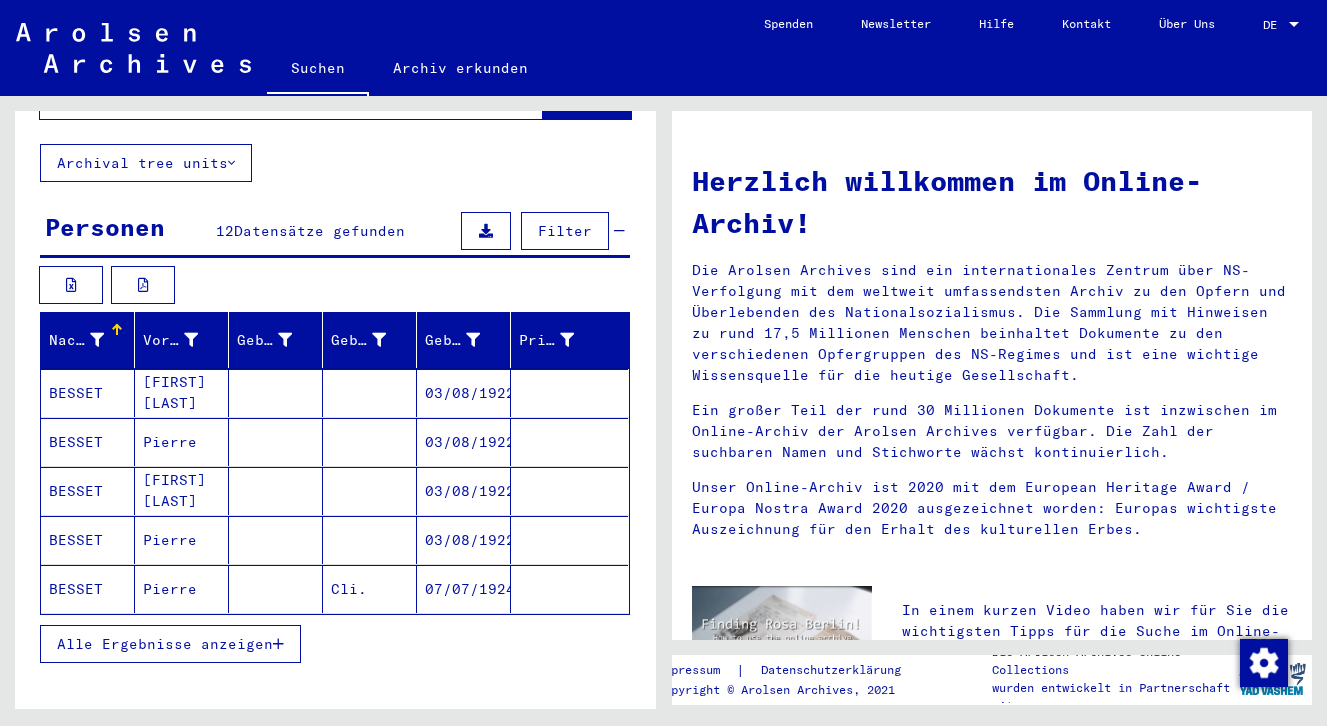 scroll, scrollTop: 107, scrollLeft: 0, axis: vertical 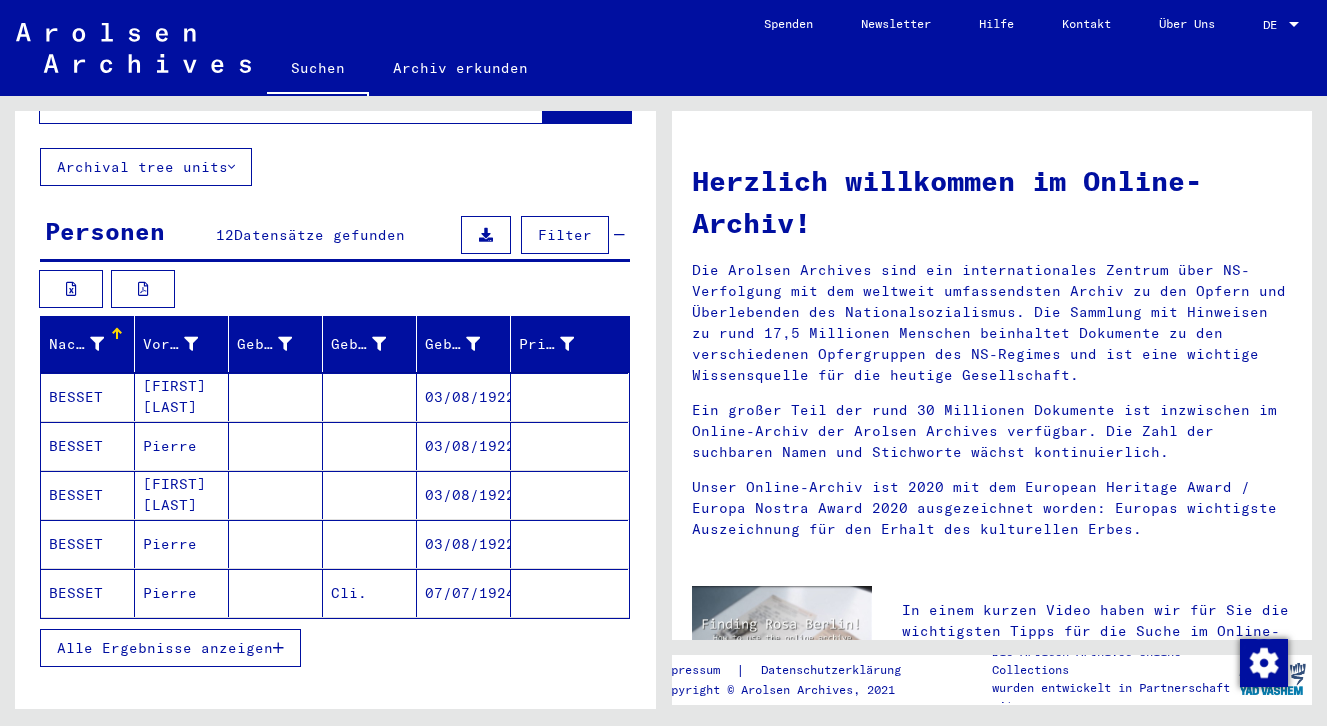 click on "BESSET" at bounding box center (88, 446) 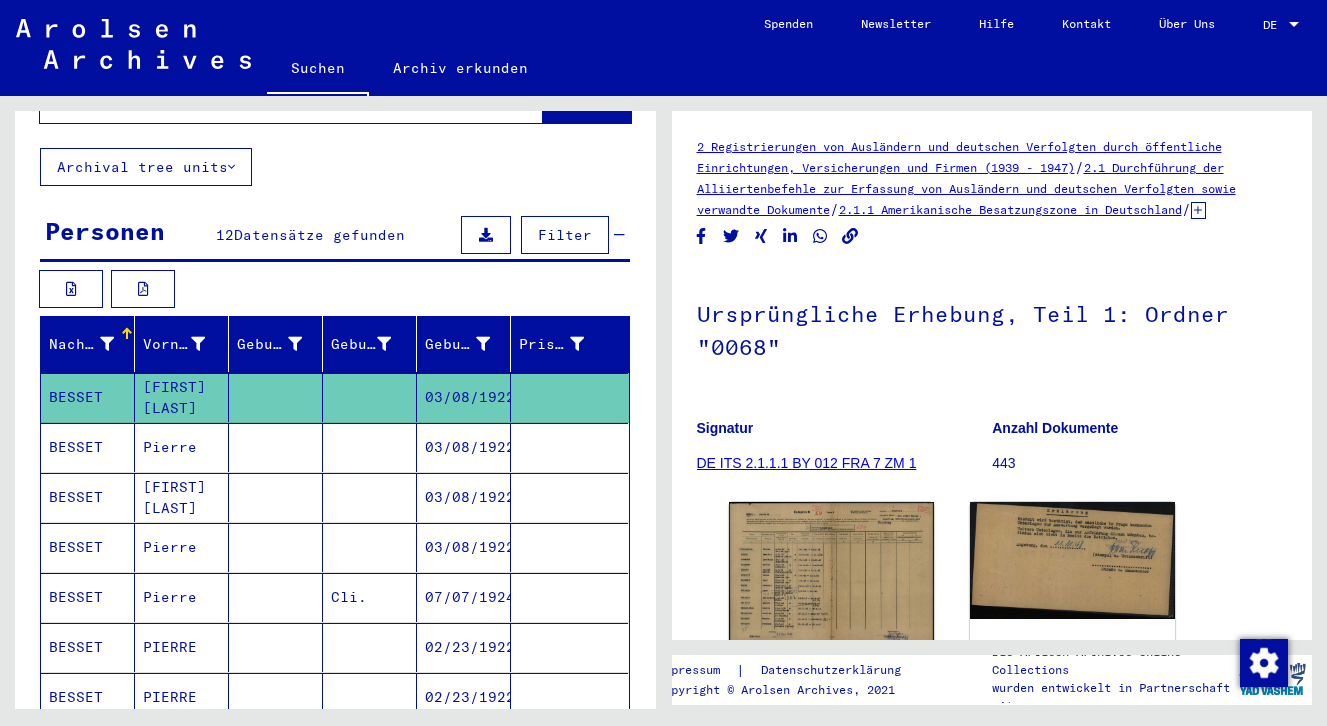 click on "BESSET" at bounding box center (88, 497) 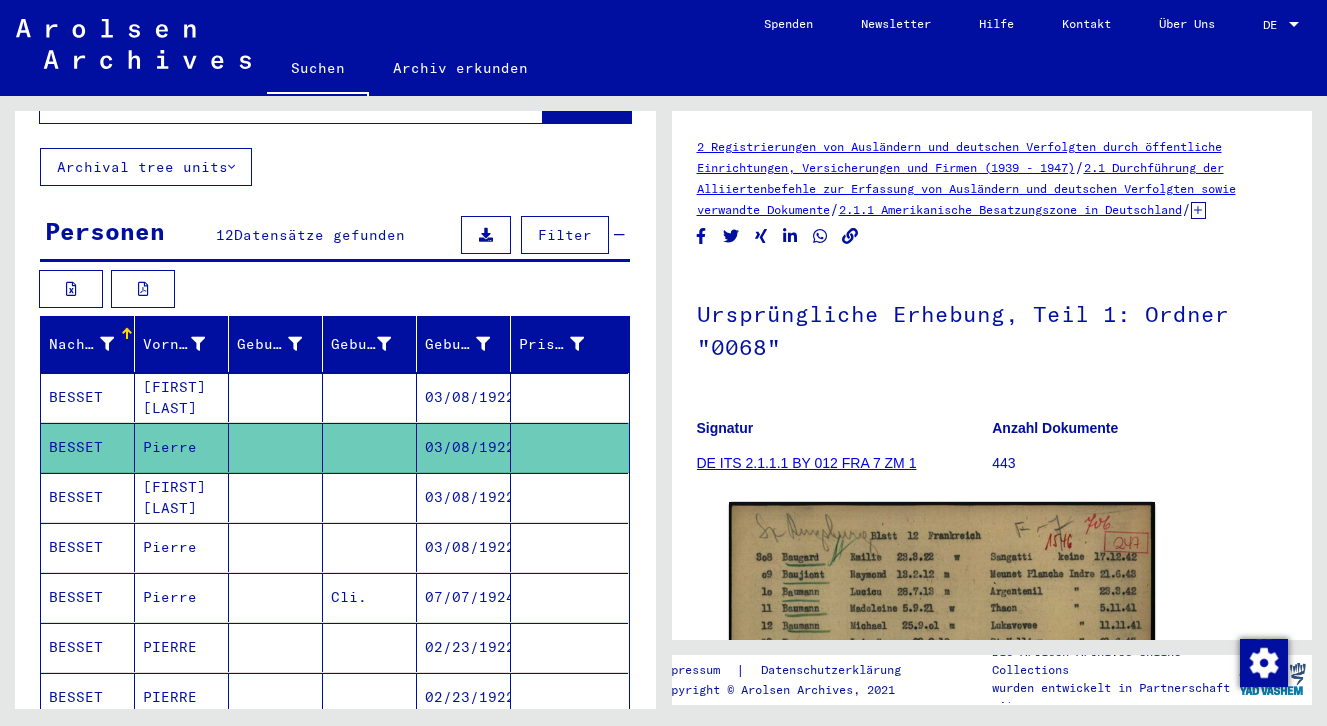 click on "BESSET" at bounding box center [88, 547] 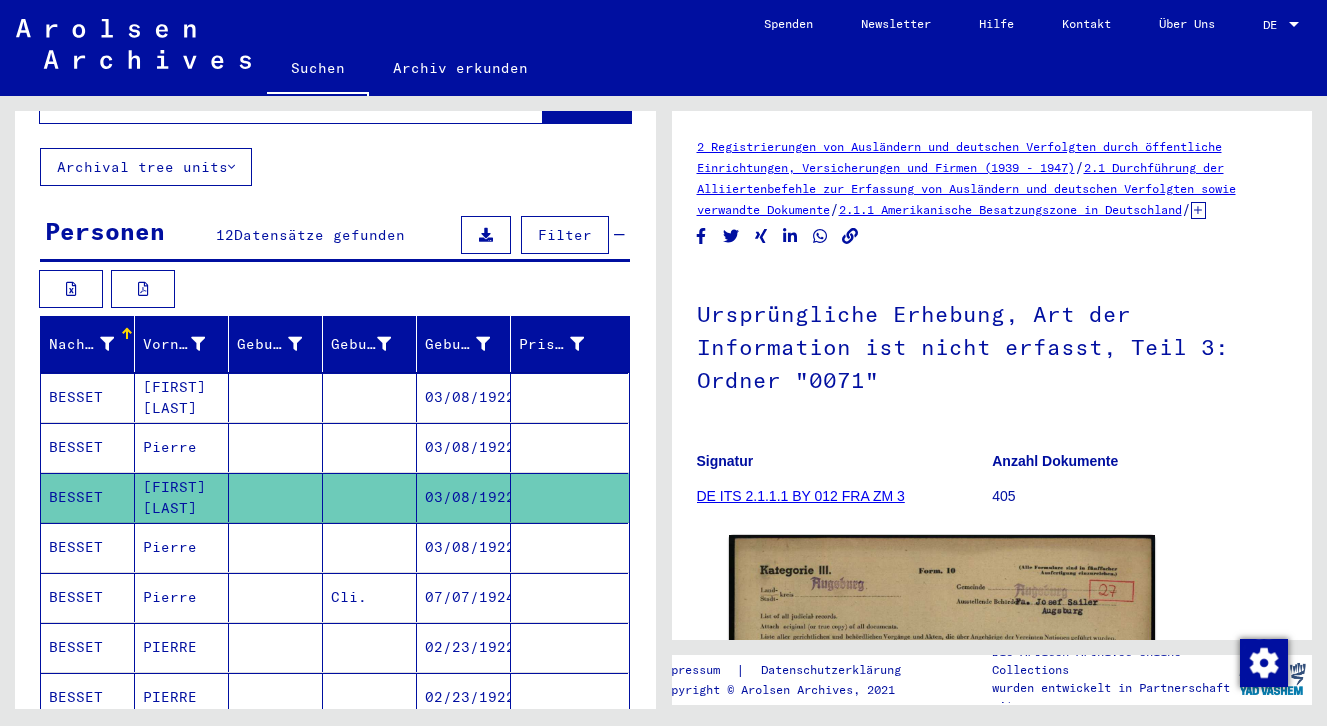 click on "BESSET" at bounding box center [88, 597] 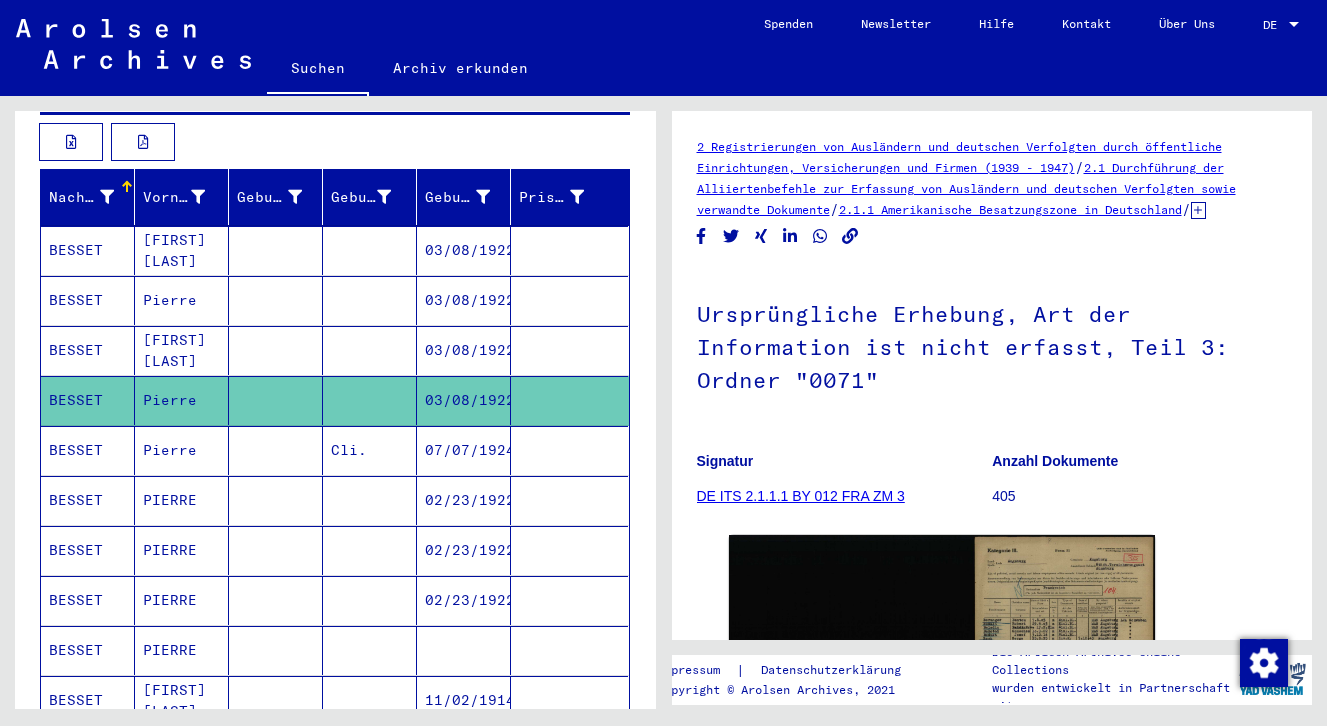scroll, scrollTop: 277, scrollLeft: 0, axis: vertical 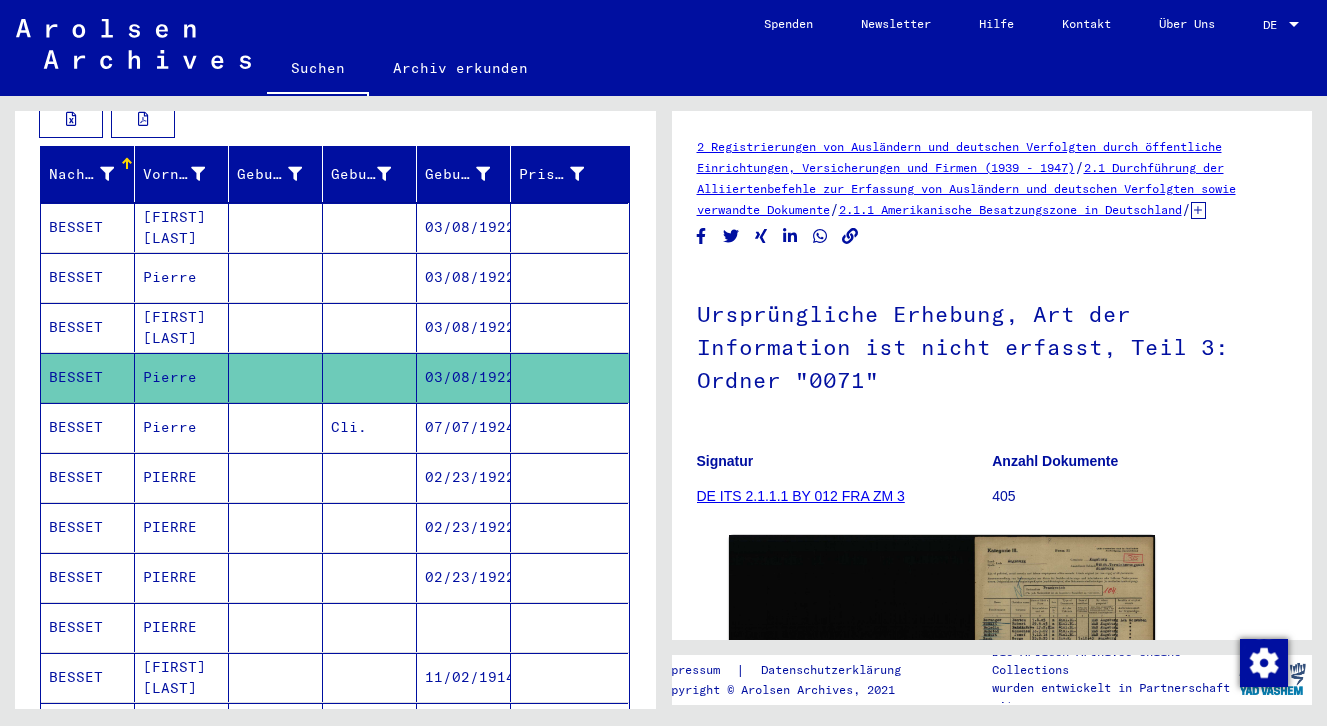click on "BESSET" at bounding box center [88, 477] 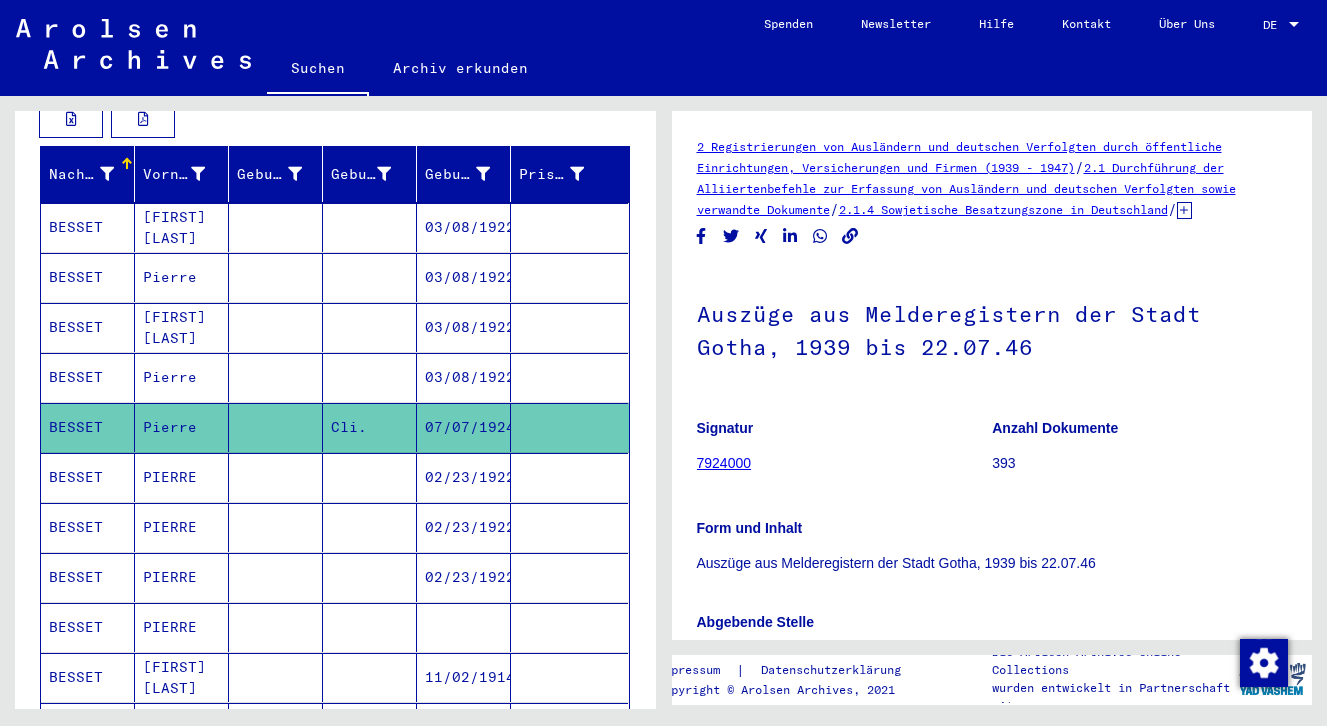 click on "BESSET" at bounding box center (88, 527) 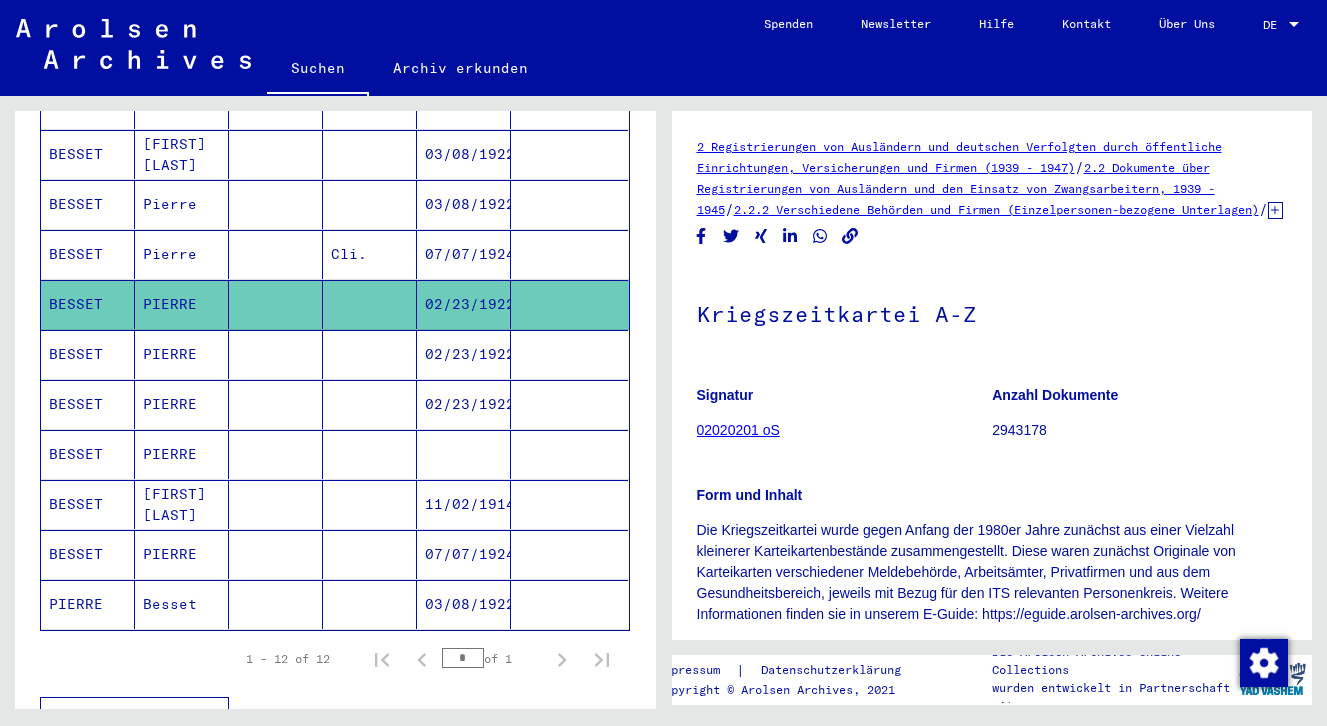 scroll, scrollTop: 470, scrollLeft: 0, axis: vertical 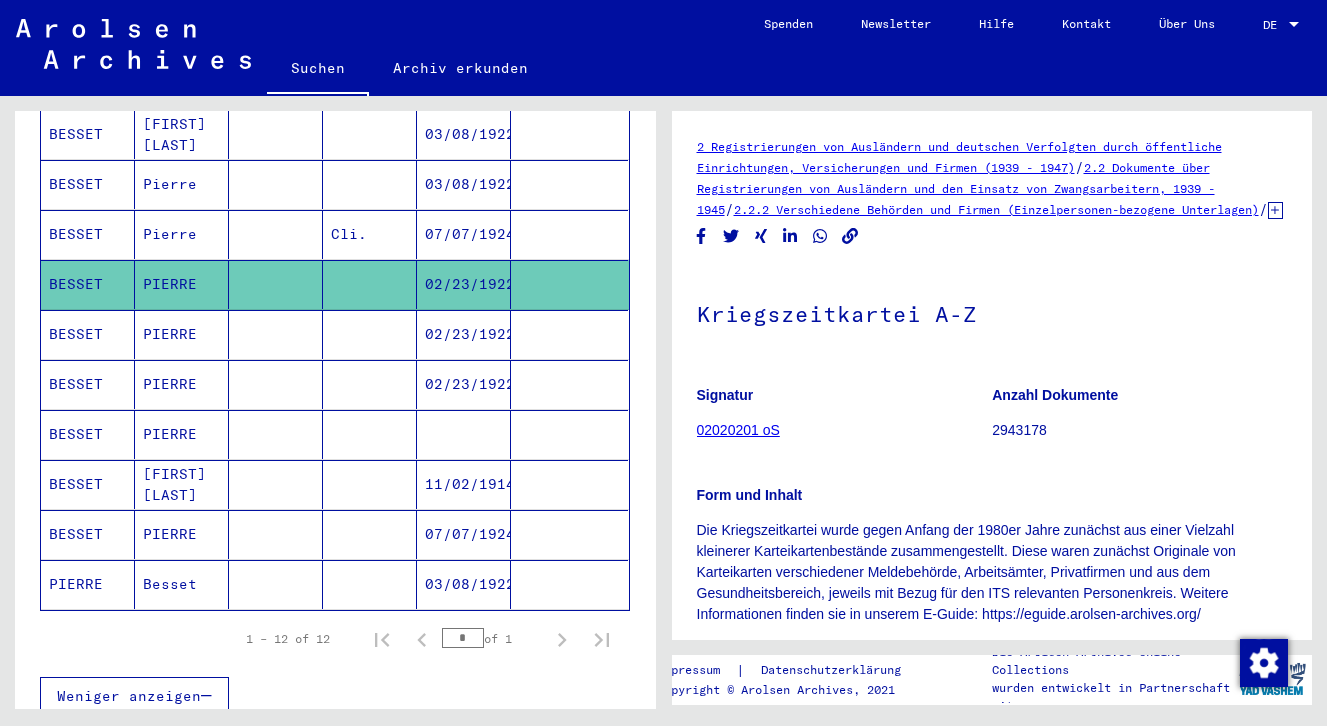 click on "BESSET" at bounding box center [88, 384] 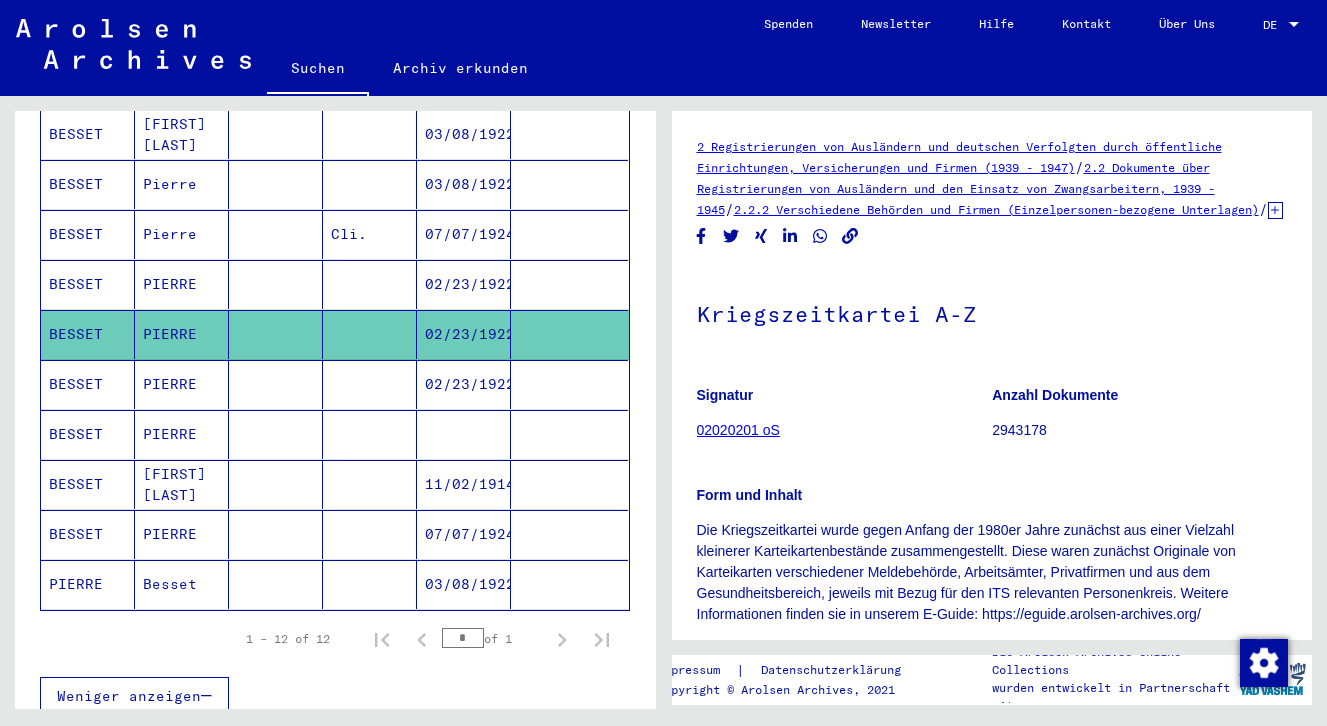 click on "BESSET" at bounding box center [88, 434] 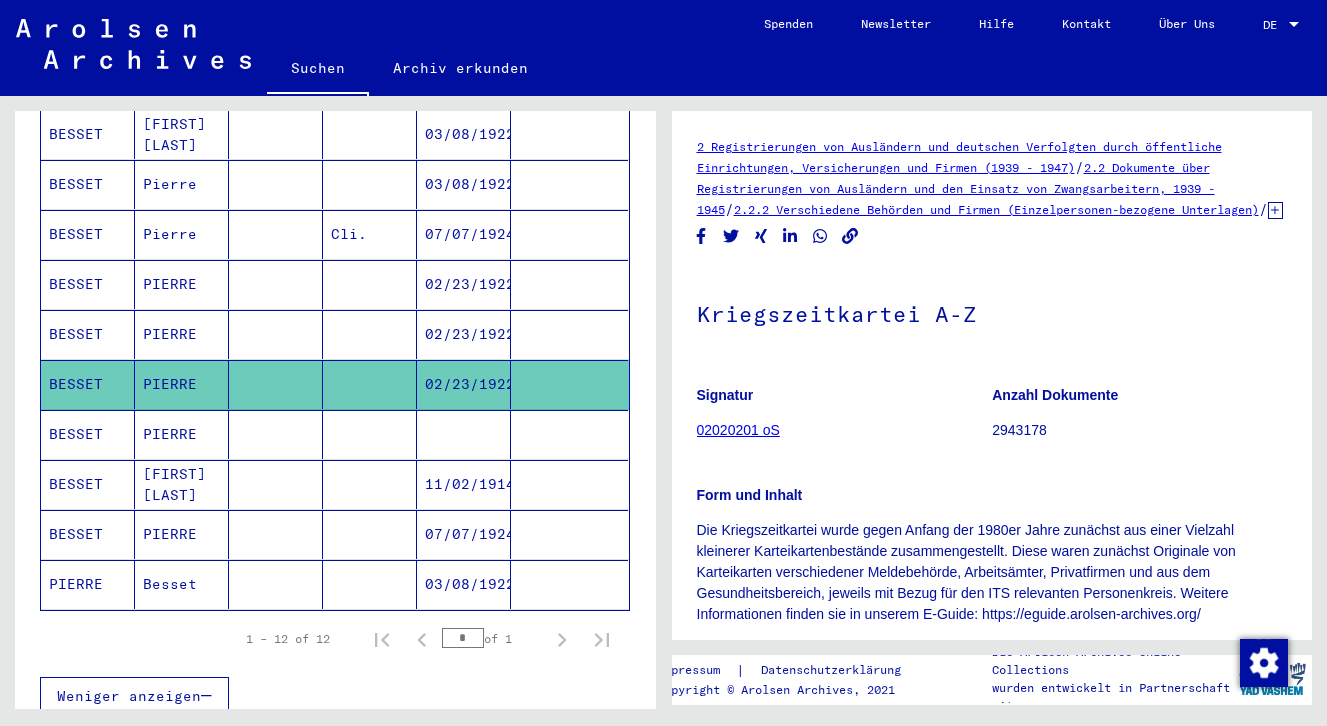 click on "BESSET" at bounding box center [88, 484] 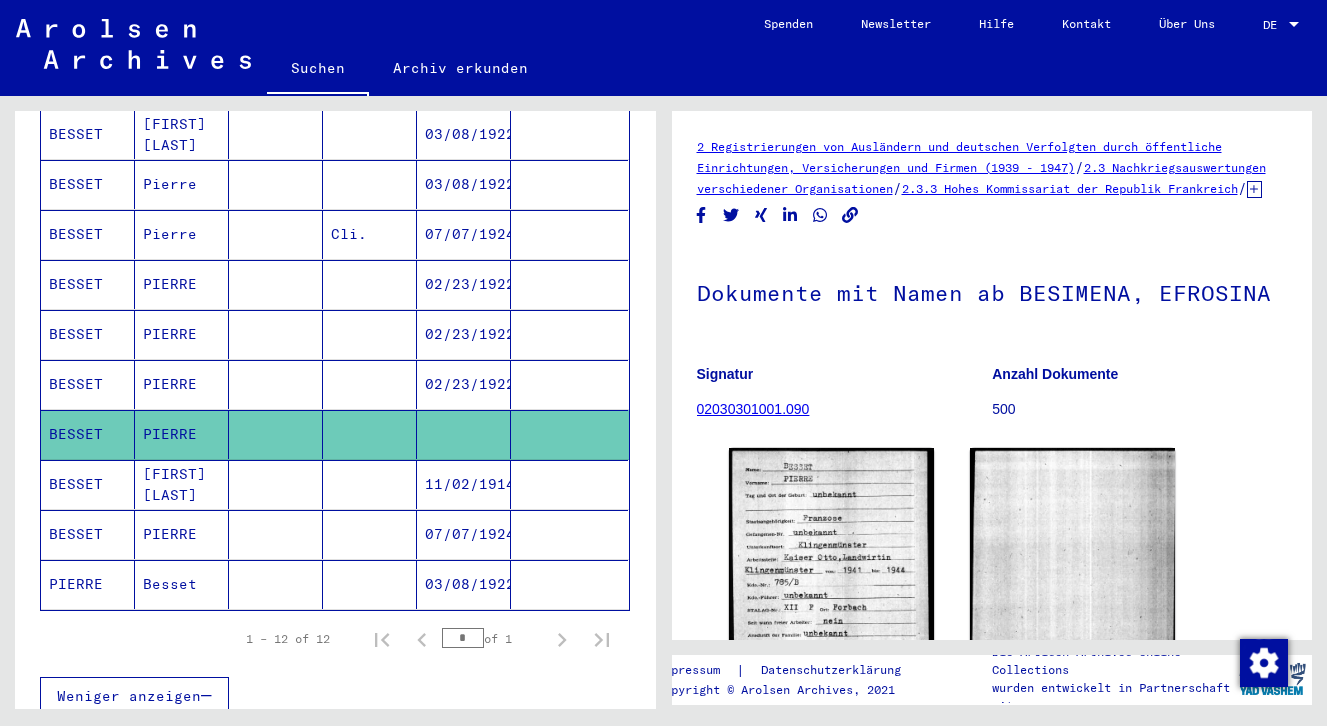 click on "BESSET" at bounding box center (88, 534) 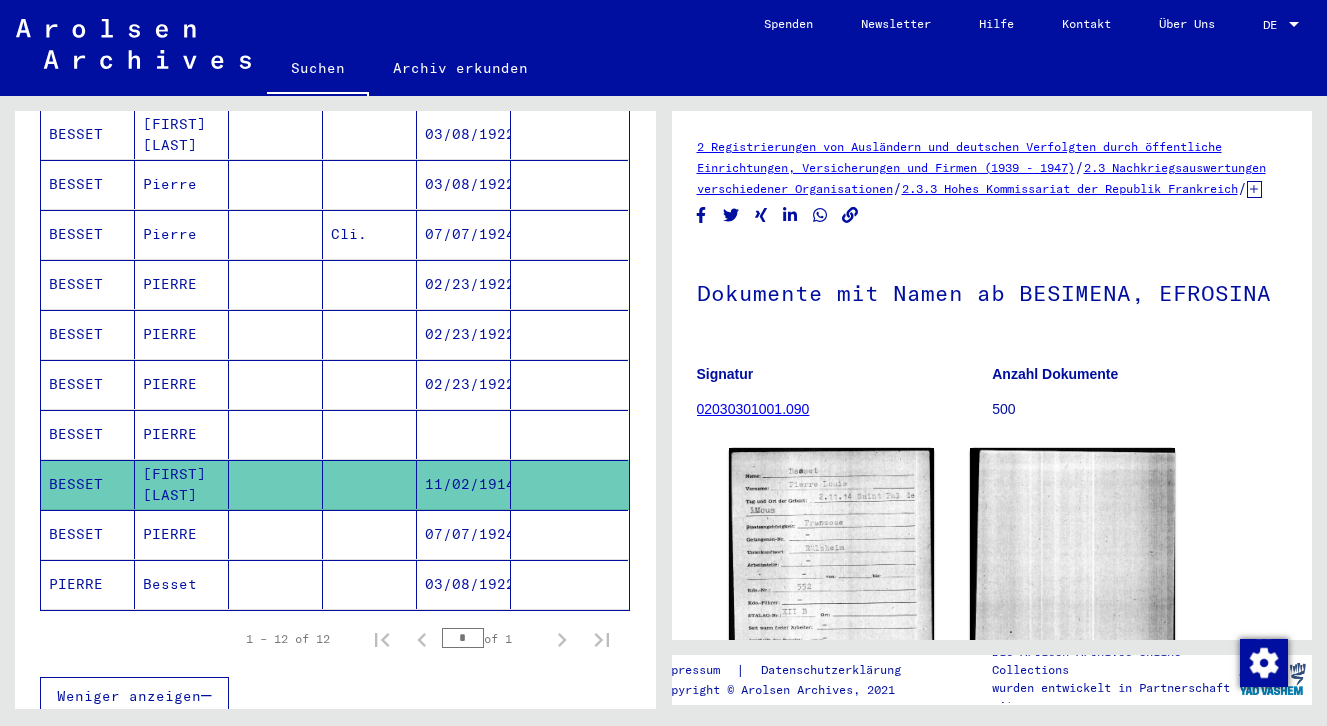 click on "BESSET" at bounding box center (88, 584) 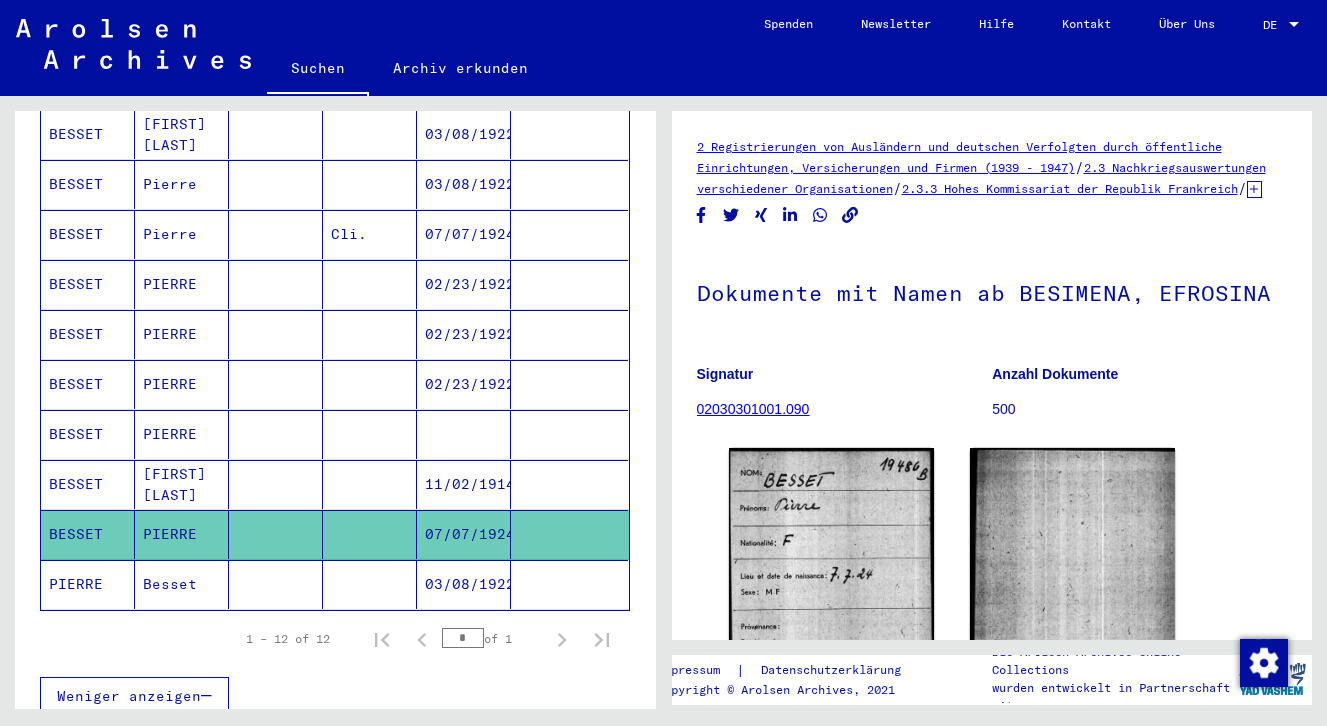 click on "PIERRE" 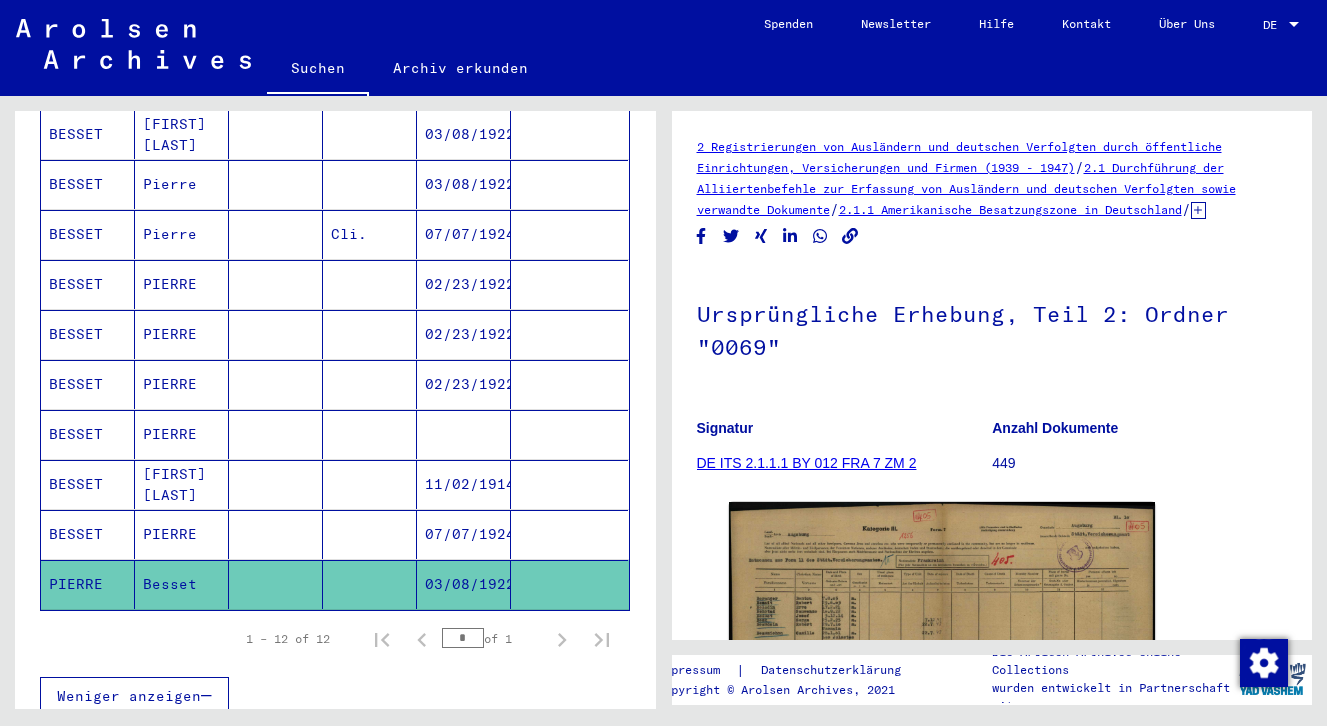 scroll, scrollTop: 0, scrollLeft: 0, axis: both 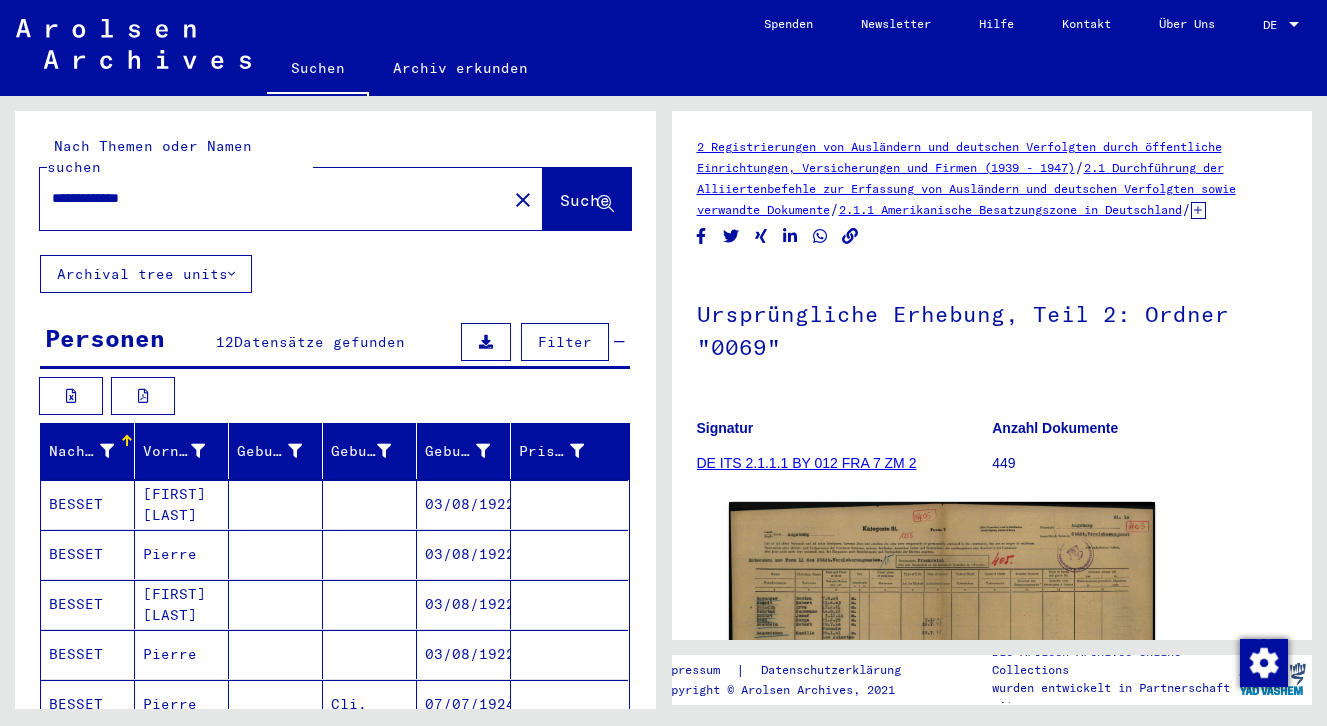 drag, startPoint x: 161, startPoint y: 182, endPoint x: -39, endPoint y: 181, distance: 200.0025 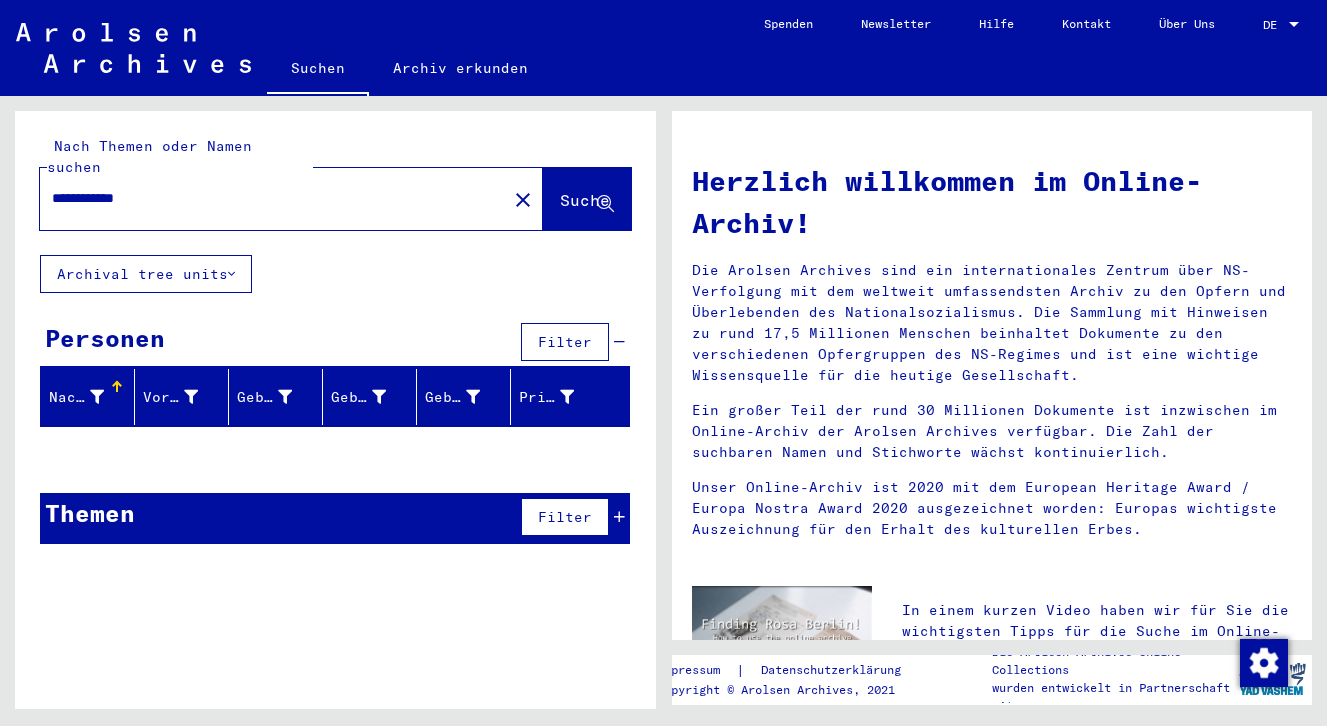 drag, startPoint x: 539, startPoint y: 4, endPoint x: -113, endPoint y: 172, distance: 673.2964 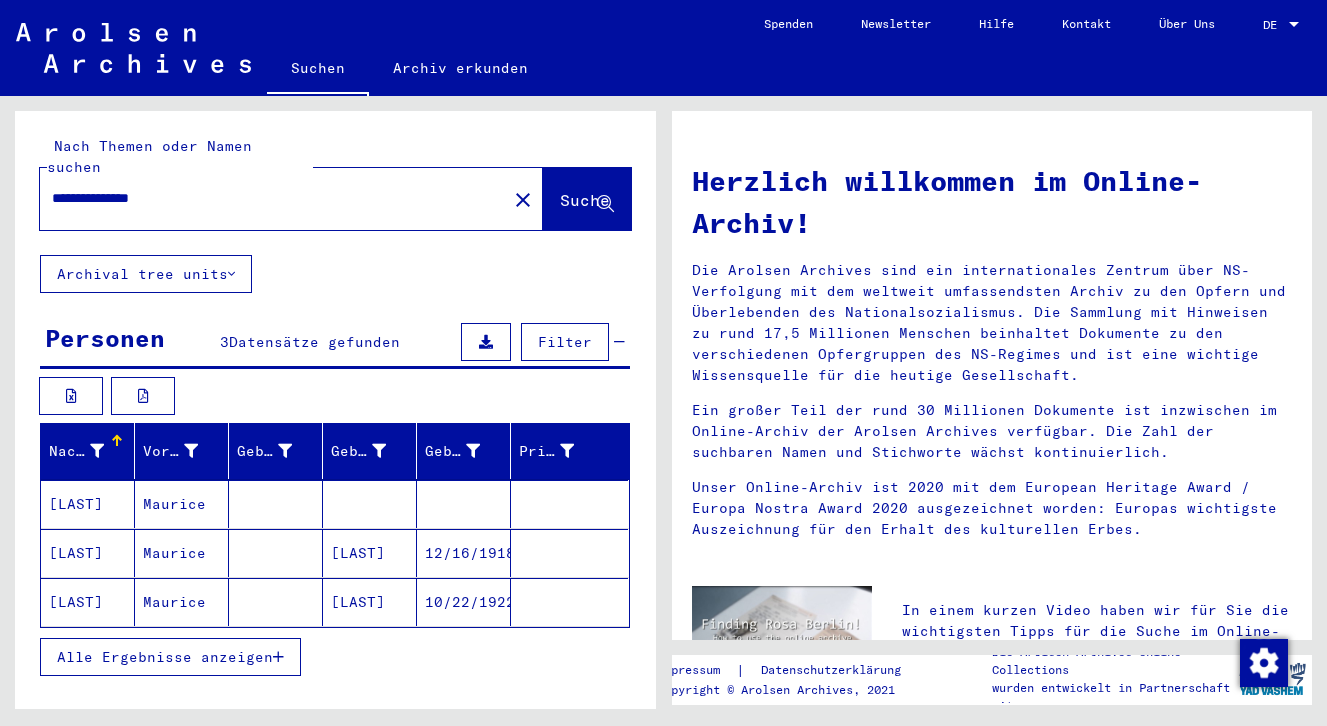 click on "[LAST]" at bounding box center (88, 553) 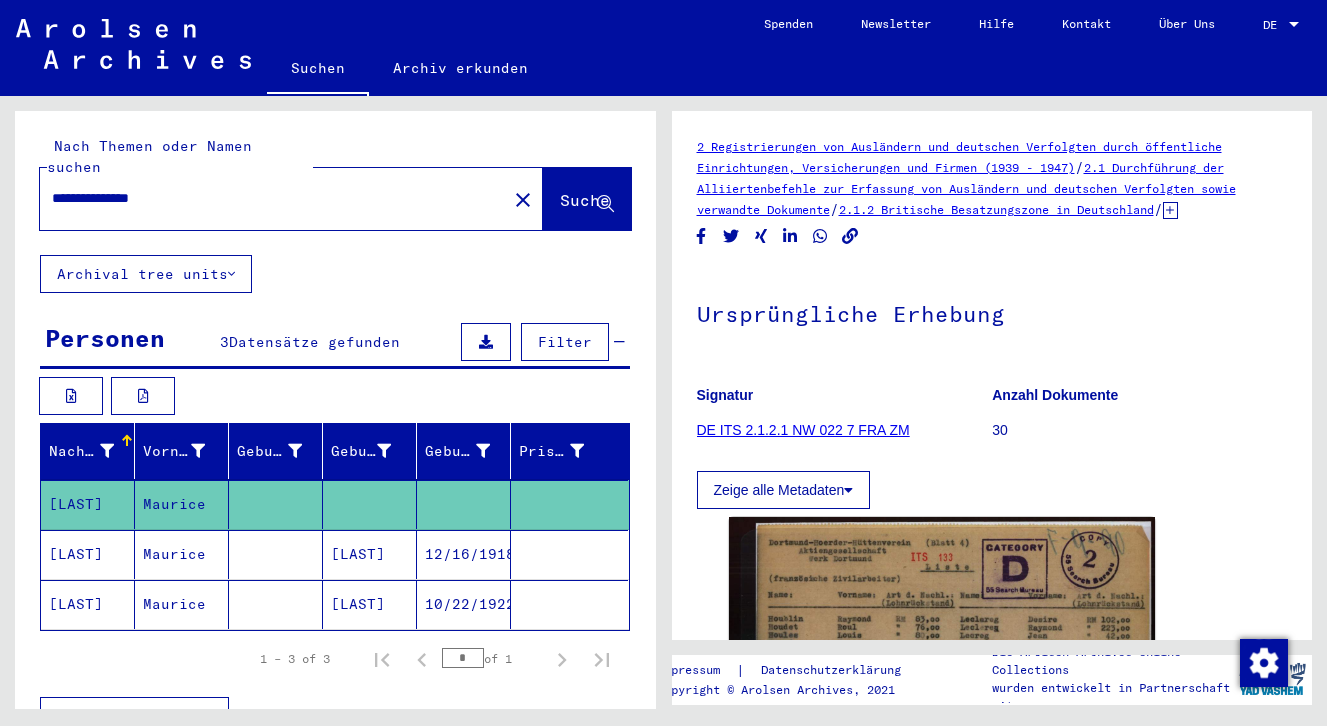 click on "[LAST]" at bounding box center [88, 604] 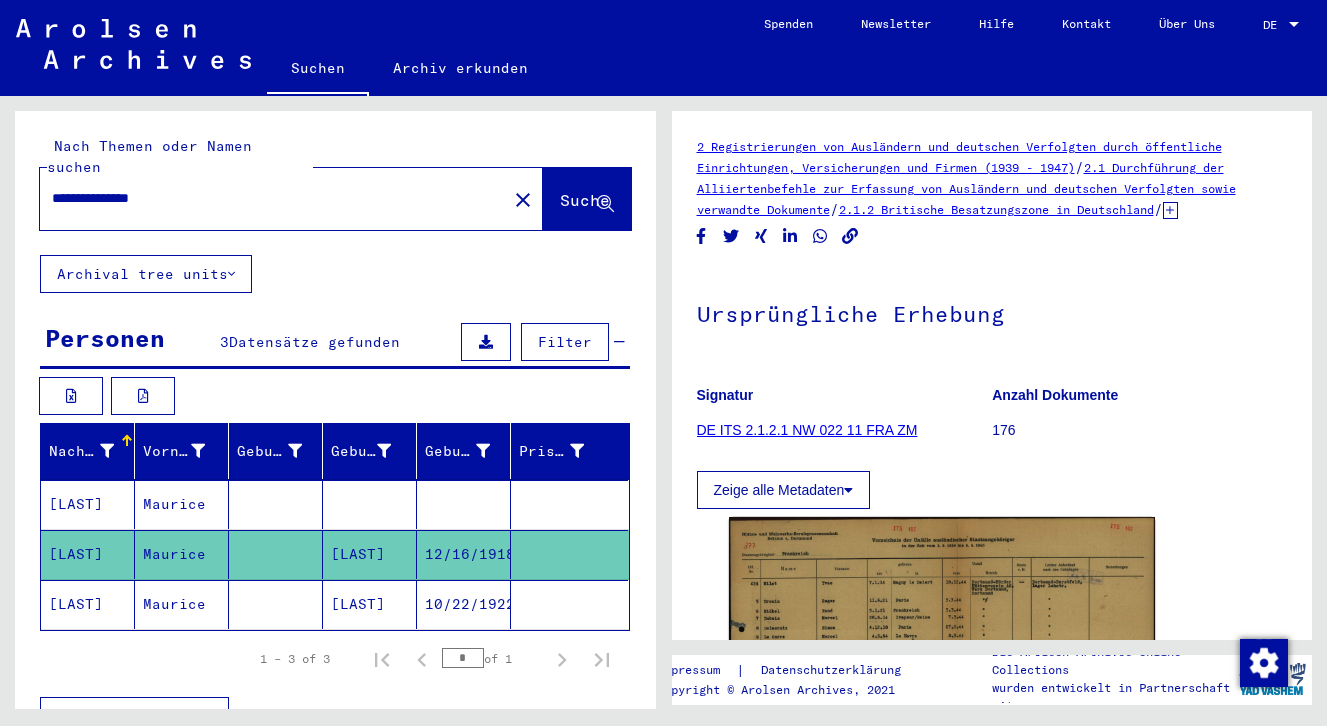 click on "[LAST]" 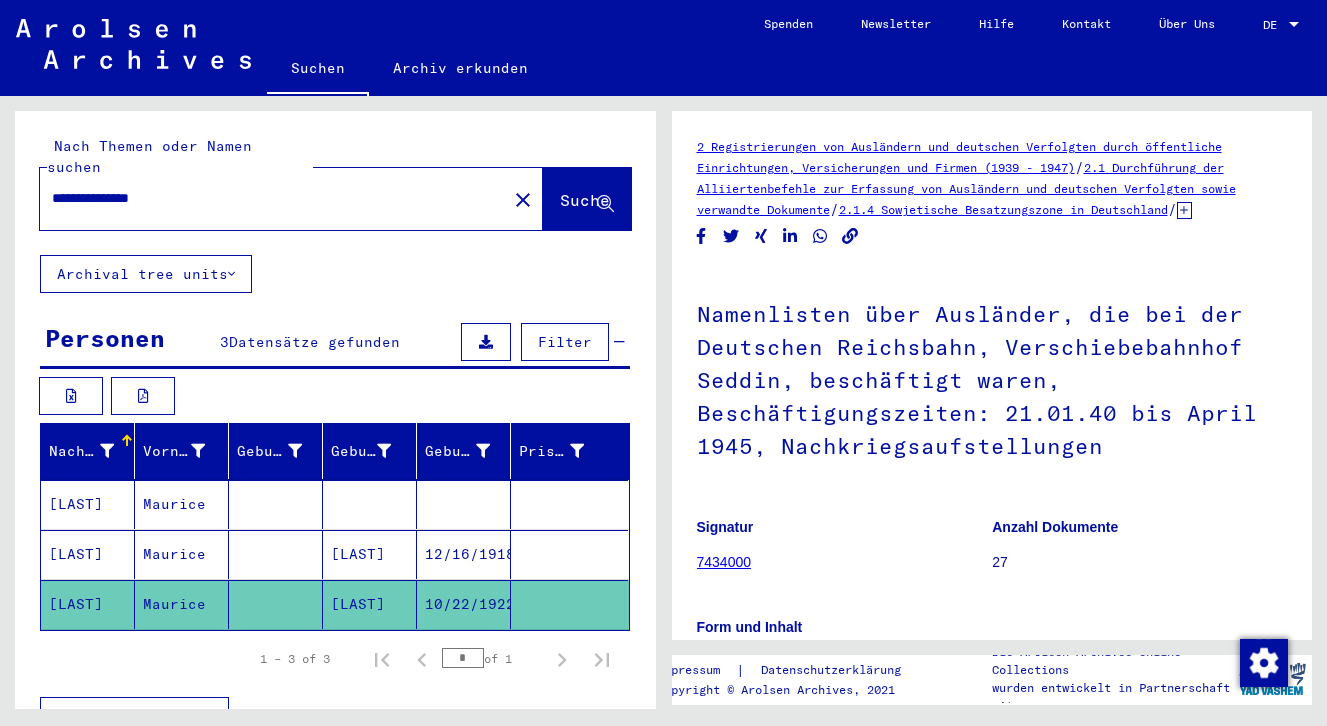 drag, startPoint x: 189, startPoint y: 178, endPoint x: -77, endPoint y: 178, distance: 266 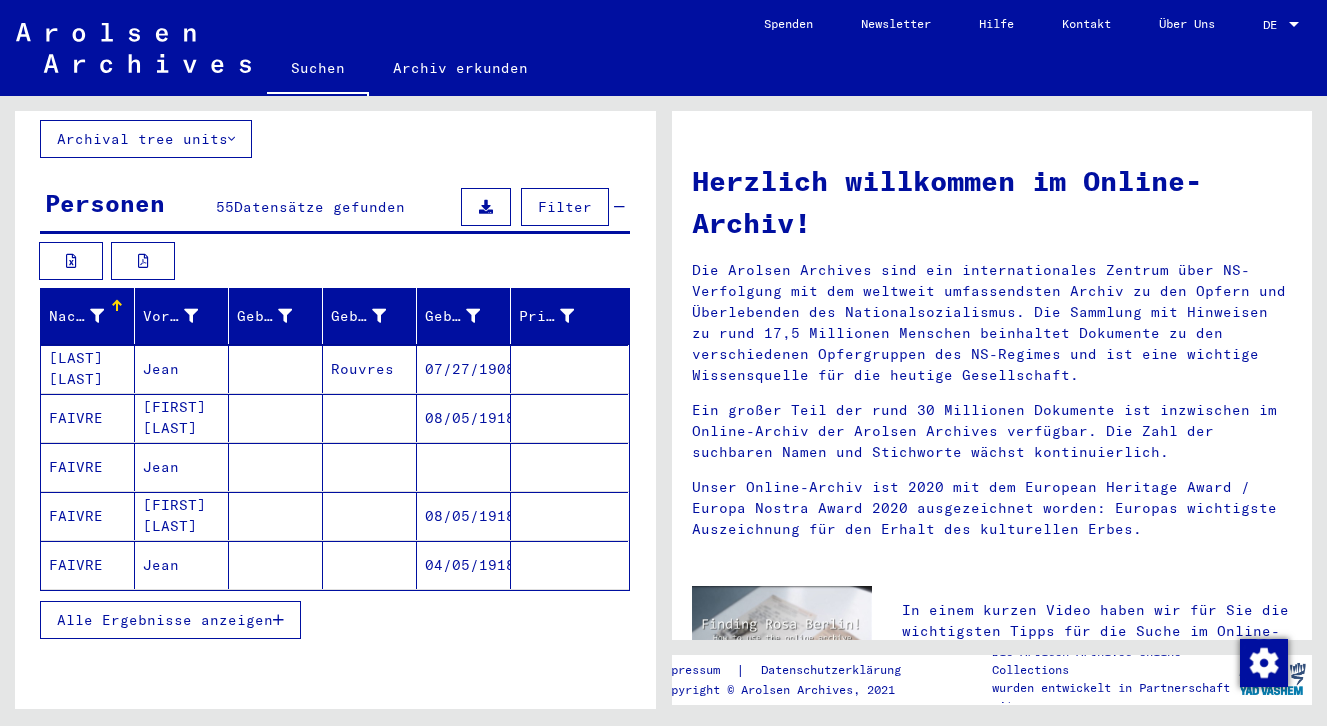 scroll, scrollTop: 136, scrollLeft: 0, axis: vertical 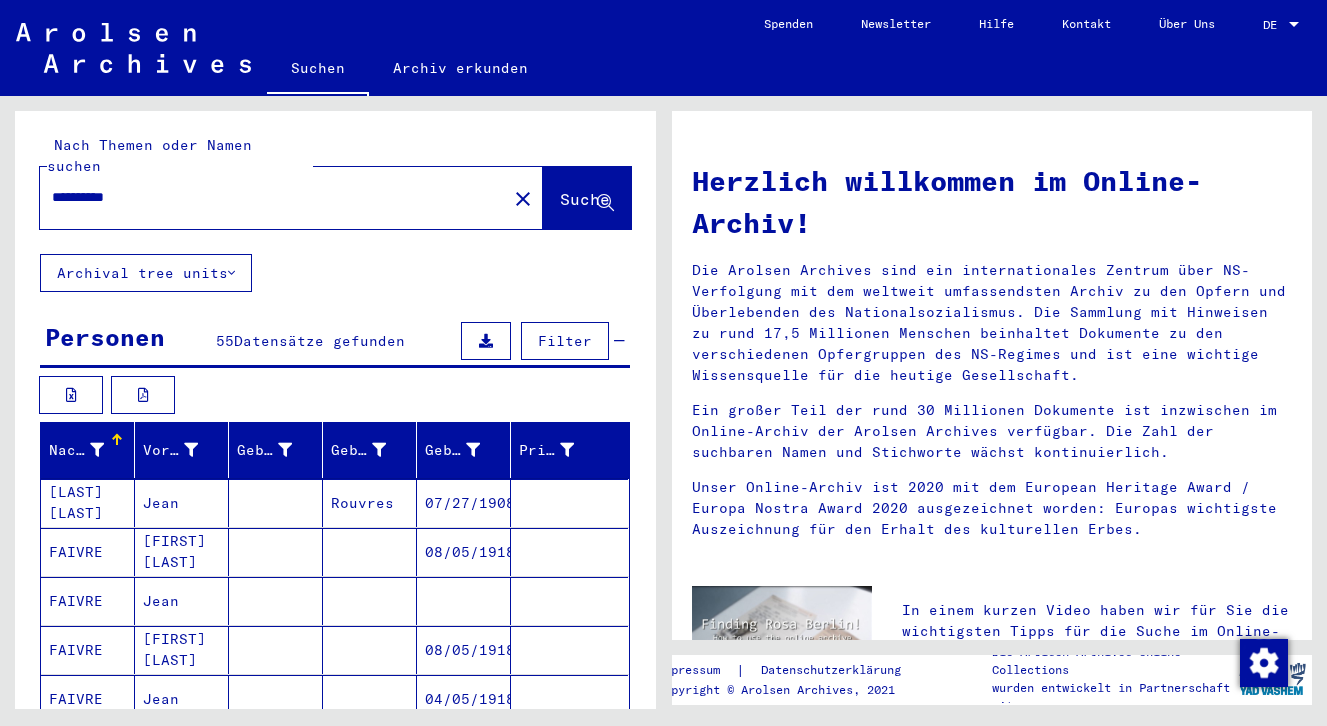 drag, startPoint x: 149, startPoint y: 183, endPoint x: -12, endPoint y: 165, distance: 162.00308 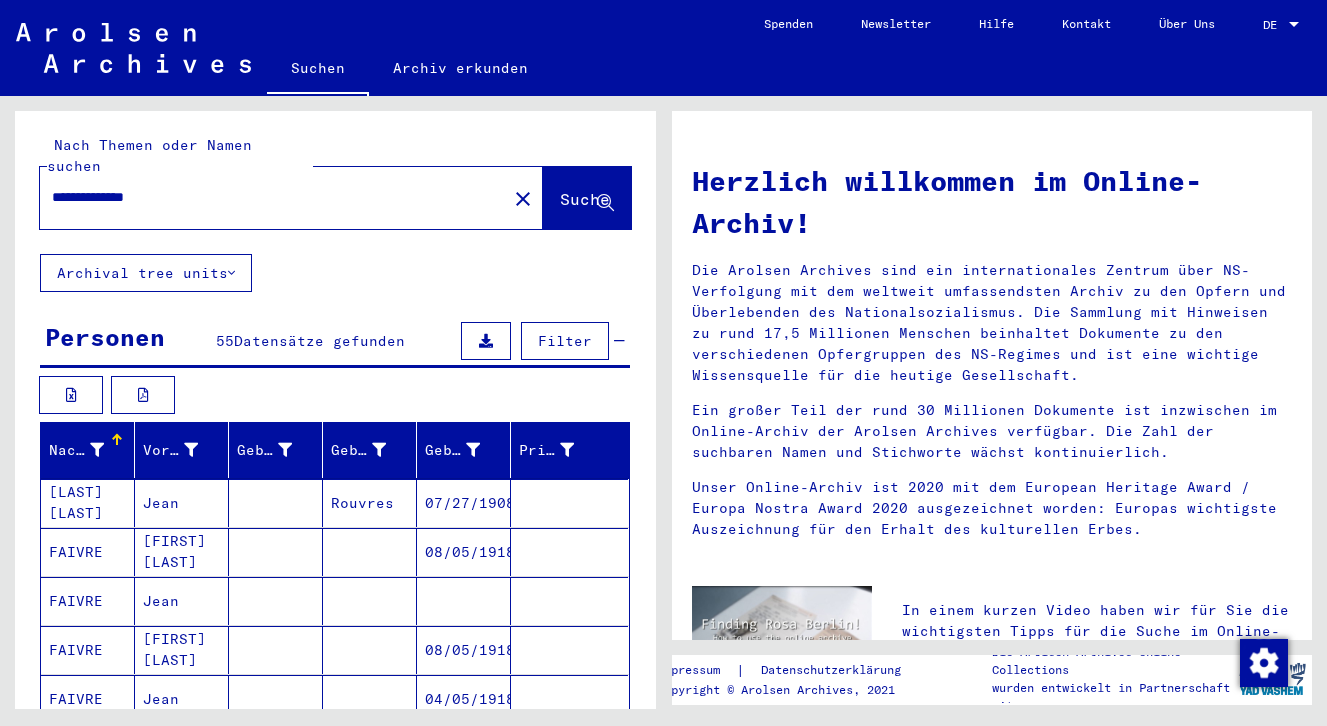 scroll, scrollTop: 0, scrollLeft: 0, axis: both 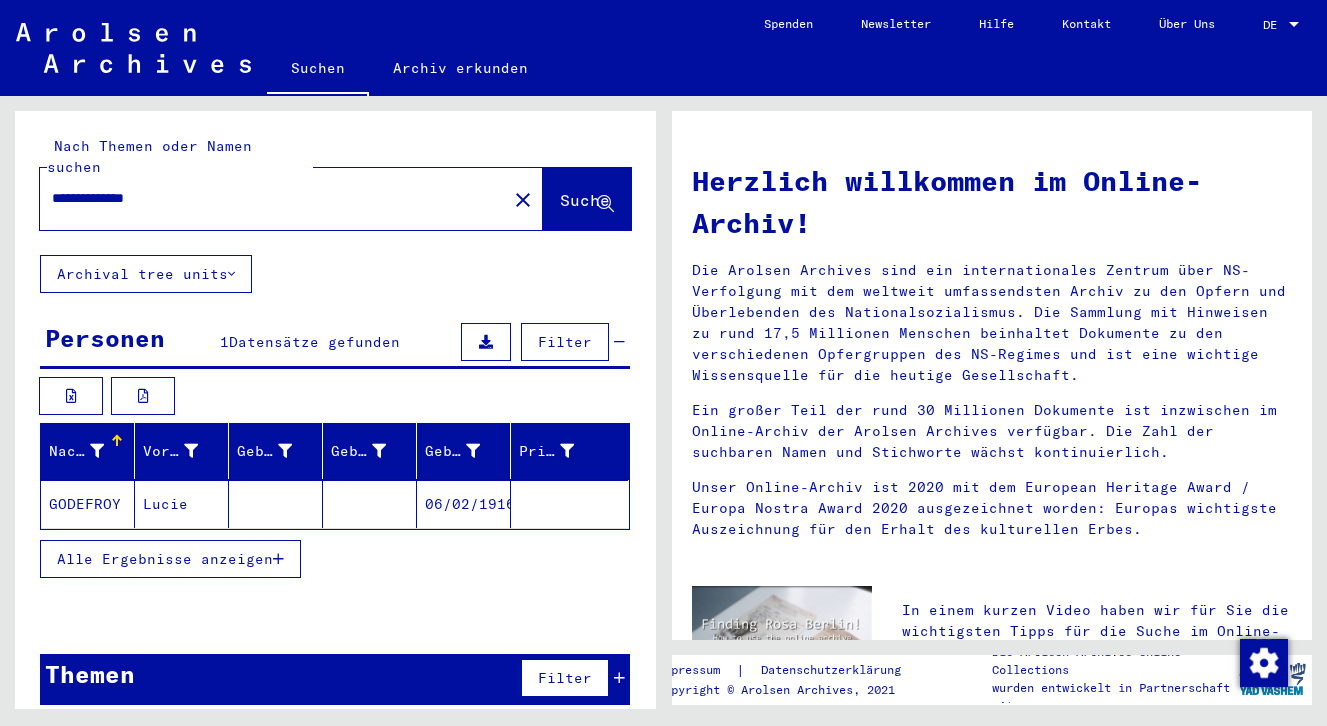 drag, startPoint x: 94, startPoint y: 178, endPoint x: 81, endPoint y: 179, distance: 13.038404 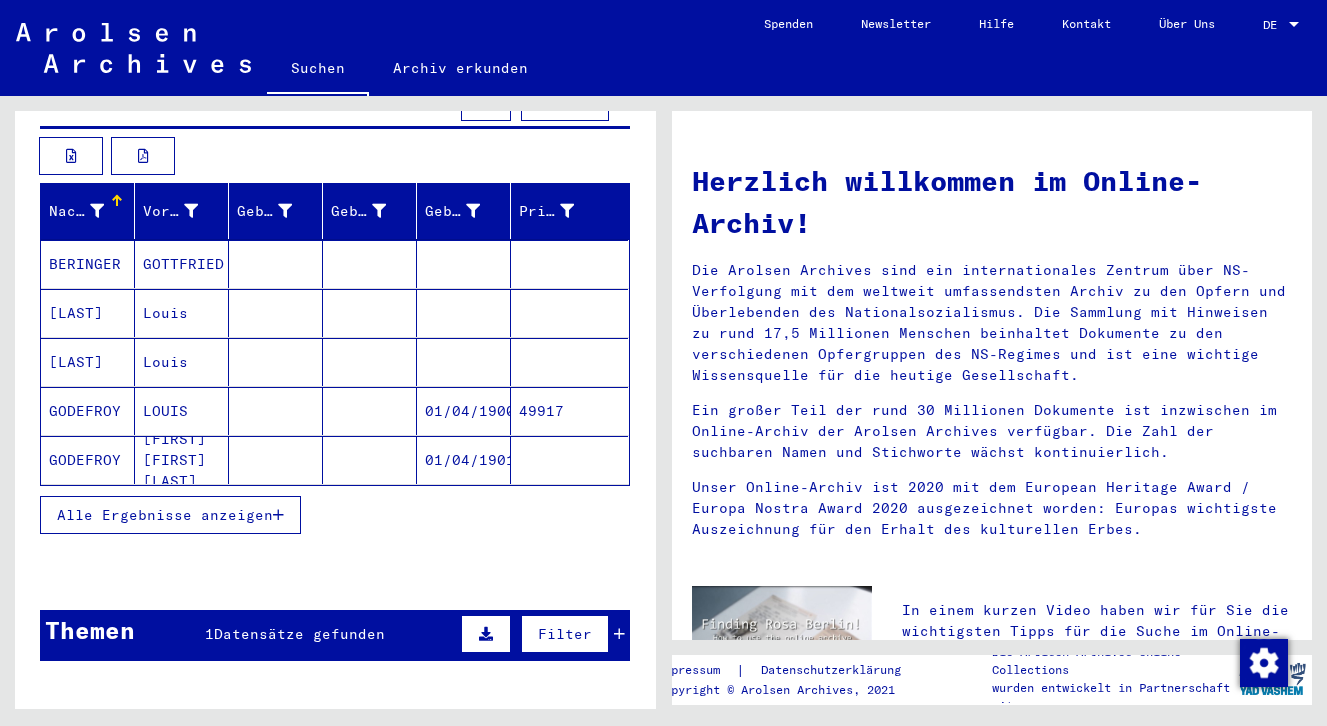 scroll, scrollTop: 245, scrollLeft: 0, axis: vertical 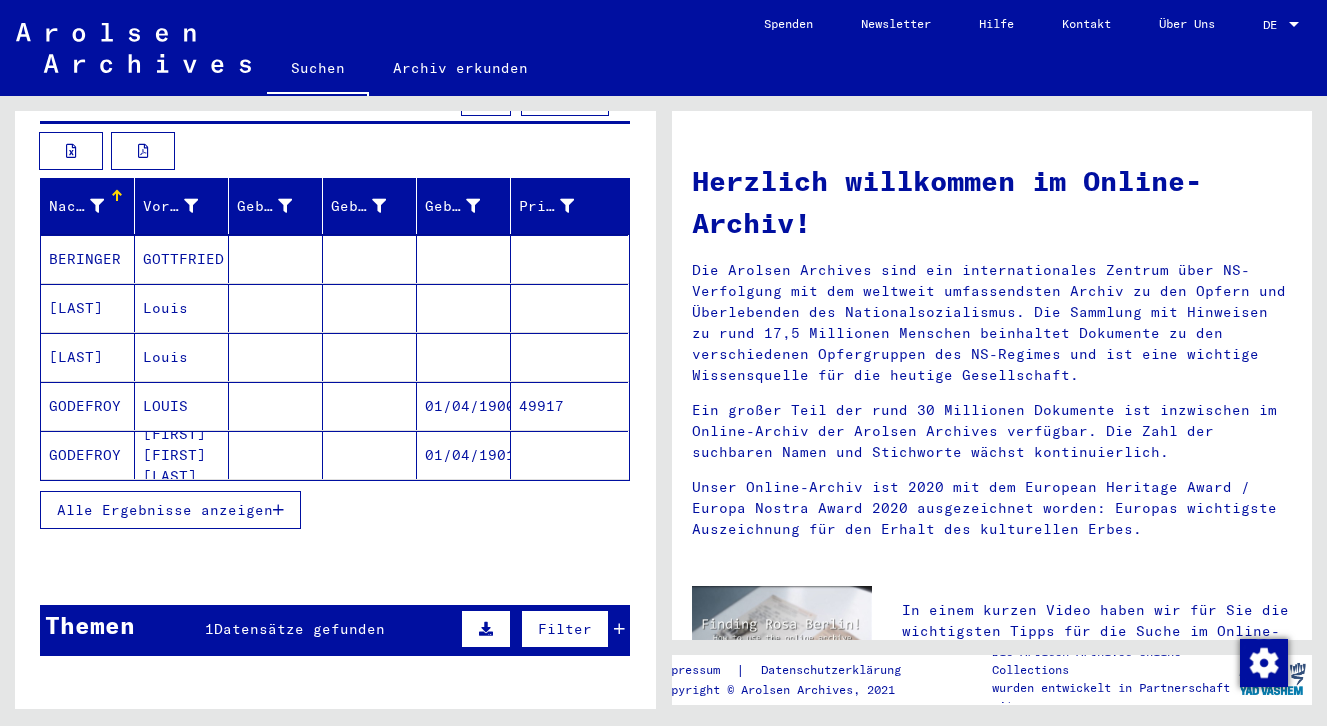 click on "[LAST]" at bounding box center (88, 357) 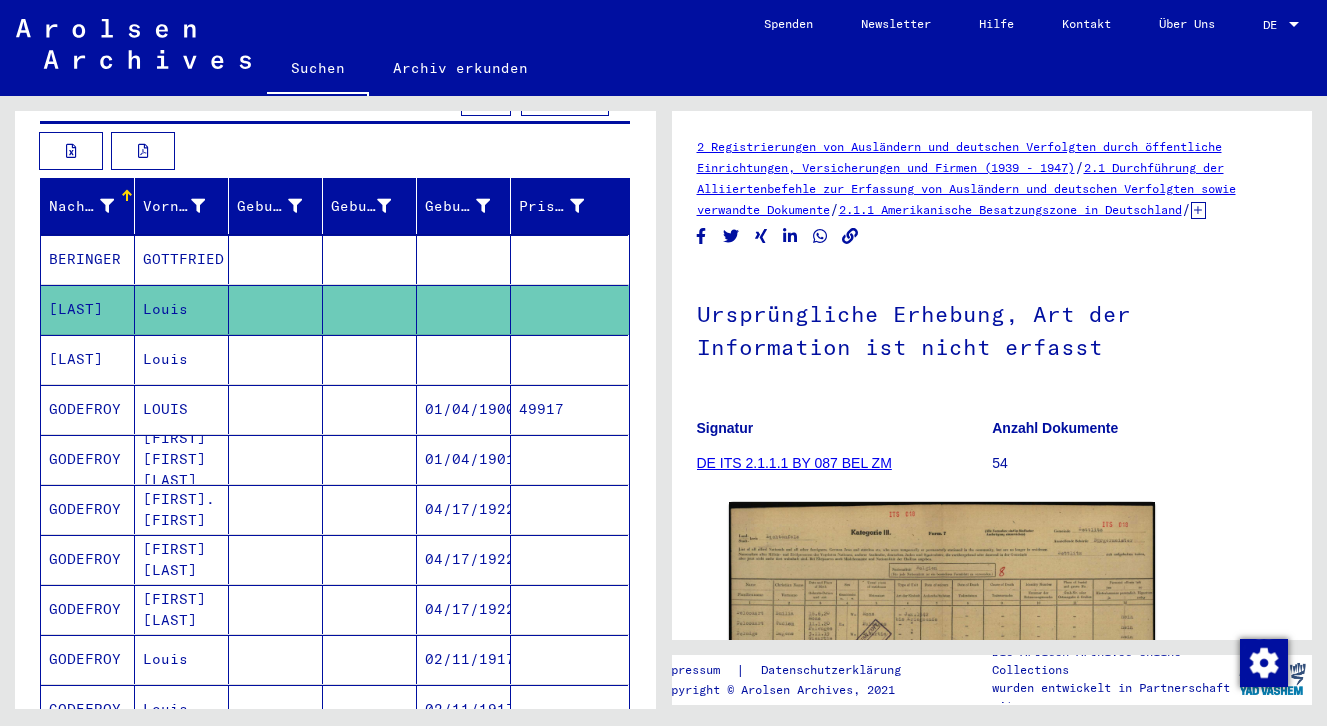 click on "[LAST]" at bounding box center (88, 409) 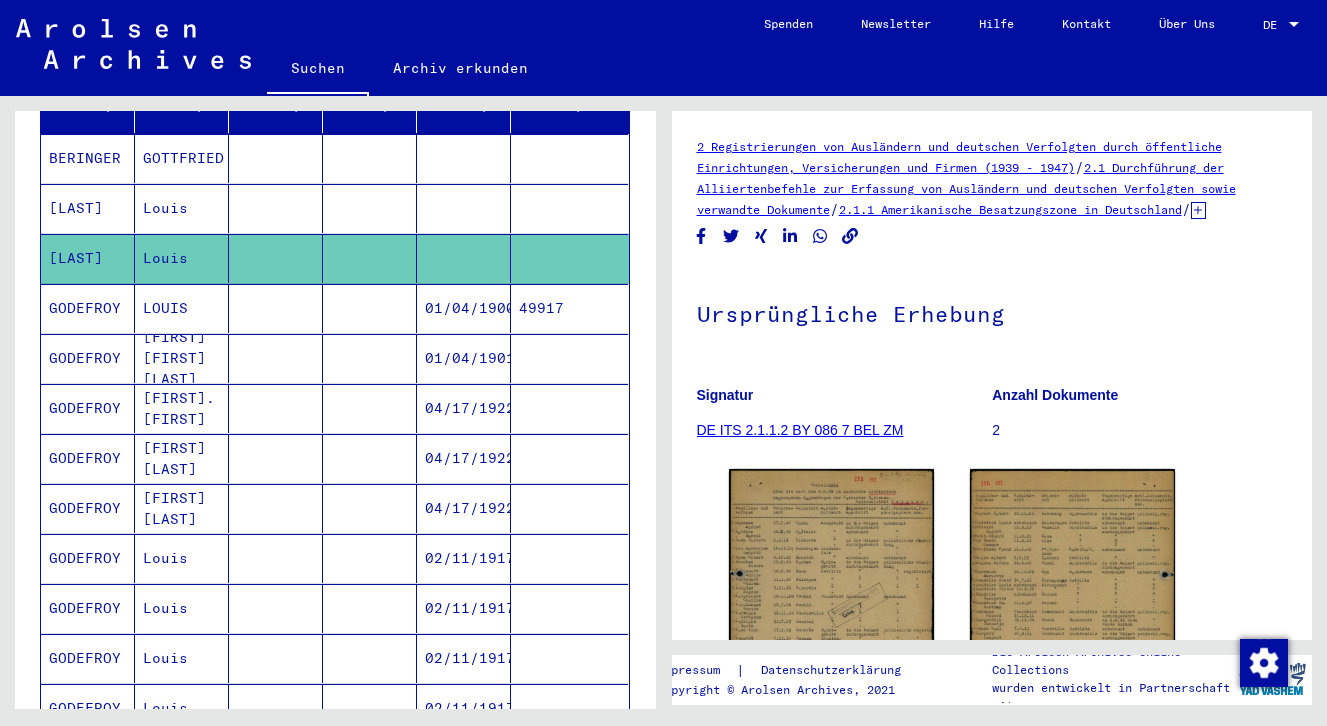 scroll, scrollTop: 351, scrollLeft: 0, axis: vertical 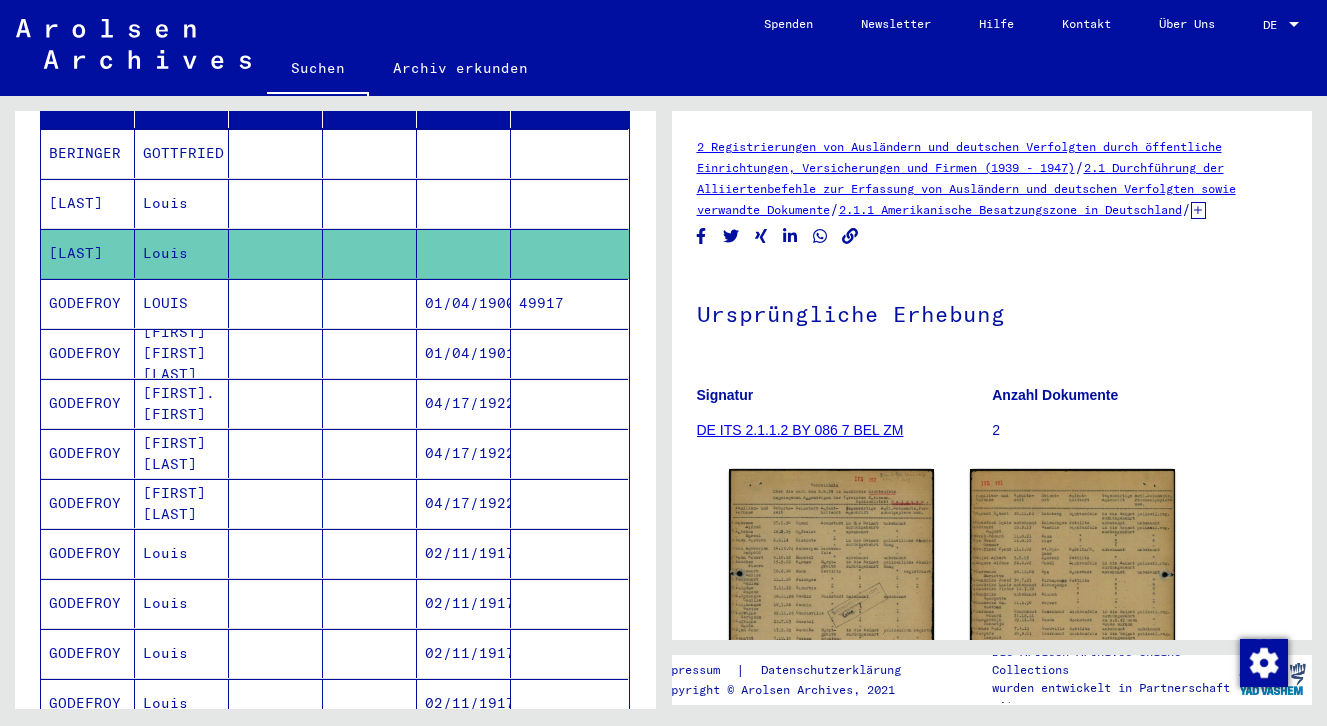click on "GODEFROY" at bounding box center (88, 353) 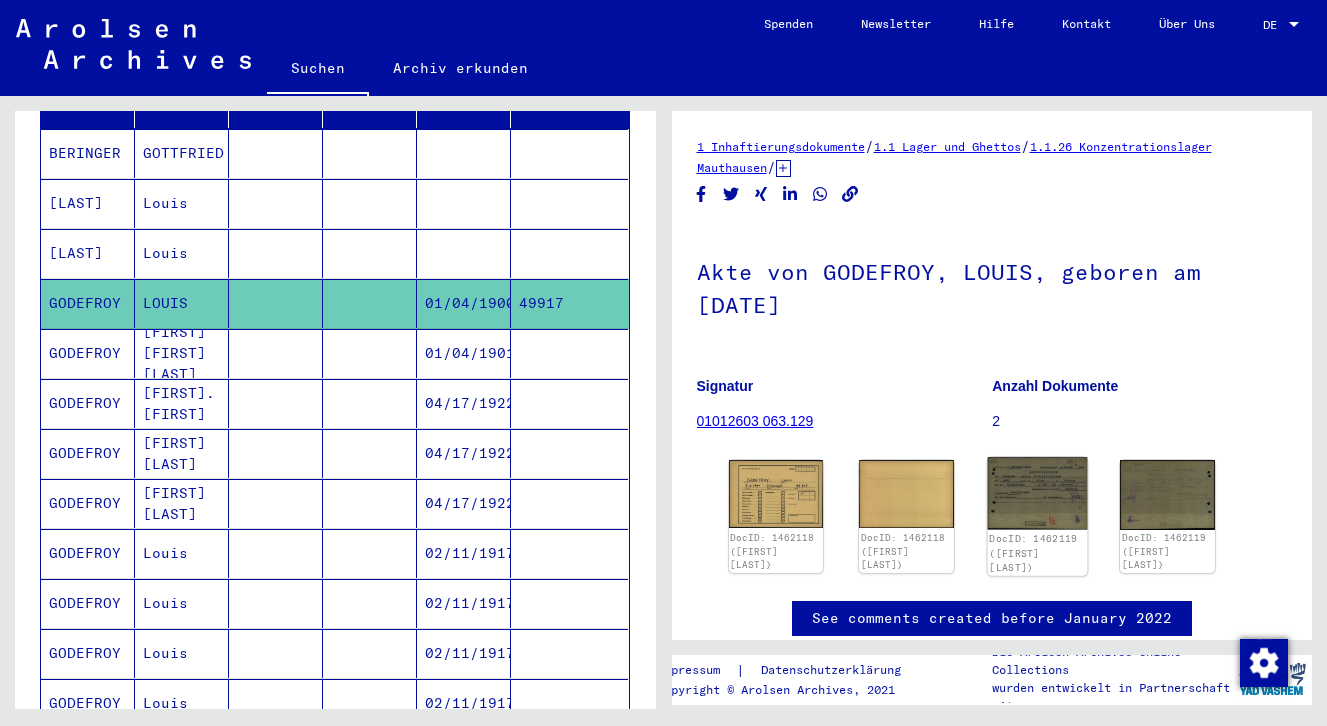 click 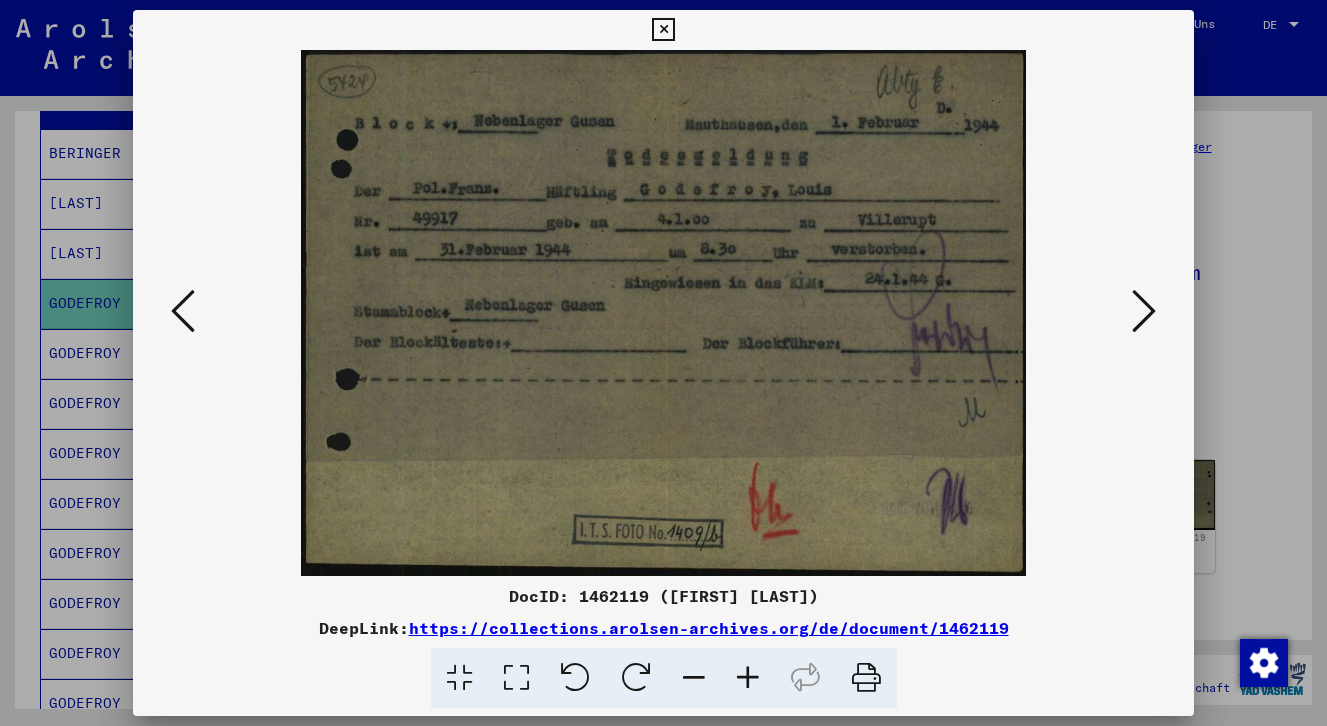 click at bounding box center [1144, 311] 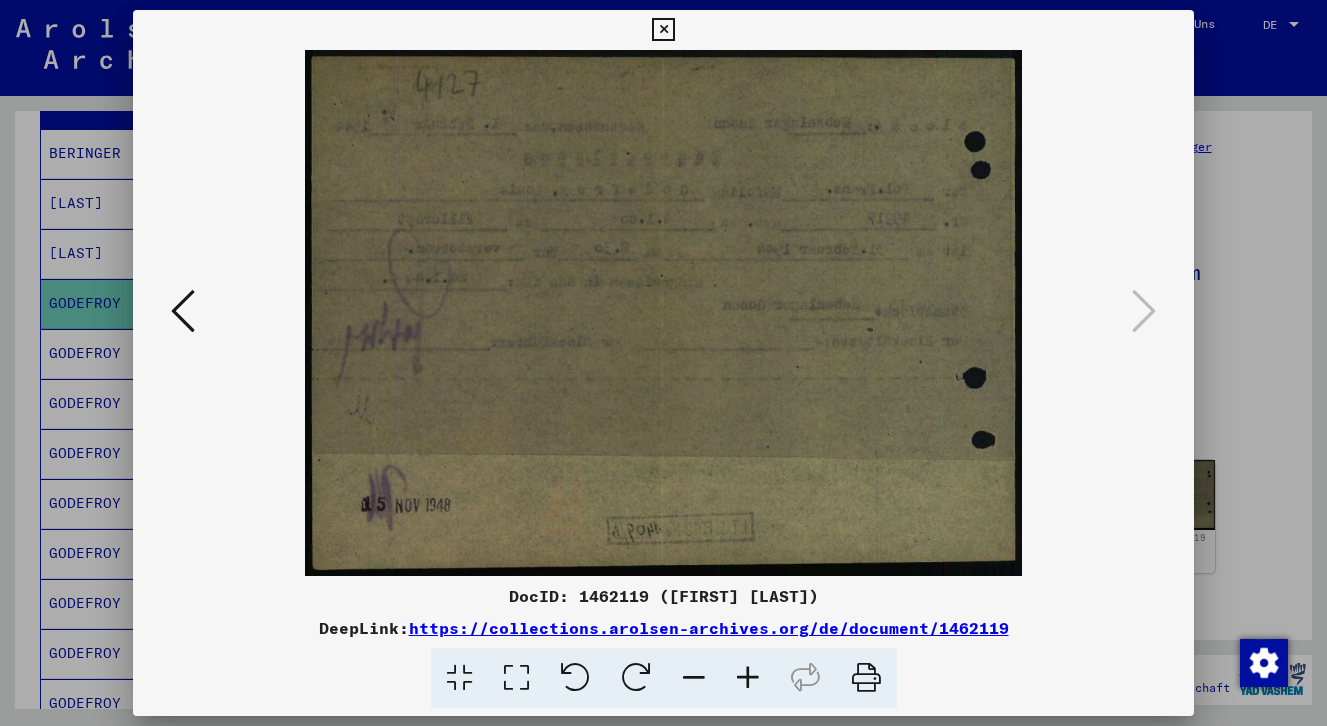 click at bounding box center (663, 30) 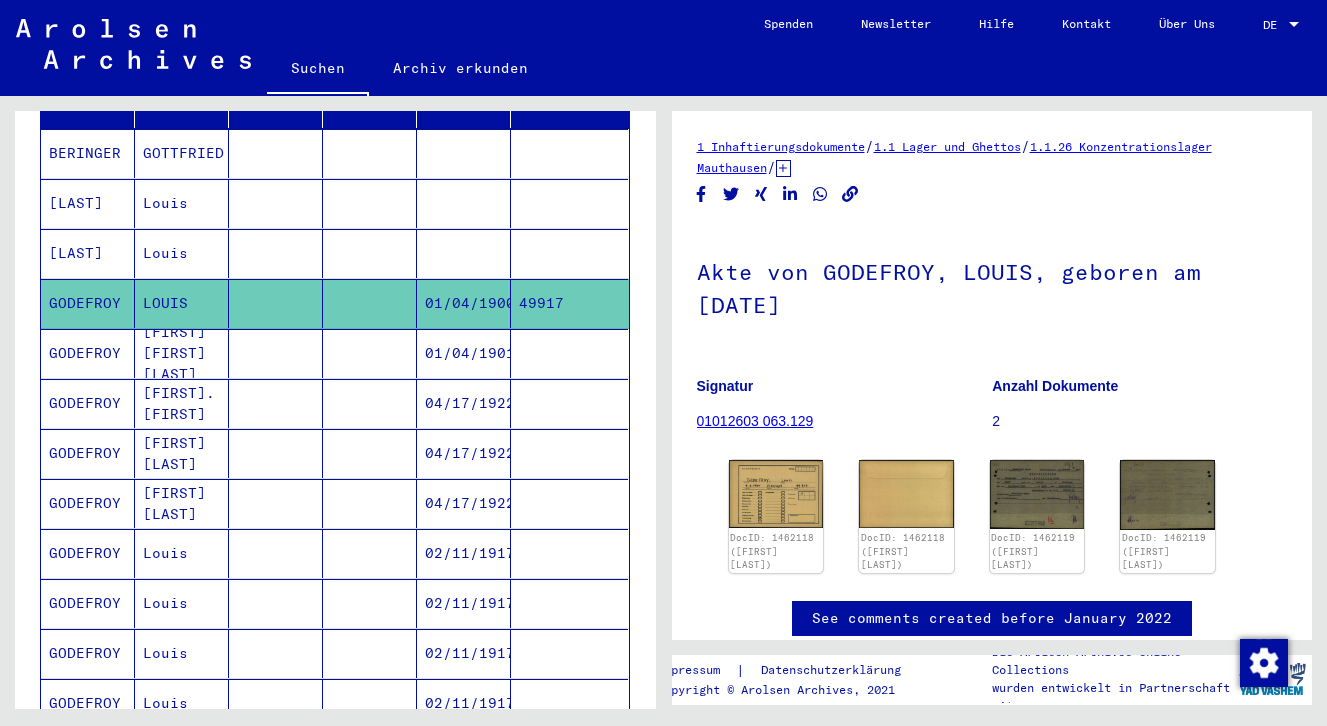 click on "GODEFROY" at bounding box center (88, 603) 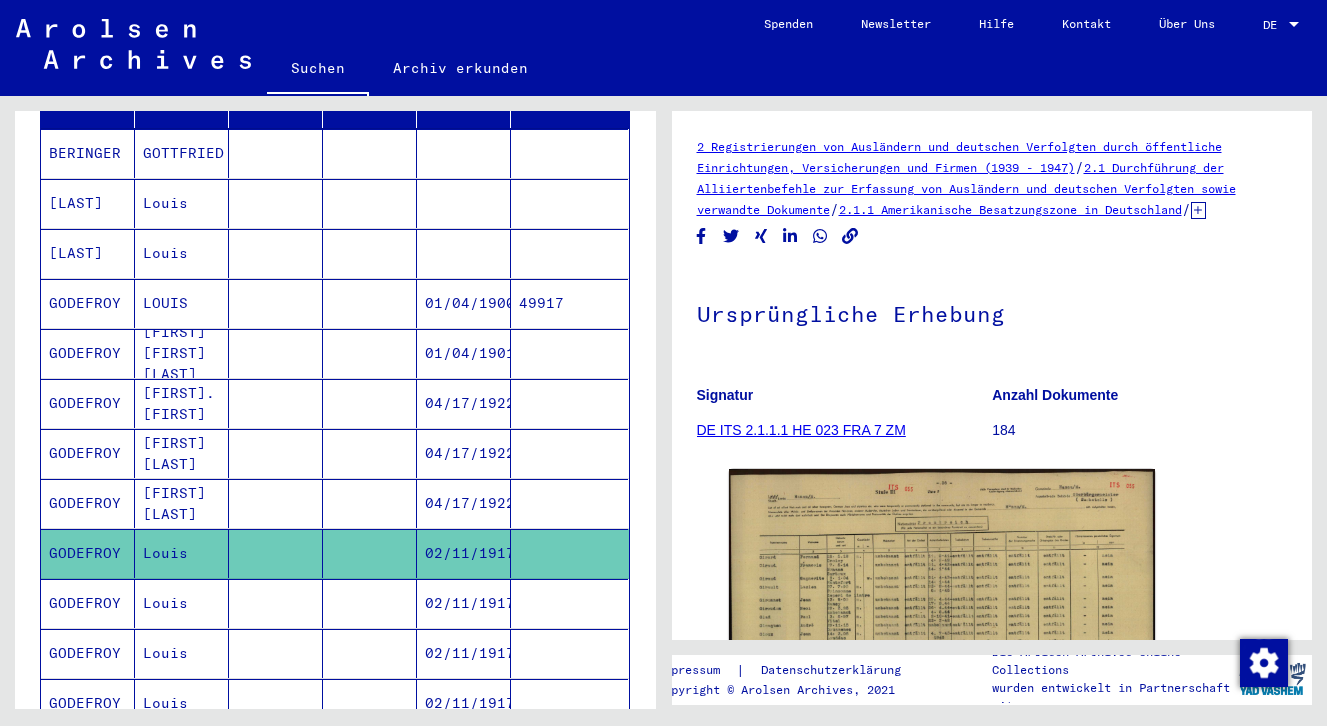 click on "GODEFROY" at bounding box center [88, 653] 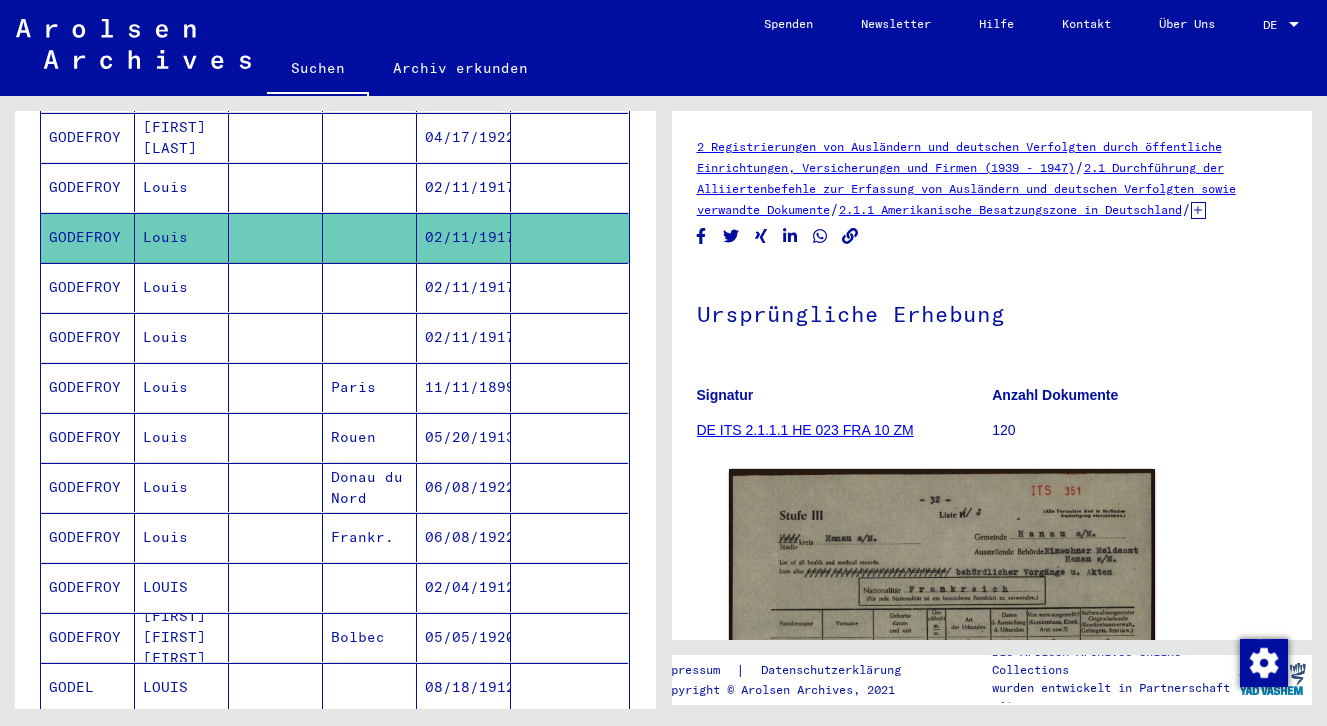 scroll, scrollTop: 719, scrollLeft: 0, axis: vertical 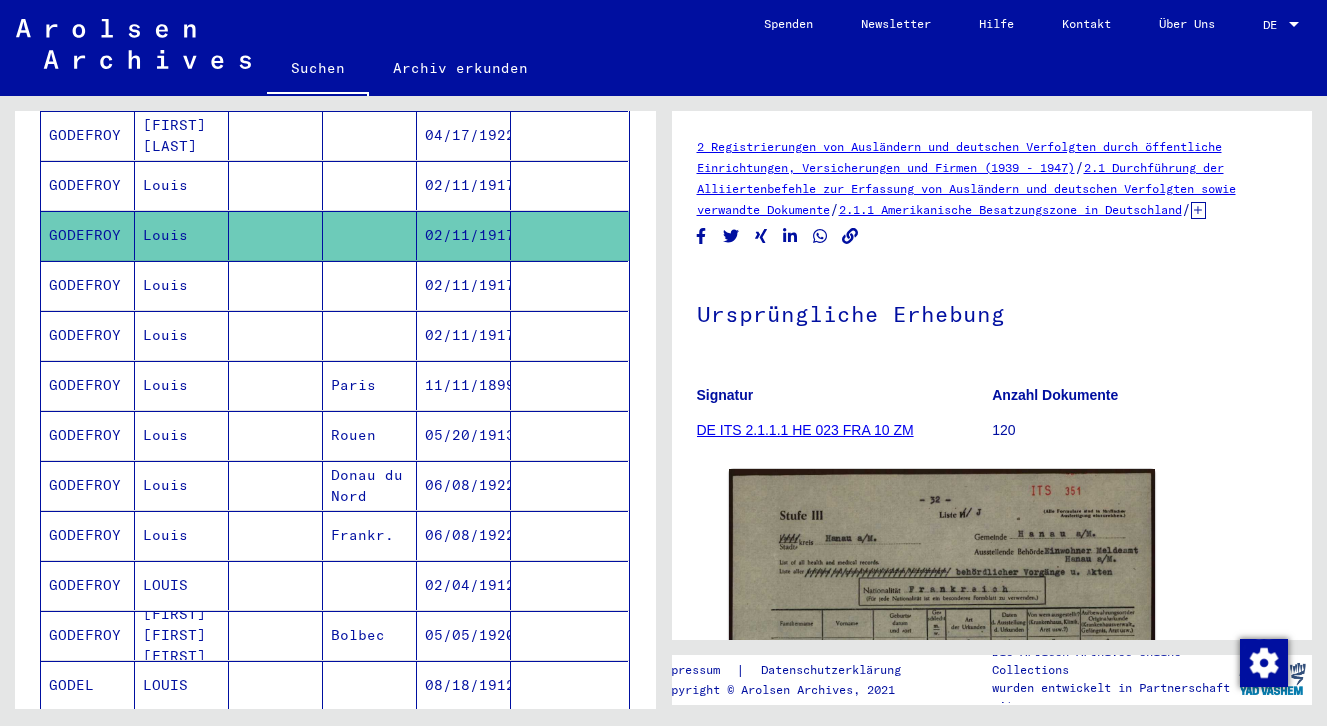 click on "GODEFROY" at bounding box center [88, 335] 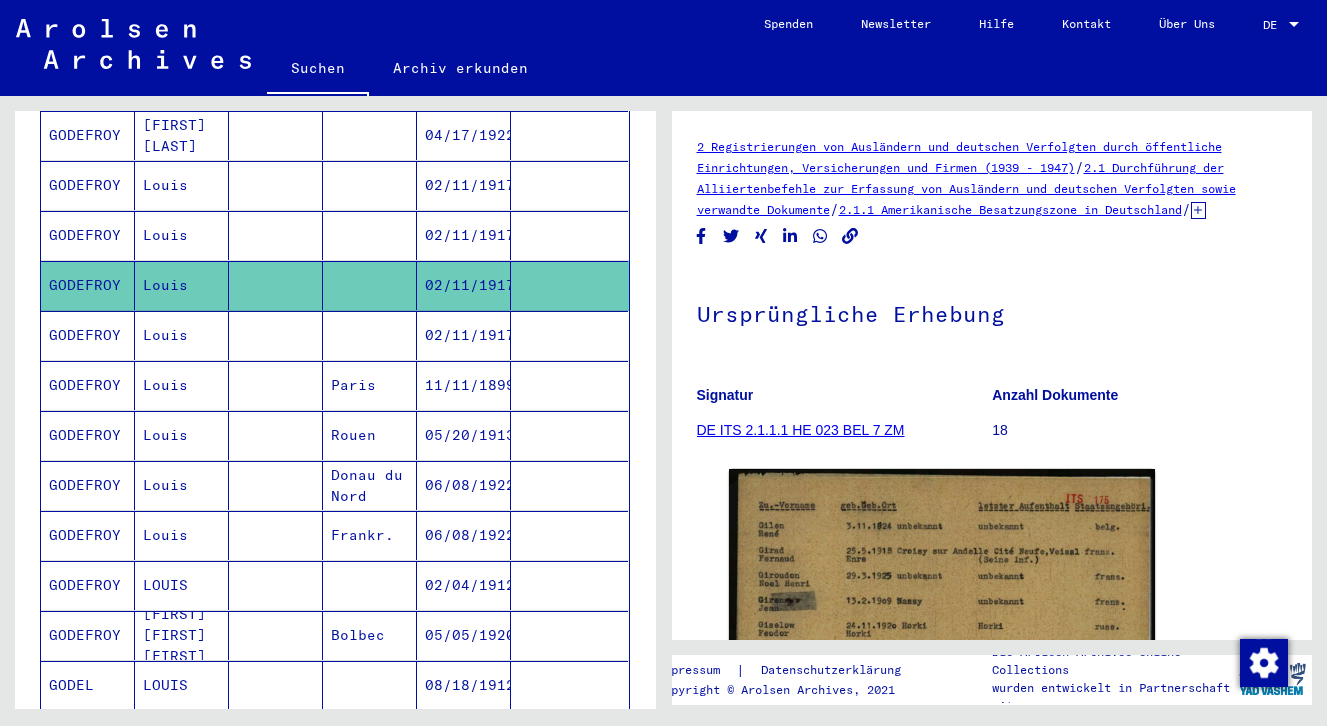click on "GODEFROY" at bounding box center [88, 435] 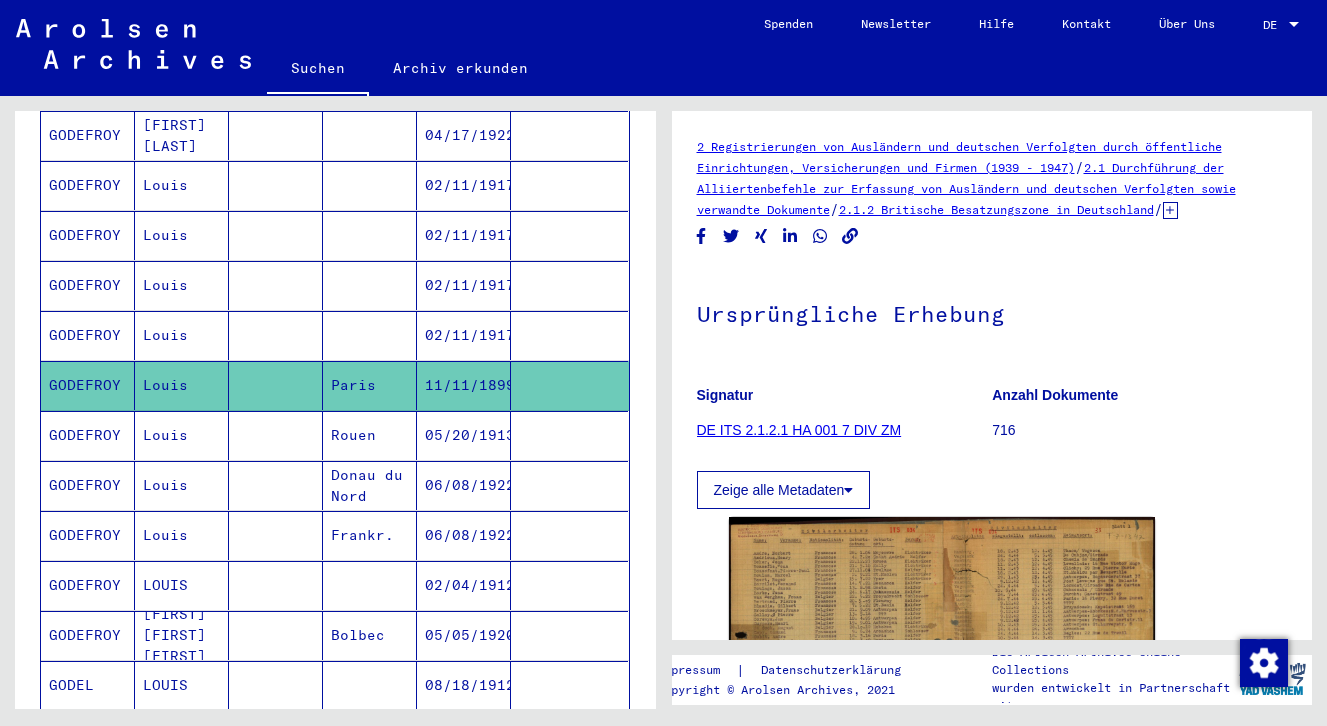 click on "GODEFROY" at bounding box center [88, 485] 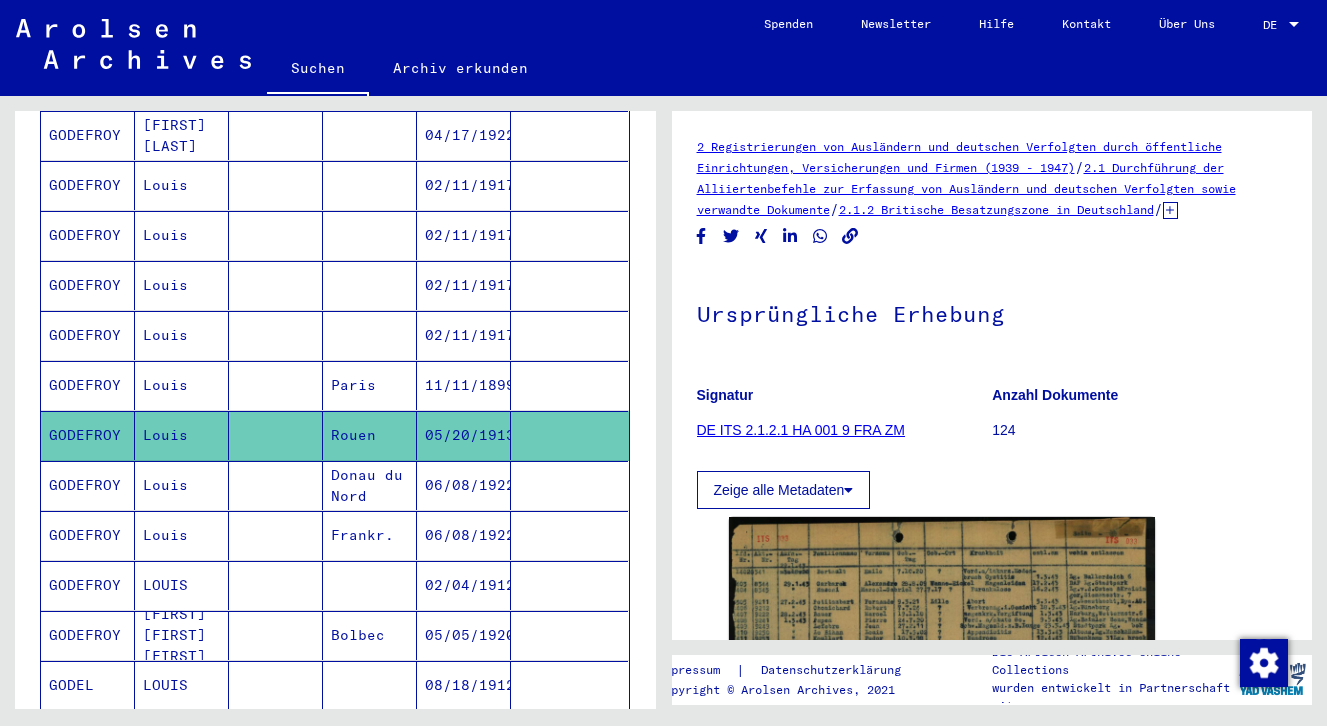 click on "GODEFROY" at bounding box center (88, 535) 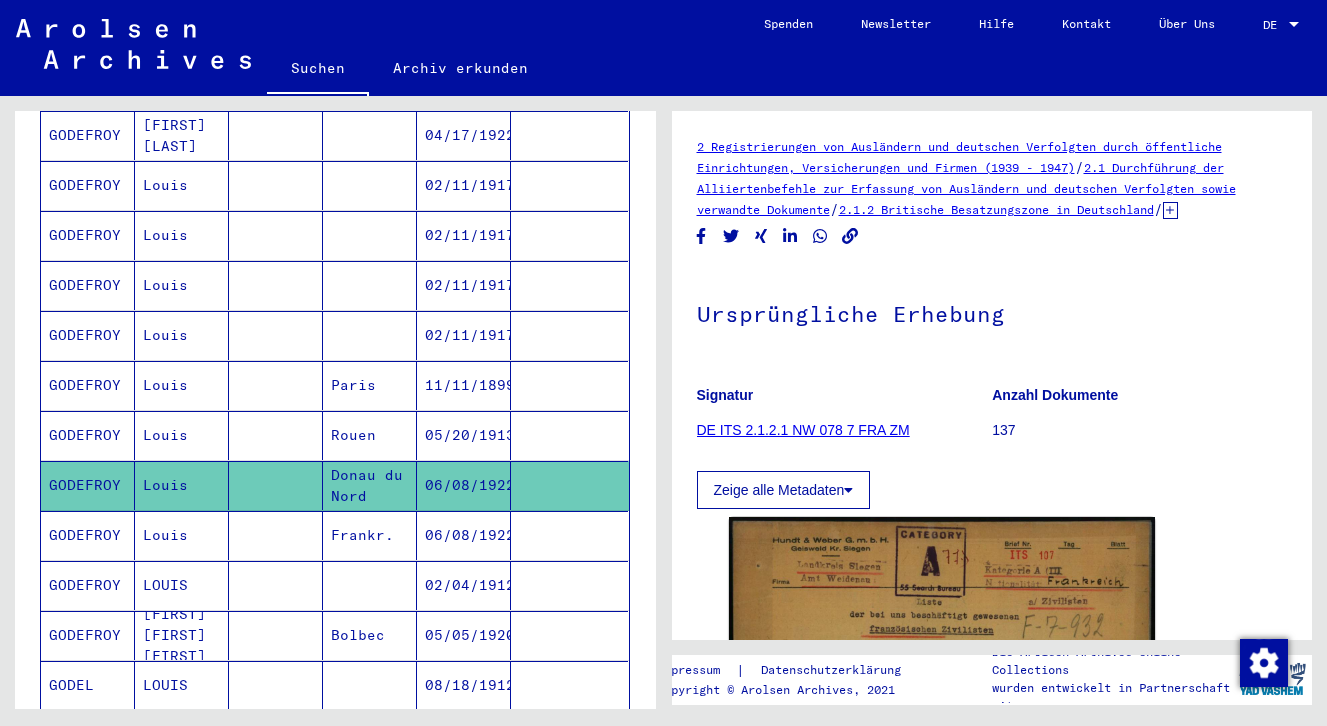 click on "GODEFROY" at bounding box center (88, 585) 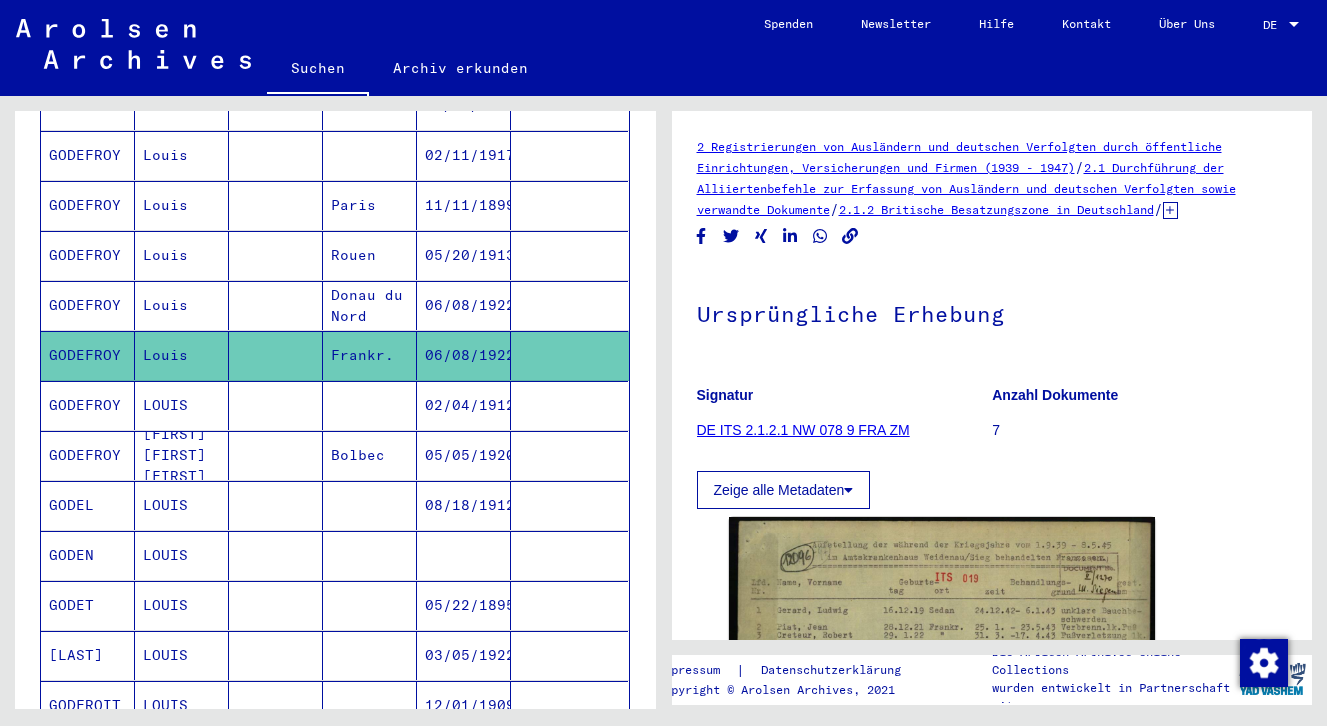 scroll, scrollTop: 919, scrollLeft: 0, axis: vertical 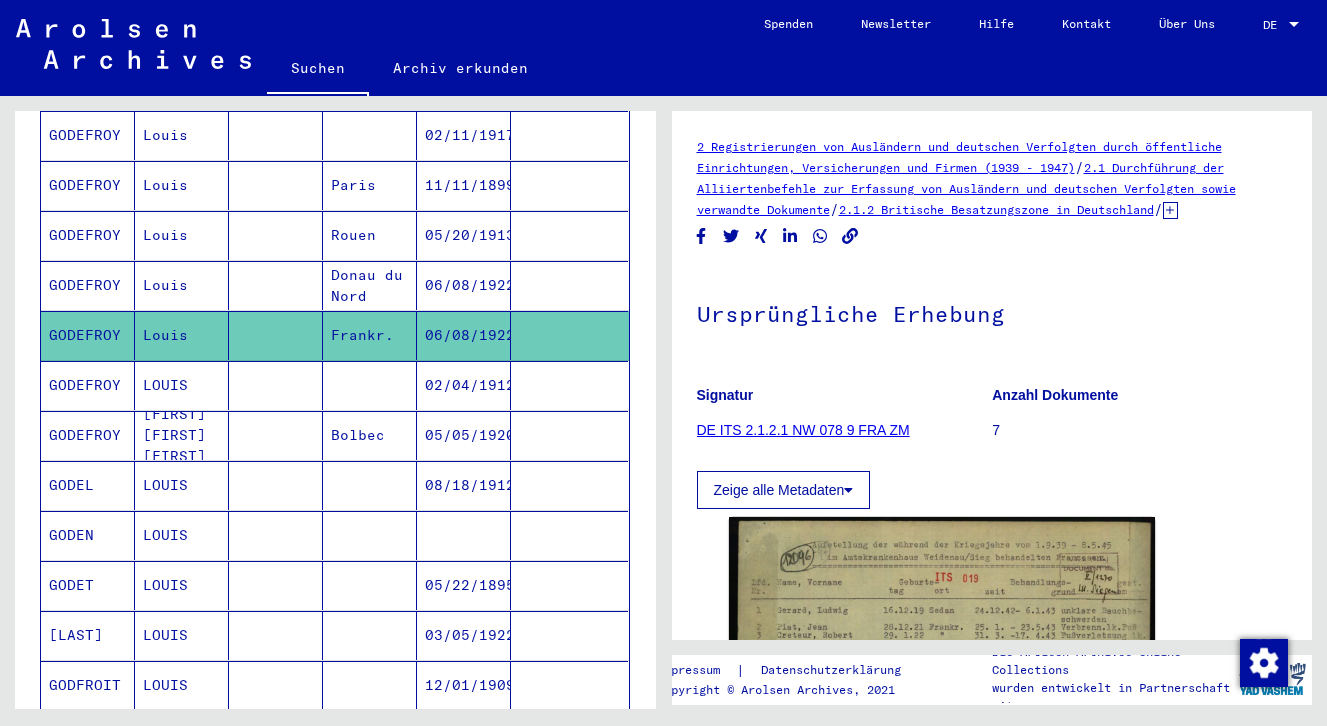 click on "GODEFROY" at bounding box center (88, 435) 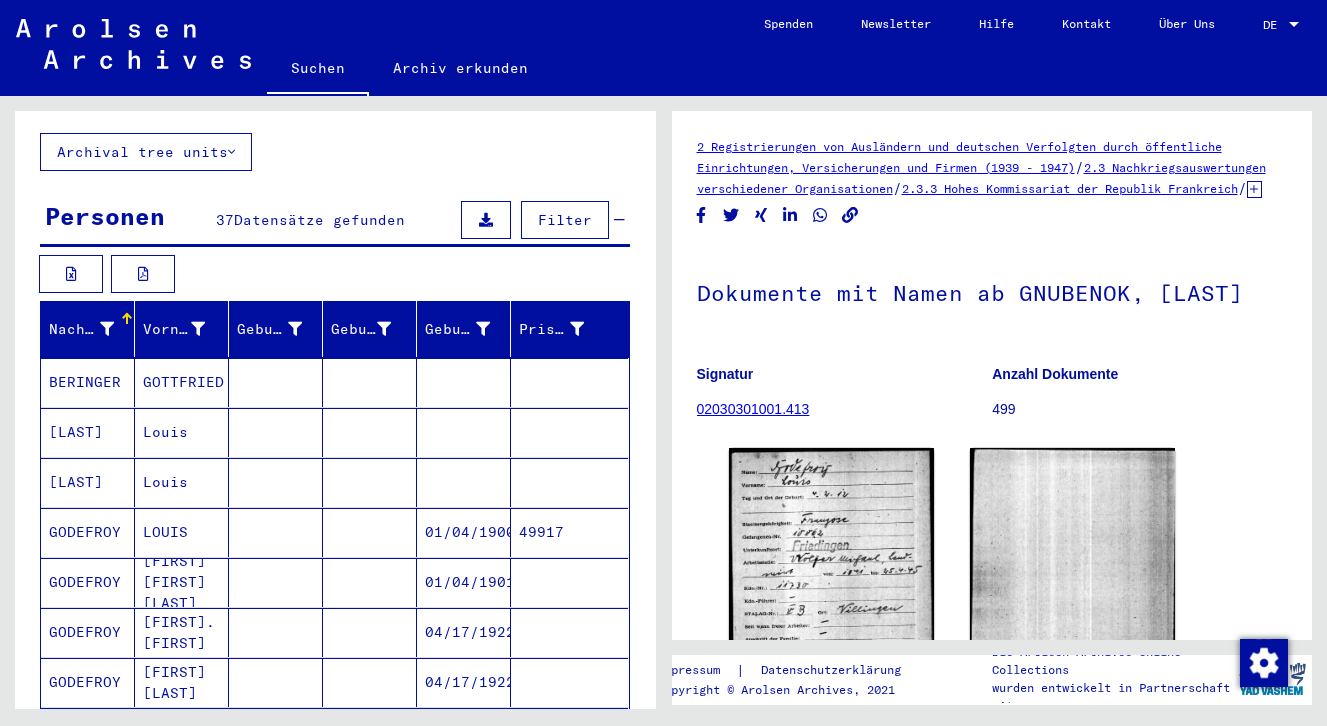 scroll, scrollTop: 0, scrollLeft: 0, axis: both 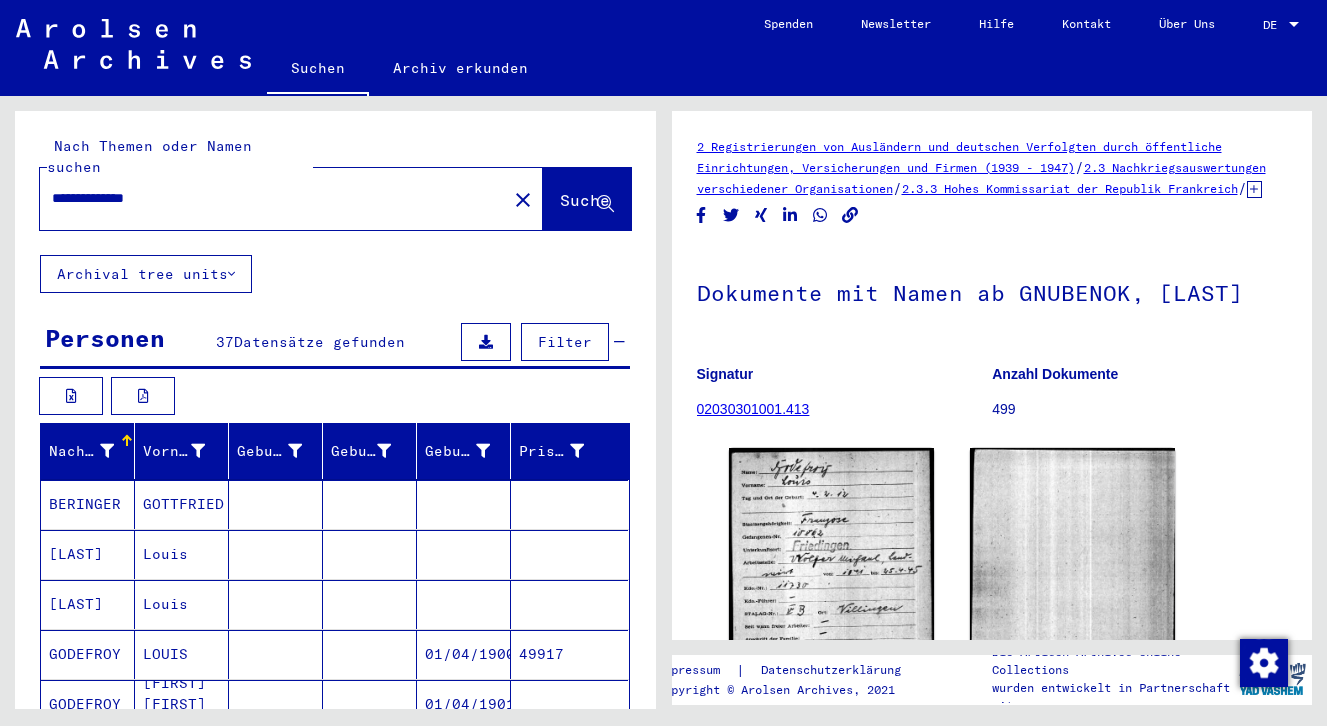 drag, startPoint x: 184, startPoint y: 174, endPoint x: -37, endPoint y: 174, distance: 221 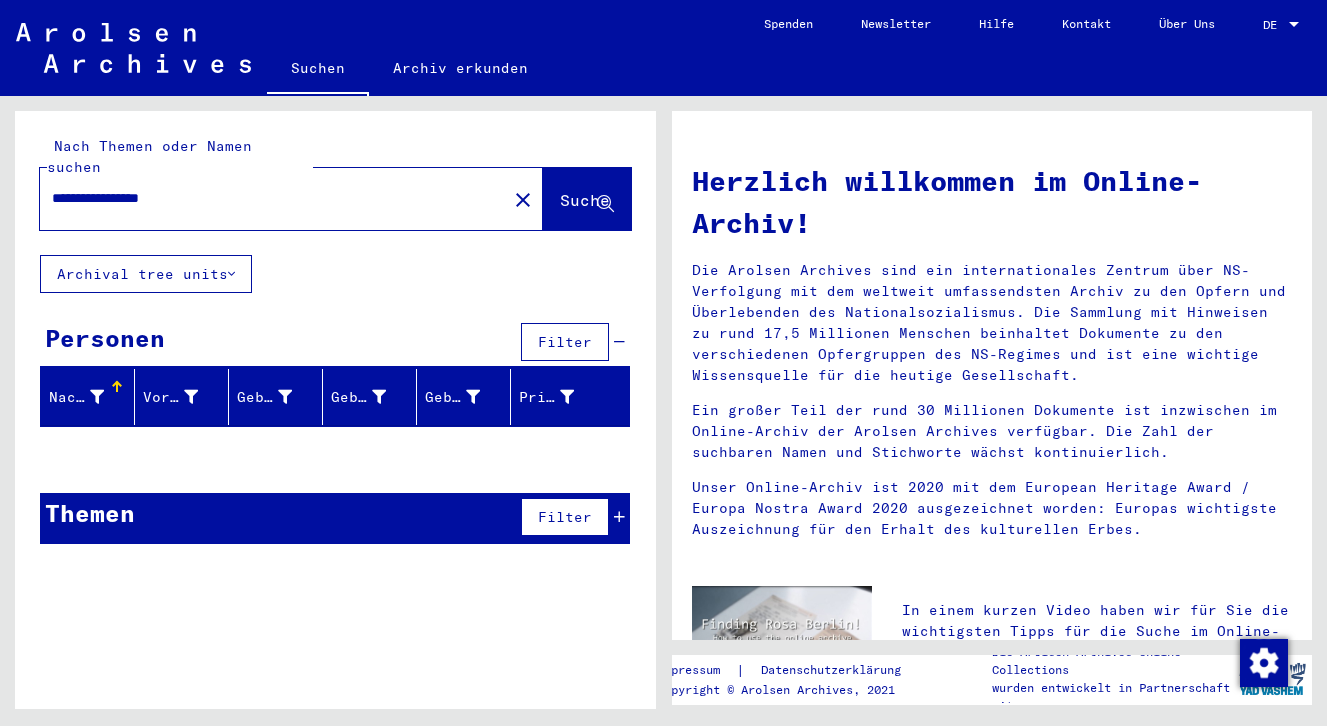 drag, startPoint x: 224, startPoint y: 180, endPoint x: -40, endPoint y: 170, distance: 264.18933 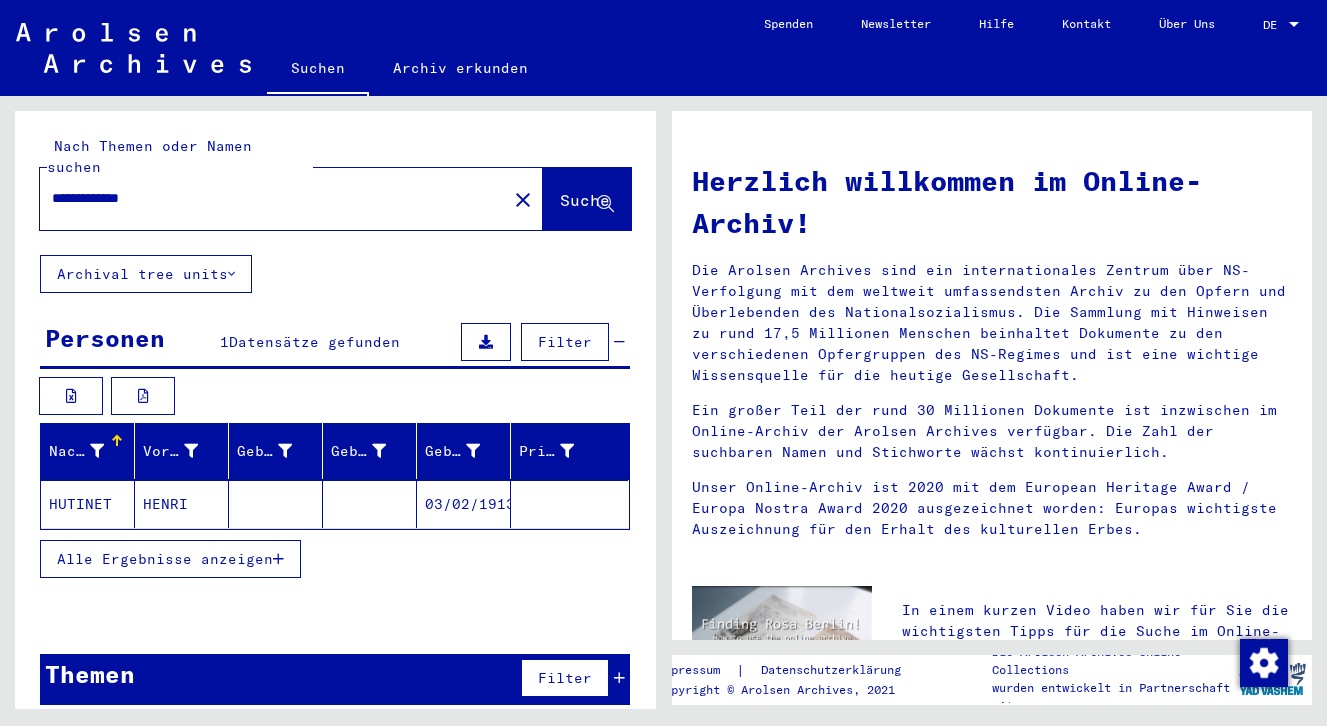 click on "HUTINET" 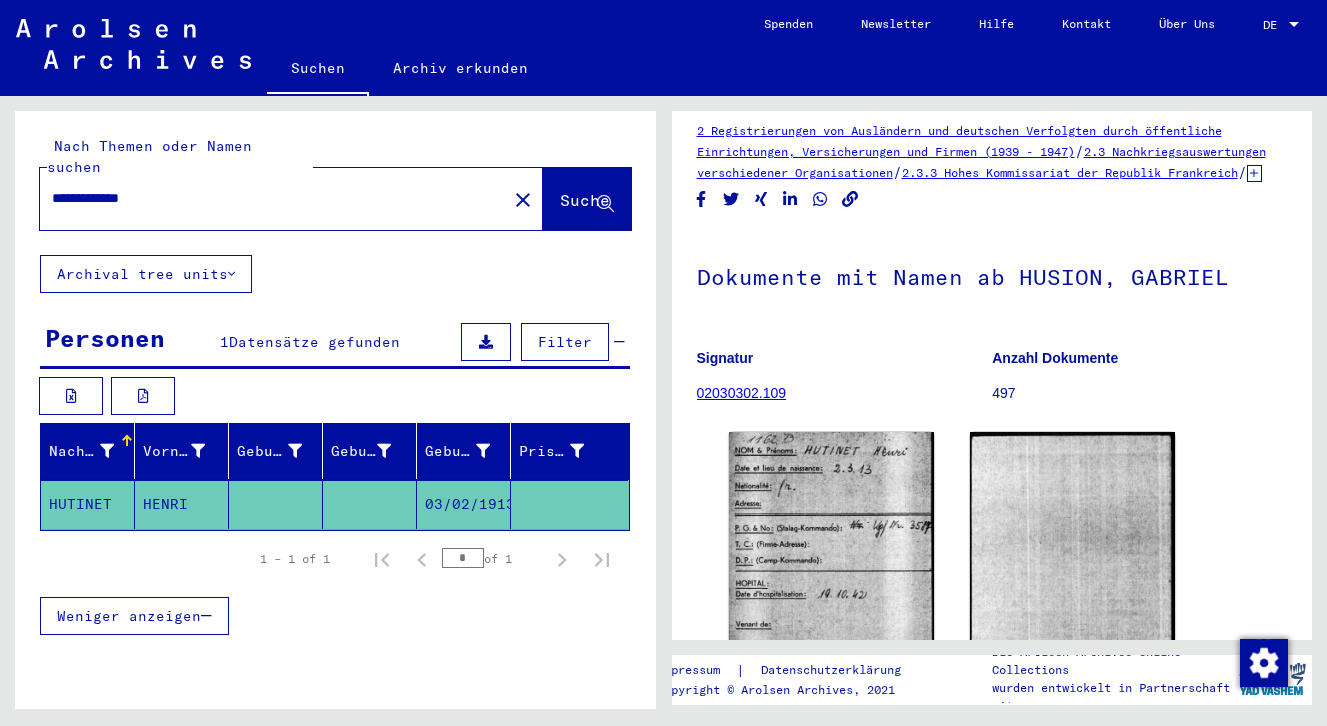 scroll, scrollTop: 14, scrollLeft: 0, axis: vertical 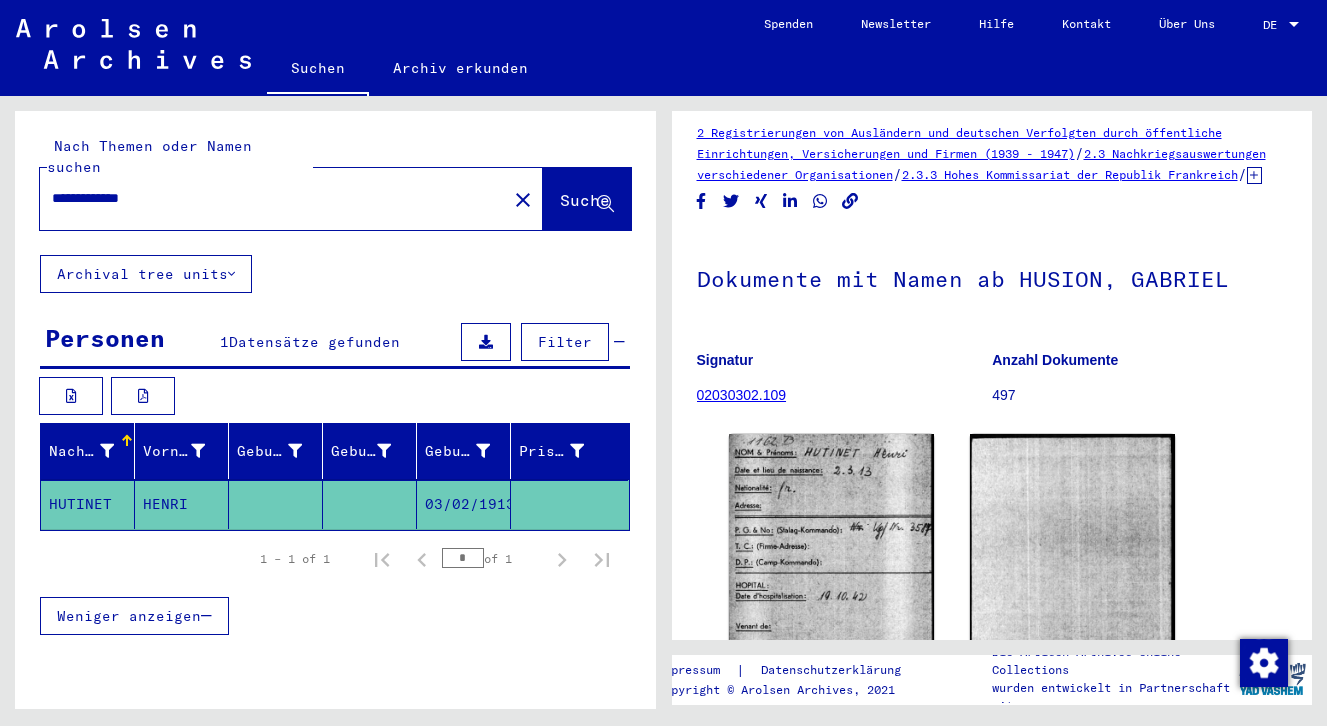 drag, startPoint x: 183, startPoint y: 192, endPoint x: 38, endPoint y: 170, distance: 146.65947 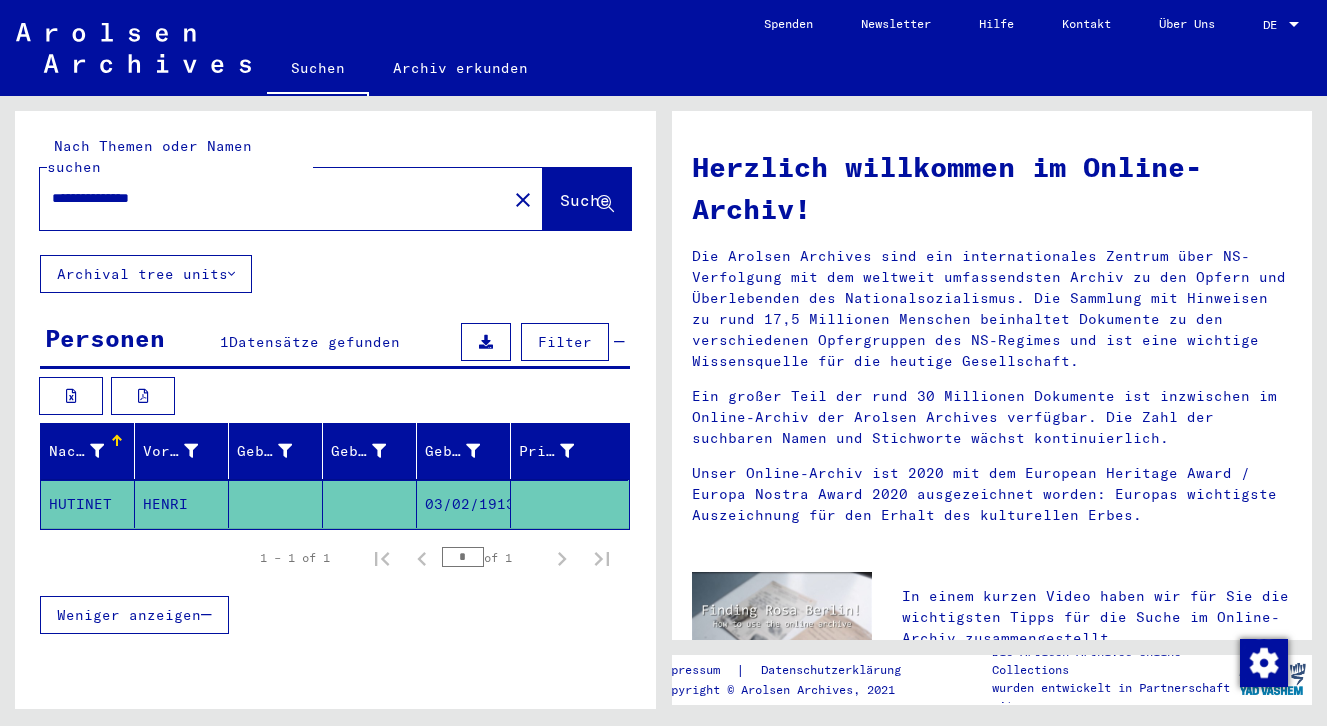 scroll, scrollTop: 0, scrollLeft: 0, axis: both 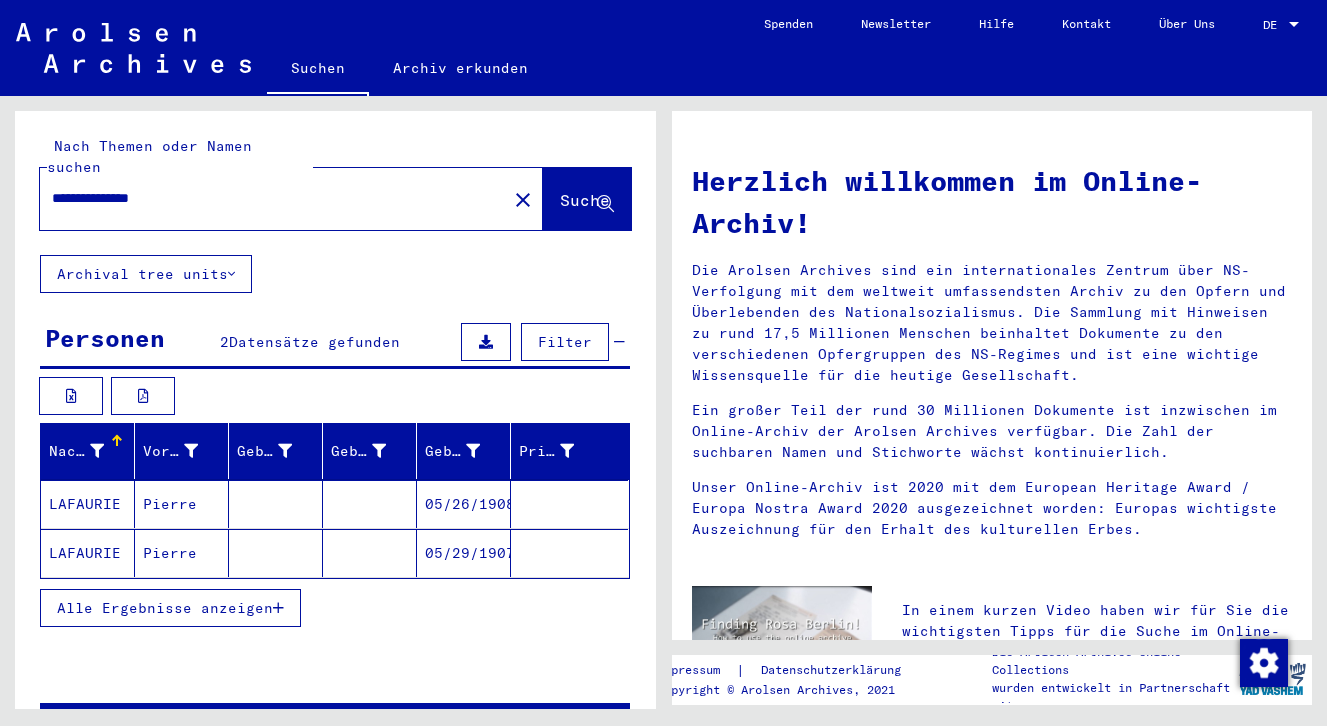 click on "LAFAURIE" at bounding box center (88, 553) 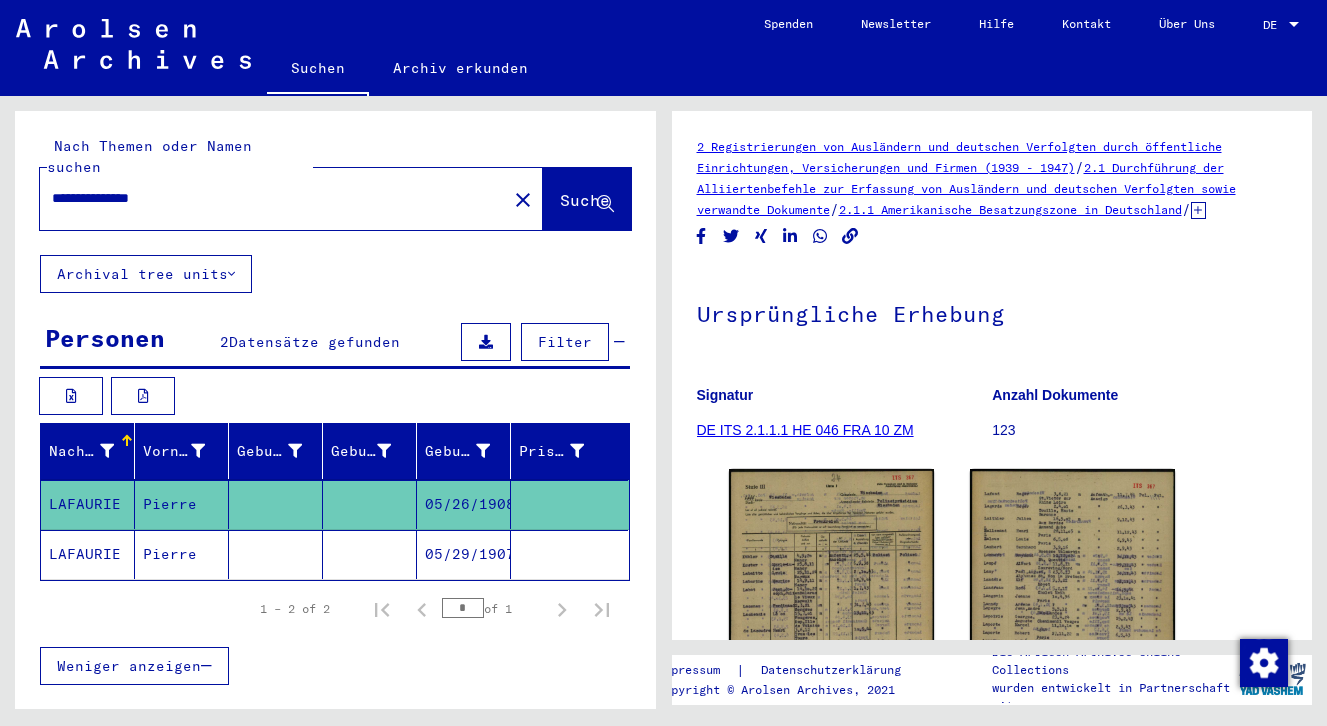 click on "LAFAURIE" 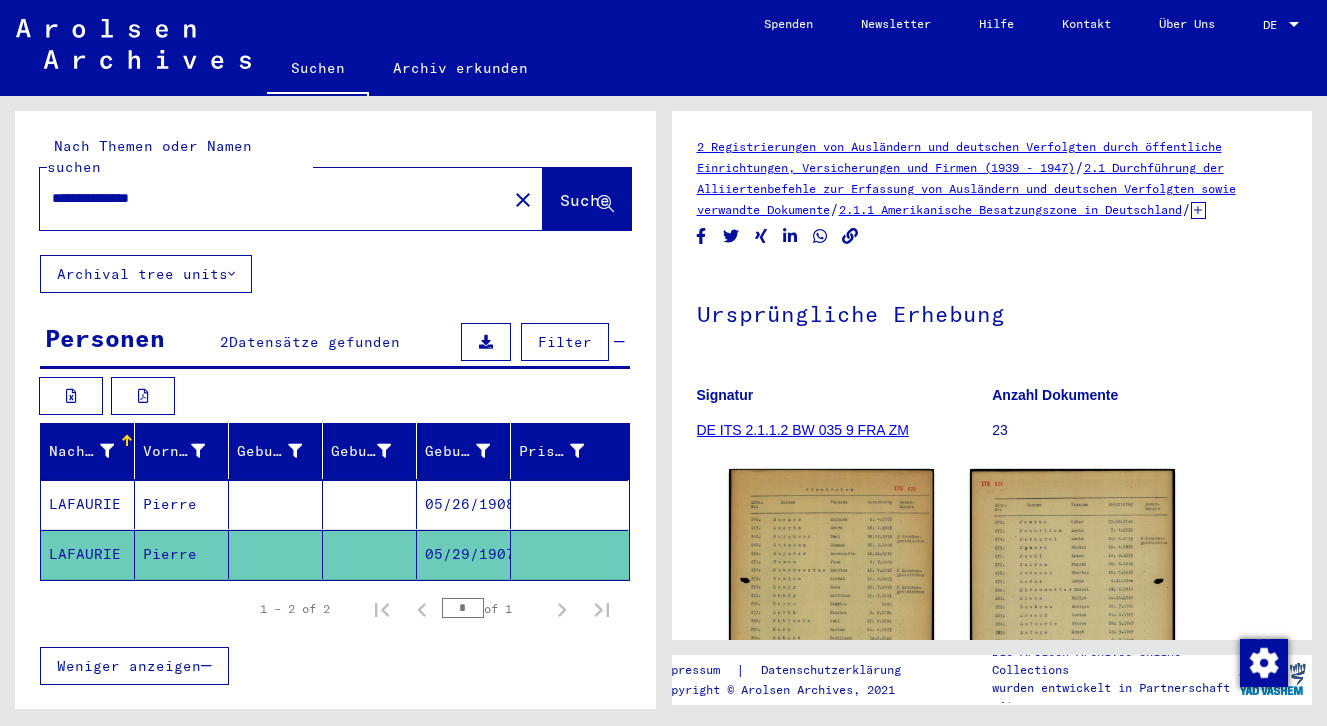 drag, startPoint x: 185, startPoint y: 181, endPoint x: -23, endPoint y: 176, distance: 208.06009 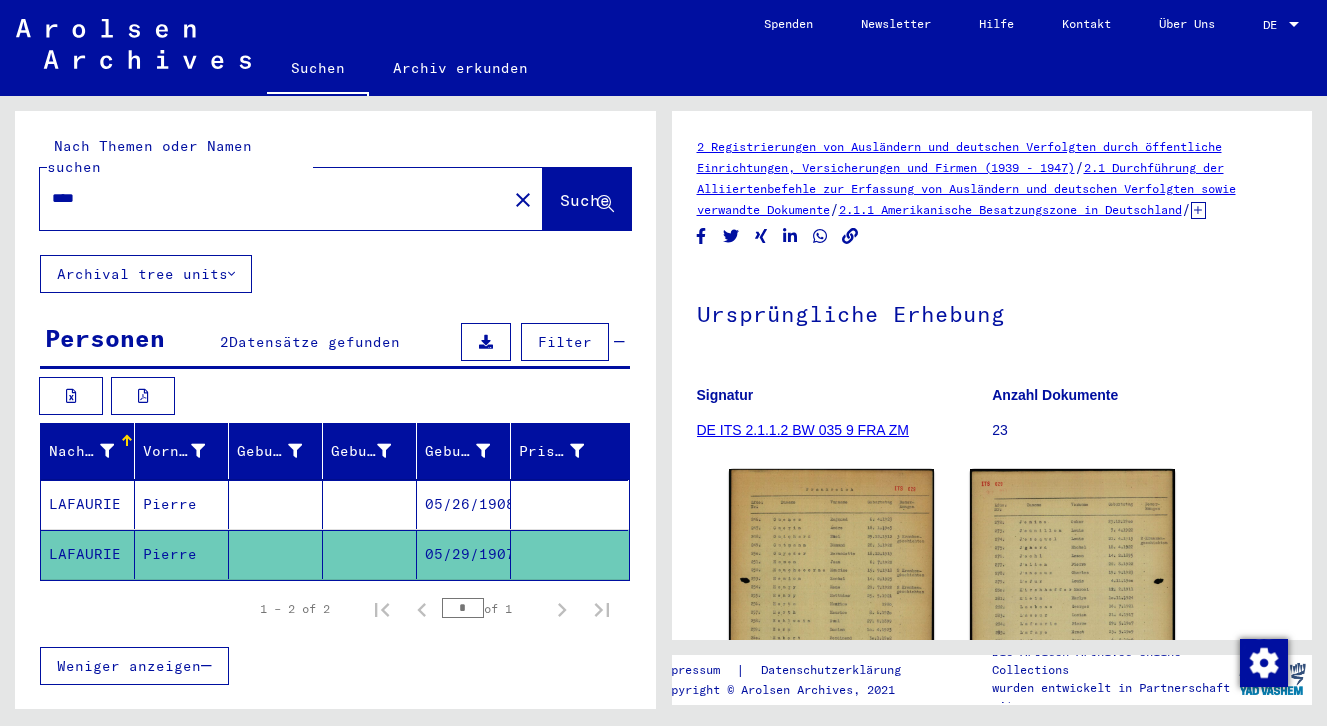 click on "****" at bounding box center [273, 198] 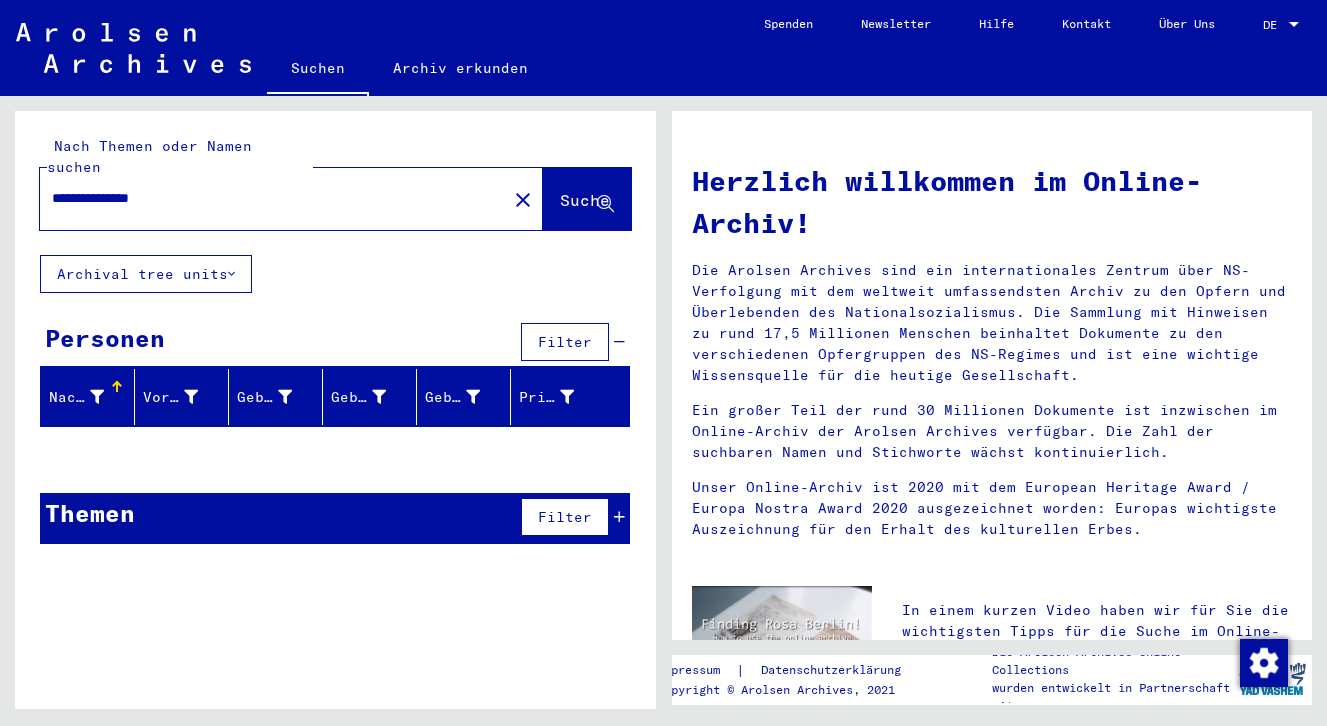 drag, startPoint x: 186, startPoint y: 176, endPoint x: -30, endPoint y: 181, distance: 216.05786 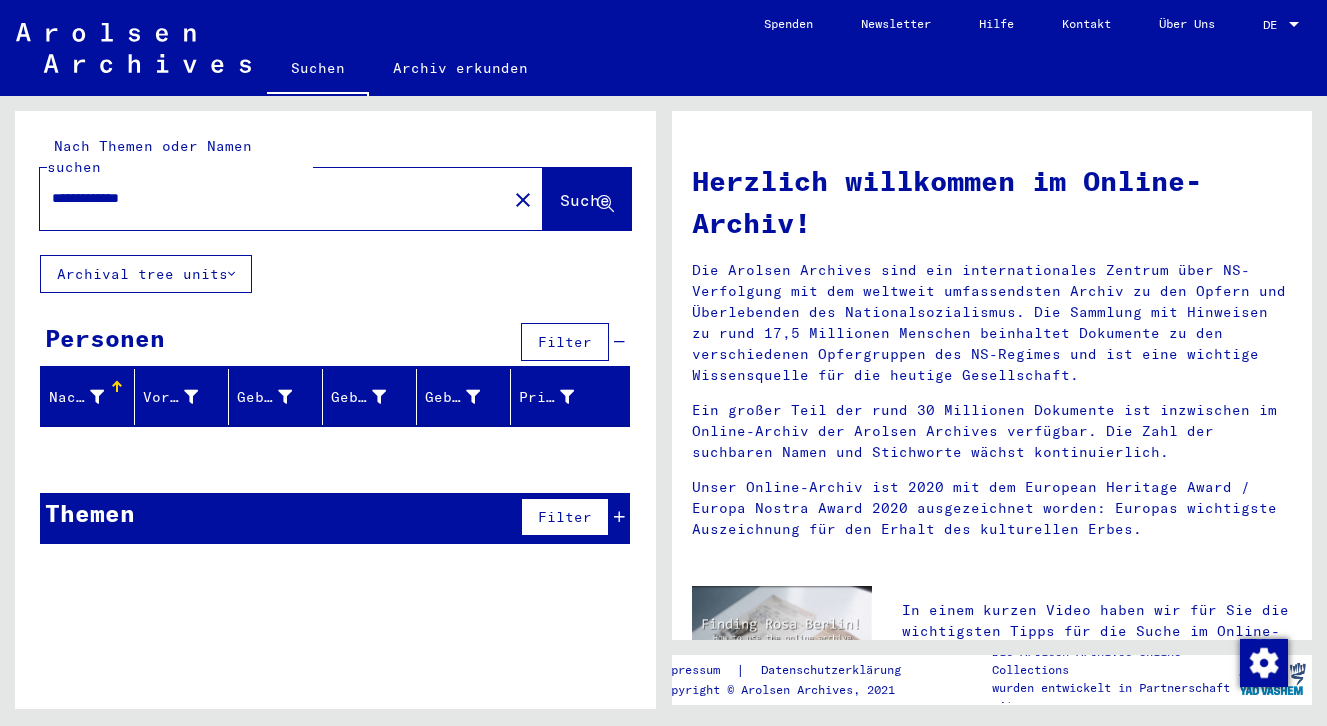 click on "**********" at bounding box center [267, 198] 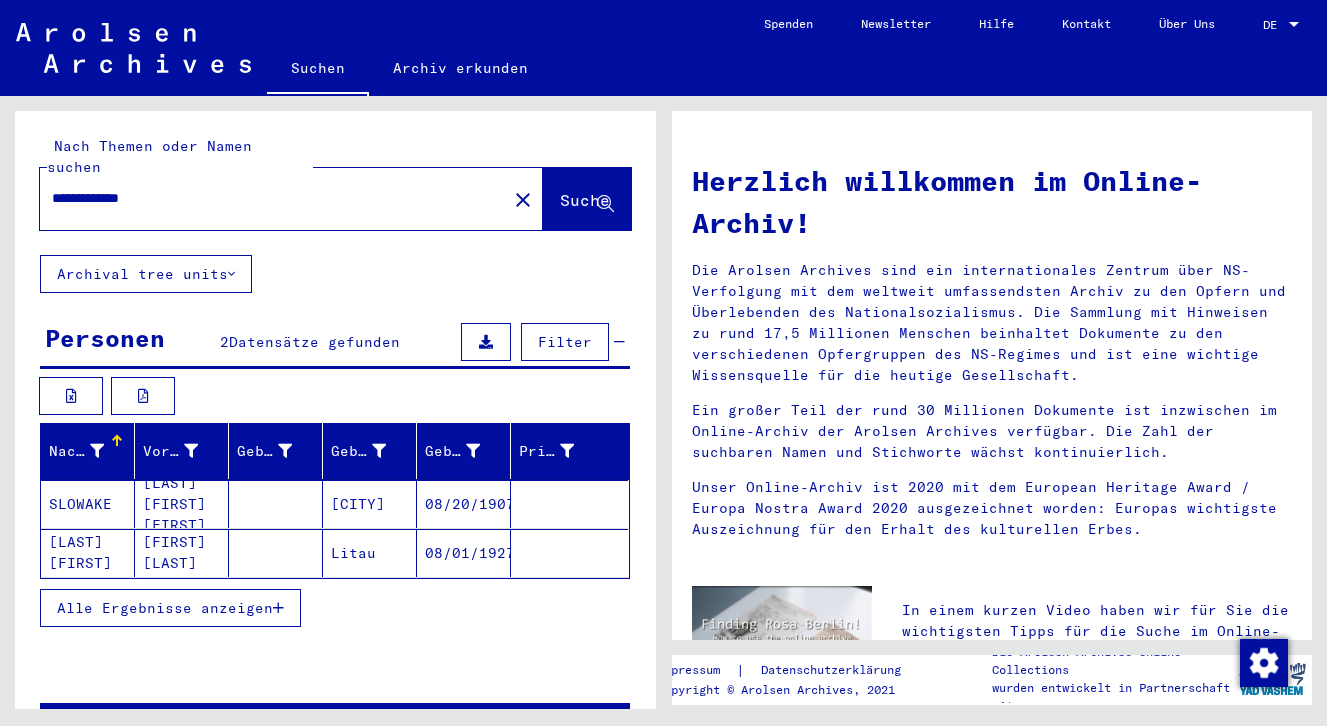 drag, startPoint x: 191, startPoint y: 179, endPoint x: -42, endPoint y: 182, distance: 233.01932 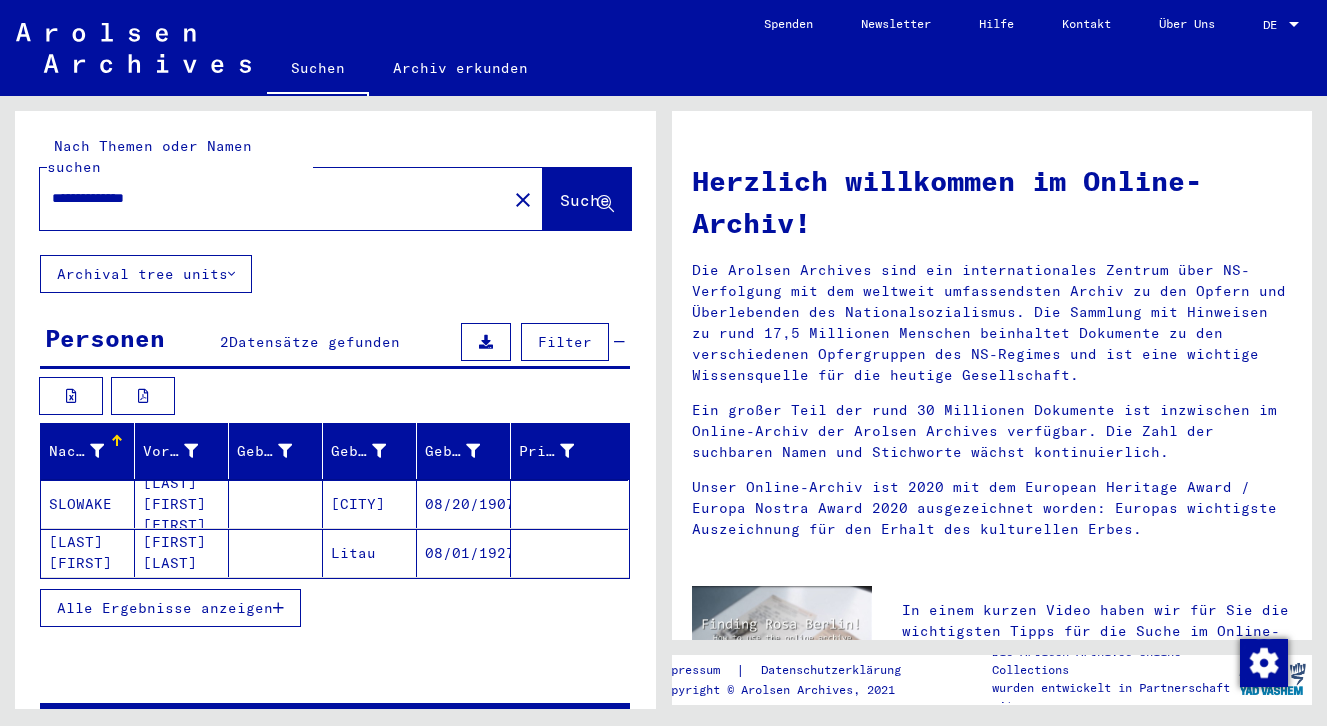 click on "**********" at bounding box center [267, 198] 